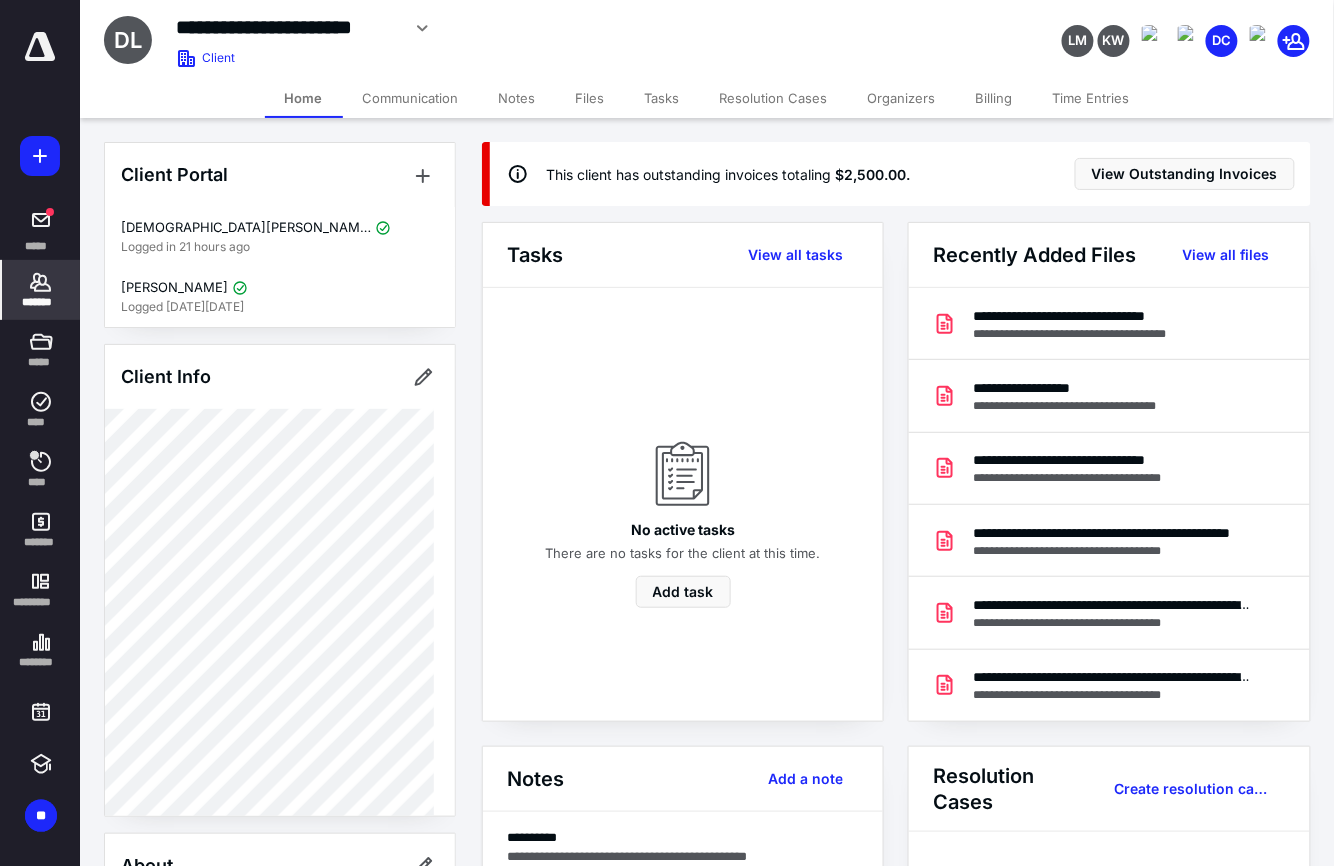 scroll, scrollTop: 0, scrollLeft: 0, axis: both 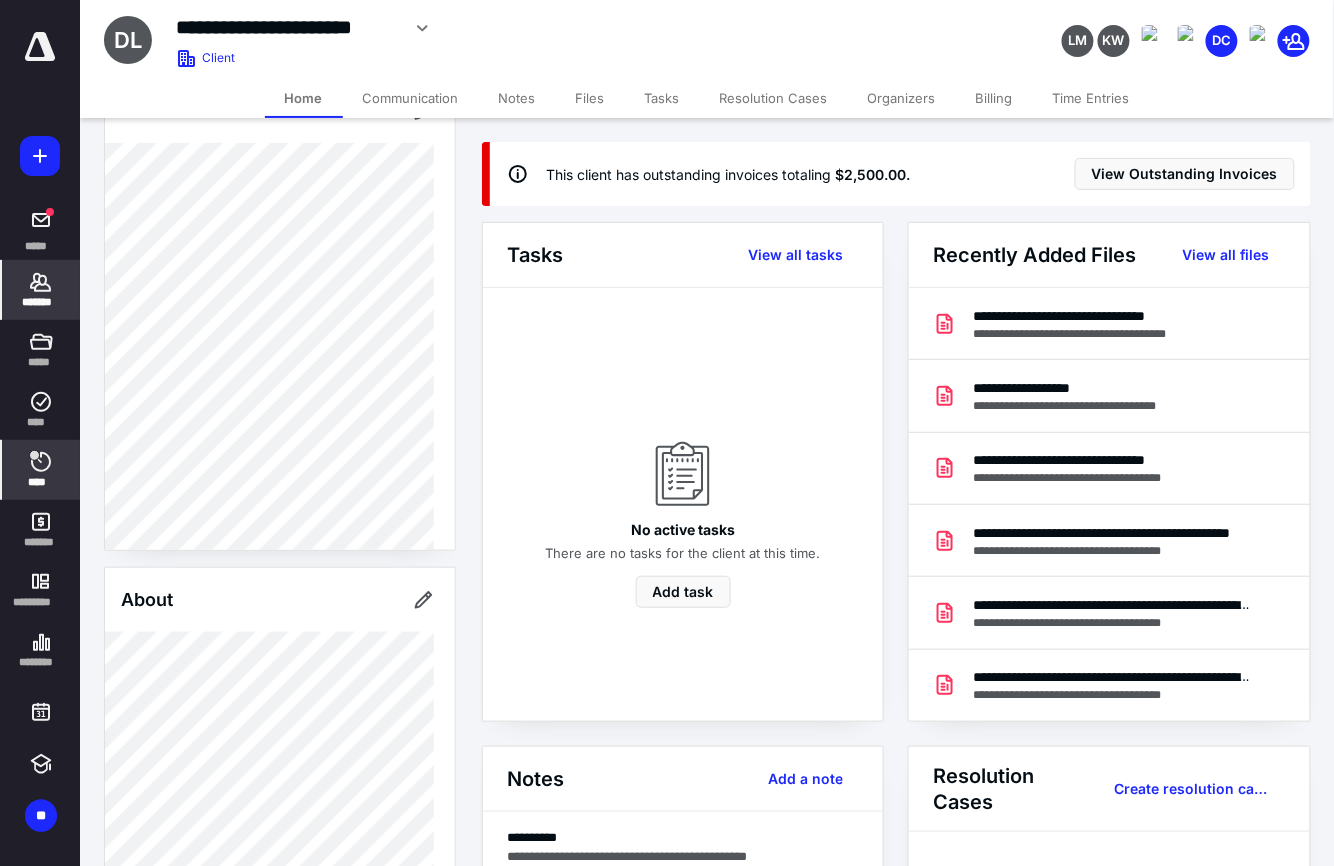 click on "****" at bounding box center (41, 470) 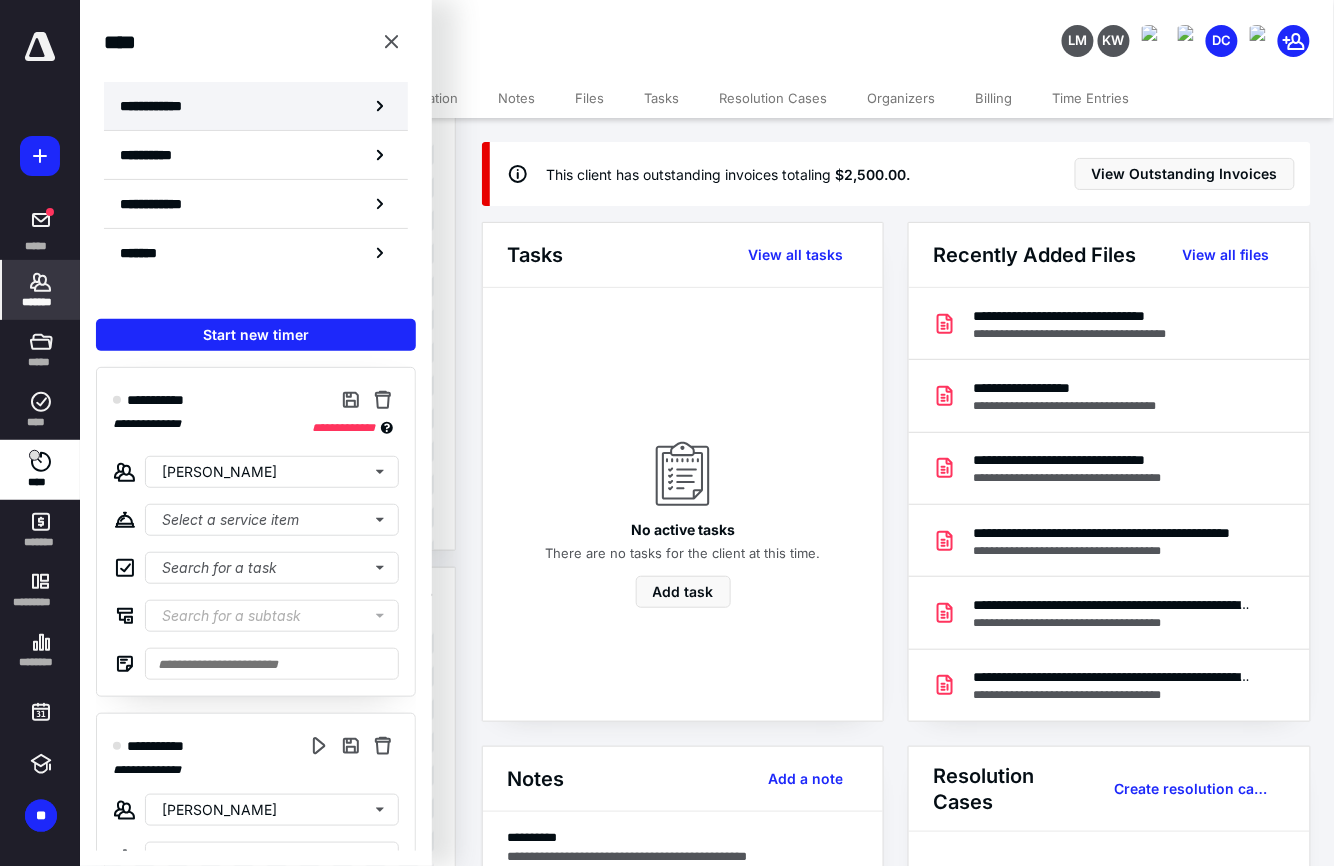 click on "**********" at bounding box center (256, 106) 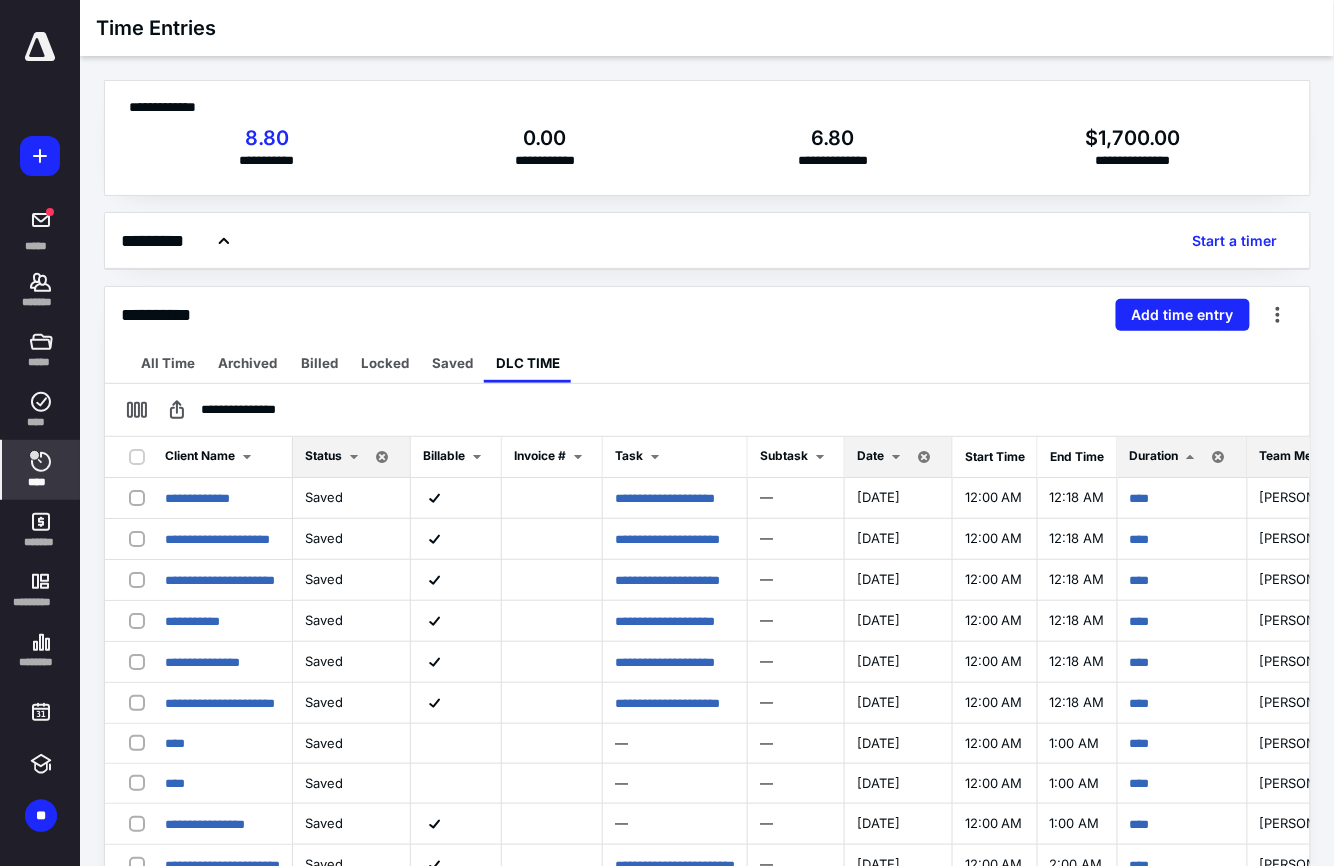 click at bounding box center (896, 457) 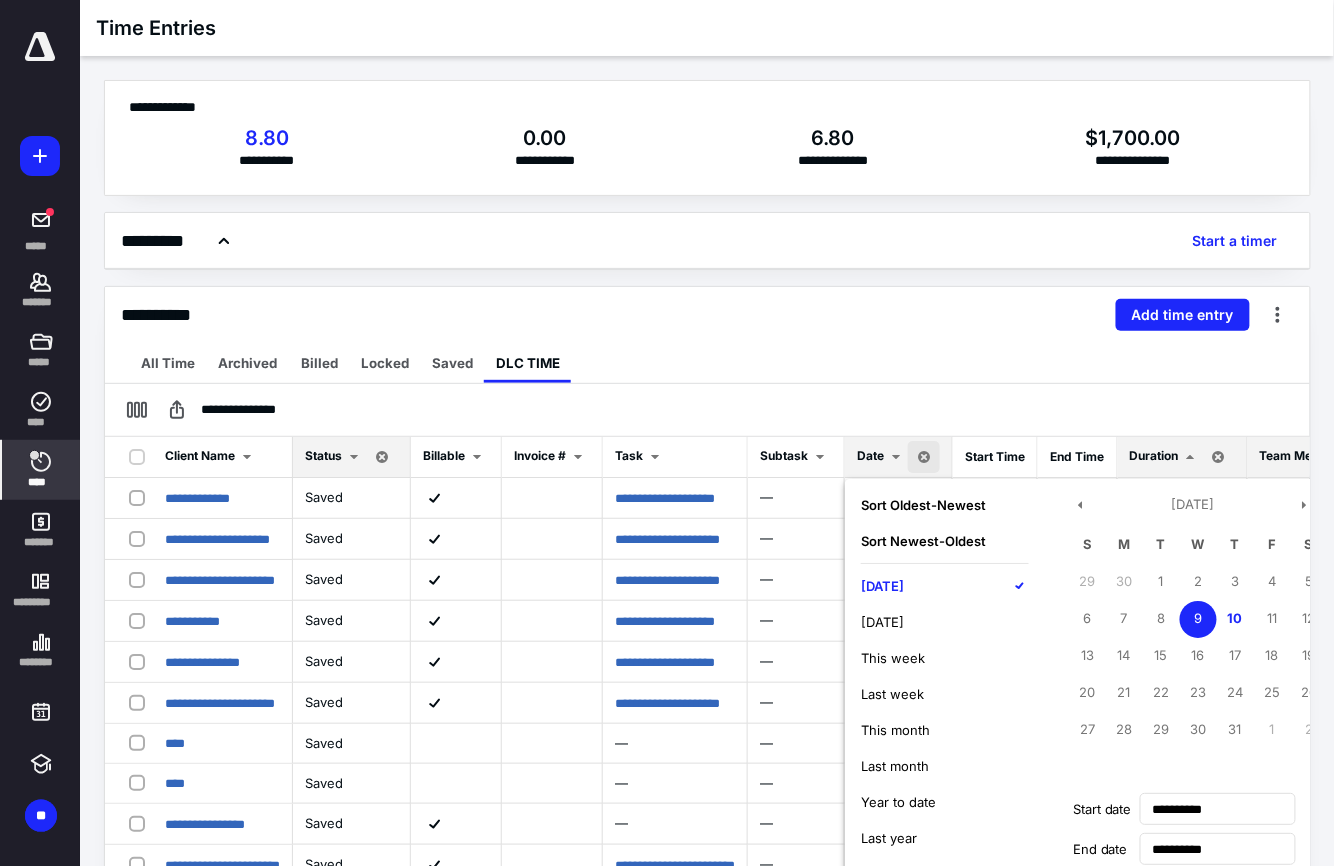 click on "[DATE]" at bounding box center [882, 586] 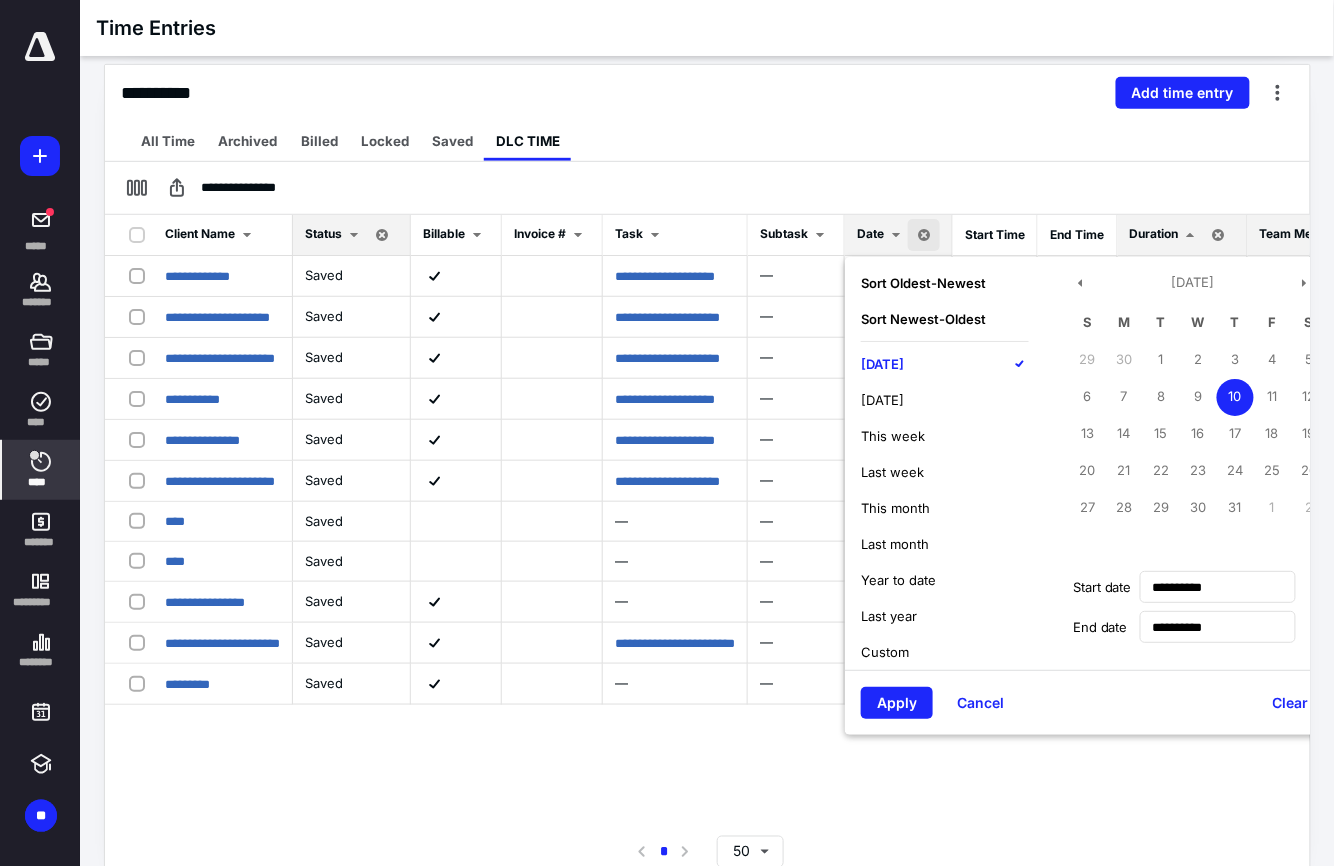 scroll, scrollTop: 232, scrollLeft: 0, axis: vertical 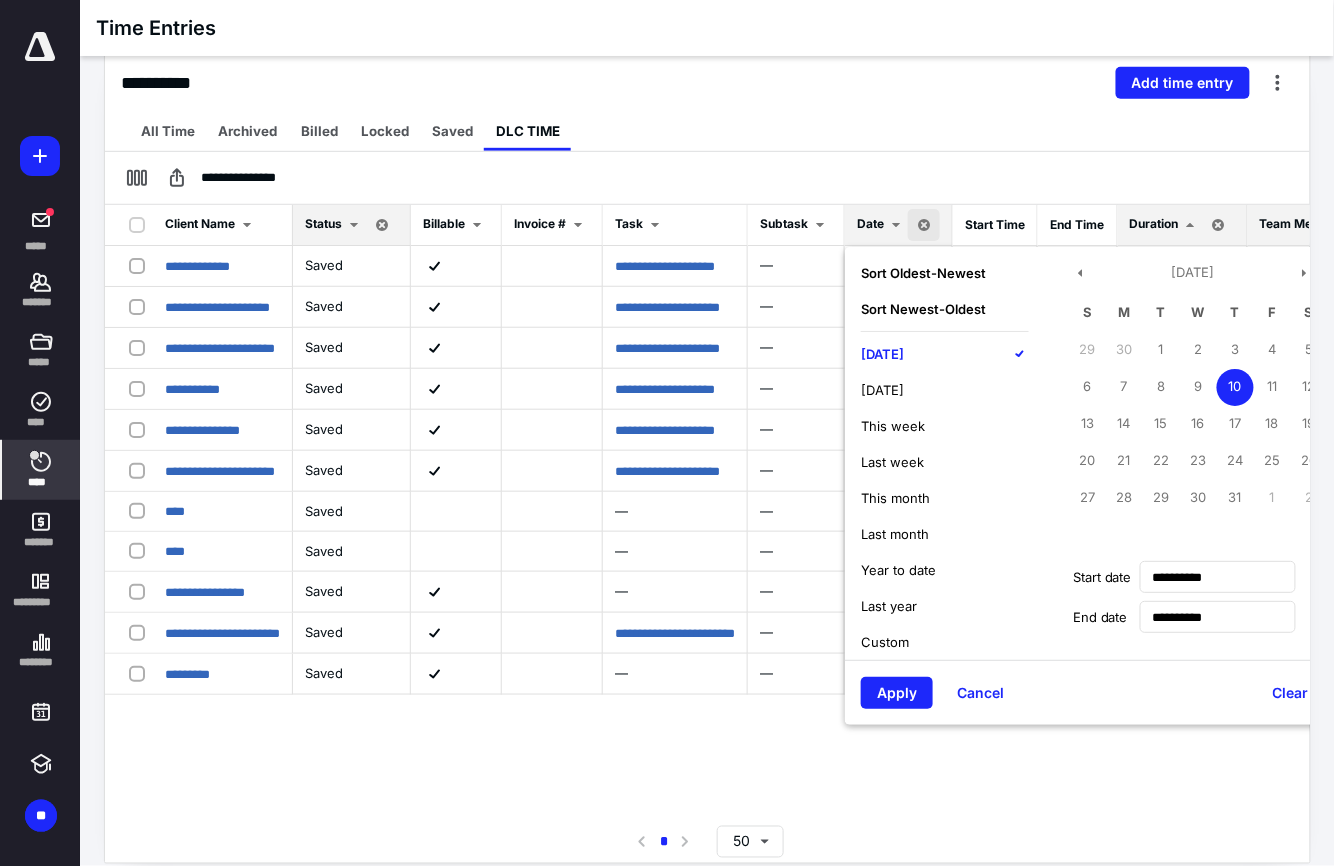 click on "Apply" at bounding box center (897, 693) 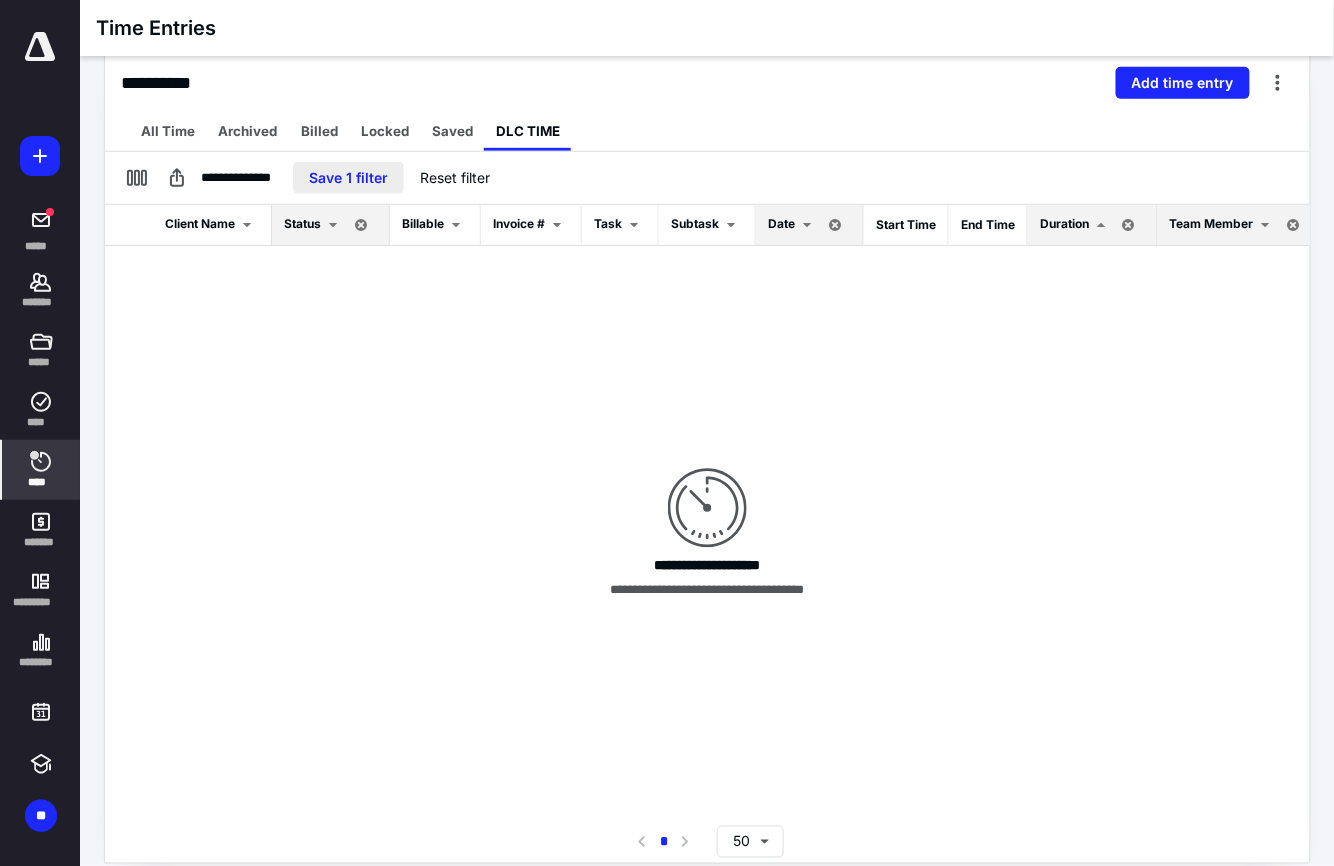 click on "Save 1 filter" at bounding box center (348, 178) 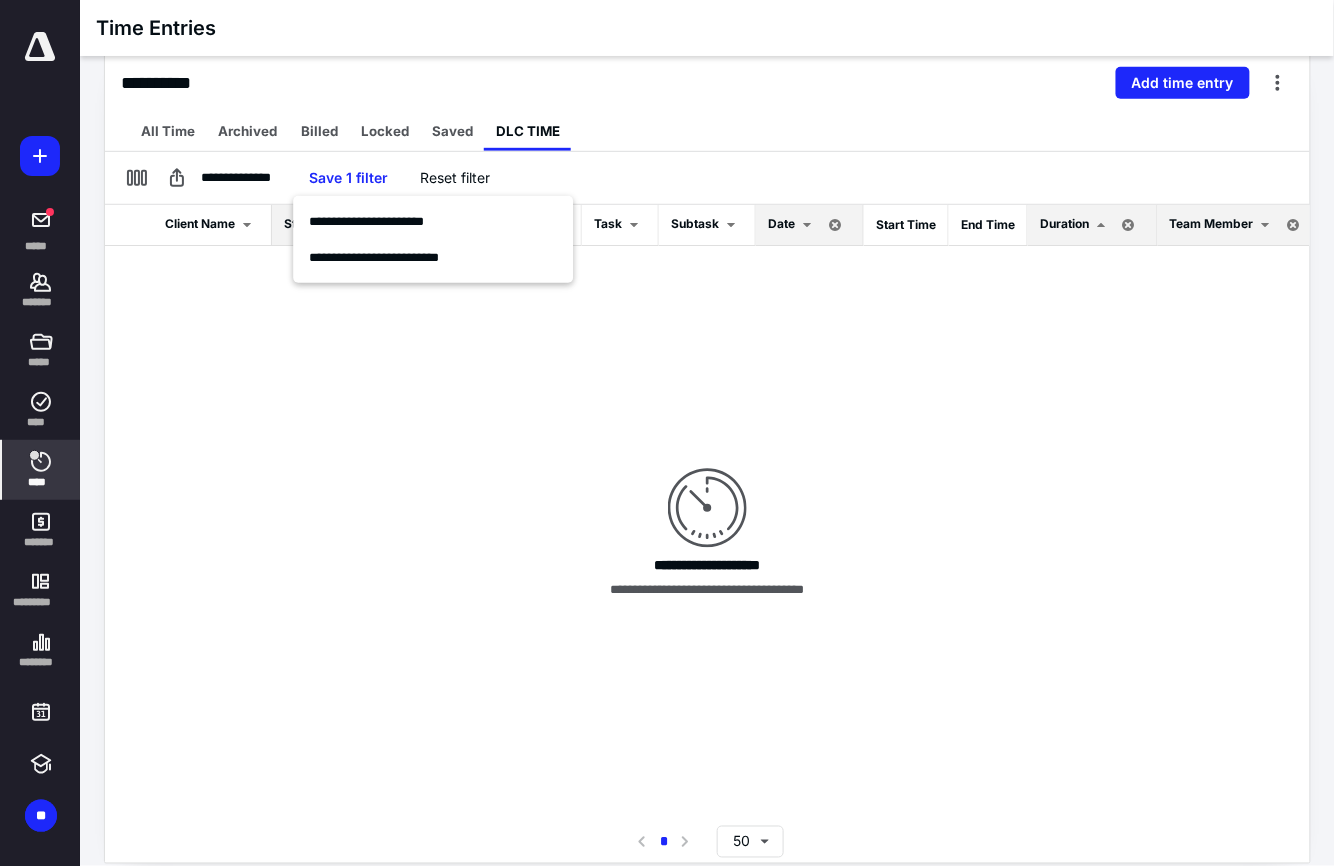 click on "**********" at bounding box center [433, 258] 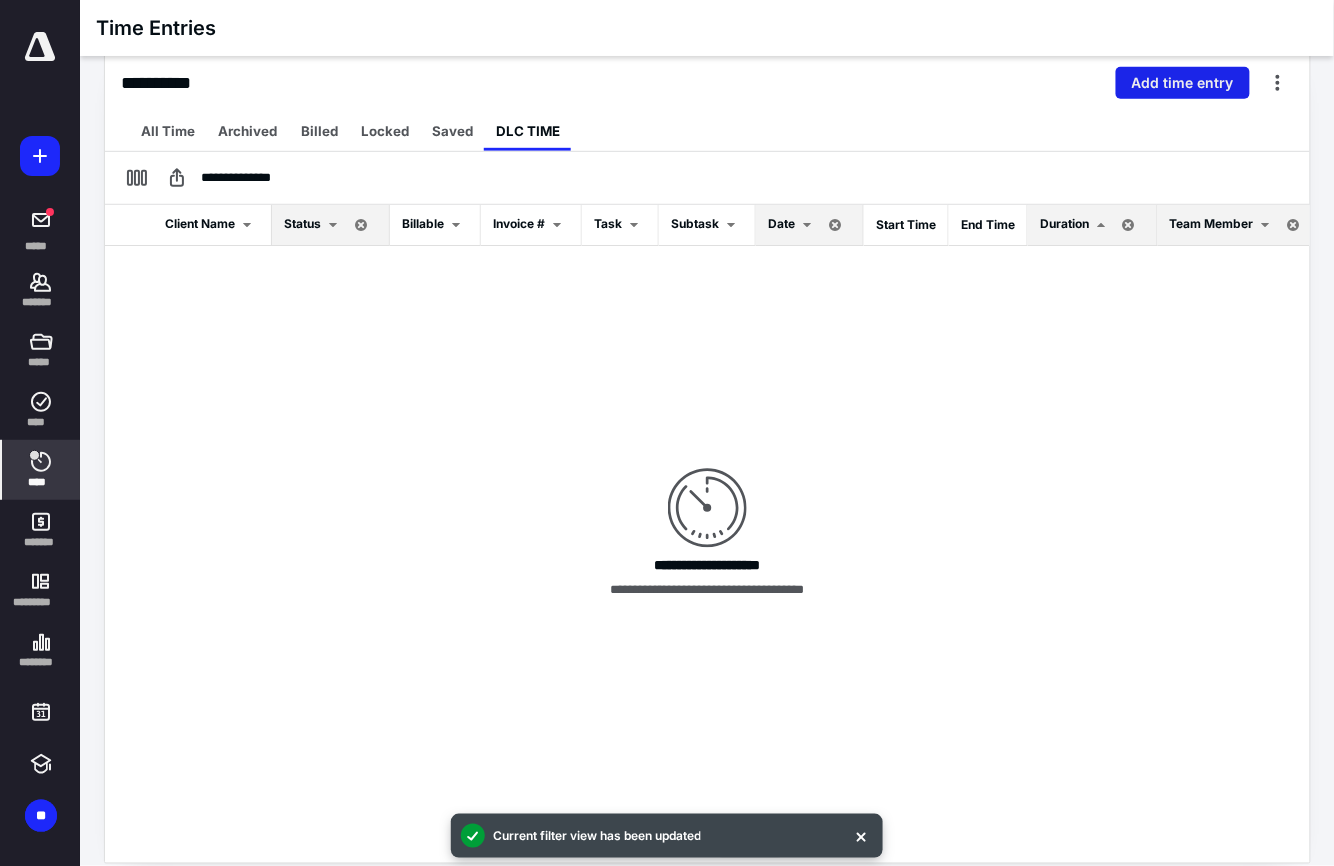 click on "Add time entry" at bounding box center (1183, 83) 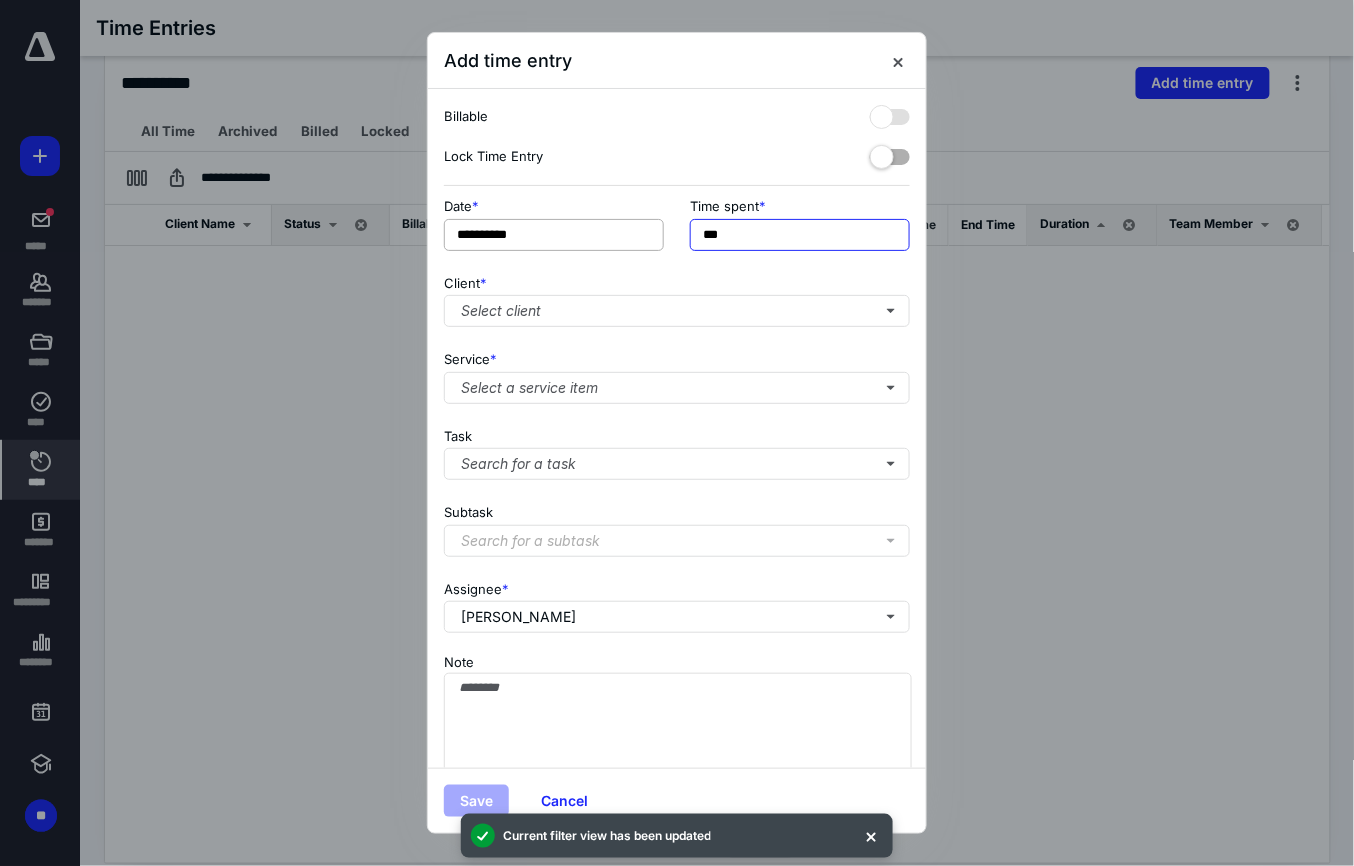 drag, startPoint x: 770, startPoint y: 237, endPoint x: 546, endPoint y: 238, distance: 224.00223 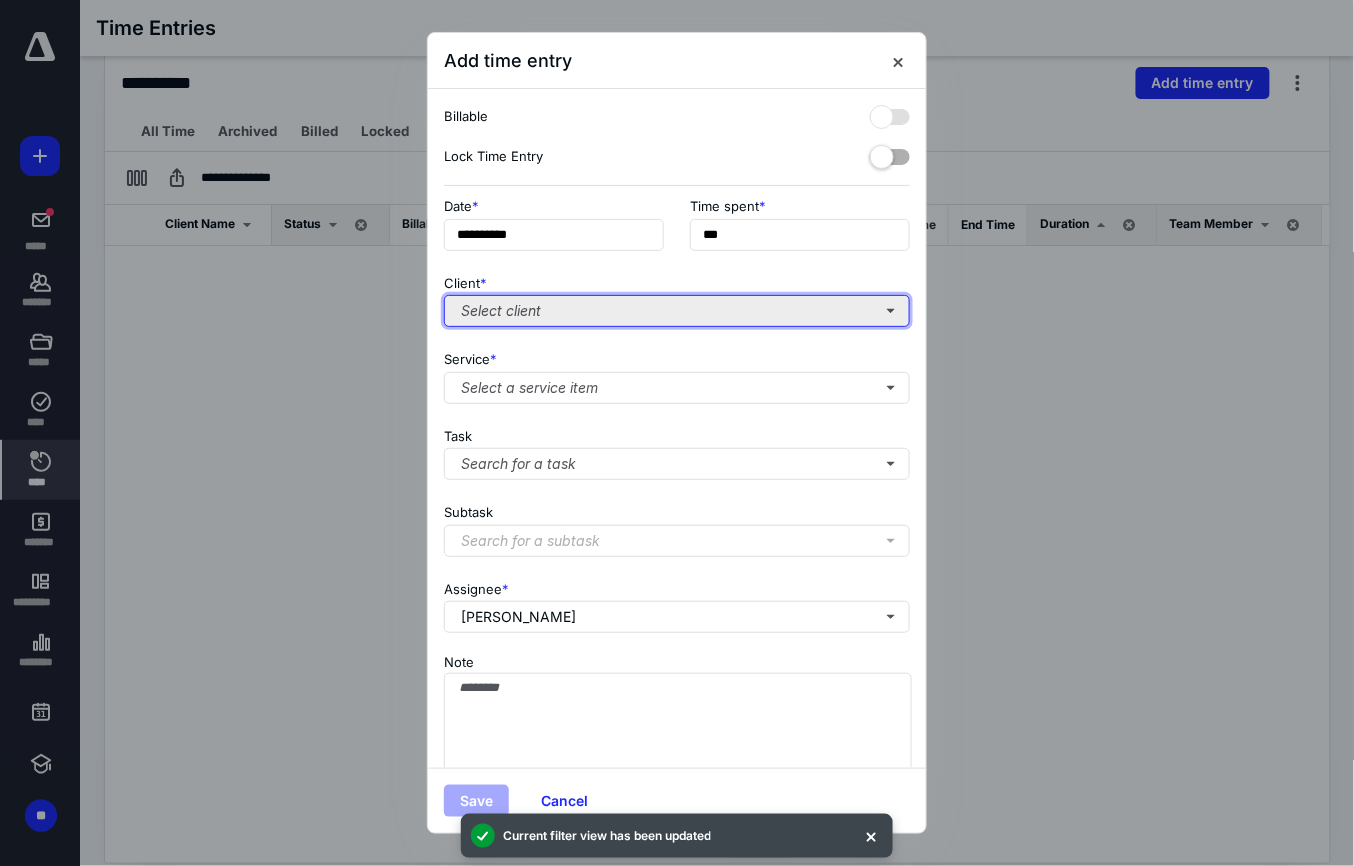 type on "******" 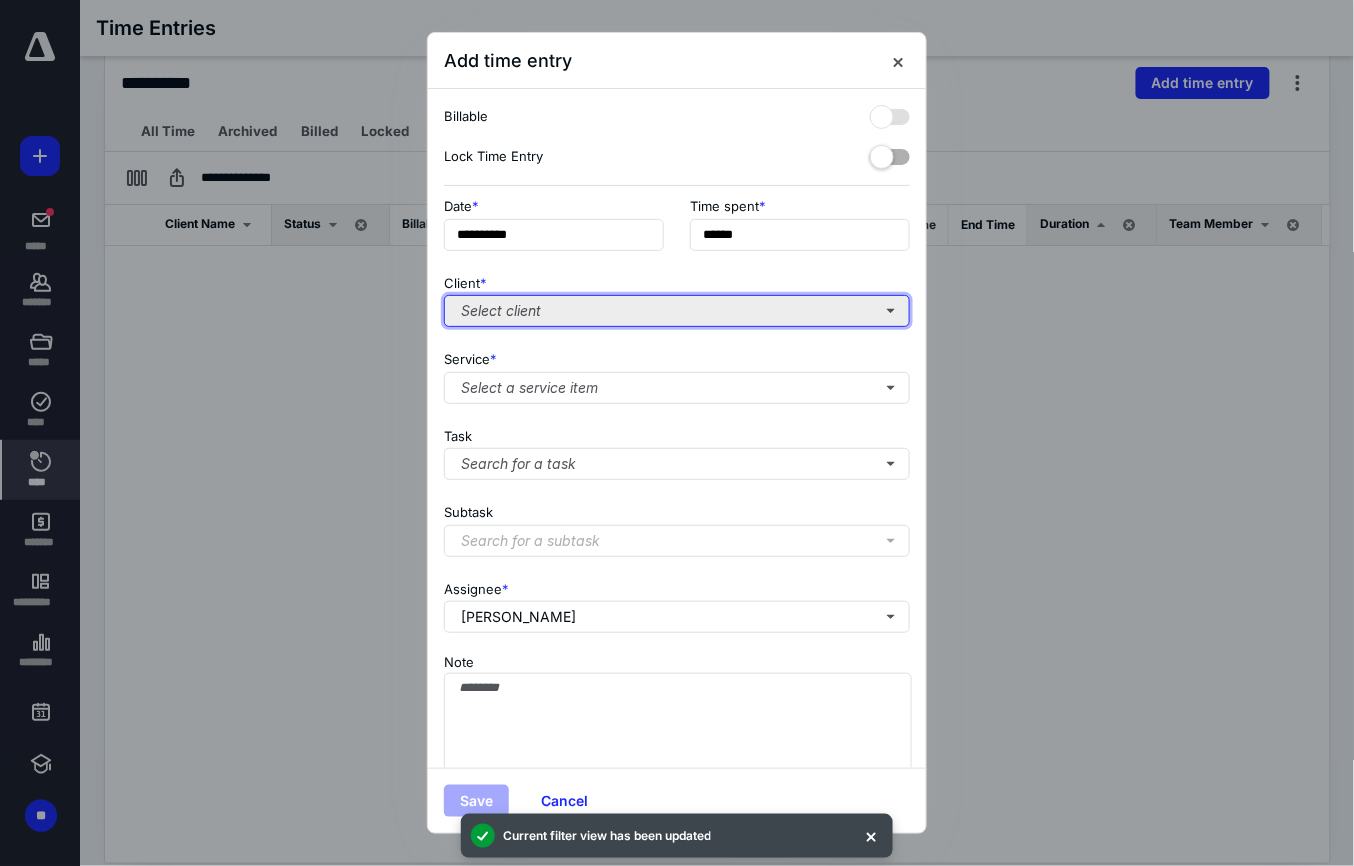 click on "Select client" at bounding box center [677, 311] 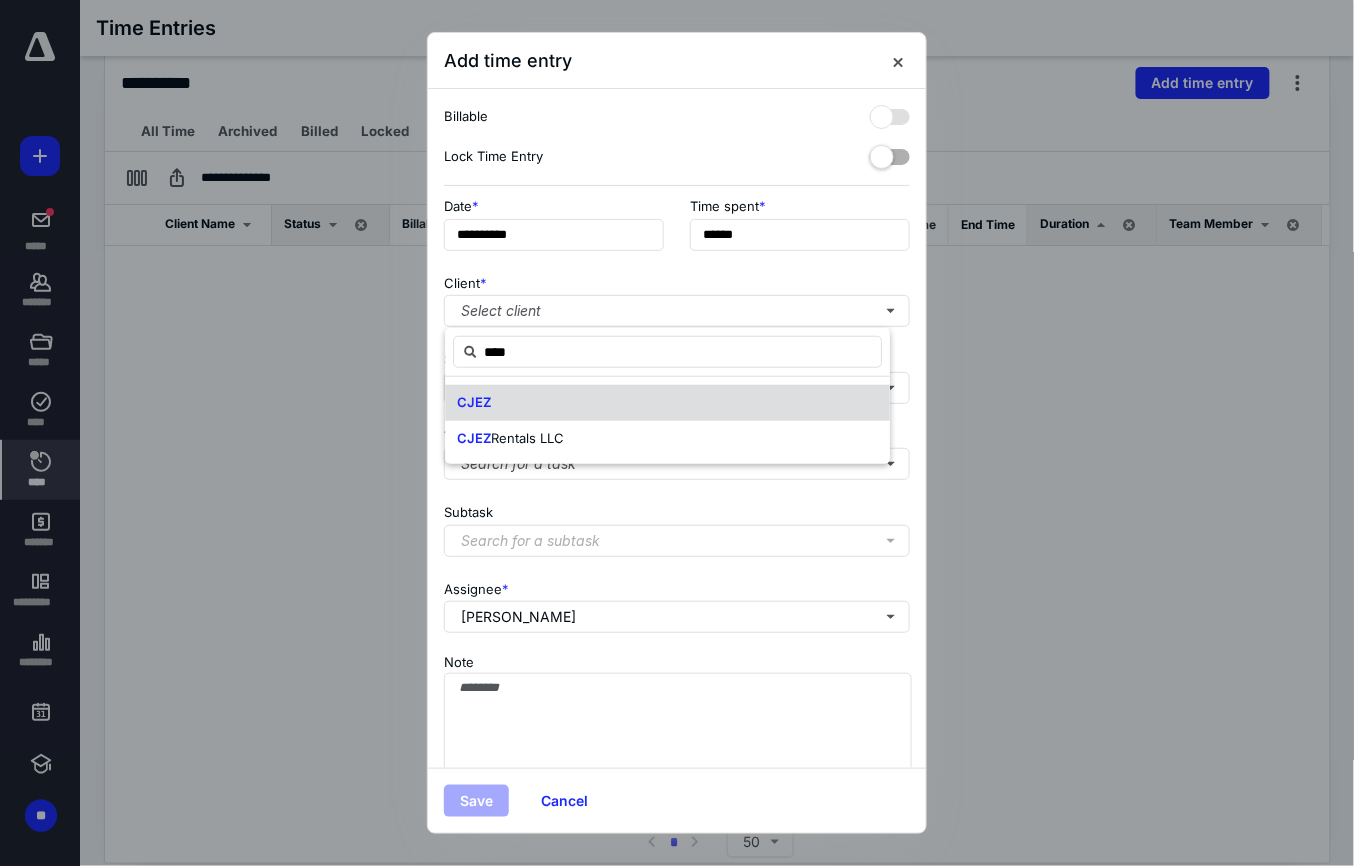 click on "CJEZ" at bounding box center [474, 402] 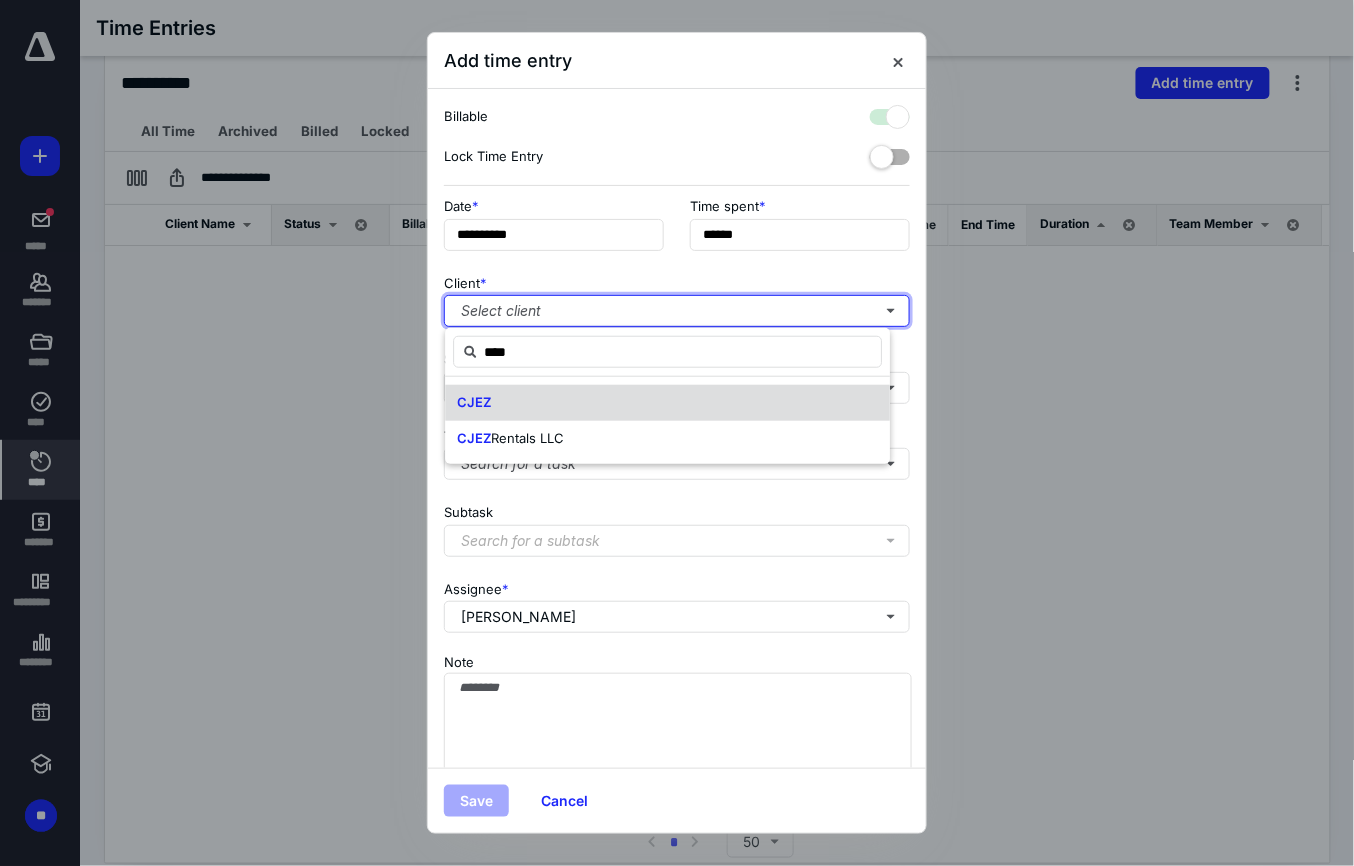 checkbox on "true" 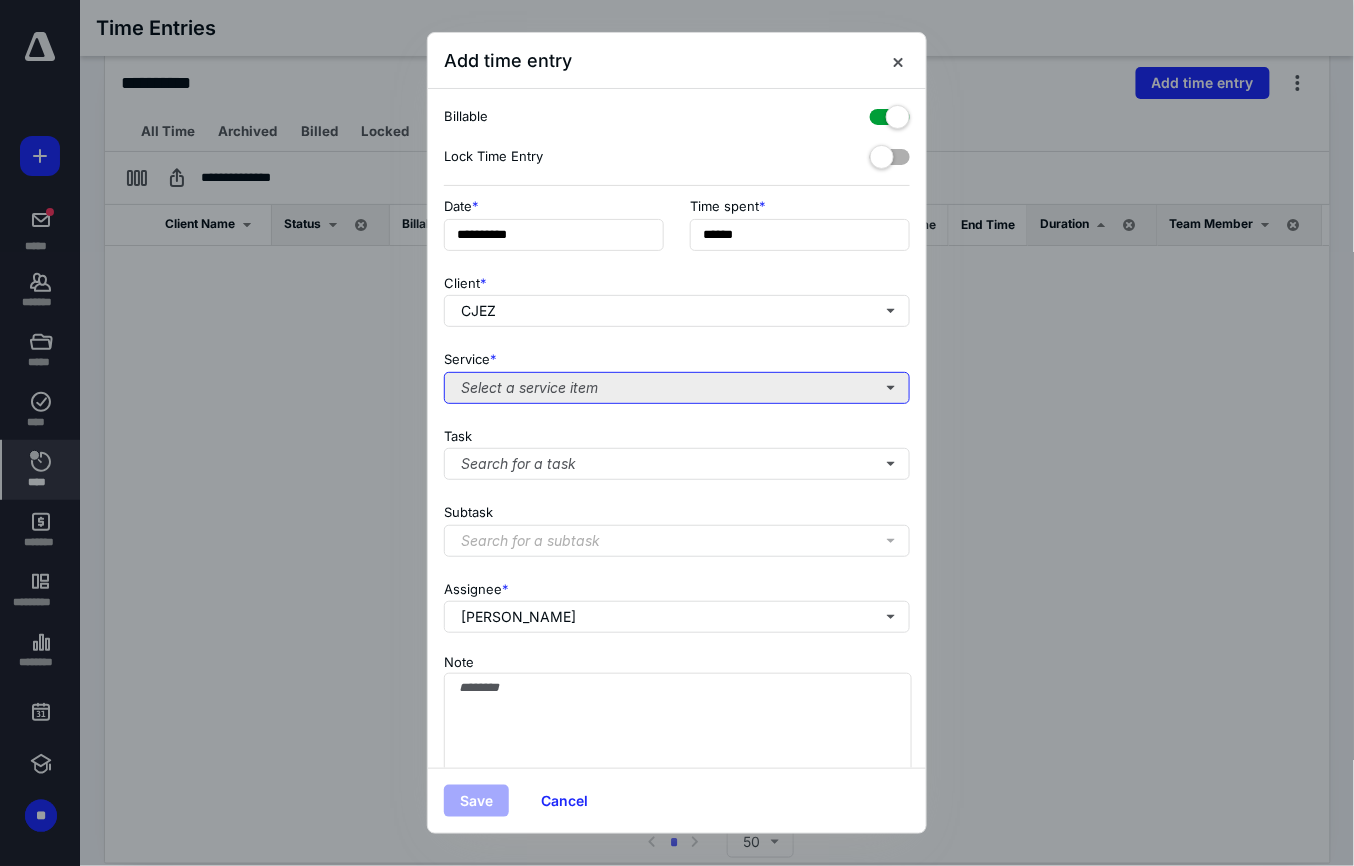 click on "Select a service item" at bounding box center (677, 388) 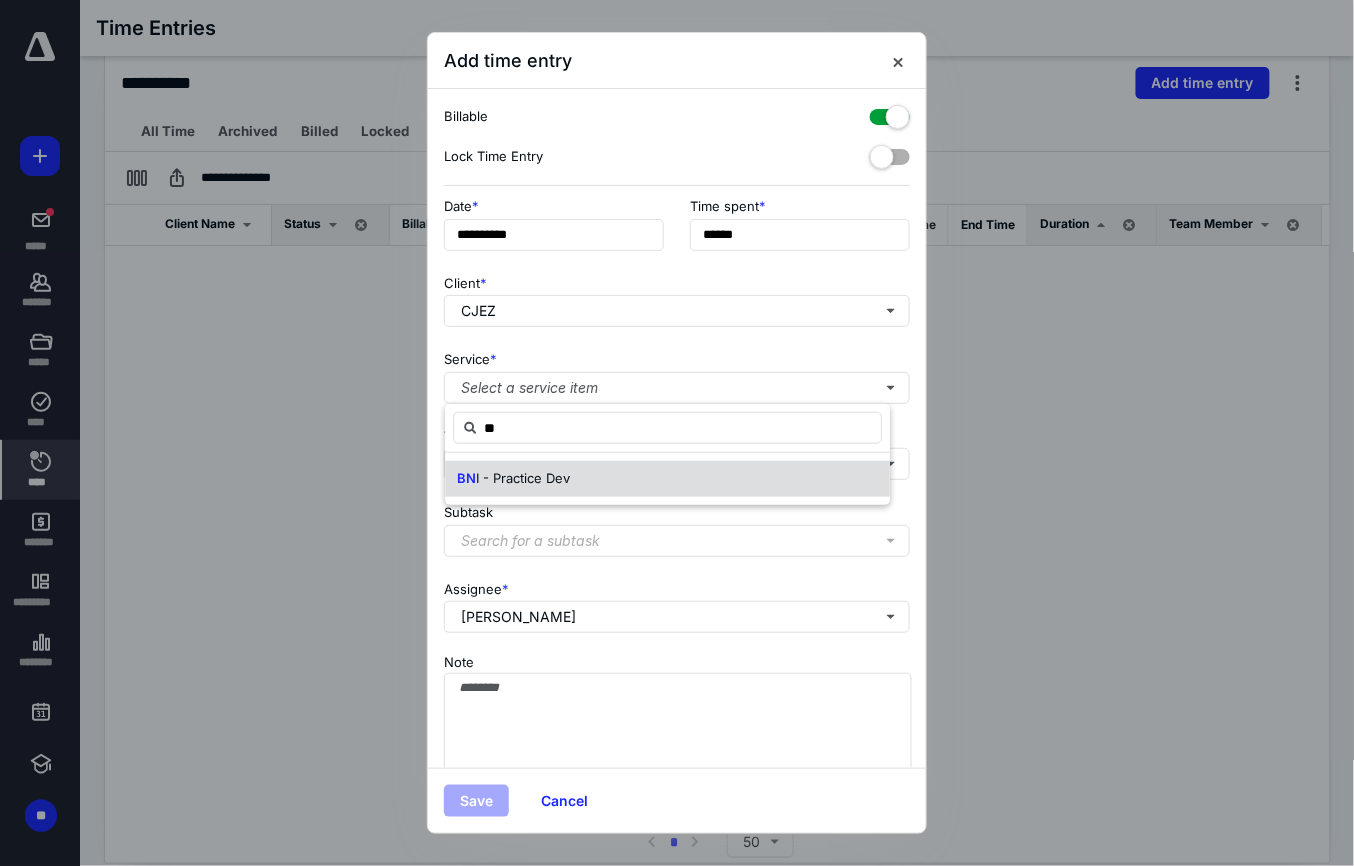 click on "I - Practice Dev" at bounding box center [523, 478] 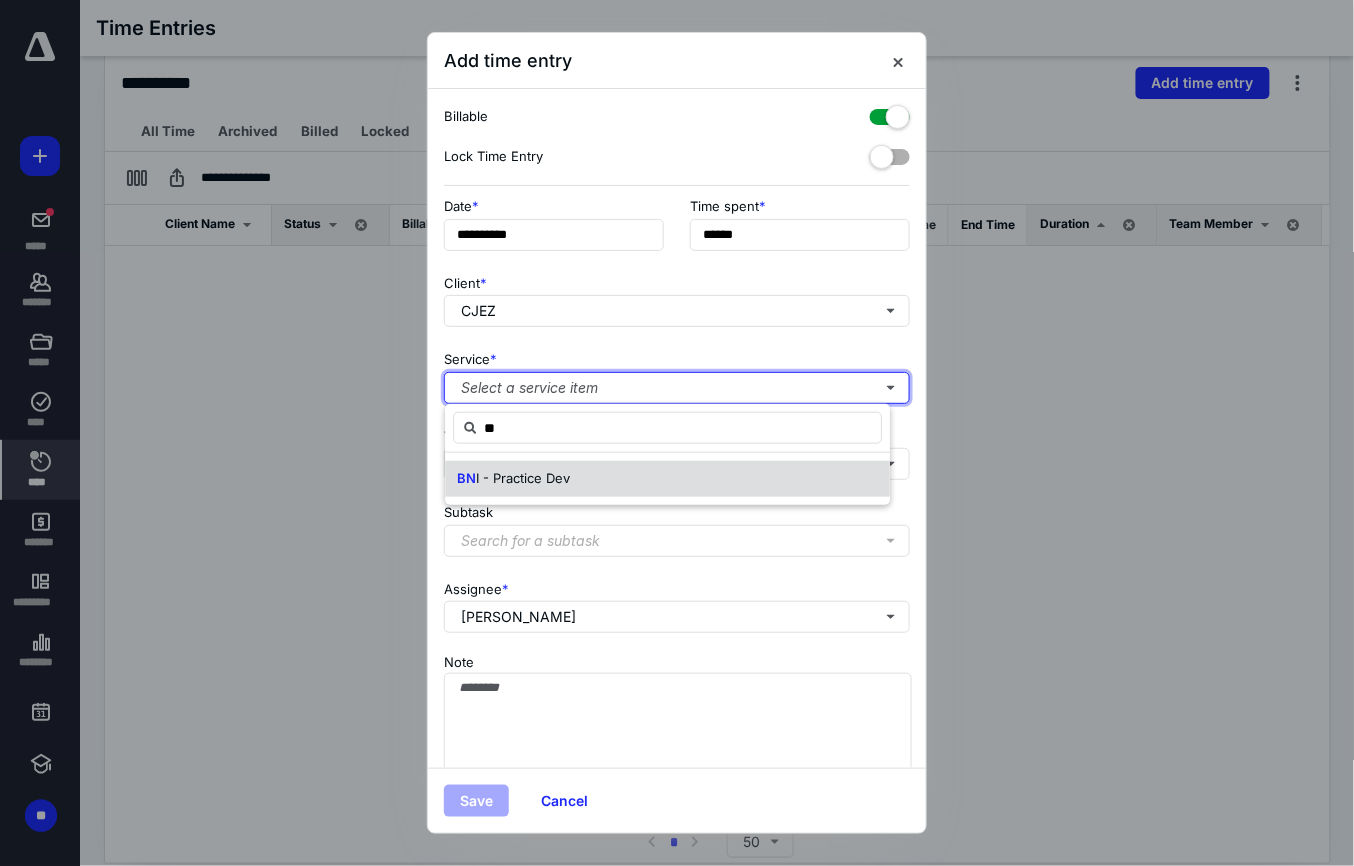 type 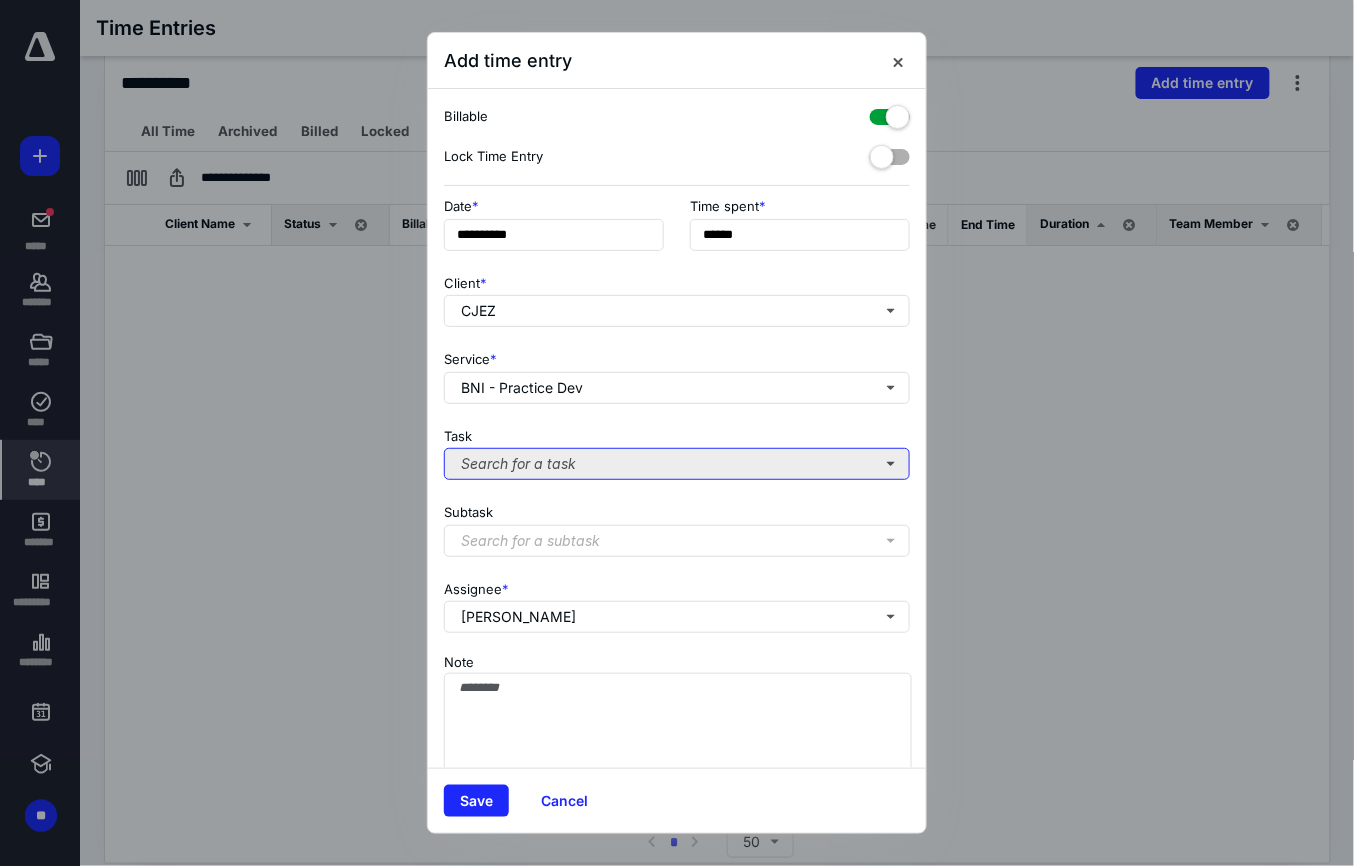 click on "Search for a task" at bounding box center (677, 464) 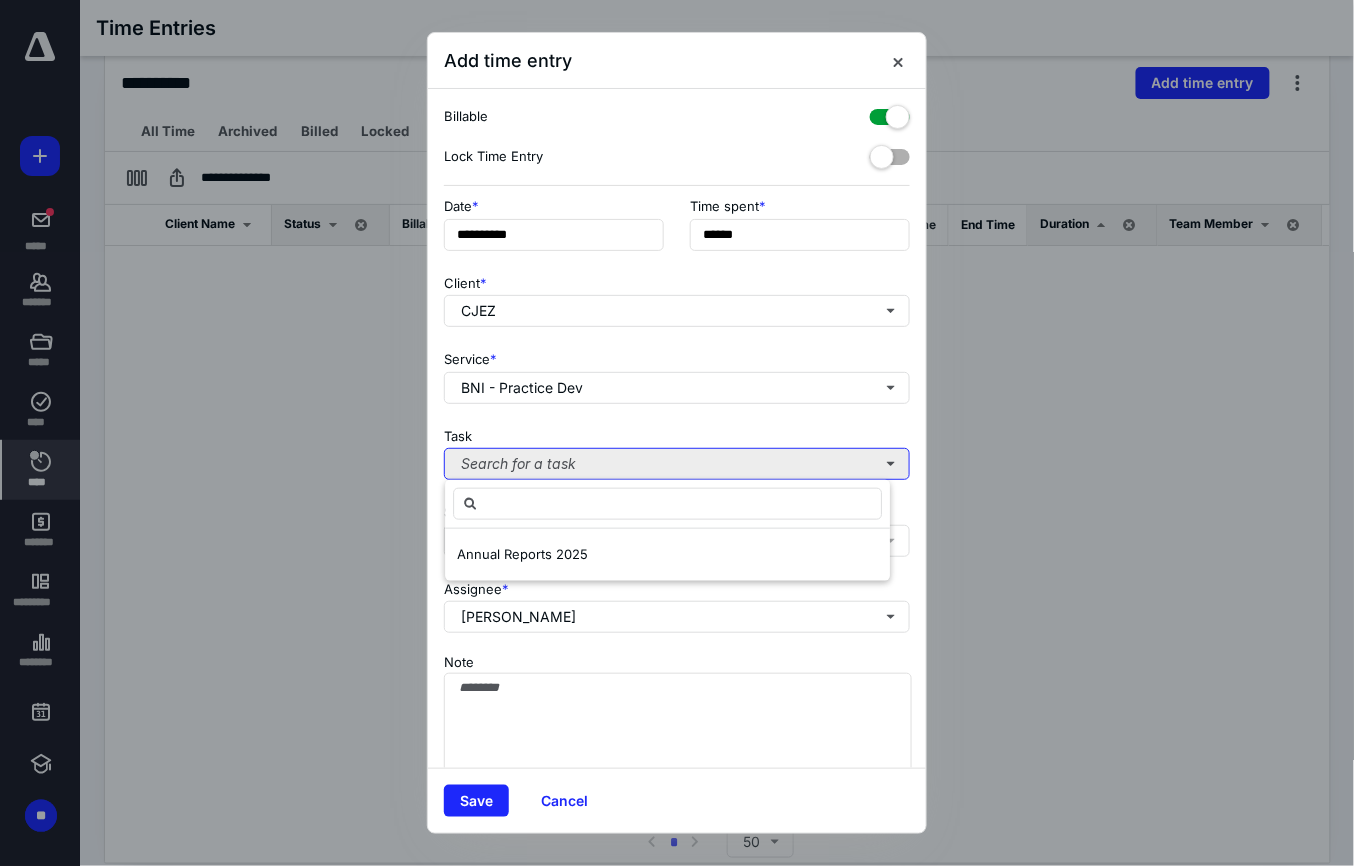 click on "Search for a task" at bounding box center [677, 464] 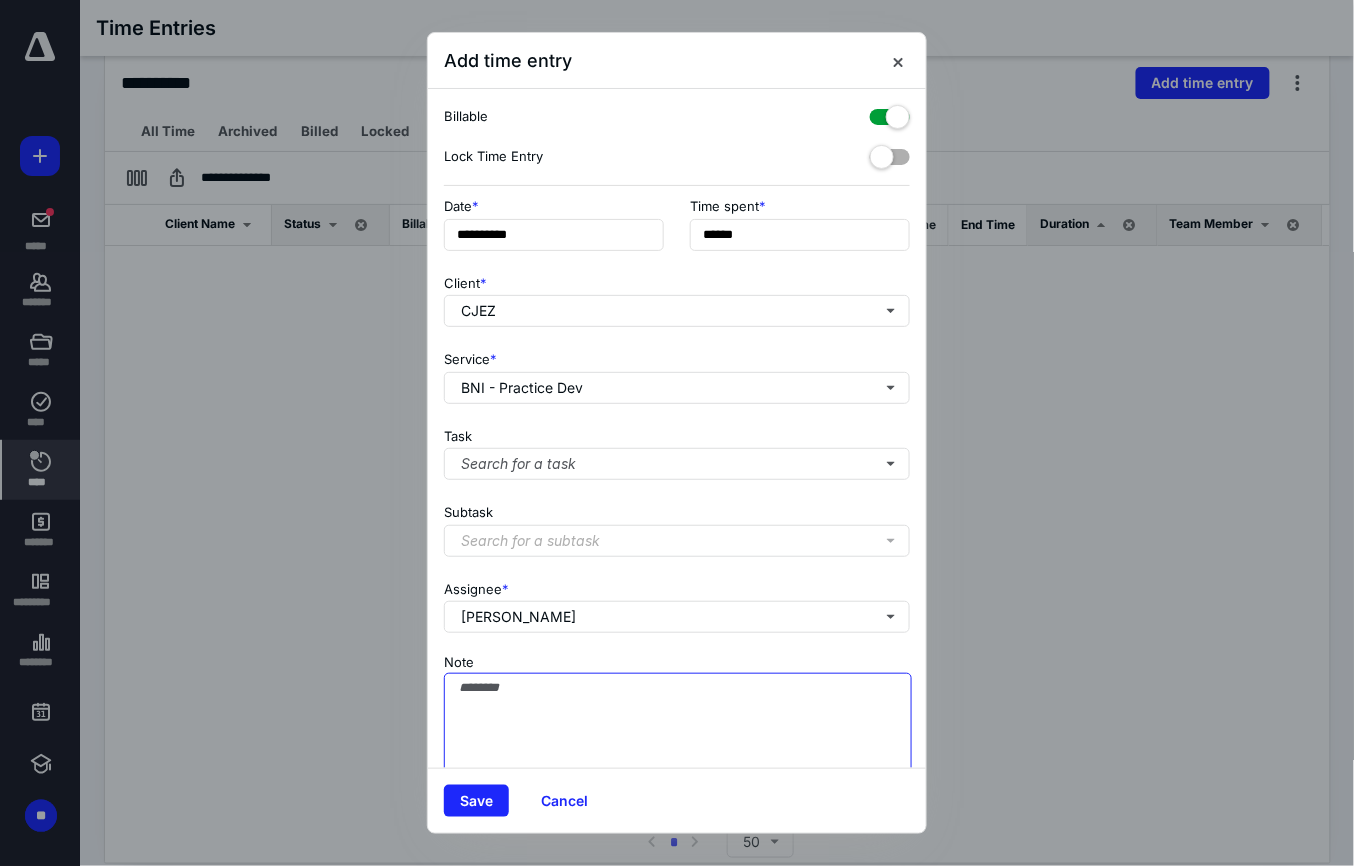 drag, startPoint x: 530, startPoint y: 688, endPoint x: 509, endPoint y: 686, distance: 21.095022 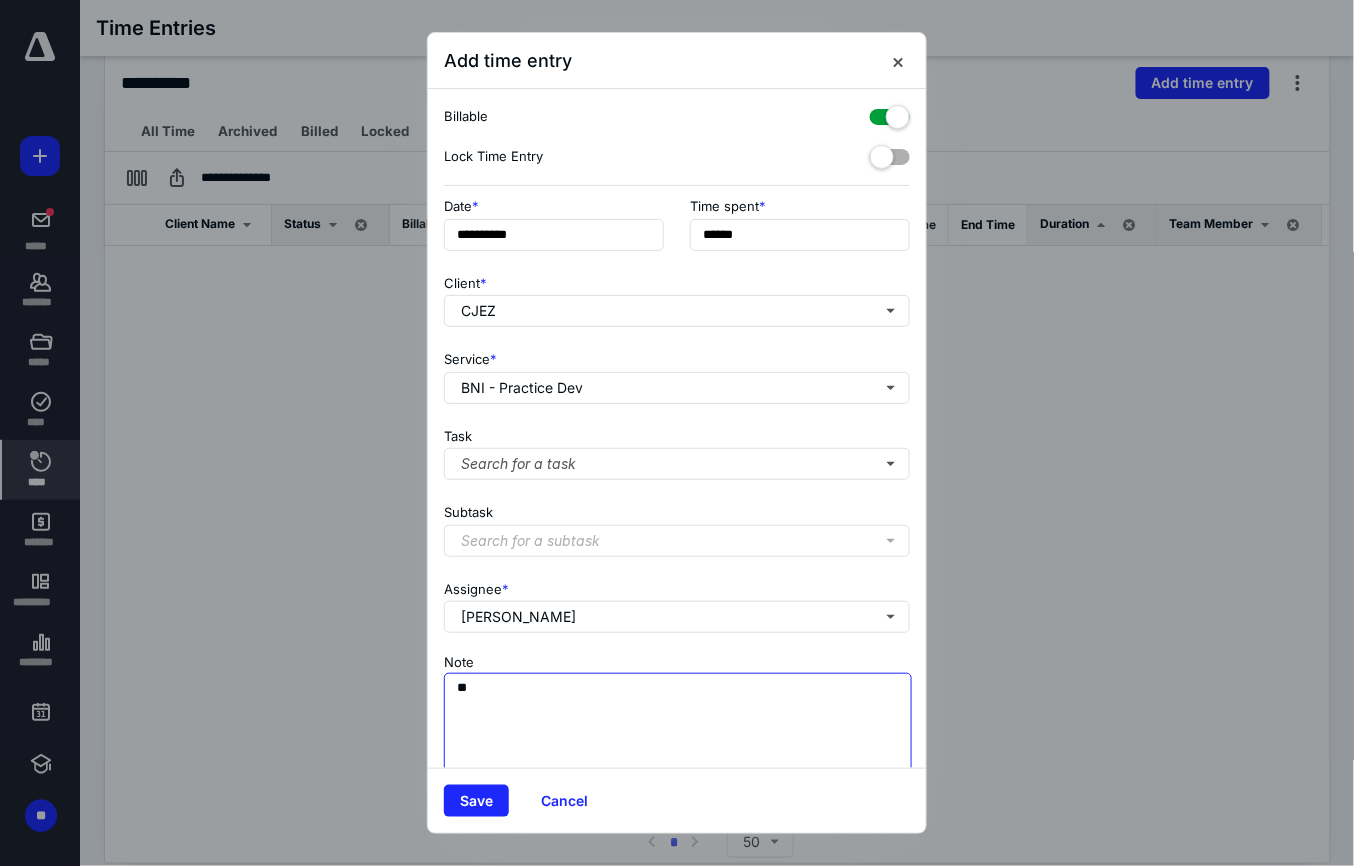 type on "*" 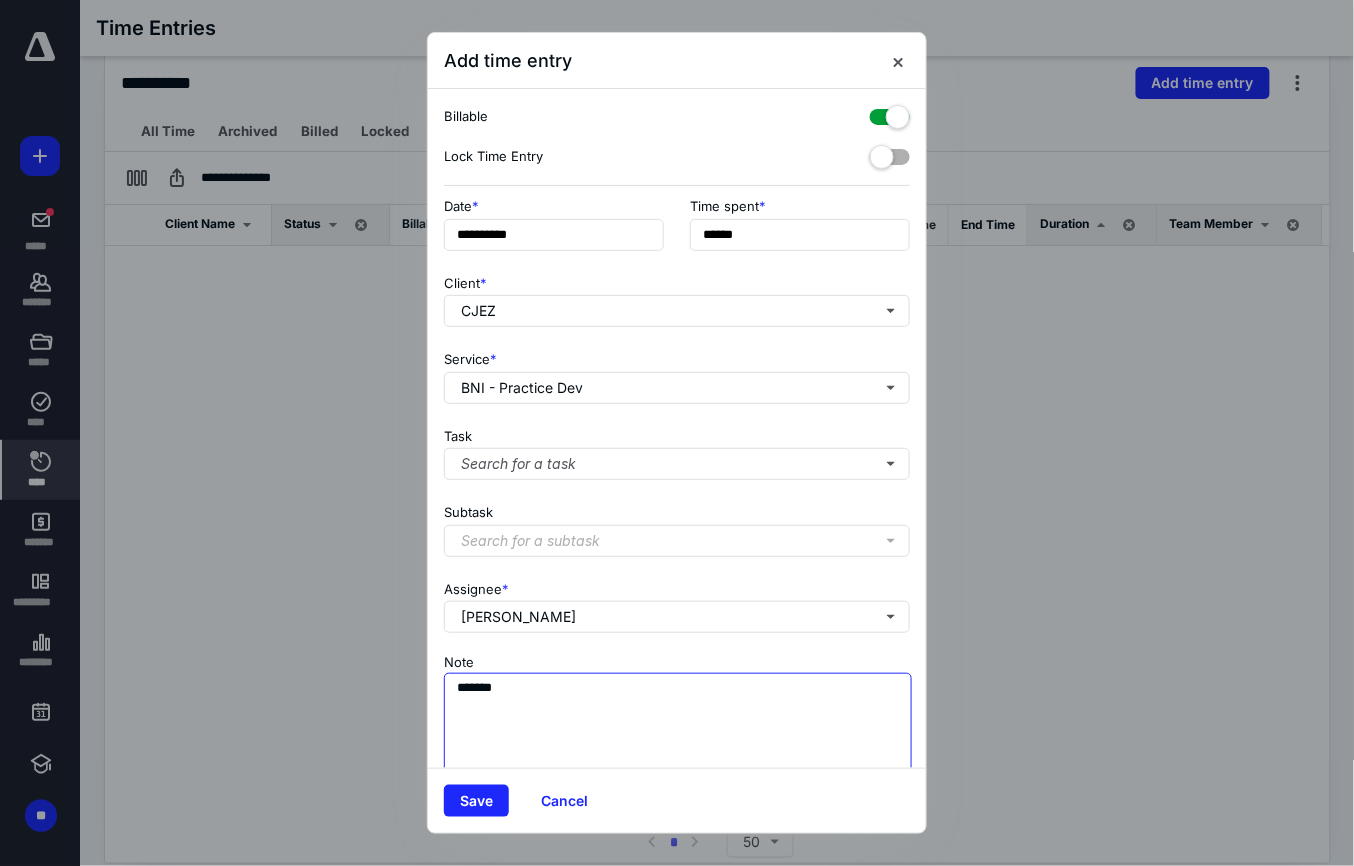 type on "*******" 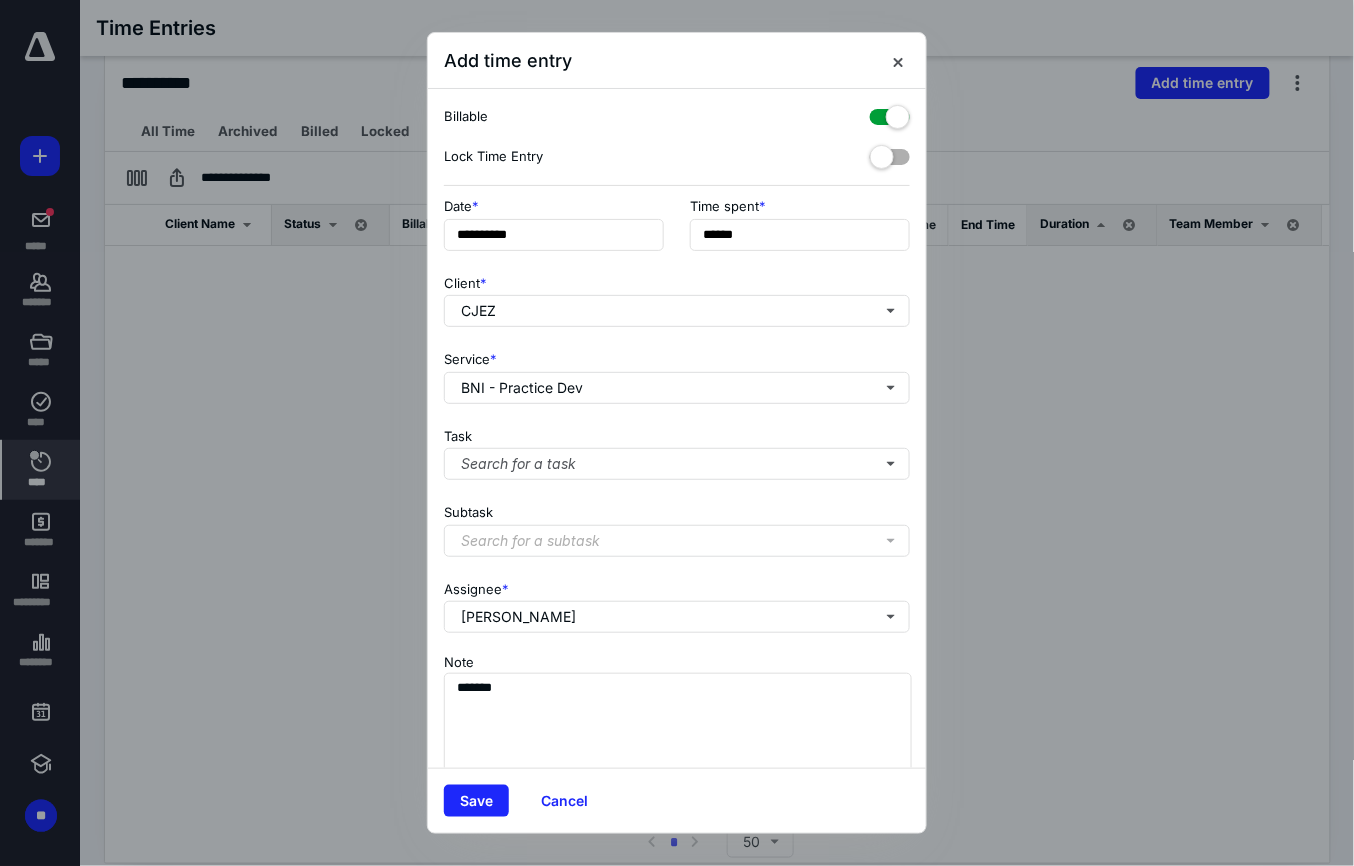 click at bounding box center [890, 113] 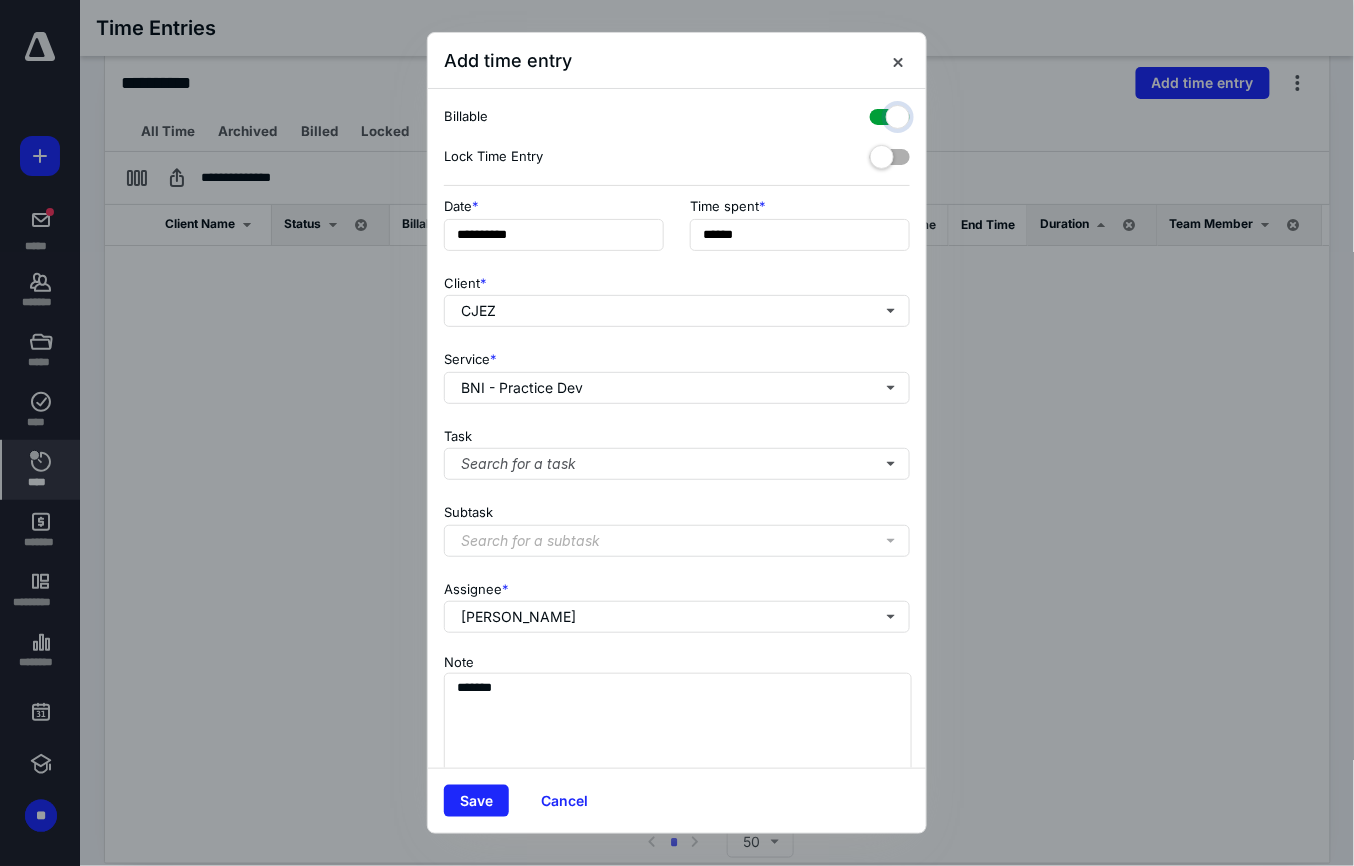 click at bounding box center [880, 114] 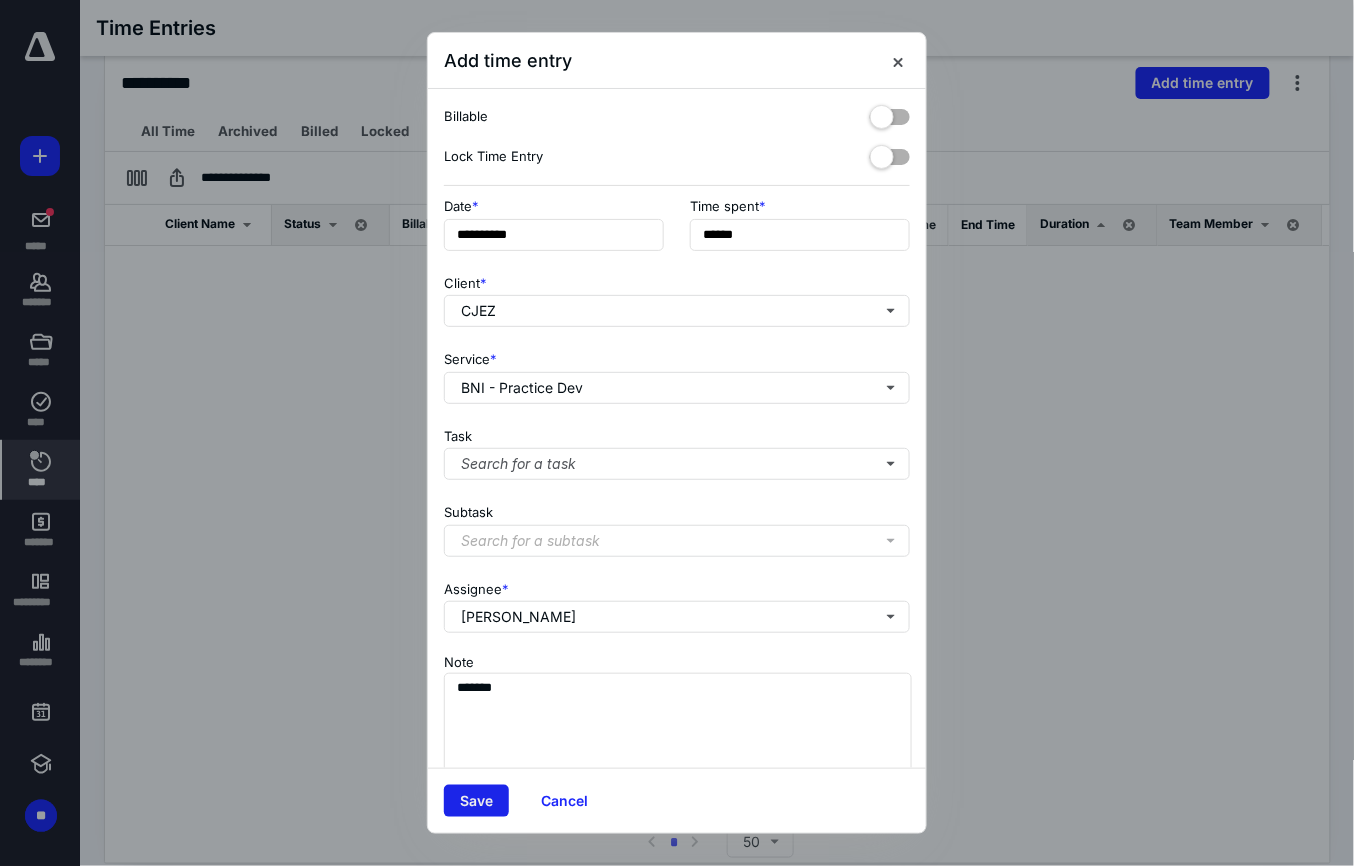 click on "Save" at bounding box center [476, 801] 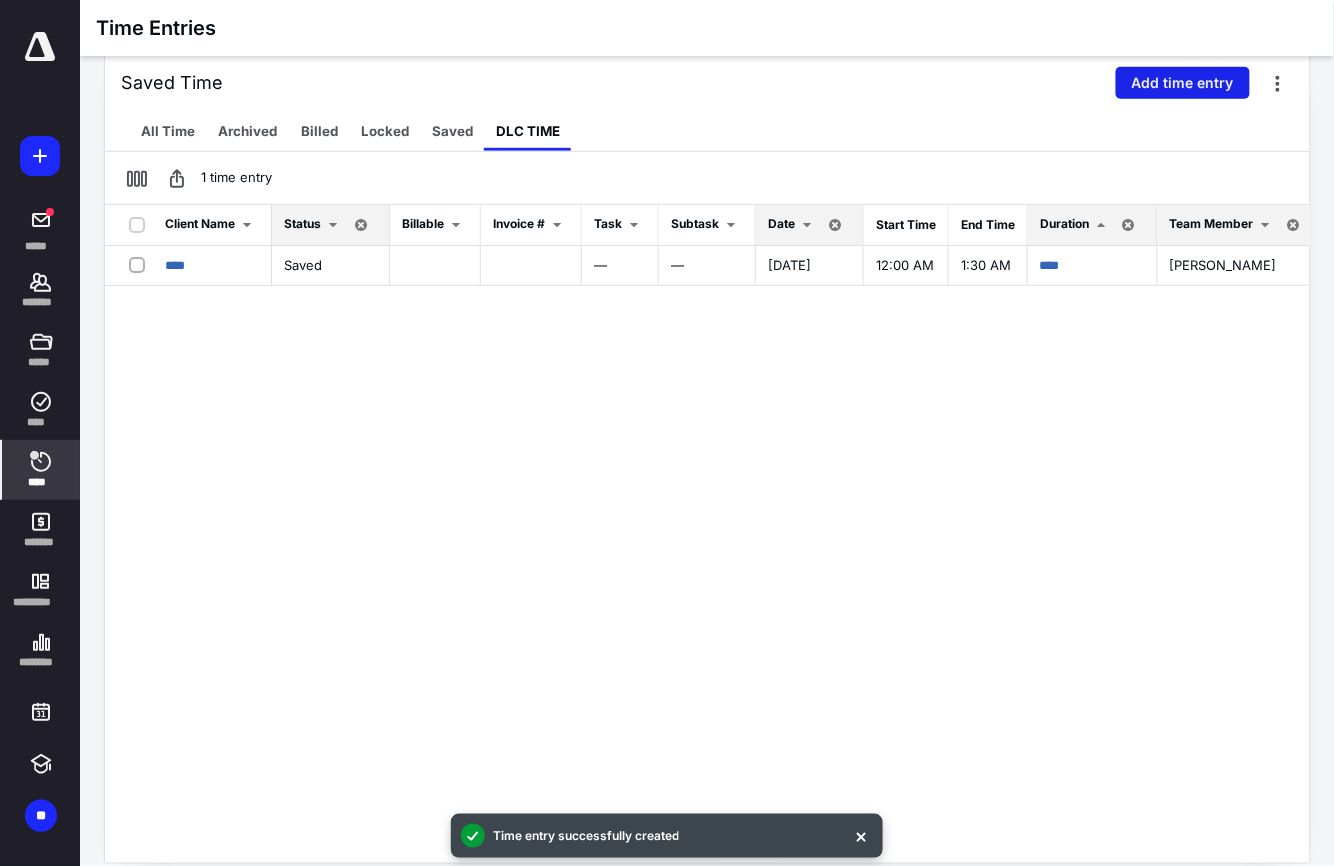 click on "Add time entry" at bounding box center (1183, 83) 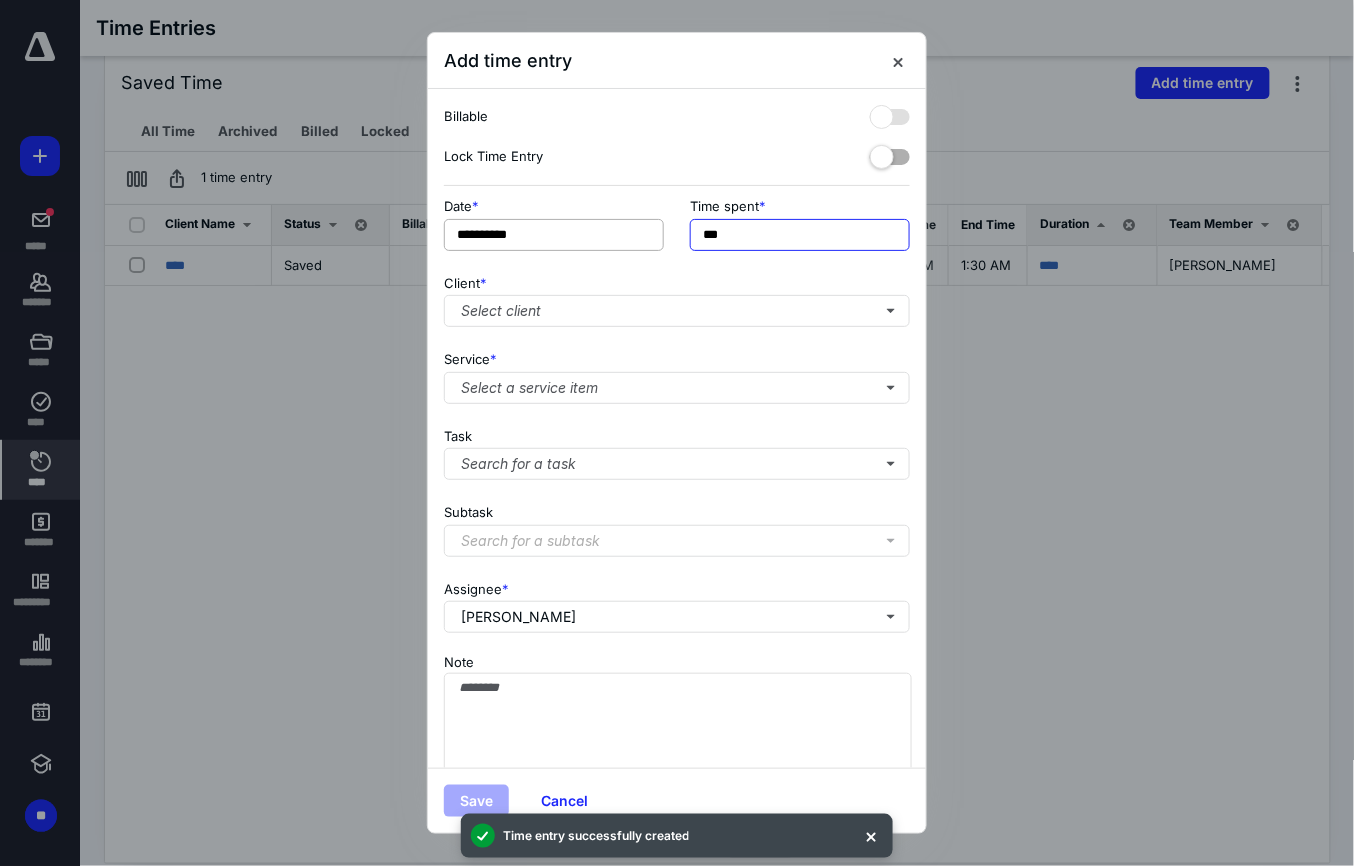 drag, startPoint x: 772, startPoint y: 229, endPoint x: 660, endPoint y: 225, distance: 112.0714 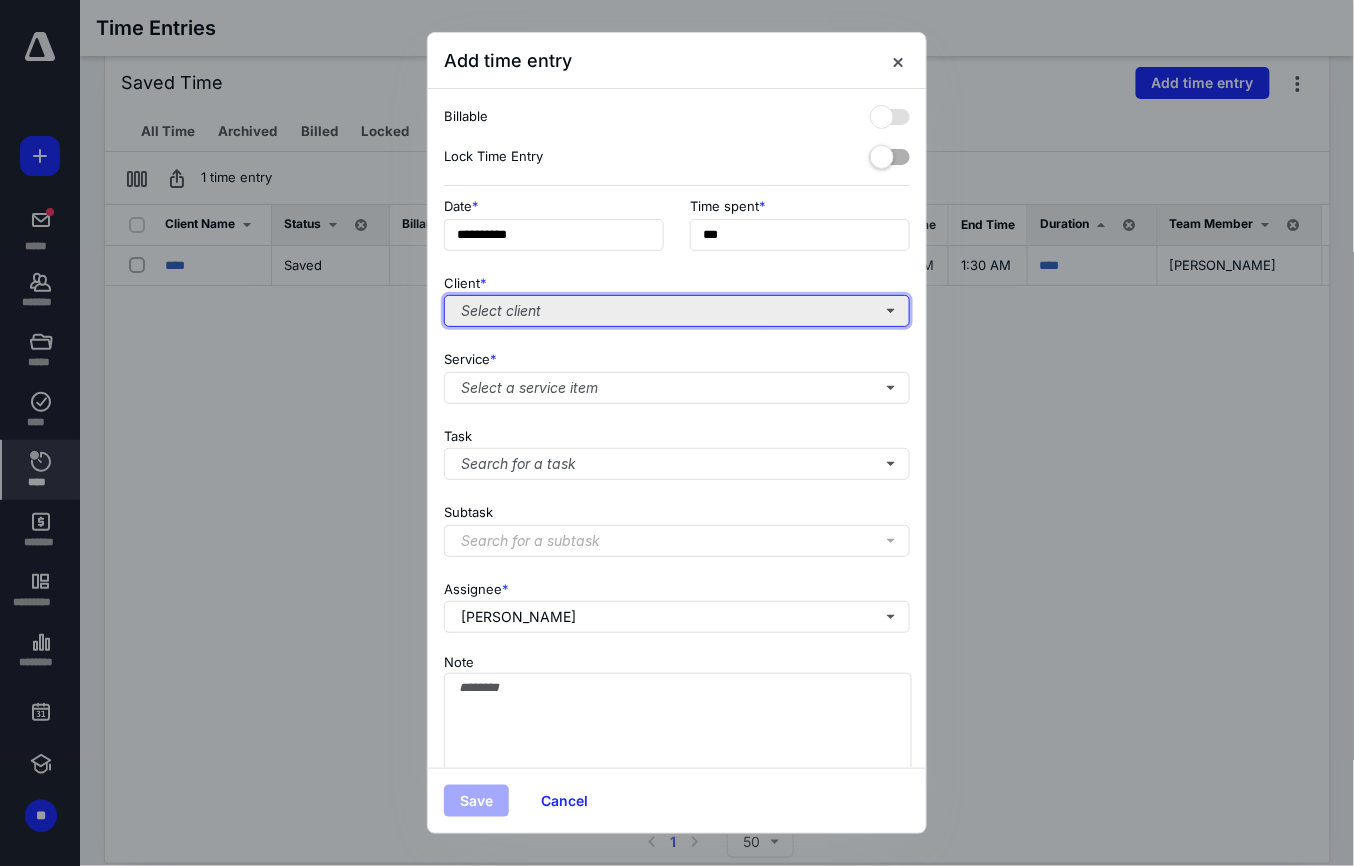 type on "**" 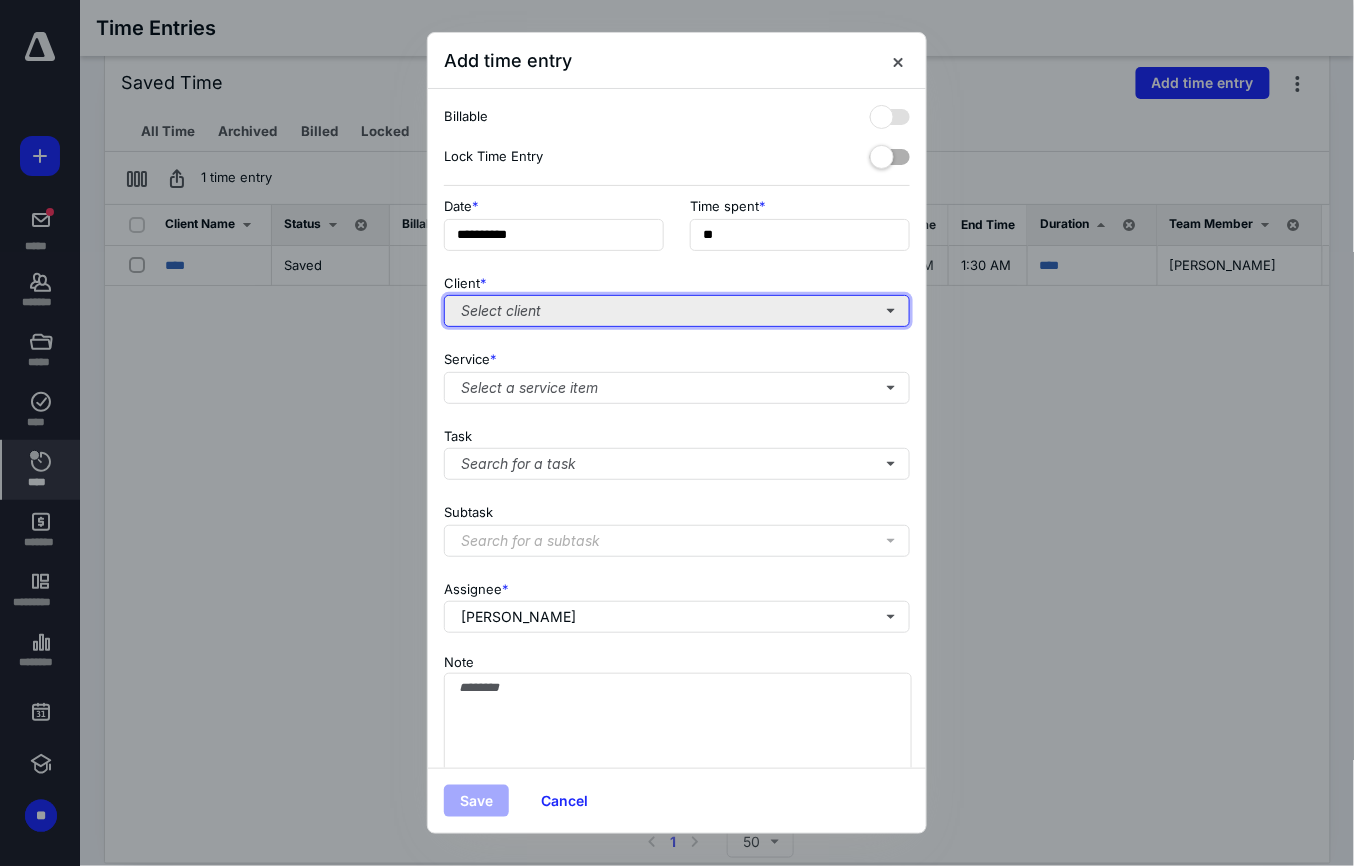 click on "Select client" at bounding box center (677, 311) 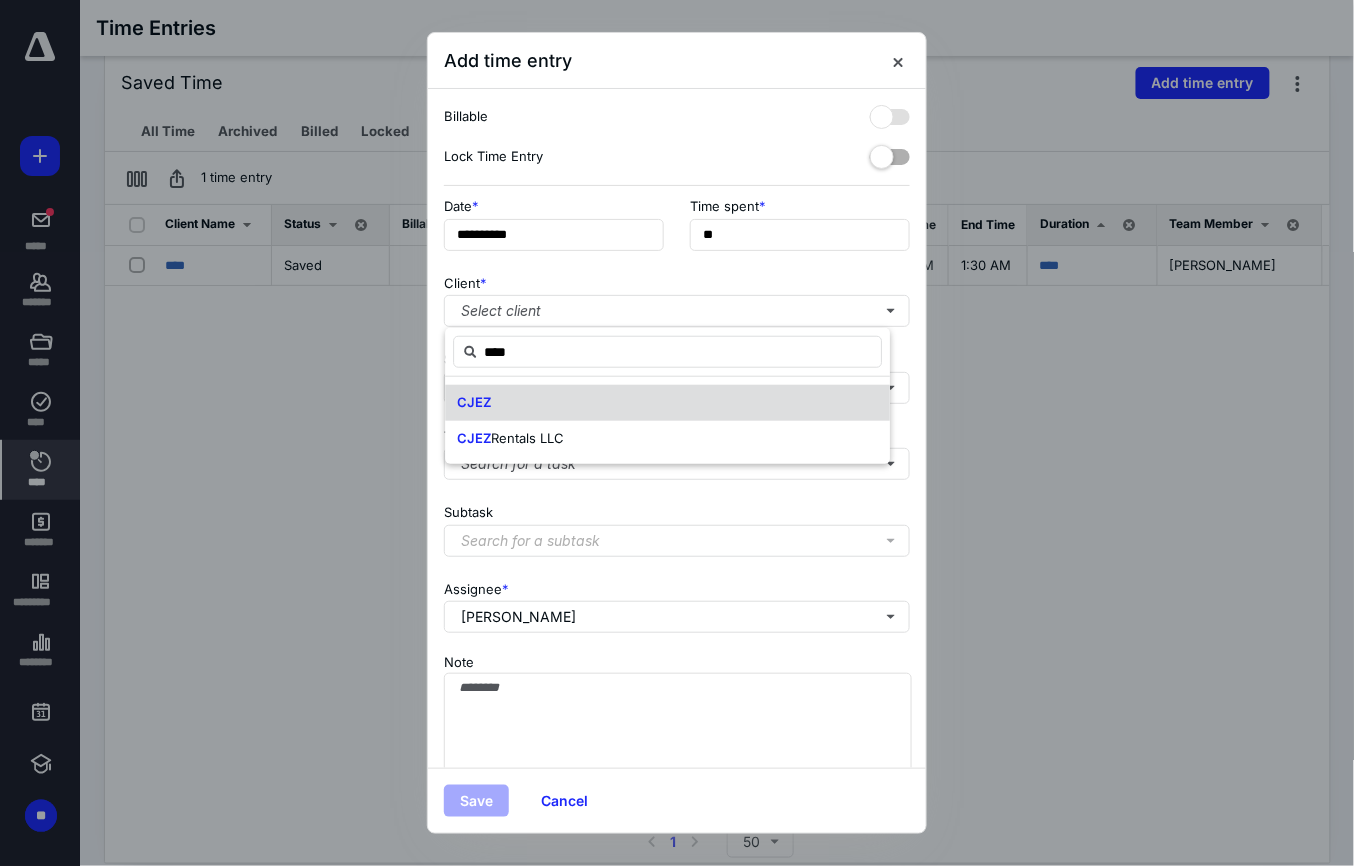 click on "CJEZ" at bounding box center [667, 403] 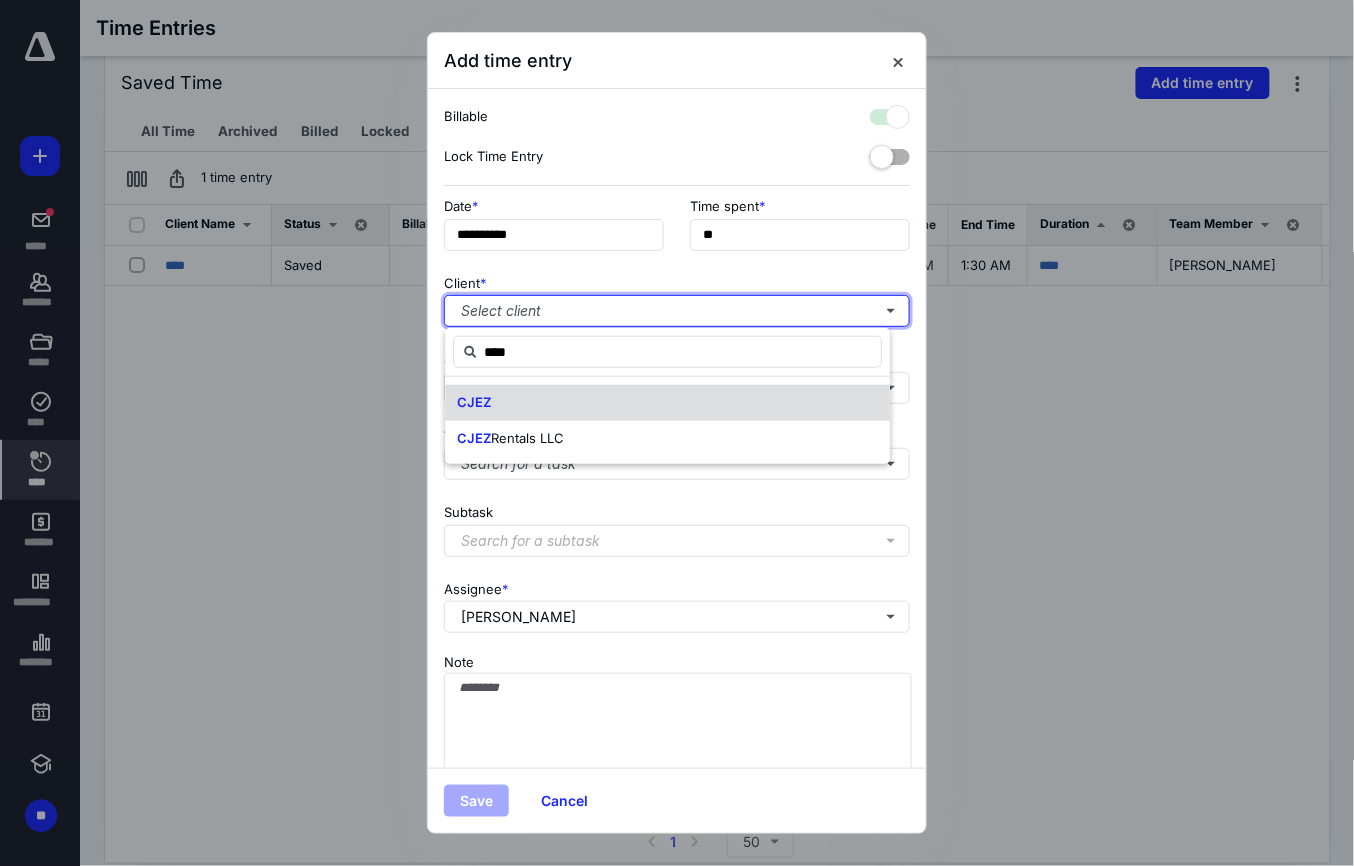 checkbox on "true" 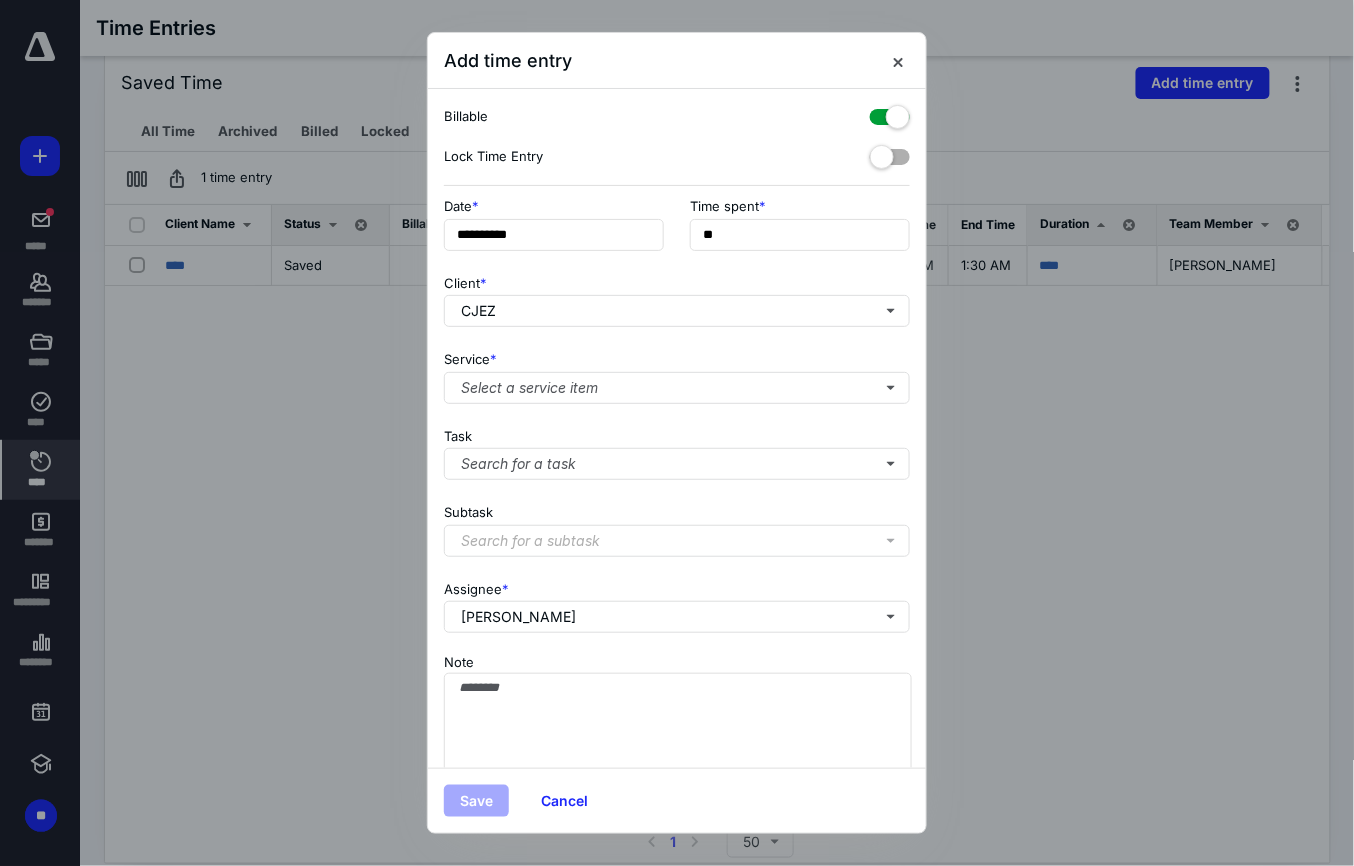 click at bounding box center [890, 113] 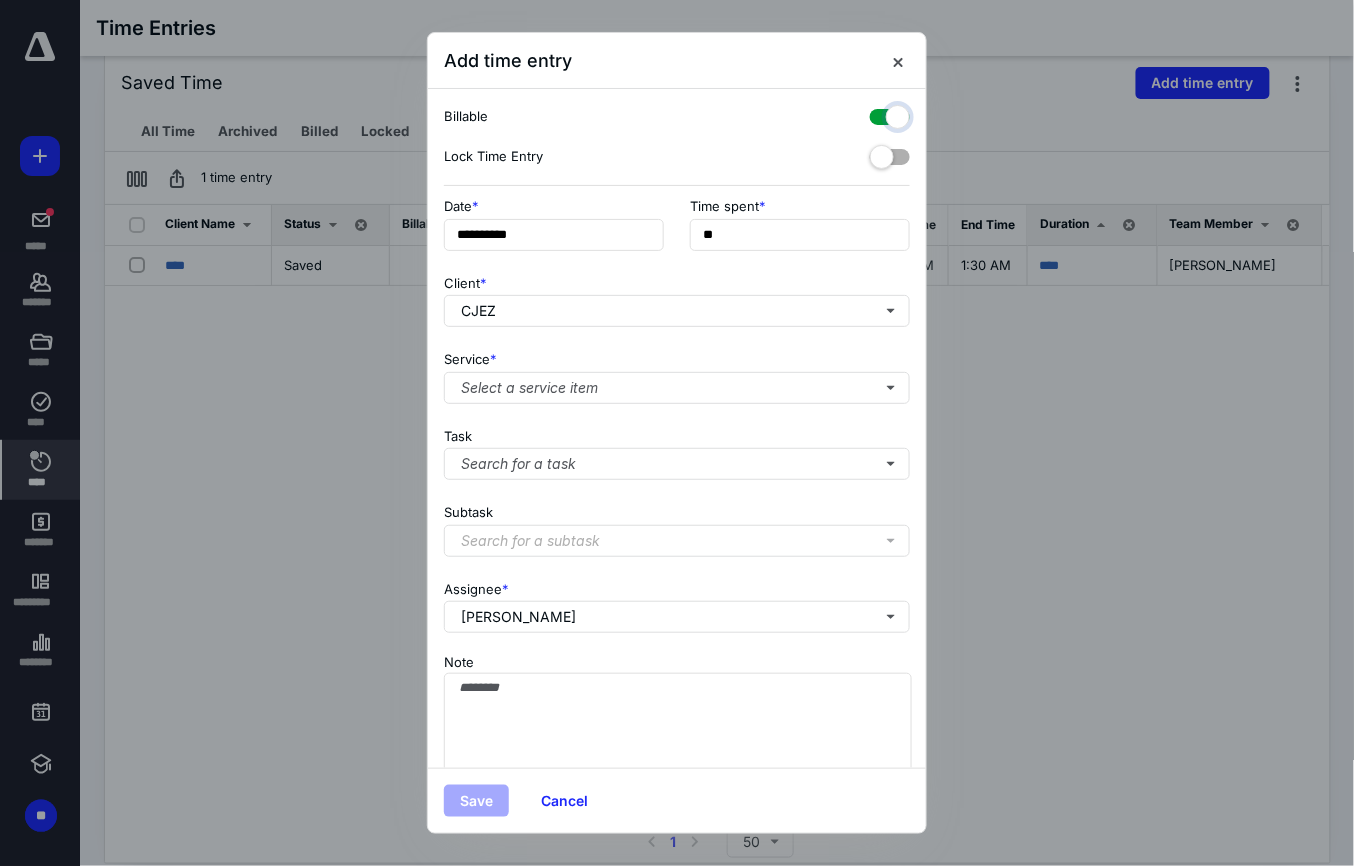 click at bounding box center (880, 114) 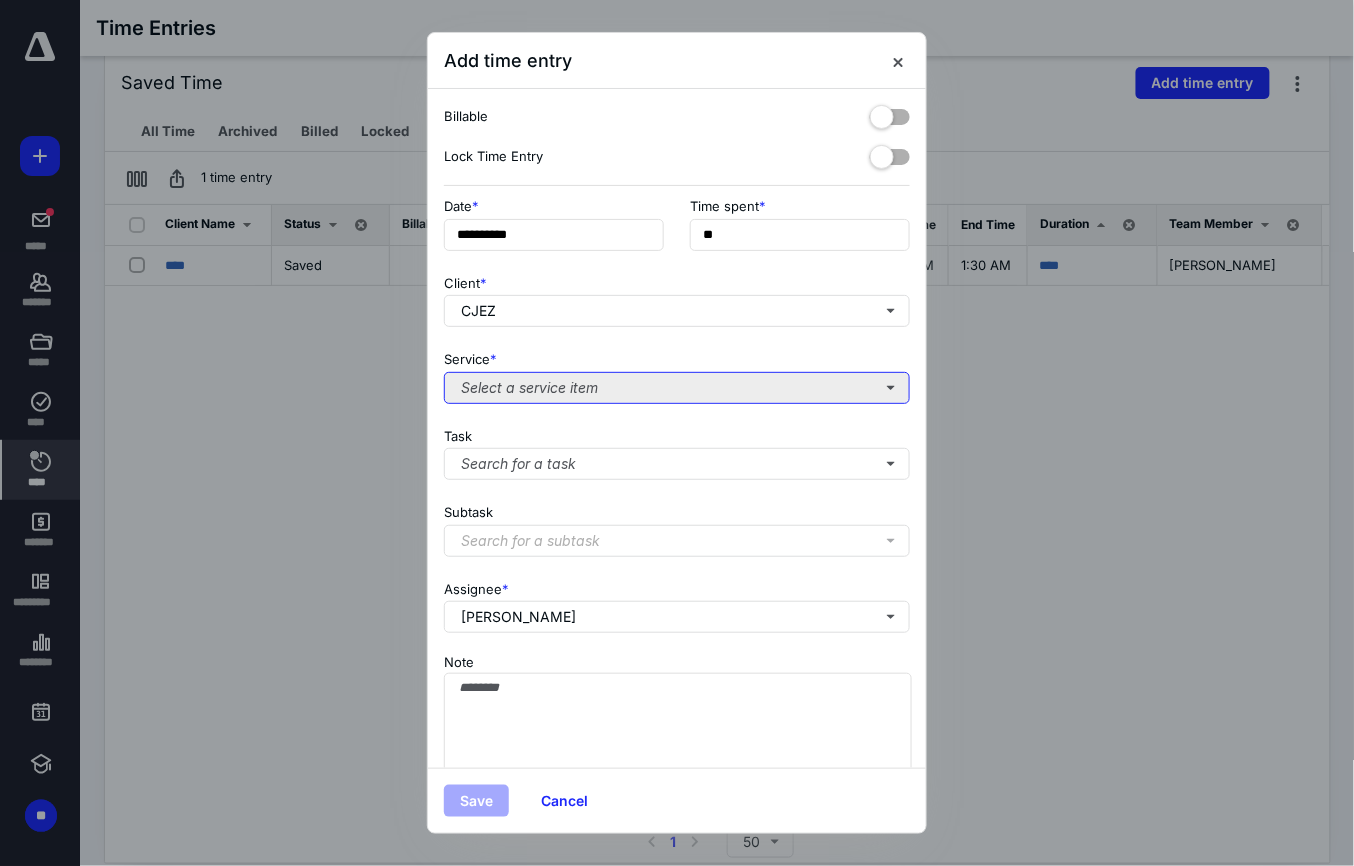 click on "Select a service item" at bounding box center (677, 388) 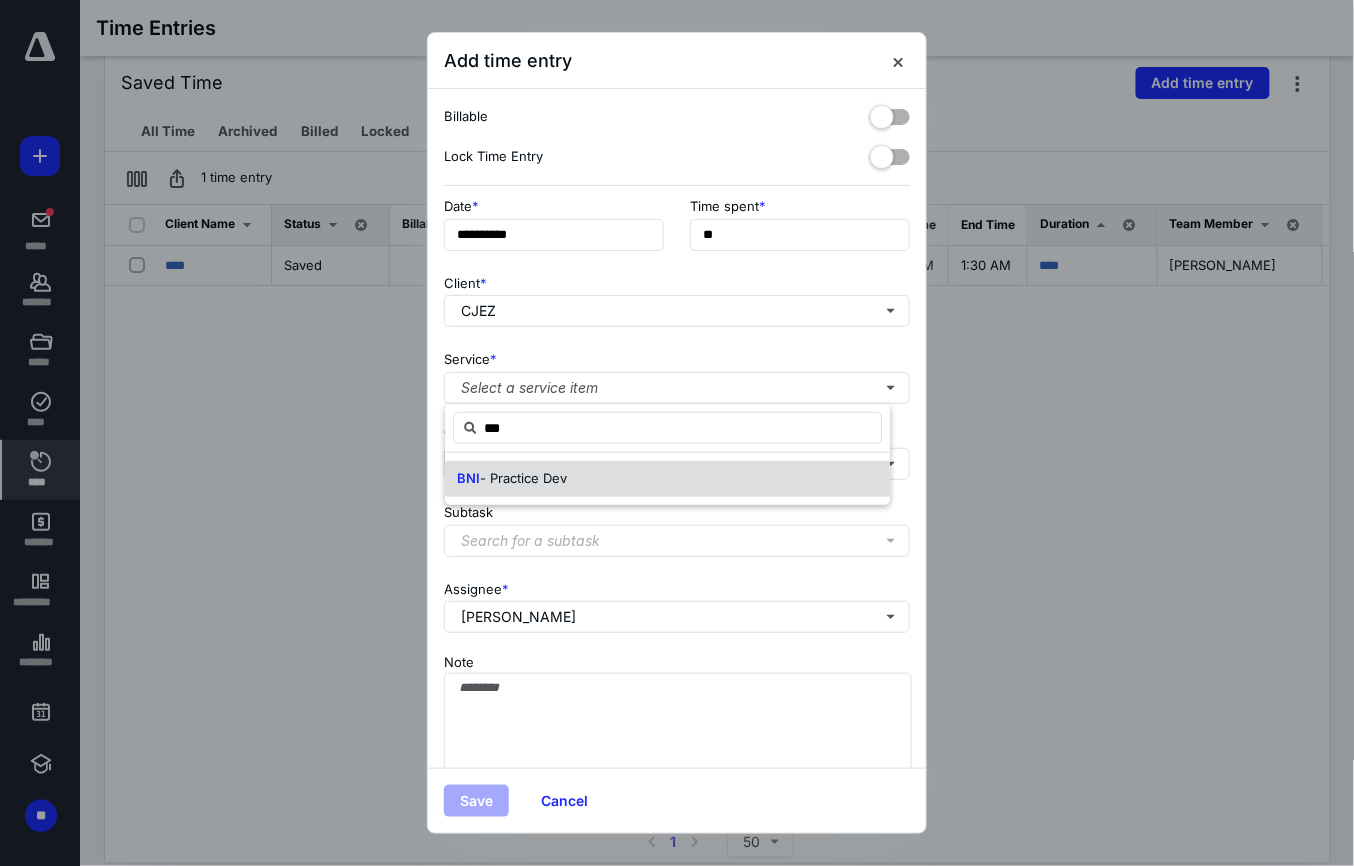 click on "BNI  - Practice Dev" at bounding box center [667, 479] 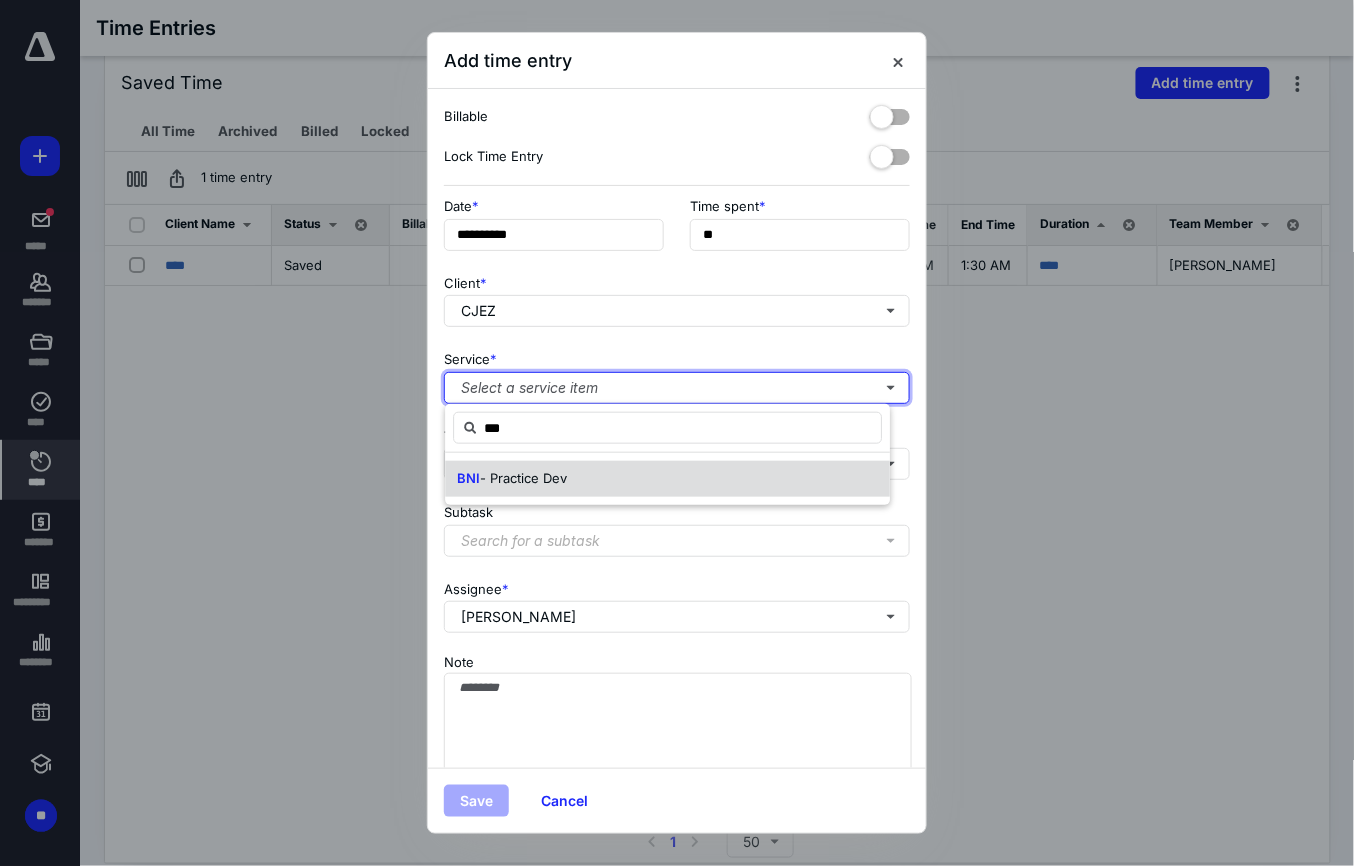 type 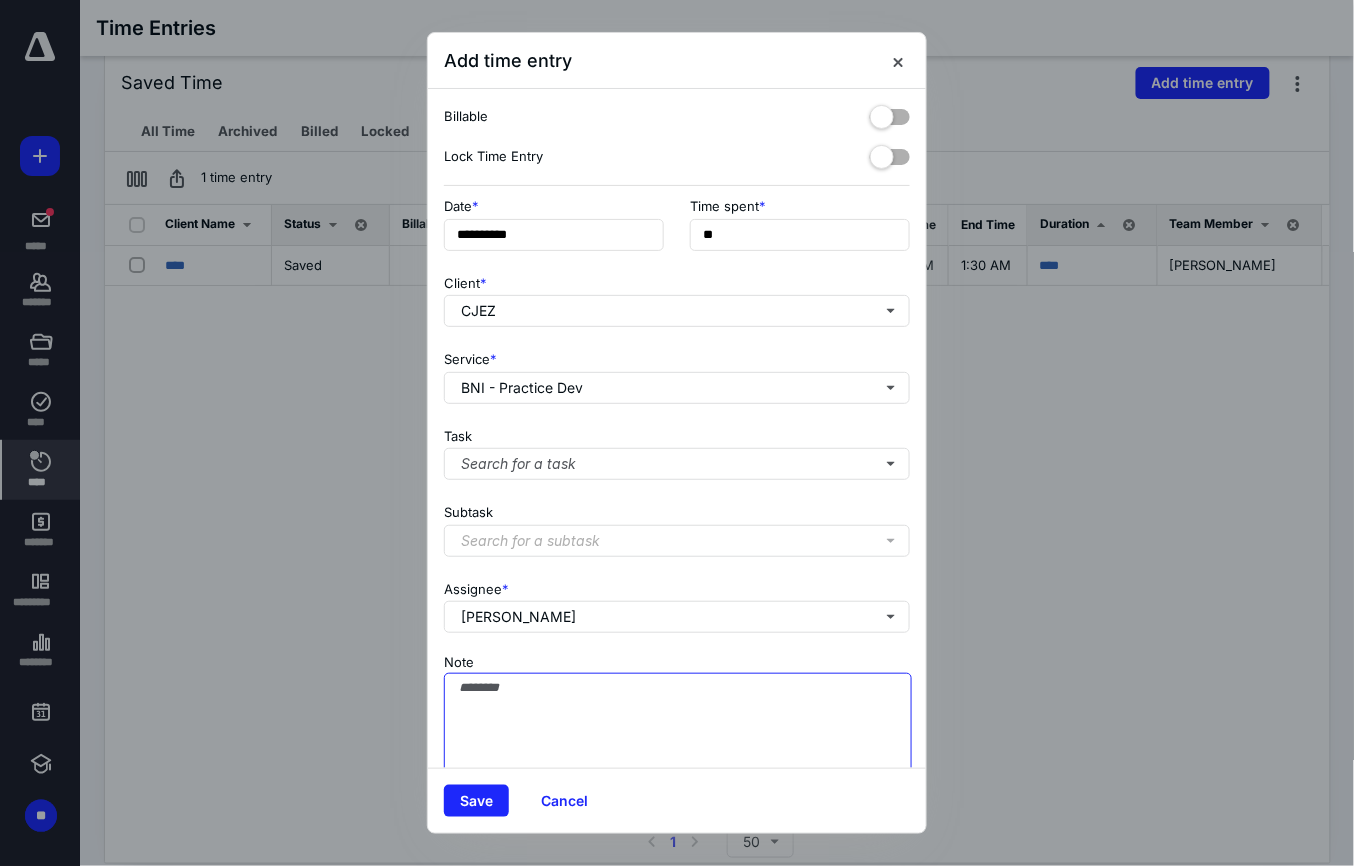 click on "Note" at bounding box center [678, 723] 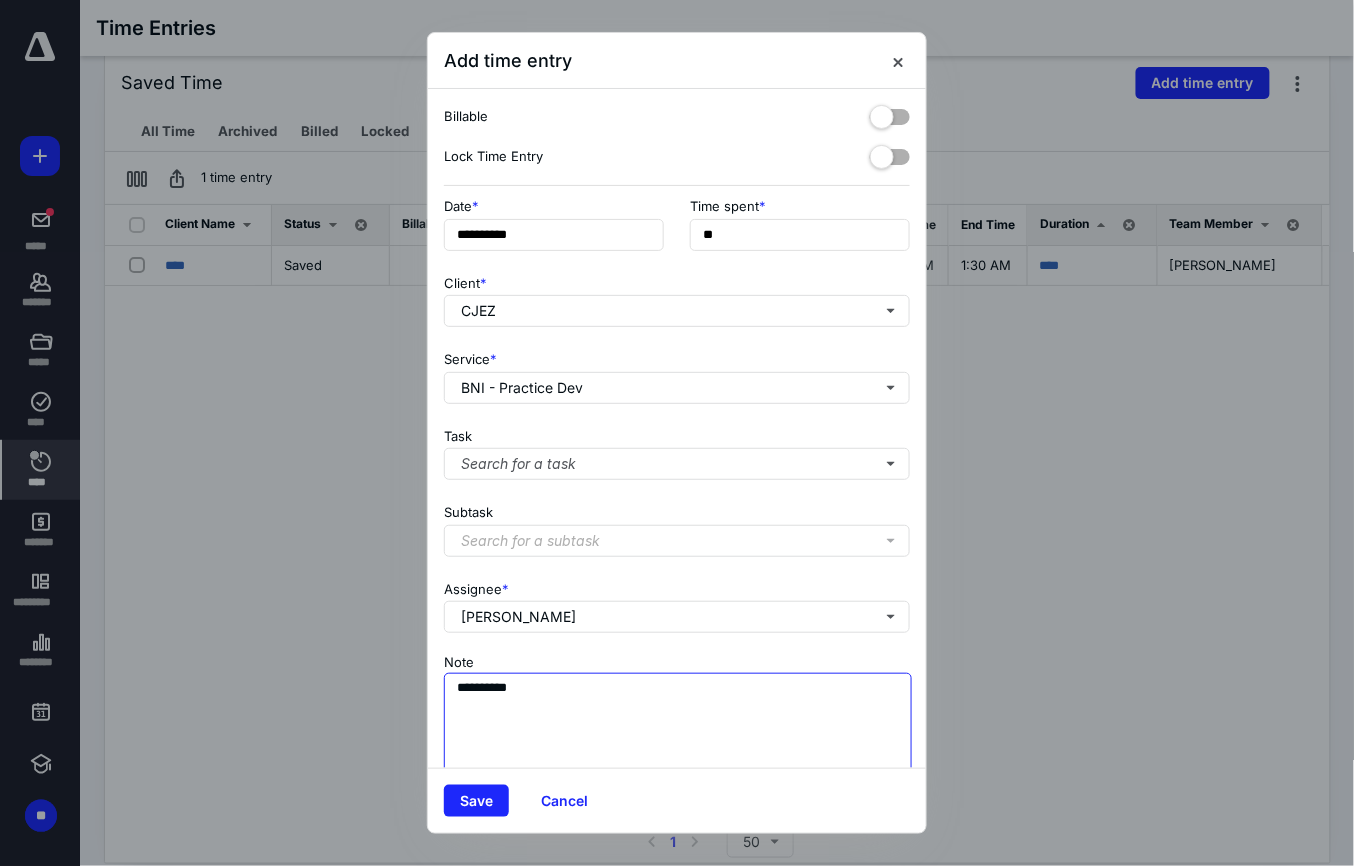 click on "**********" at bounding box center (678, 723) 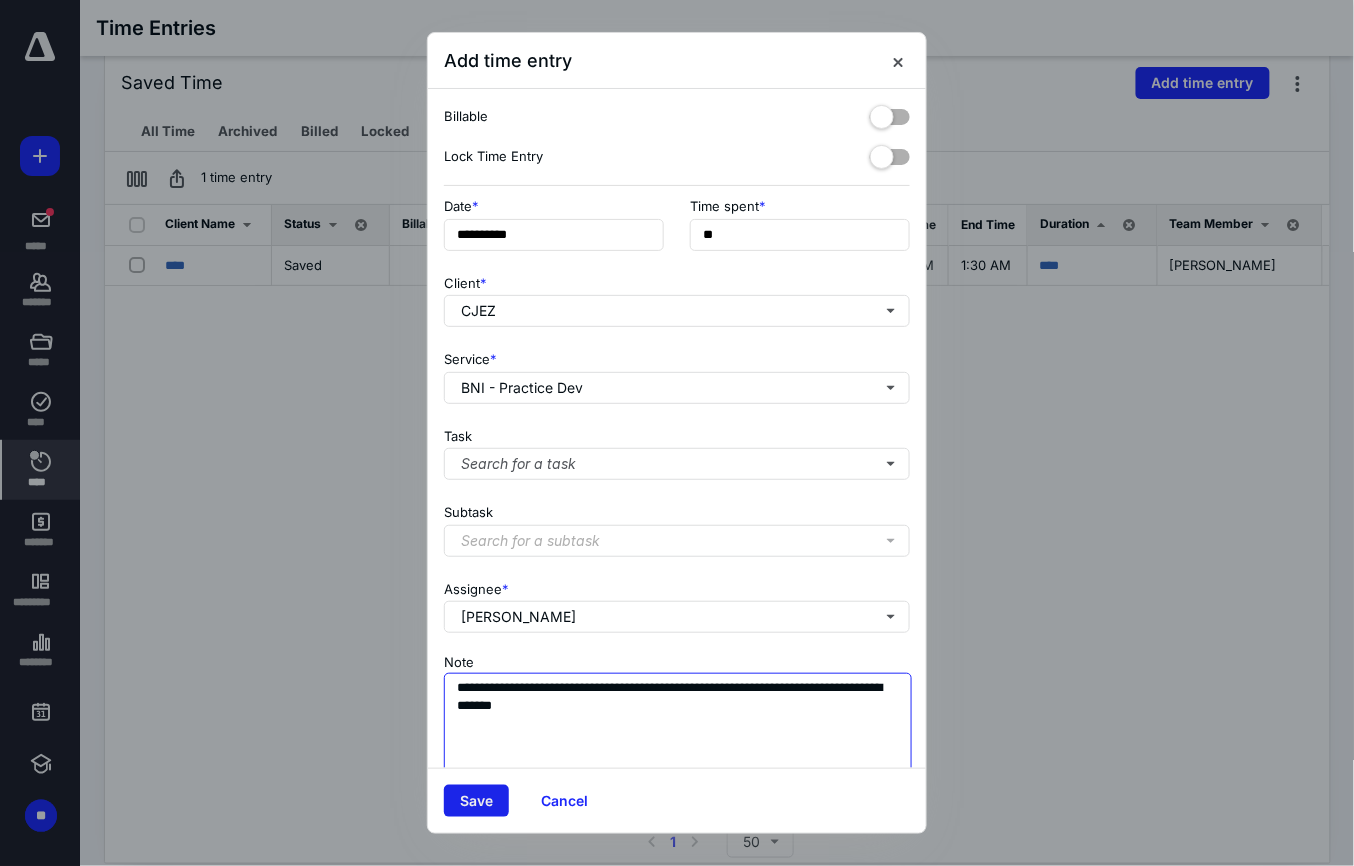 type on "**********" 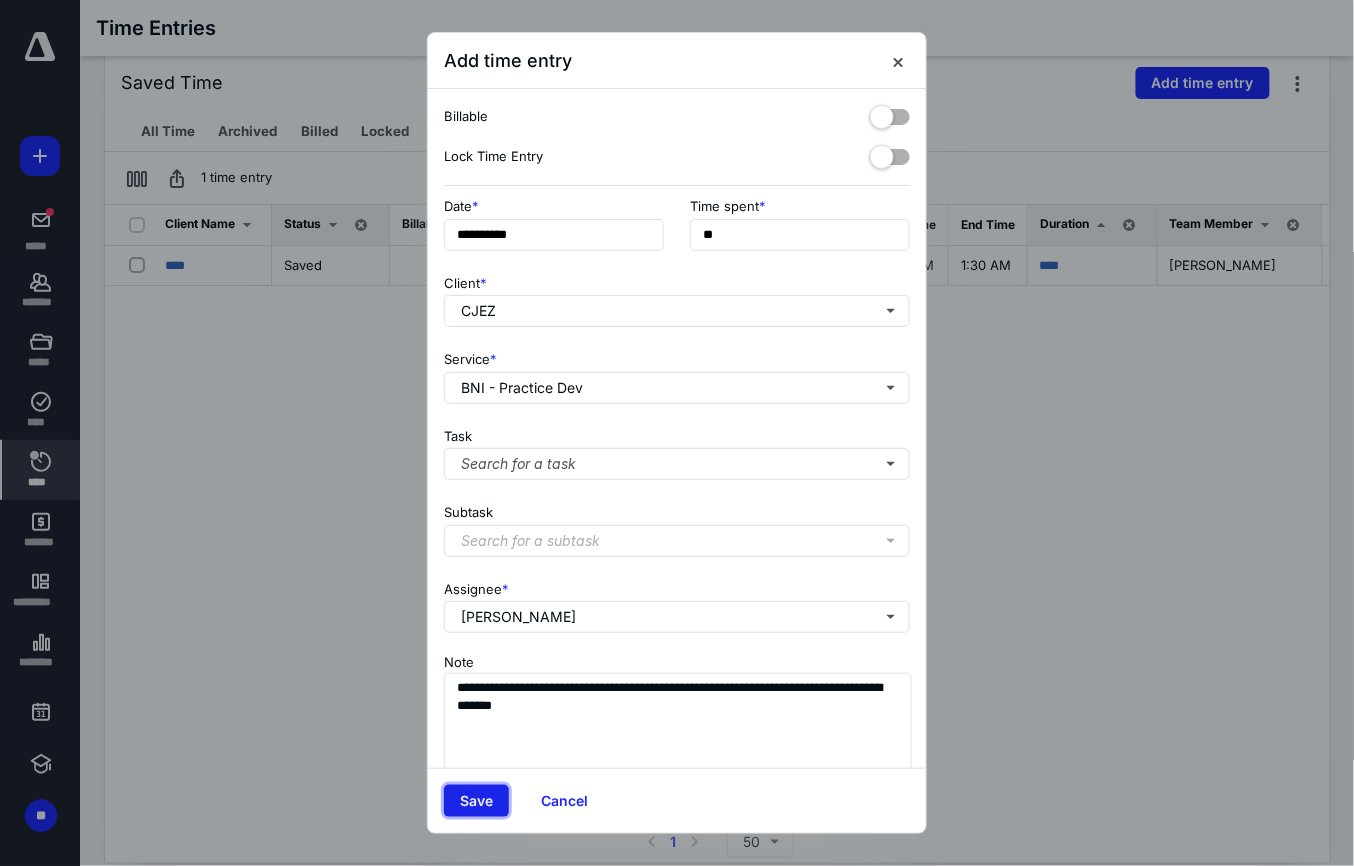click on "Save" at bounding box center [476, 801] 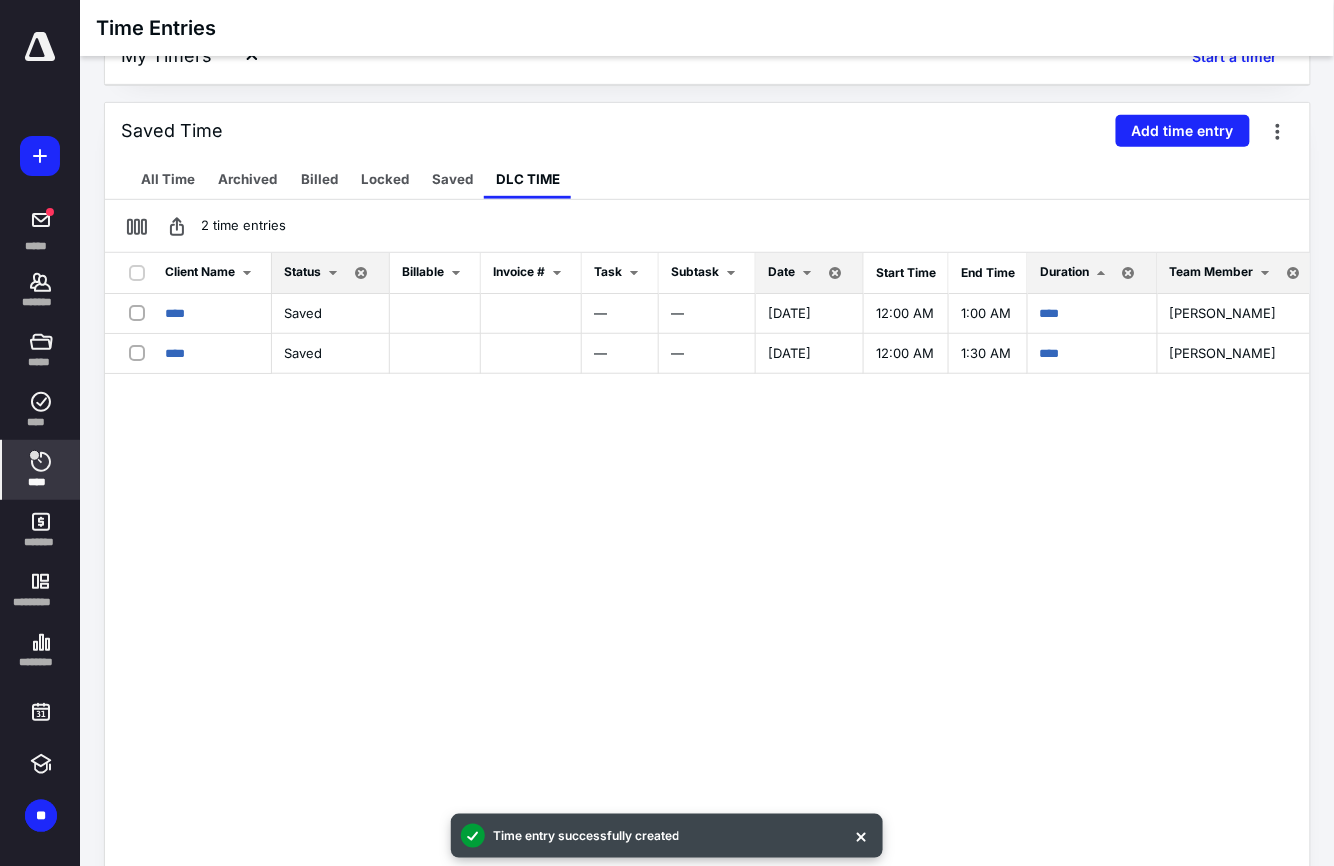 scroll, scrollTop: 232, scrollLeft: 0, axis: vertical 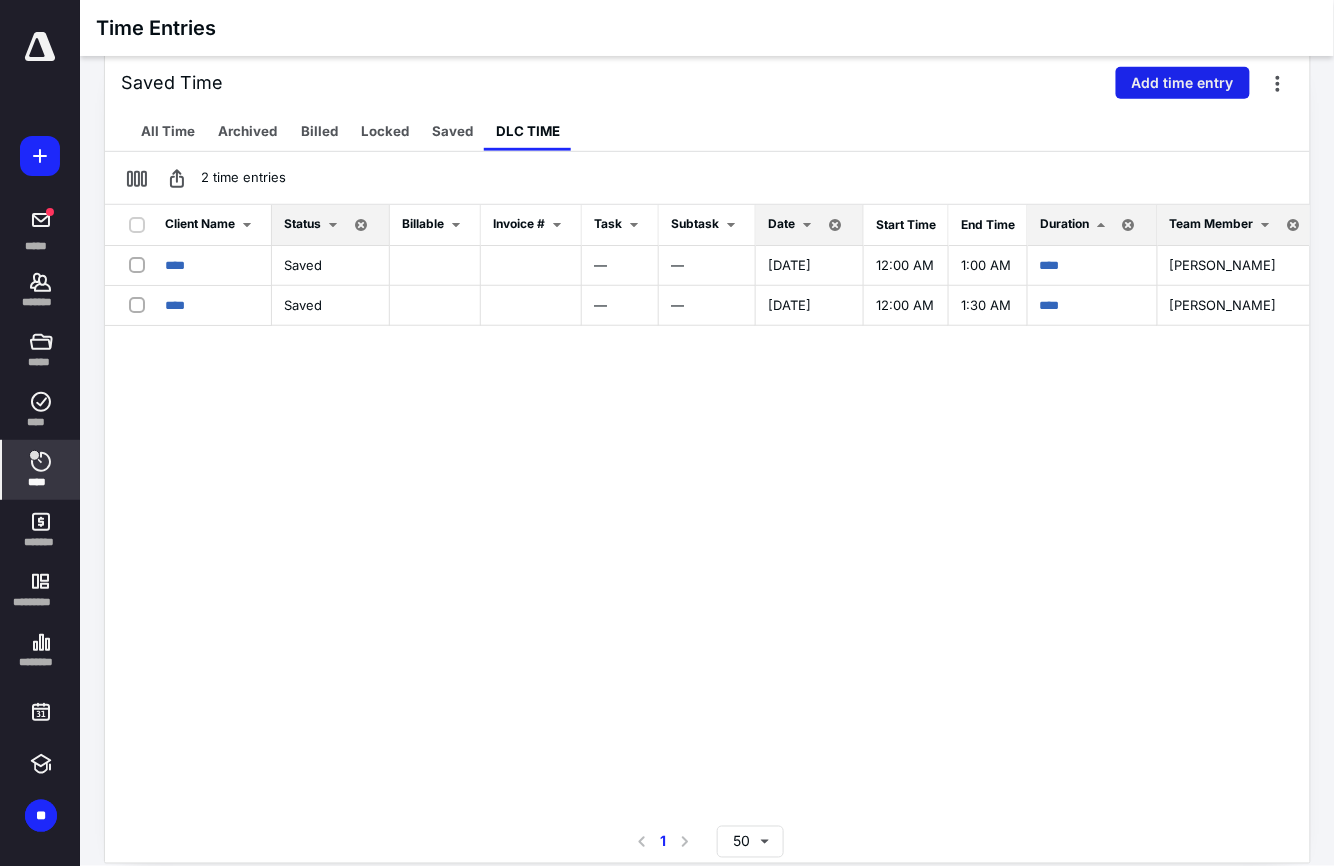 click on "Add time entry" at bounding box center (1183, 83) 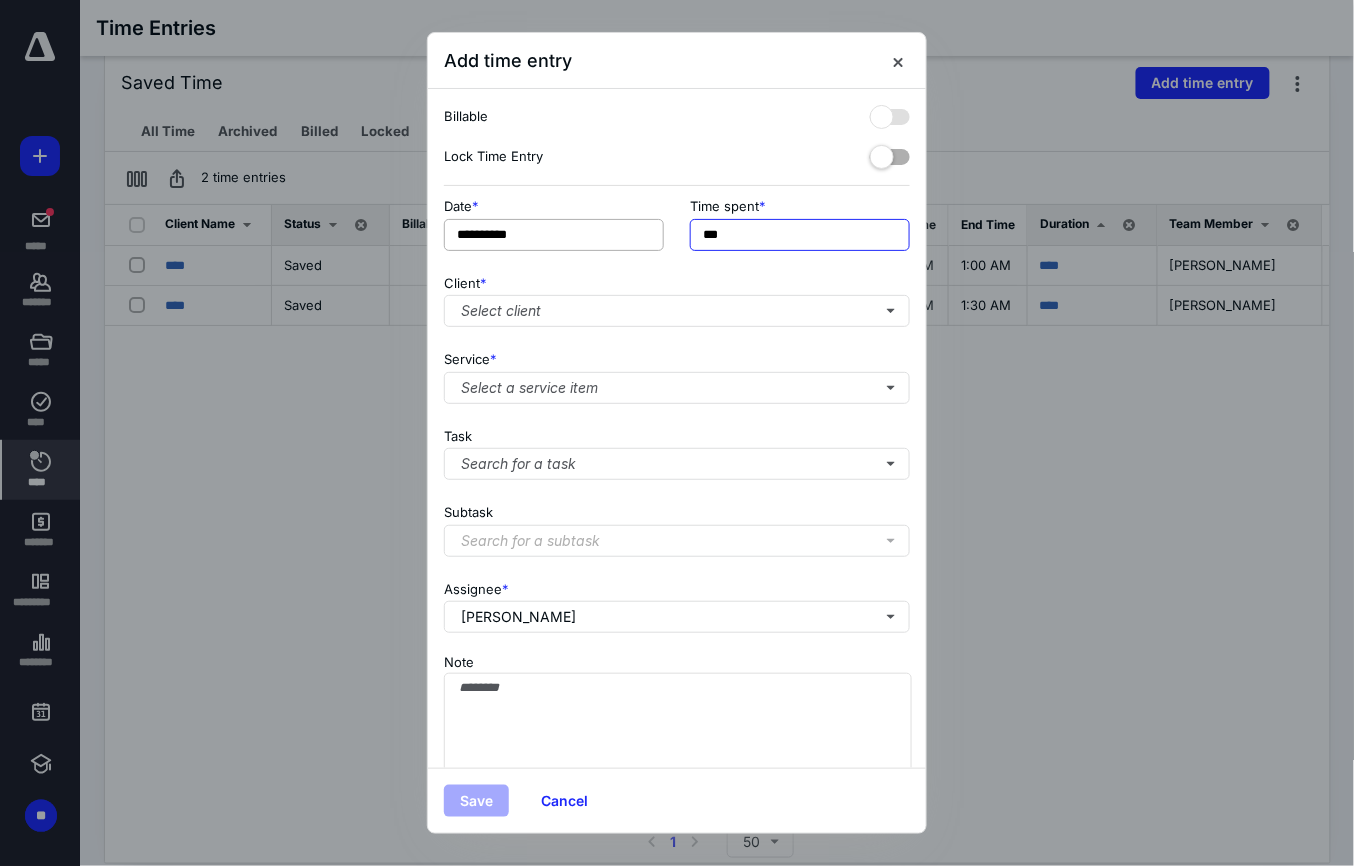 drag, startPoint x: 673, startPoint y: 240, endPoint x: 657, endPoint y: 240, distance: 16 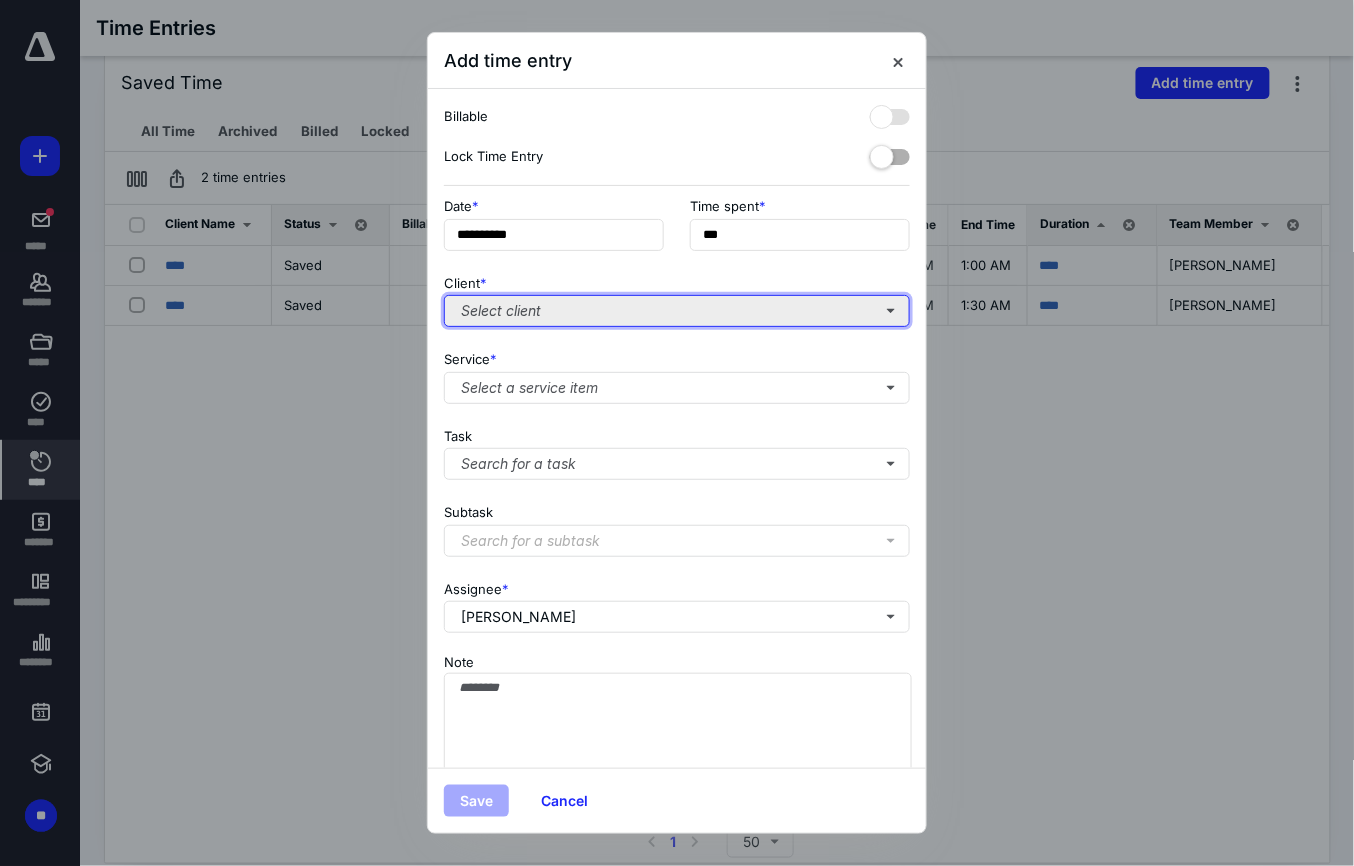 type on "**" 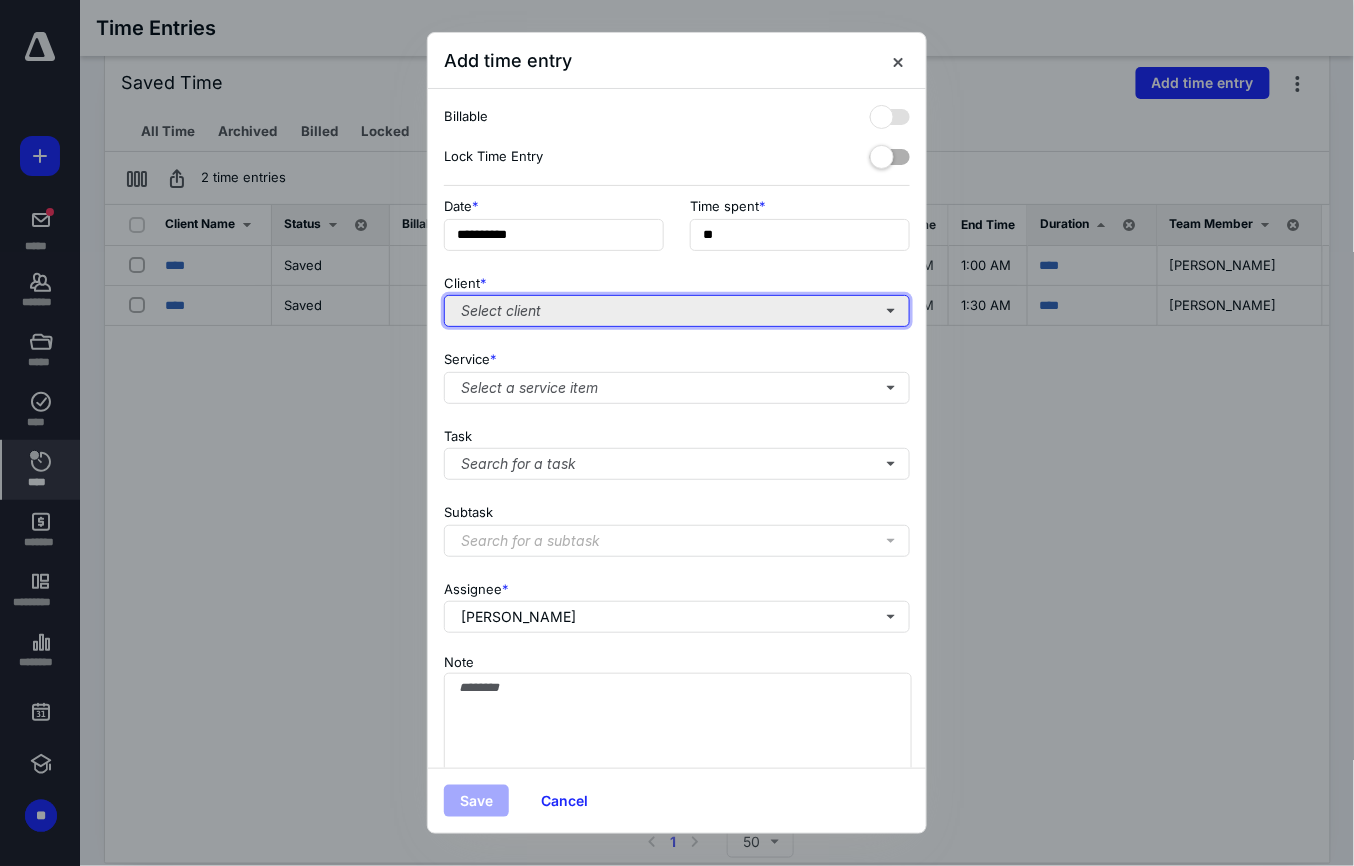 click on "Select client" at bounding box center (677, 311) 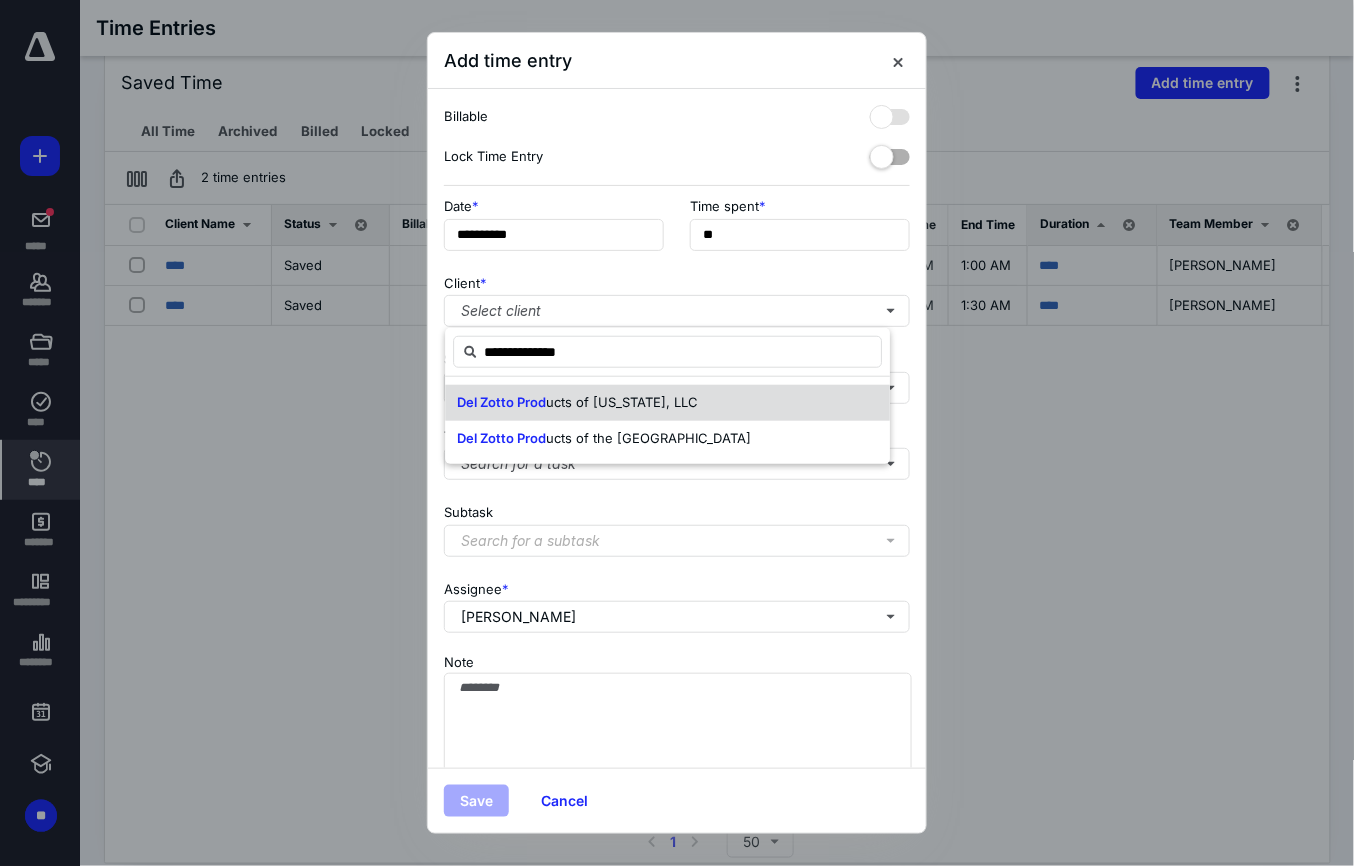 click on "ucts of [US_STATE], LLC" at bounding box center [622, 402] 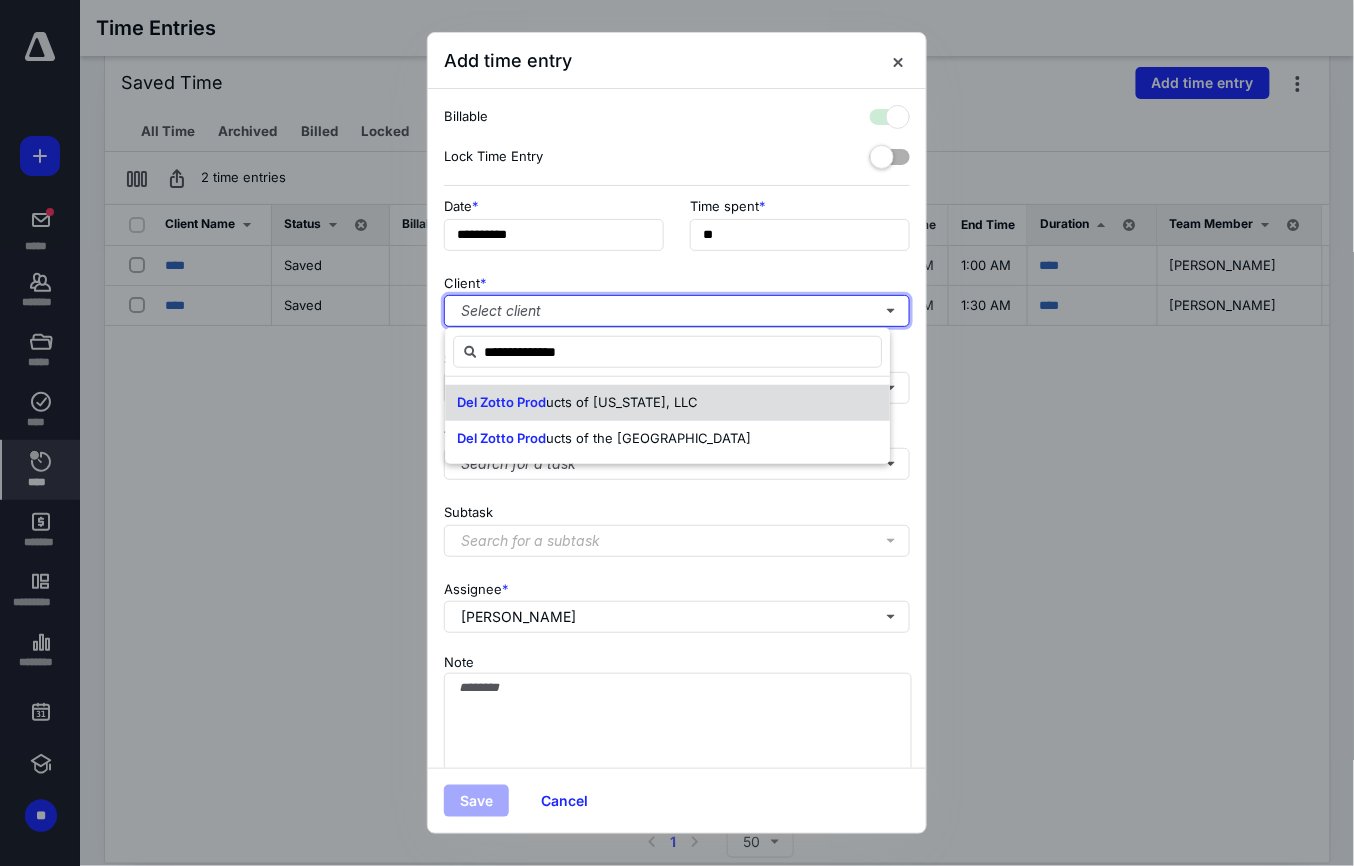 checkbox on "true" 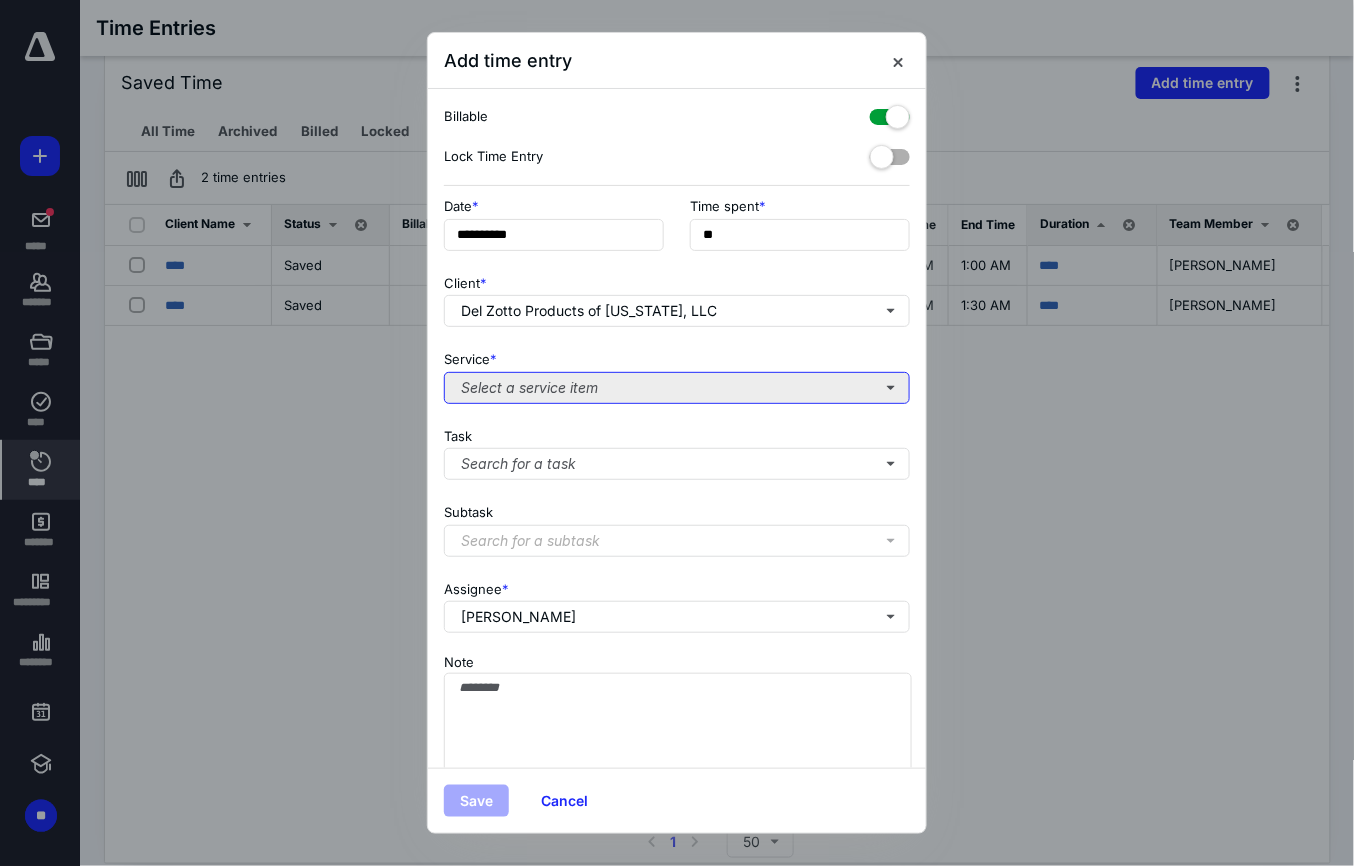 click on "Select a service item" at bounding box center [677, 388] 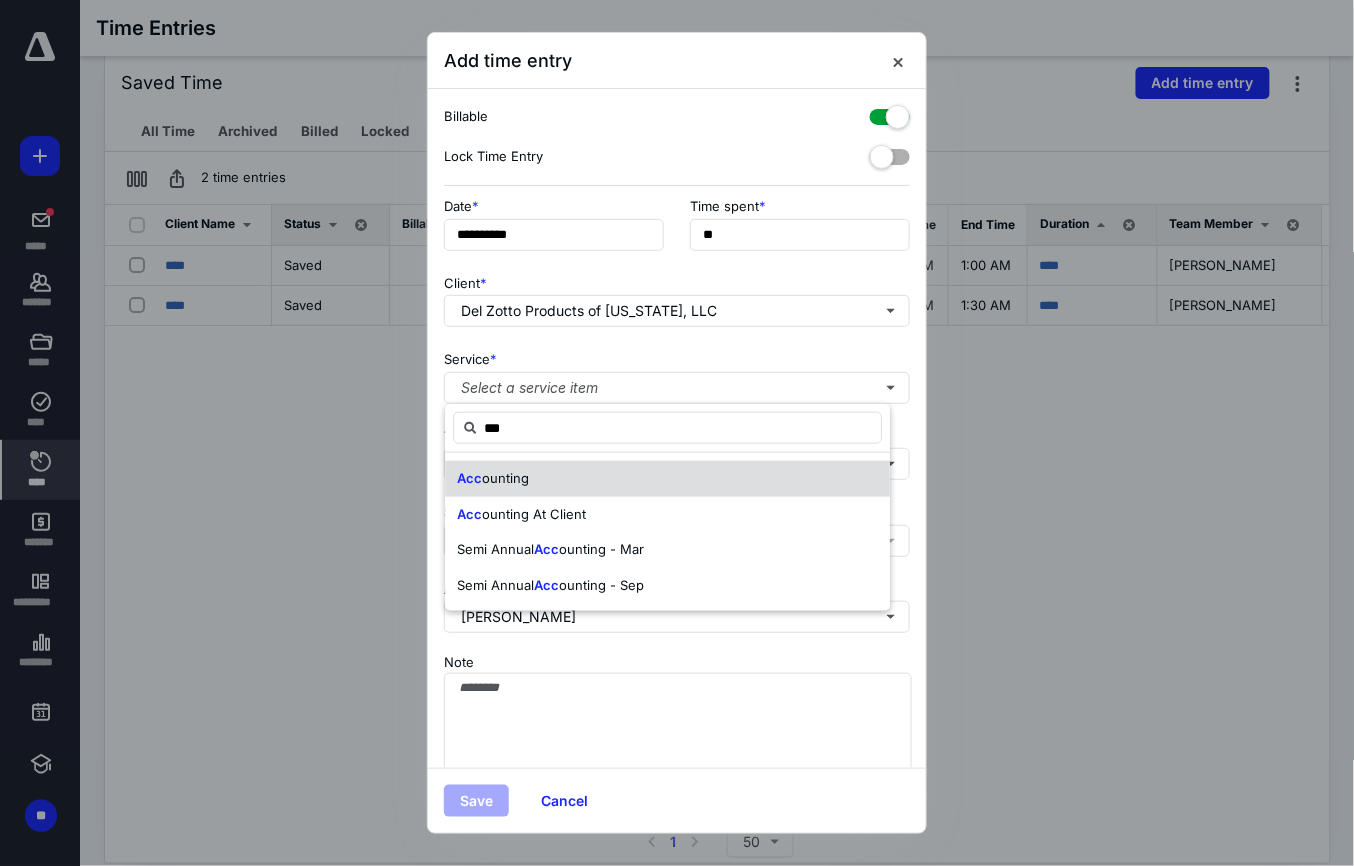 click on "Acc ounting" at bounding box center [667, 479] 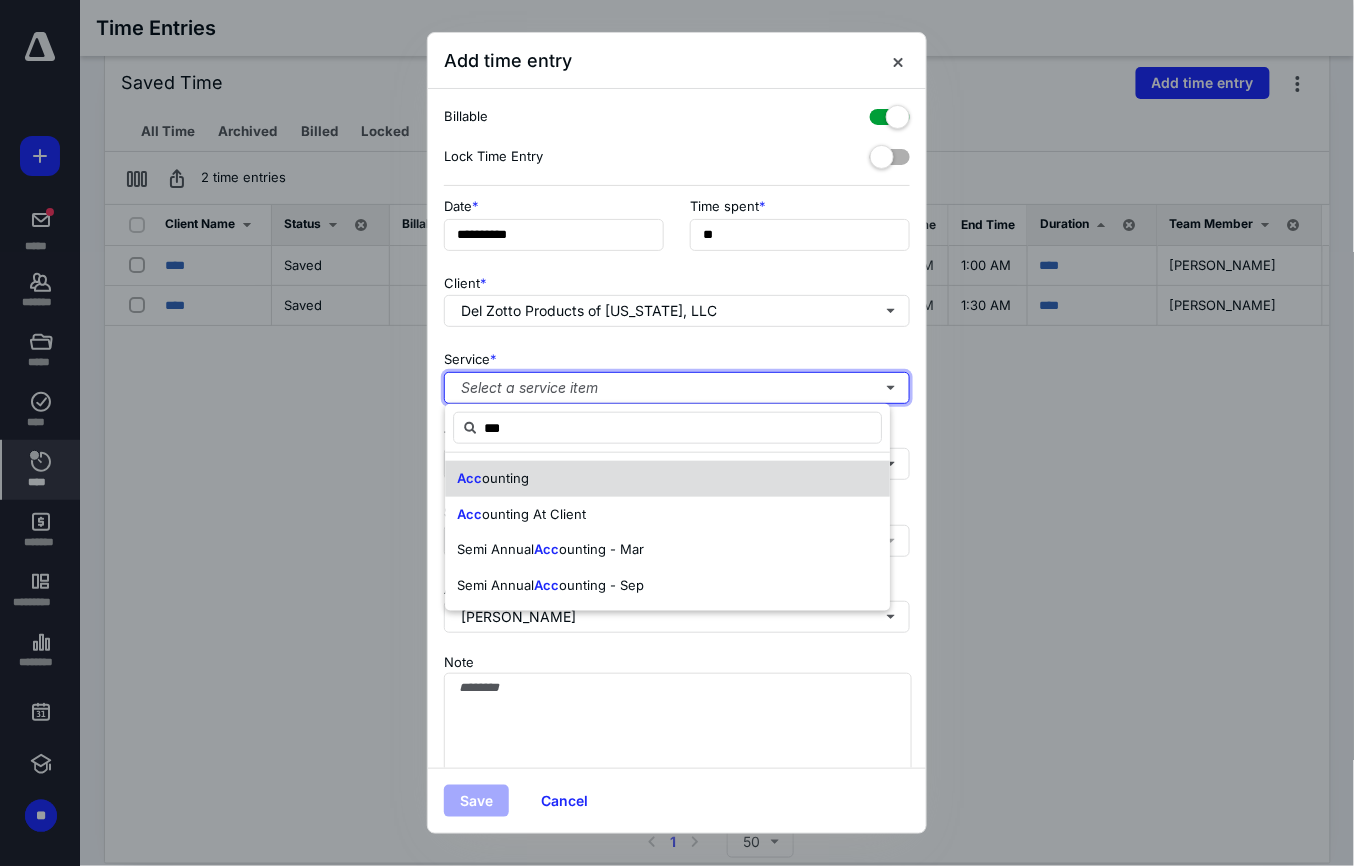 type 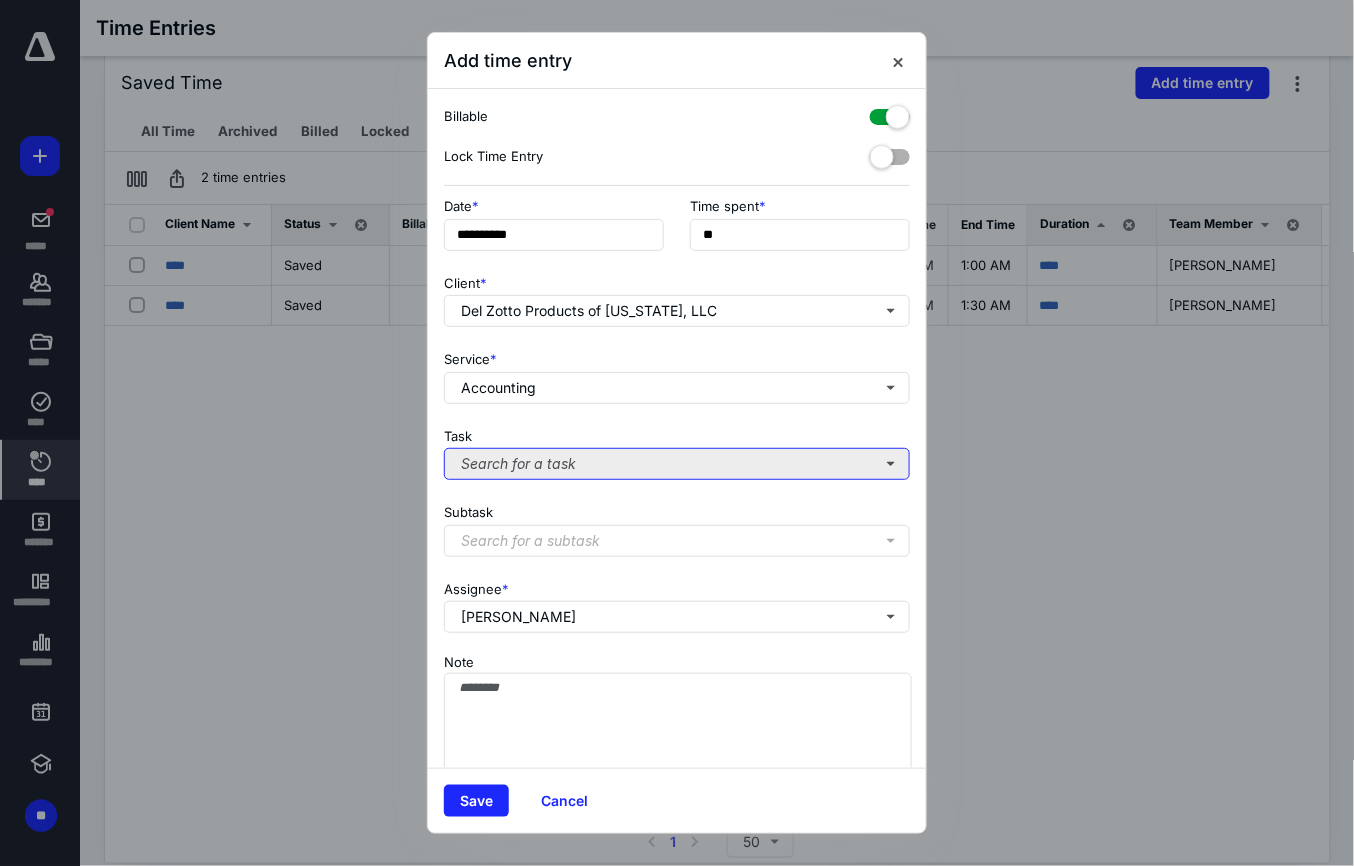 click on "Search for a task" at bounding box center (677, 464) 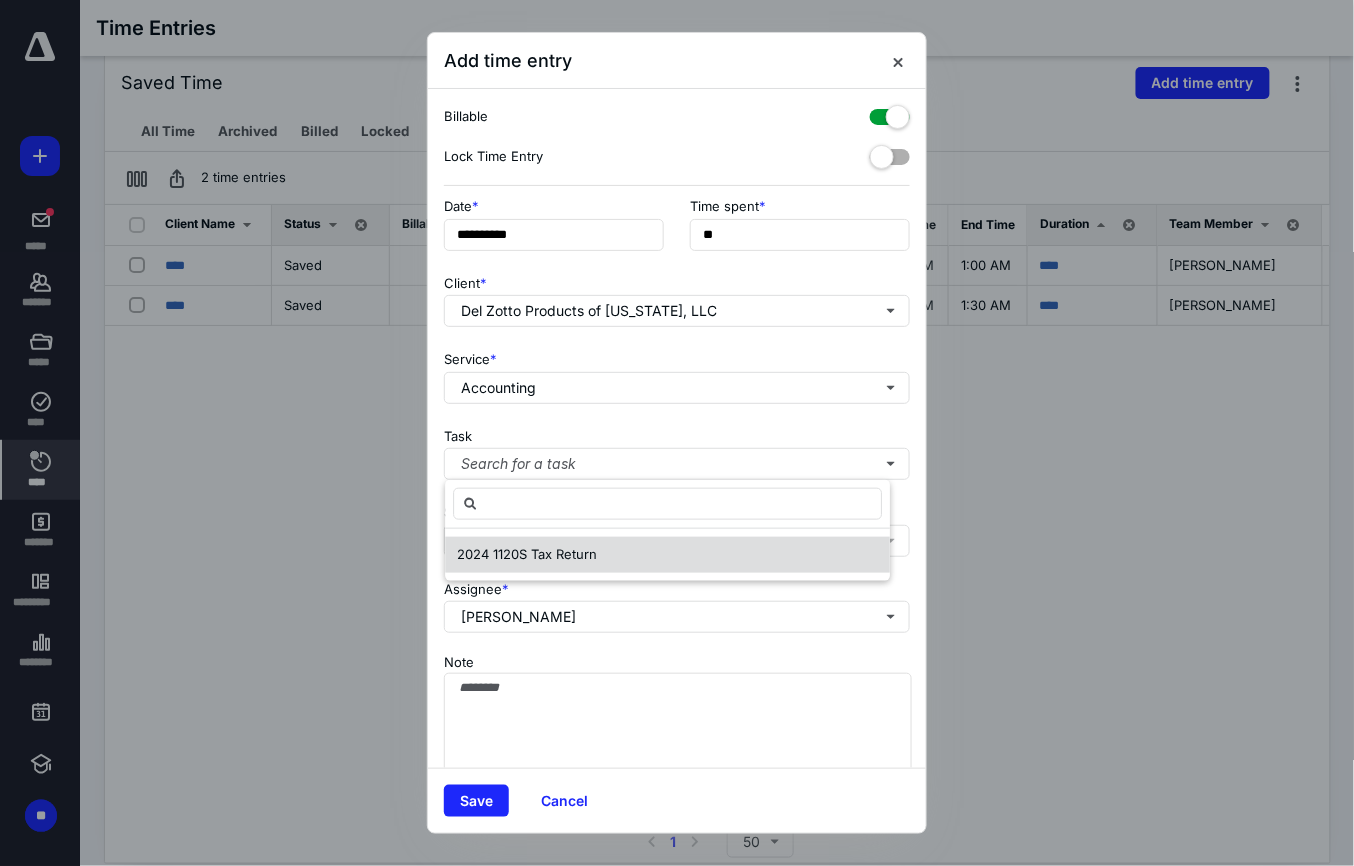 click on "2024 1120S Tax Return" at bounding box center [527, 554] 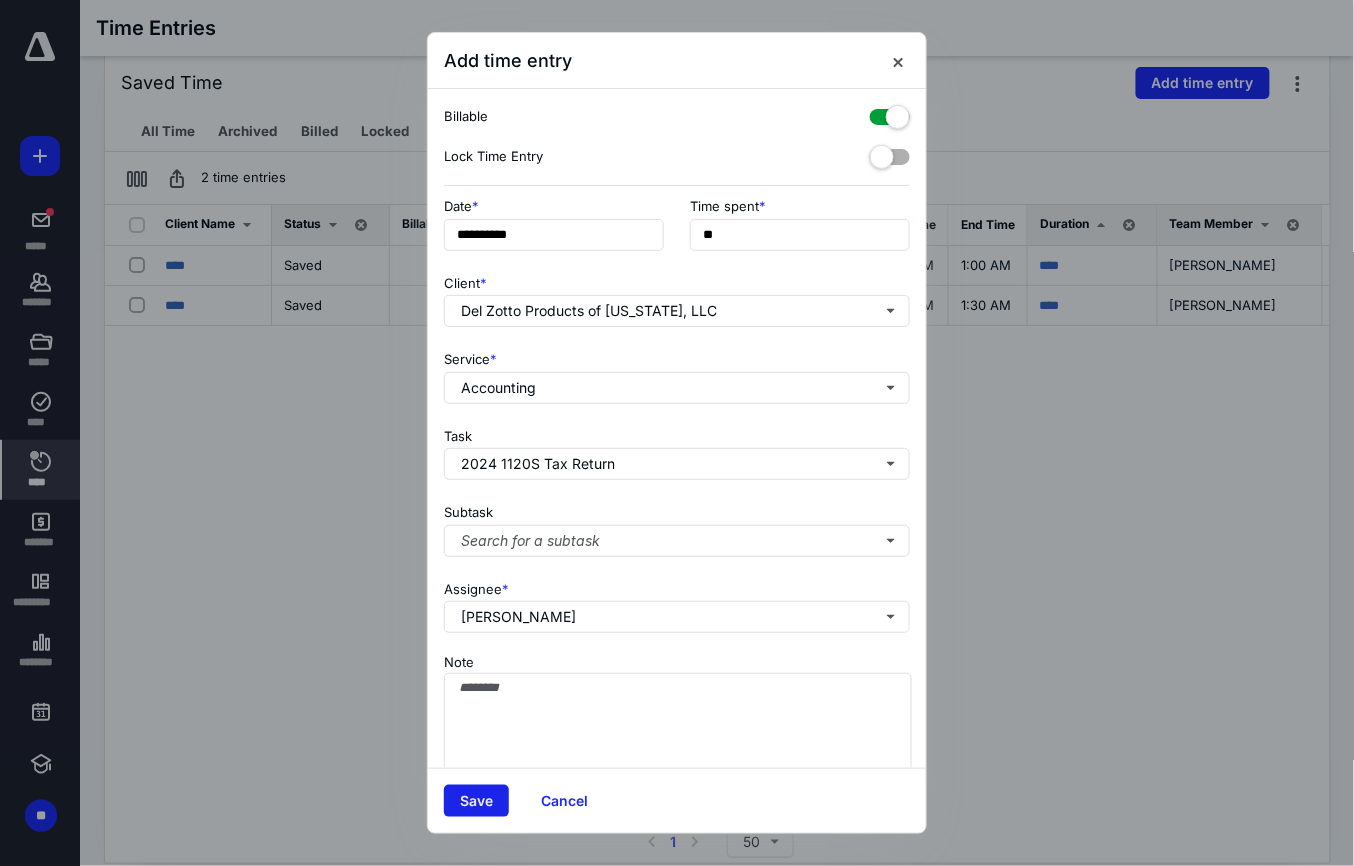 click on "Save" at bounding box center [476, 801] 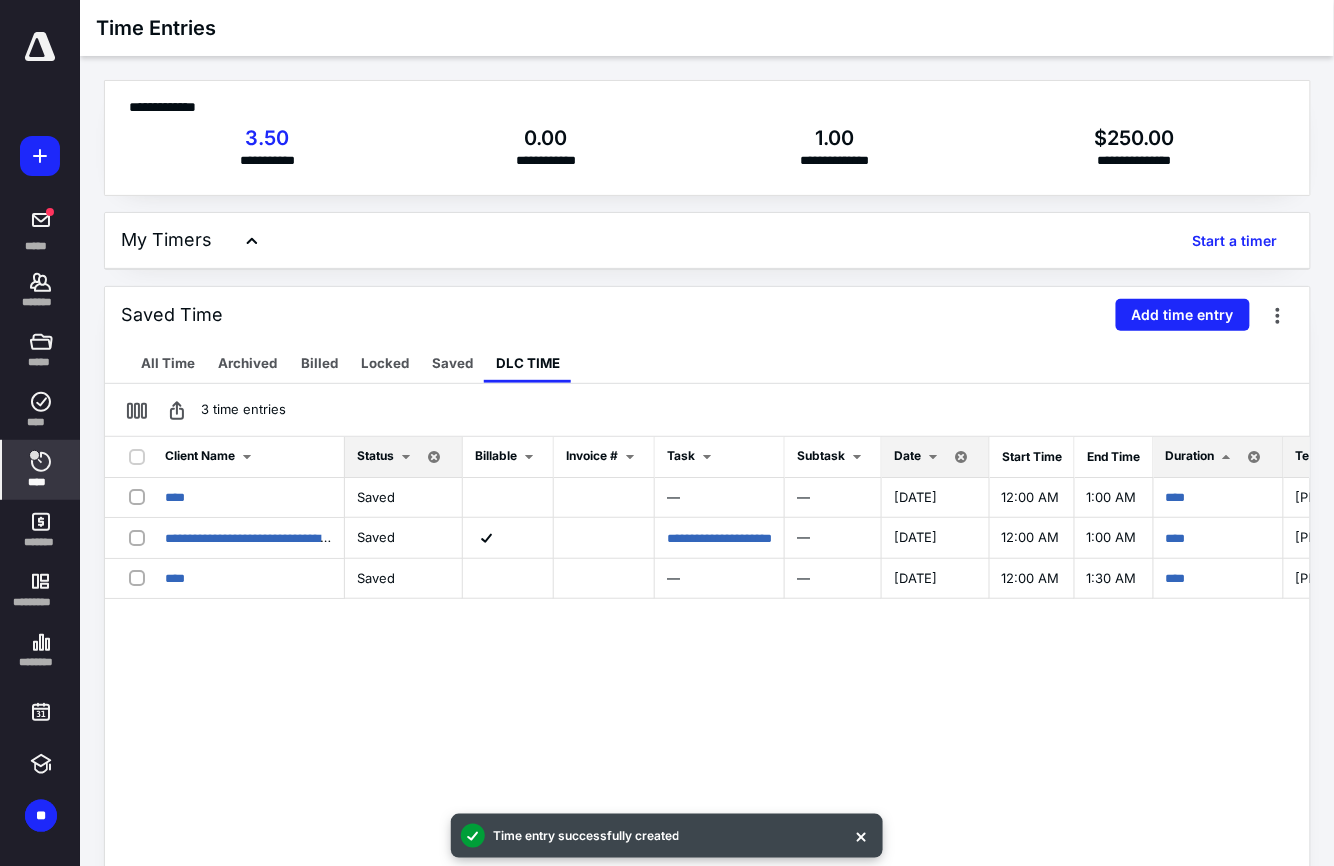scroll, scrollTop: 133, scrollLeft: 0, axis: vertical 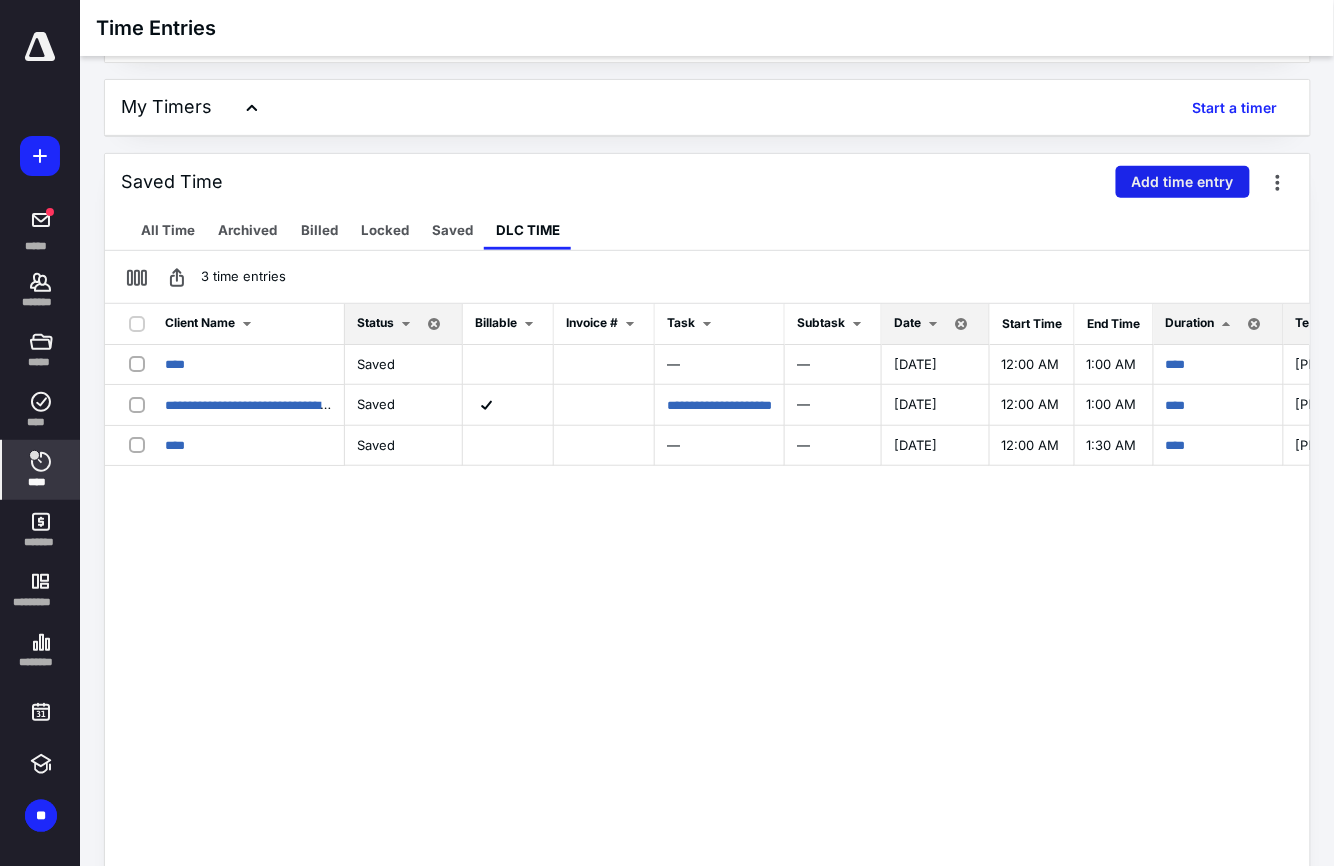 click on "Add time entry" at bounding box center [1183, 182] 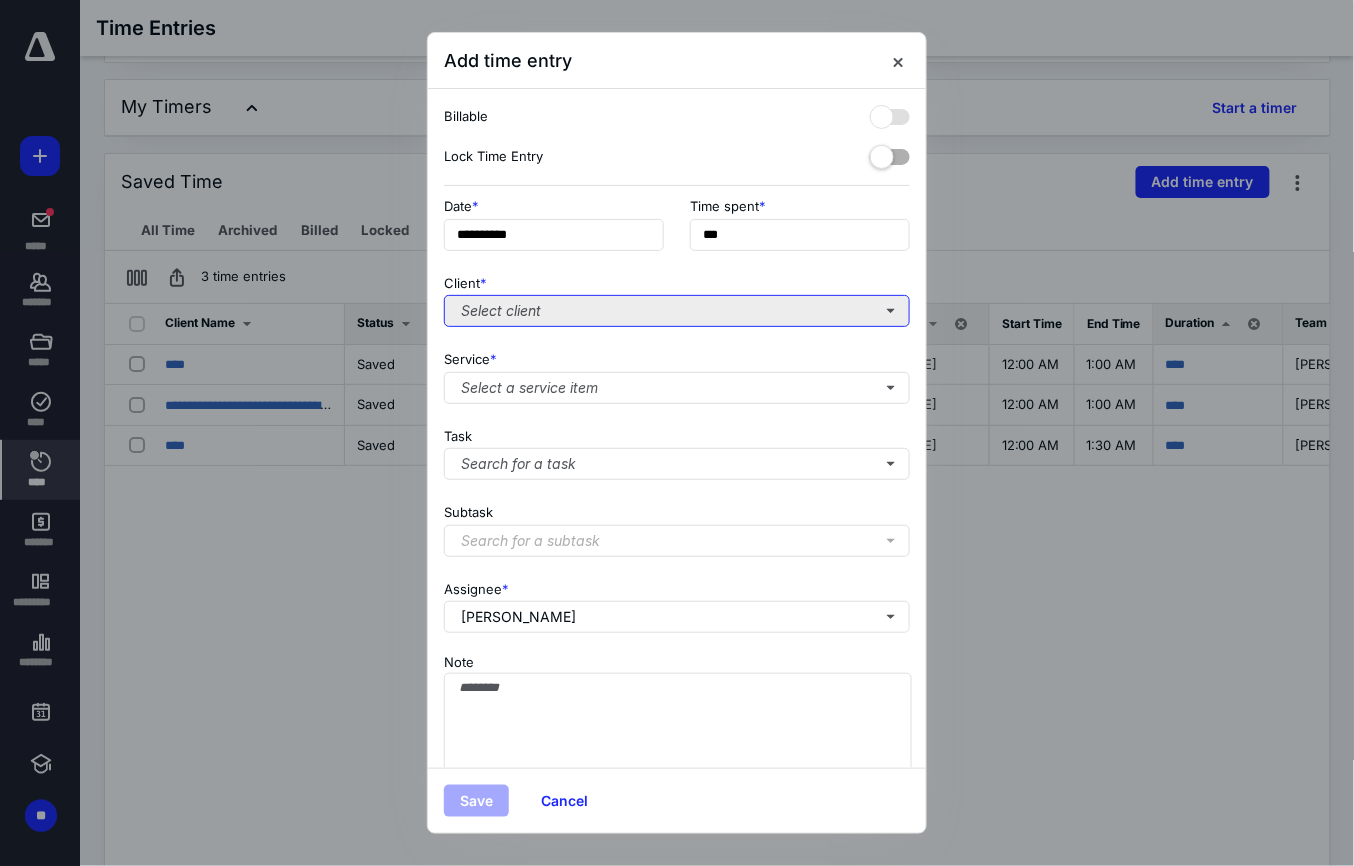click on "Select client" at bounding box center [677, 311] 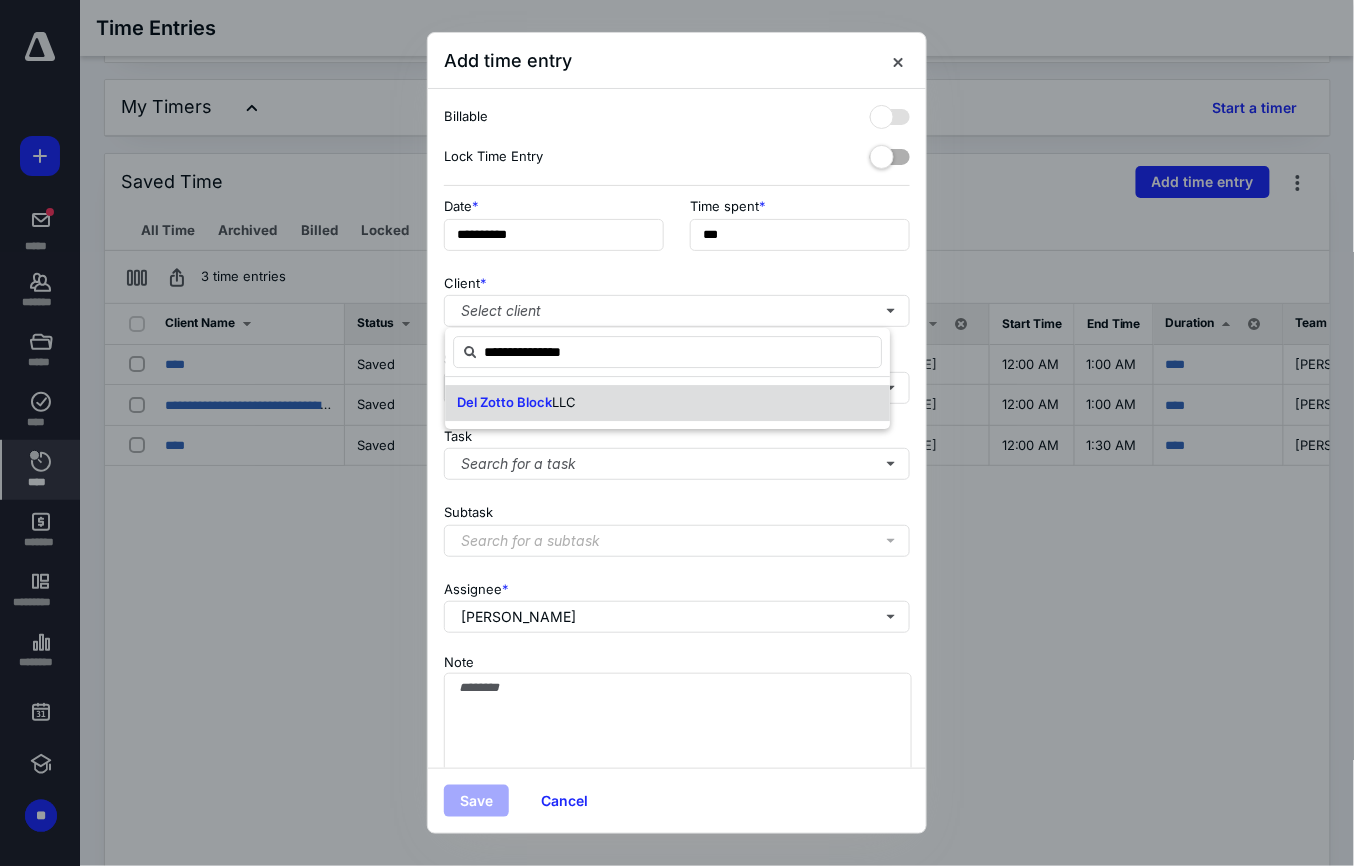 click on "Del Zotto Block" at bounding box center (504, 402) 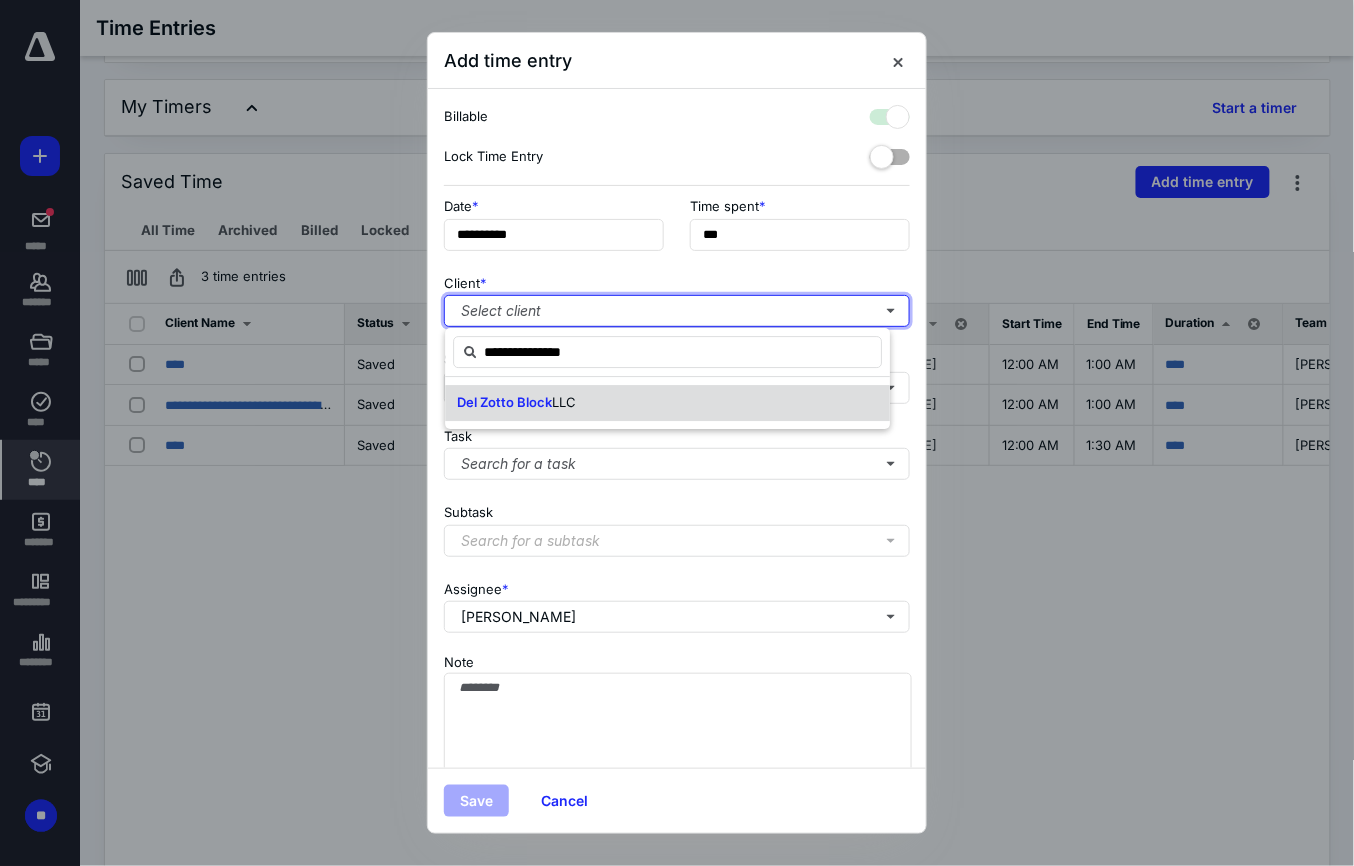 checkbox on "true" 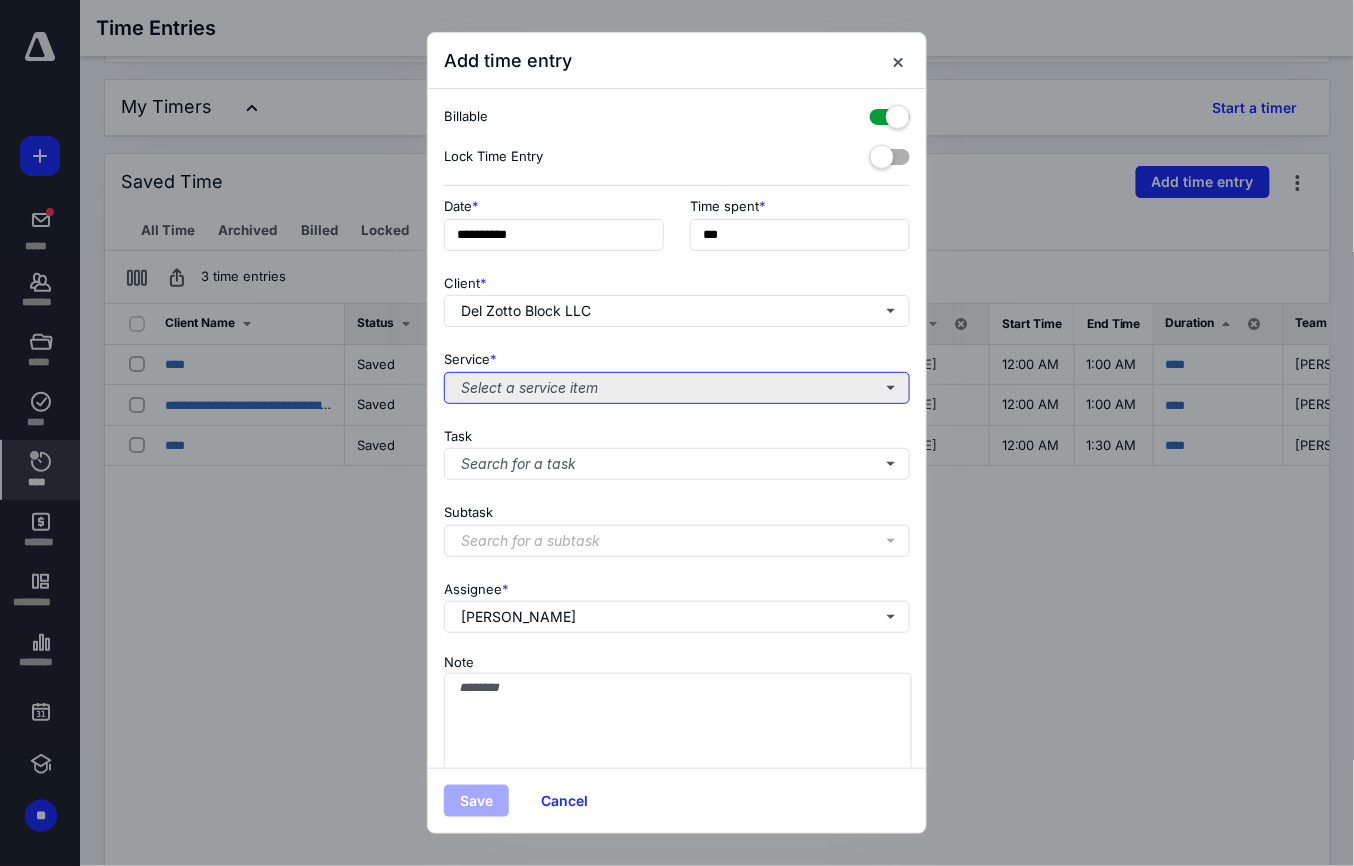 click on "Select a service item" at bounding box center (677, 388) 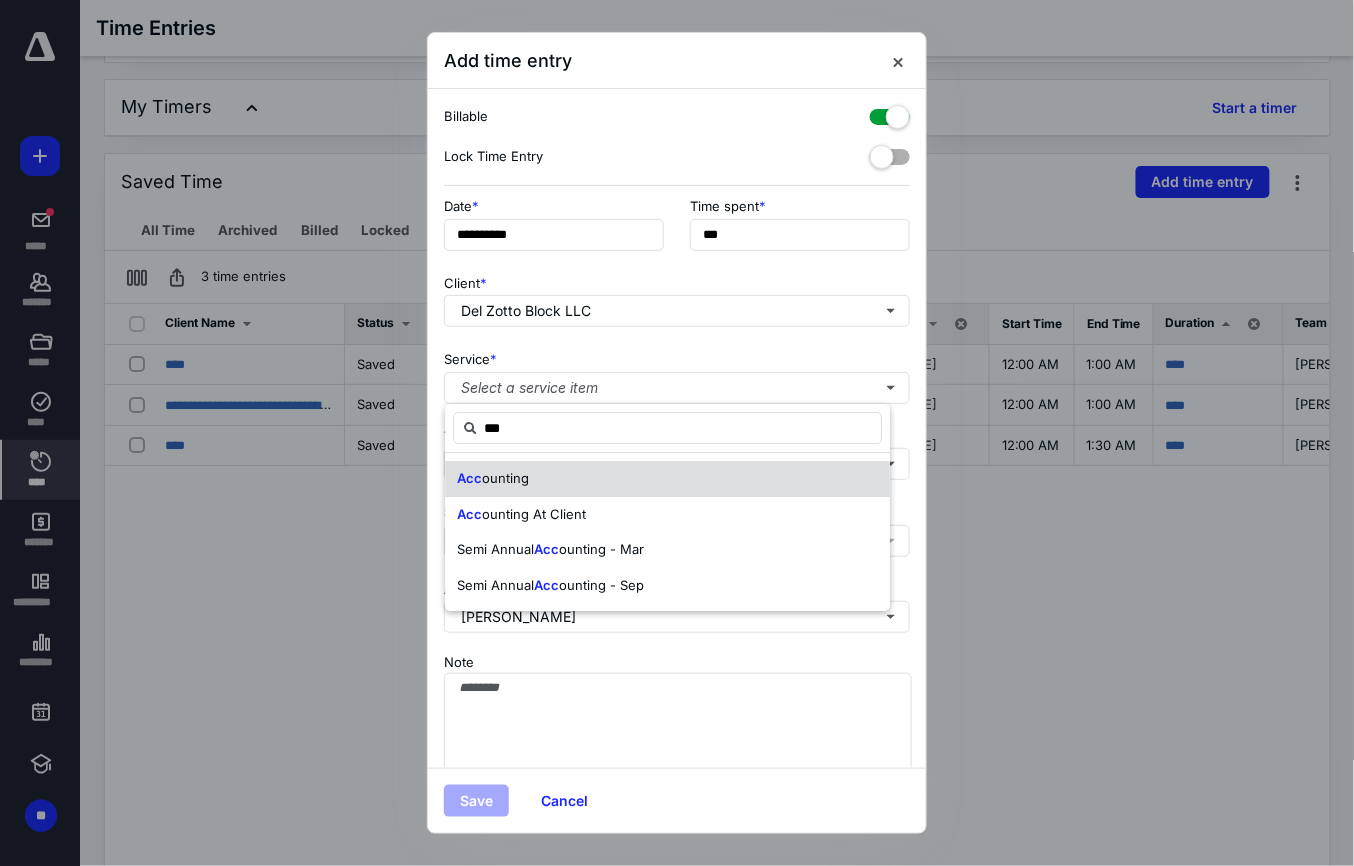 click on "Acc ounting" at bounding box center (493, 479) 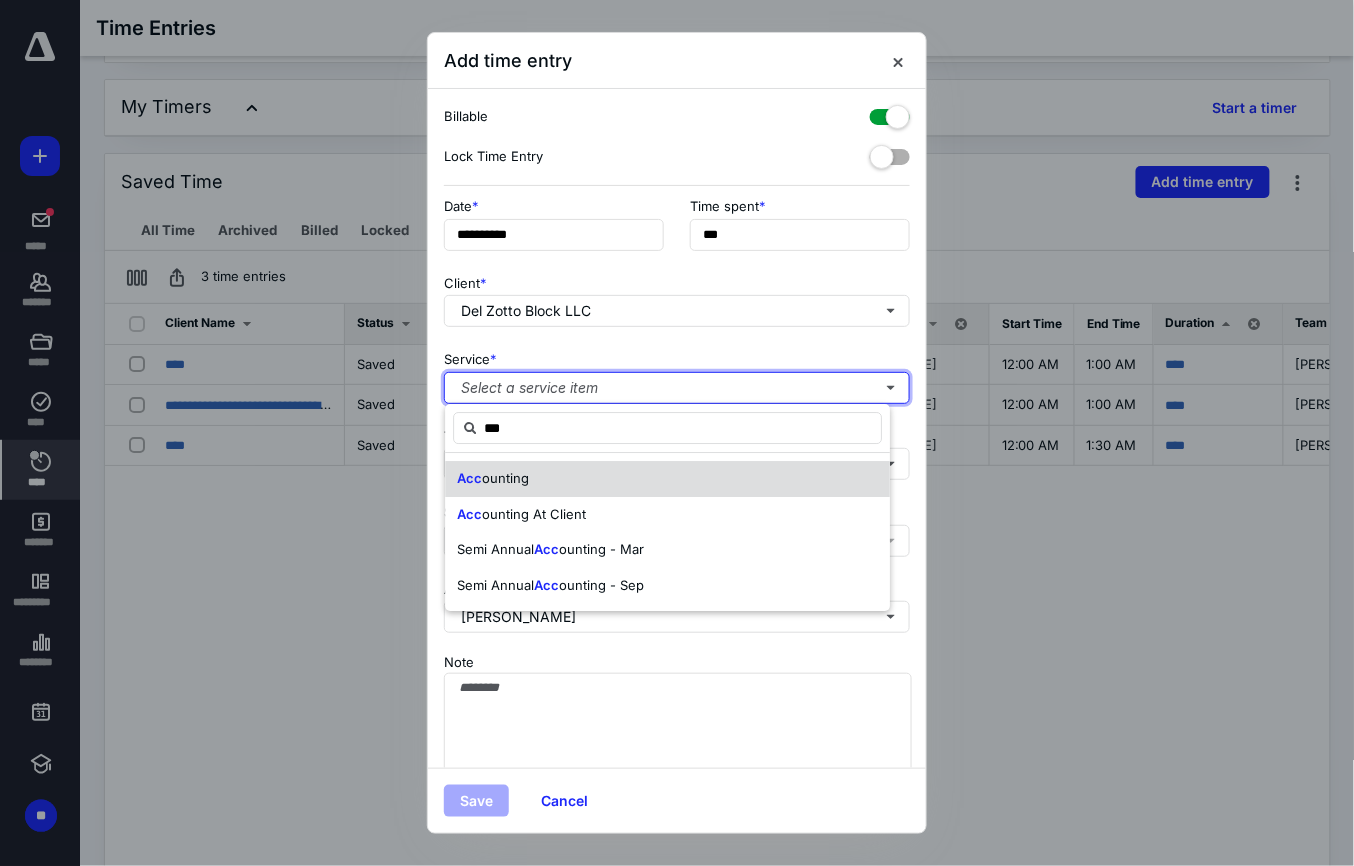 type 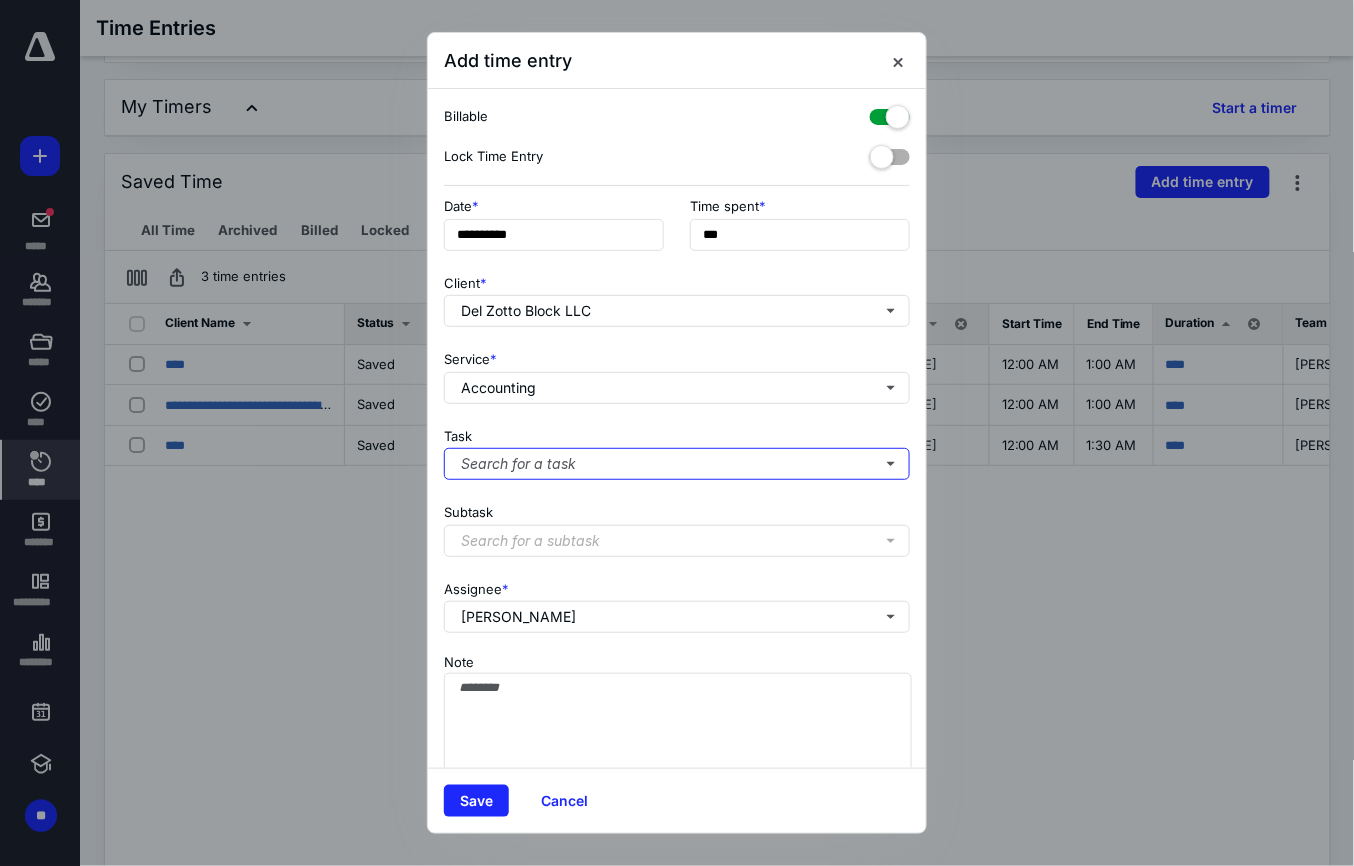 click on "Search for a task" at bounding box center (677, 464) 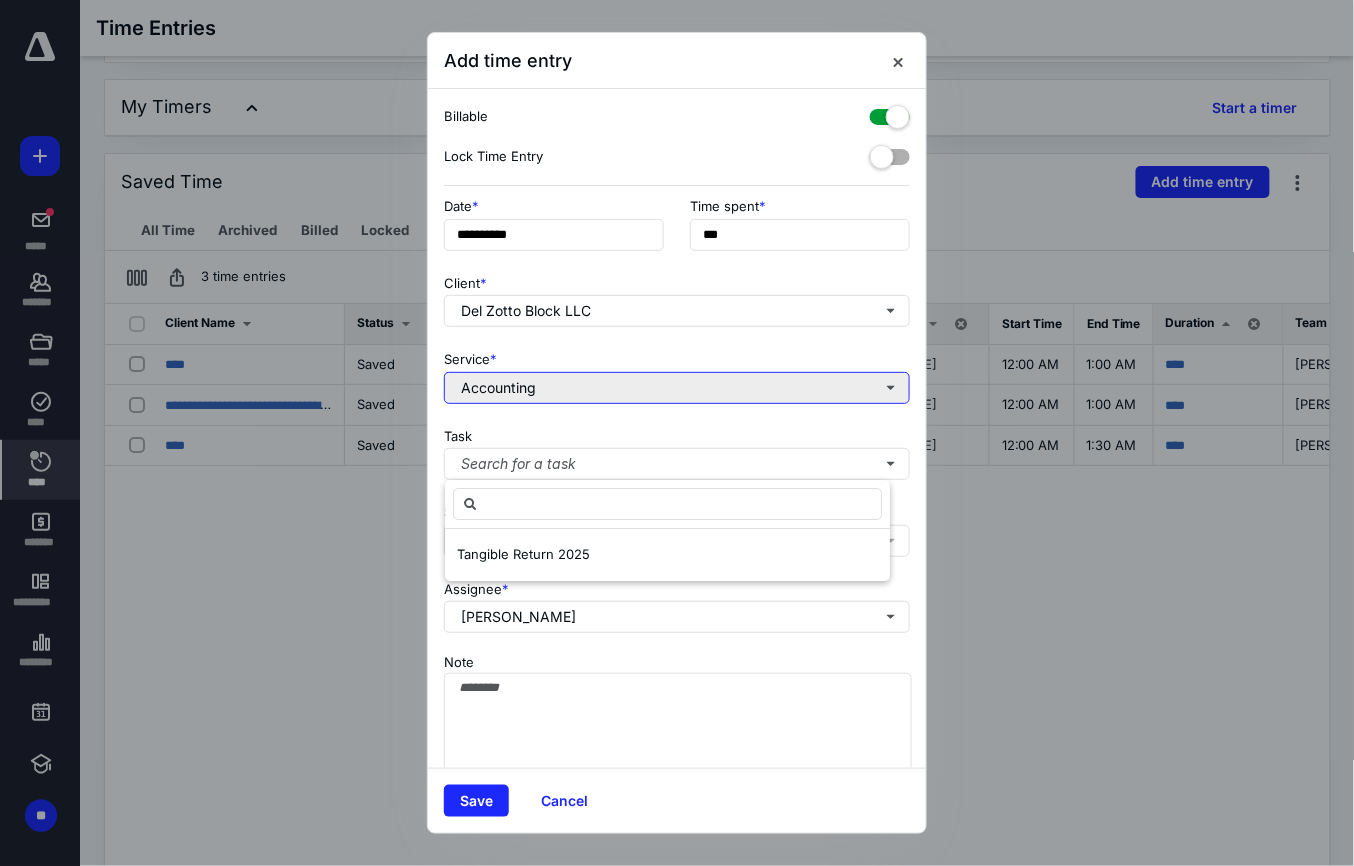 click on "Accounting" at bounding box center [677, 388] 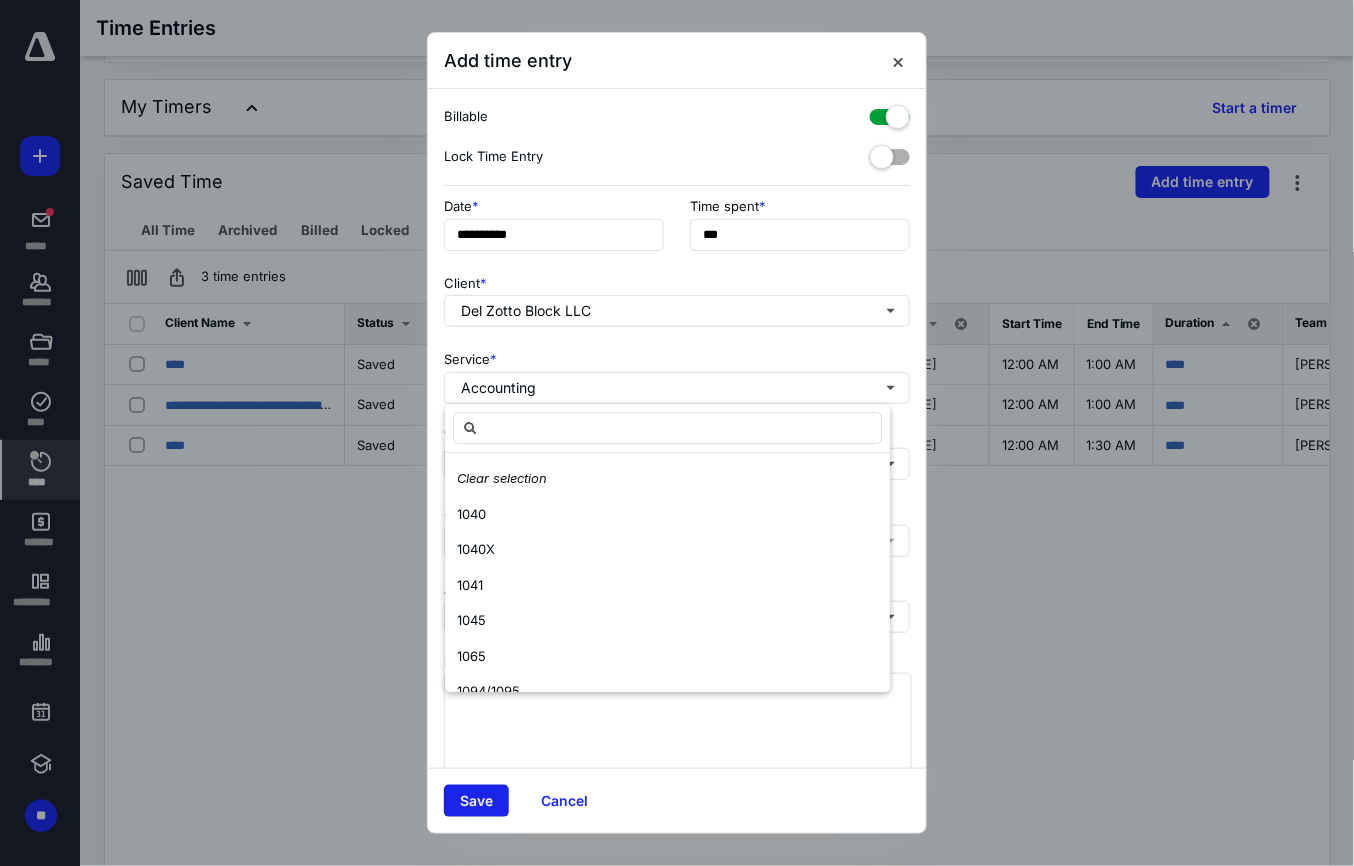 click on "Save" at bounding box center (476, 801) 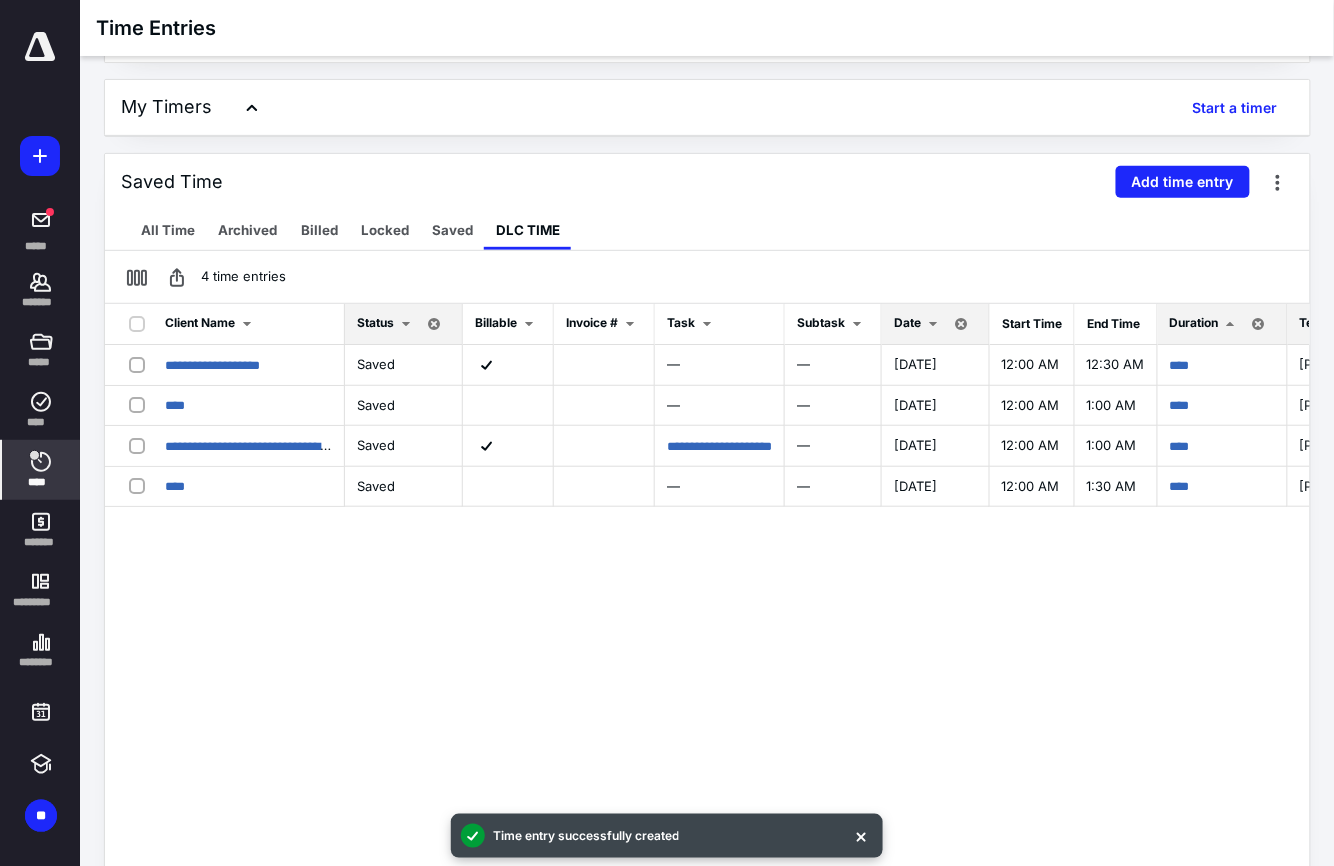 scroll, scrollTop: 232, scrollLeft: 0, axis: vertical 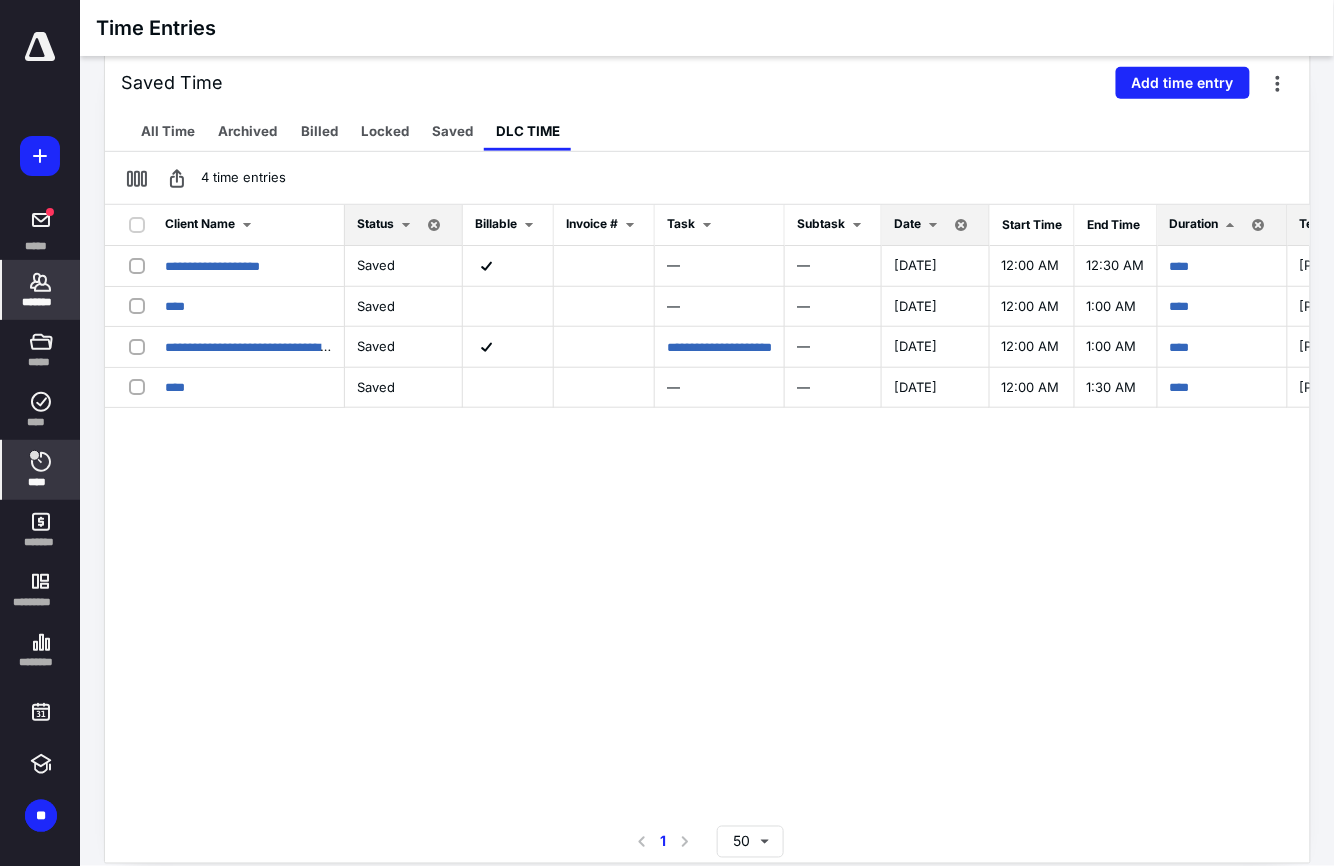 click 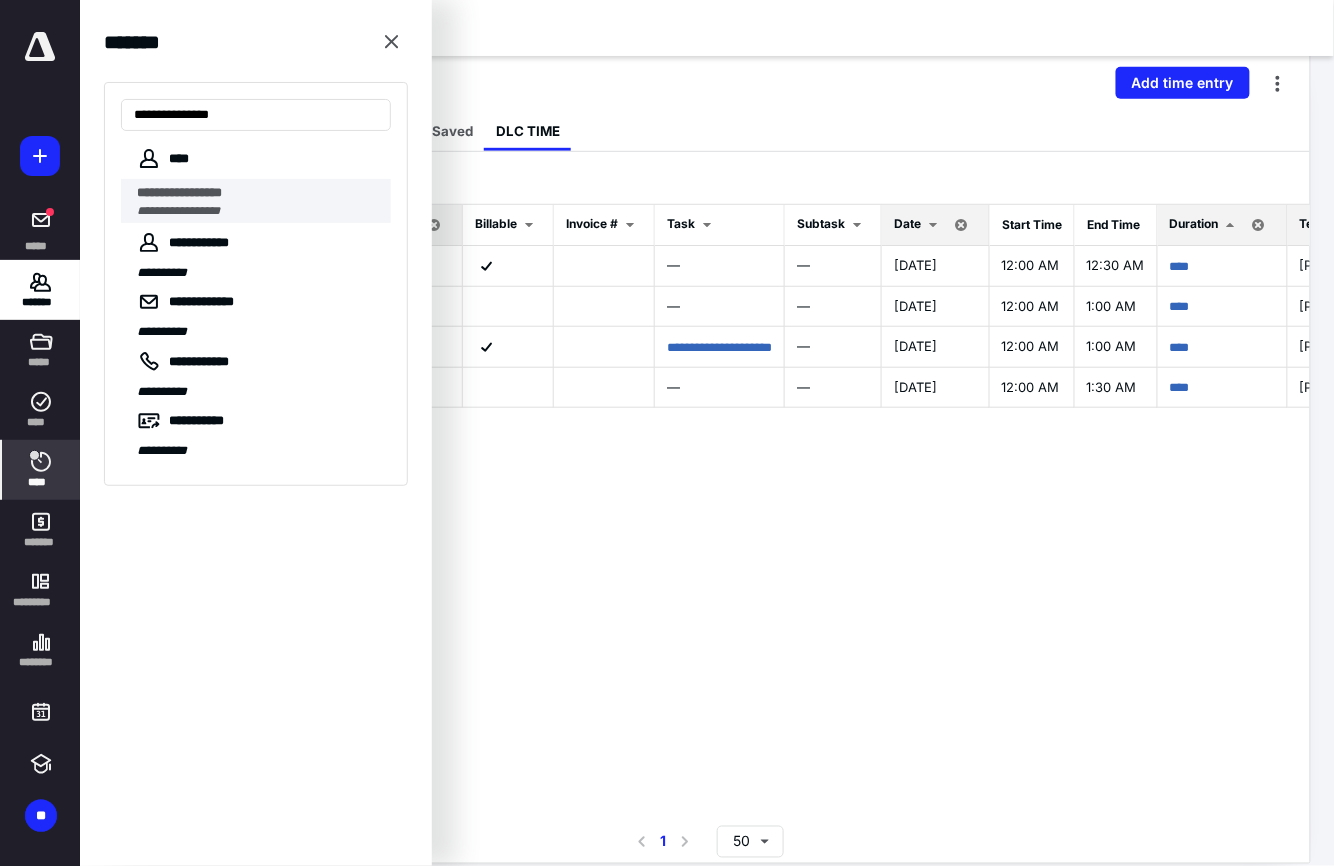 type on "**********" 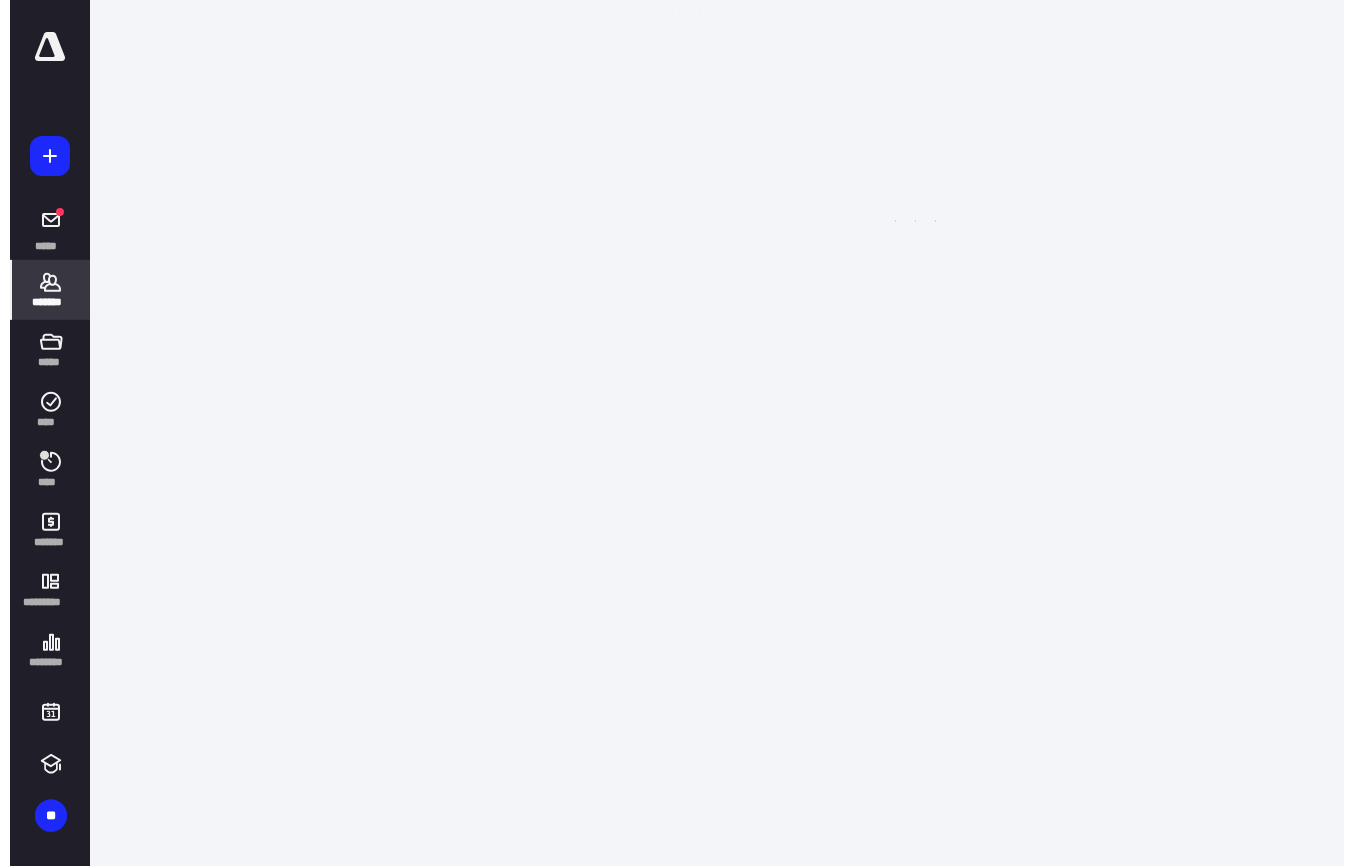 scroll, scrollTop: 0, scrollLeft: 0, axis: both 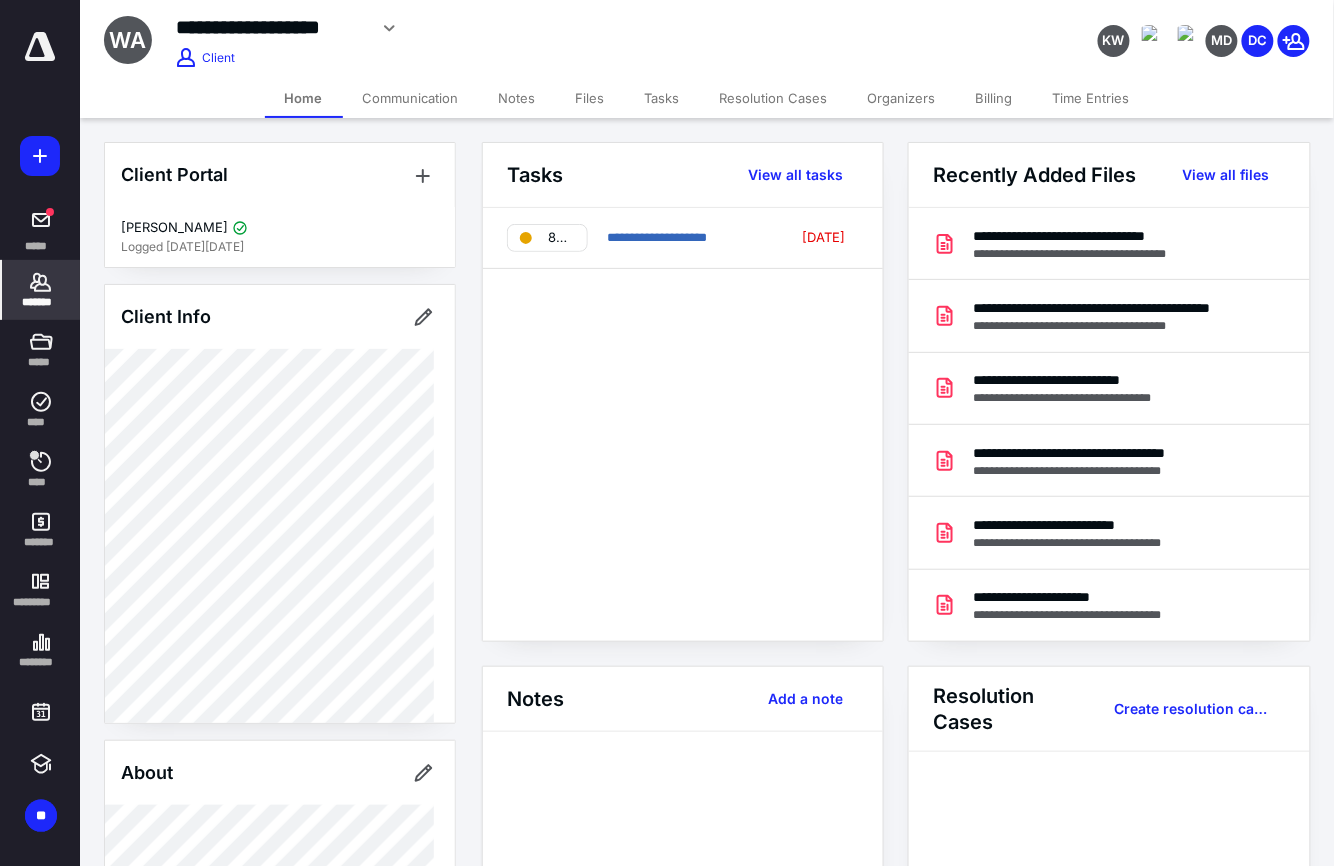 click 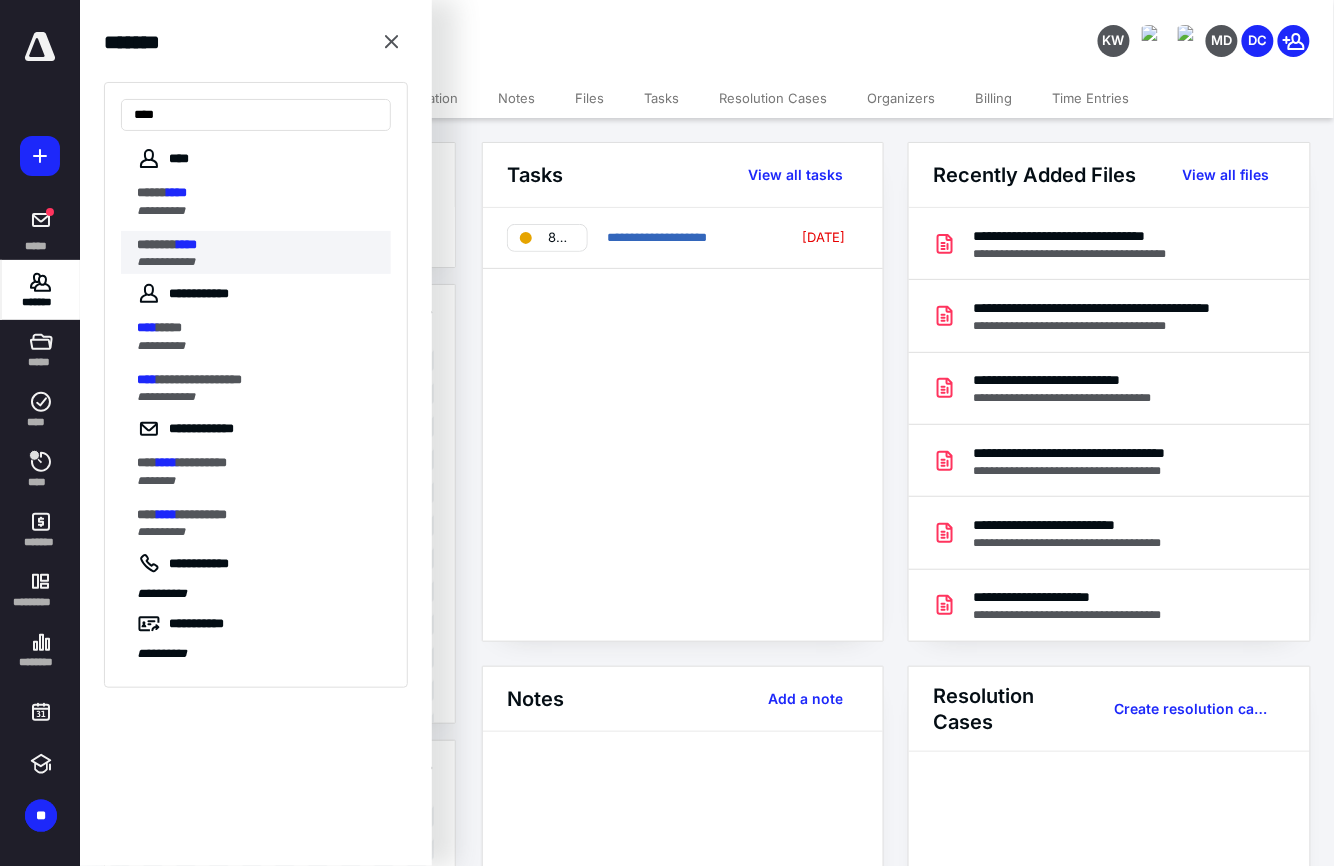 type on "****" 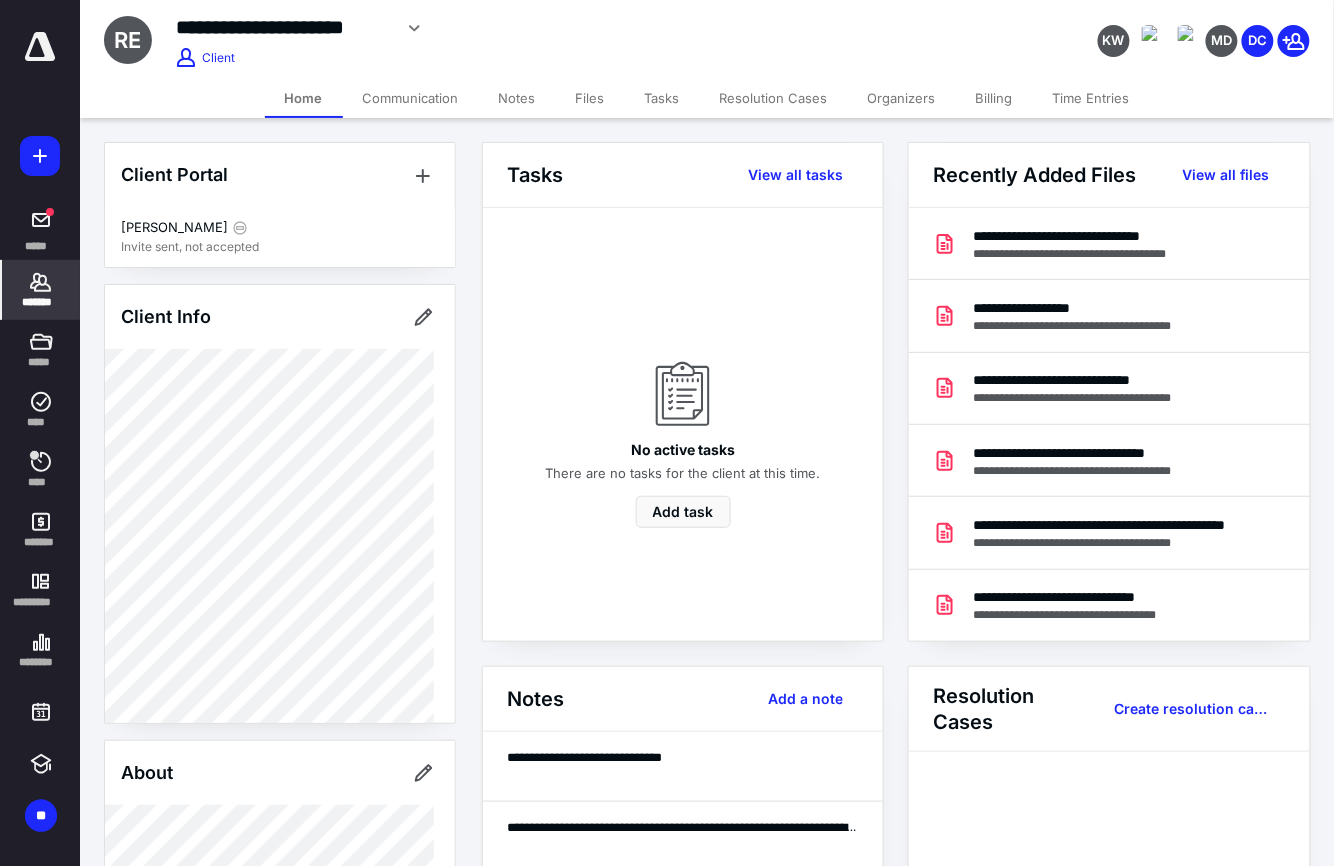 click on "Files" at bounding box center [590, 98] 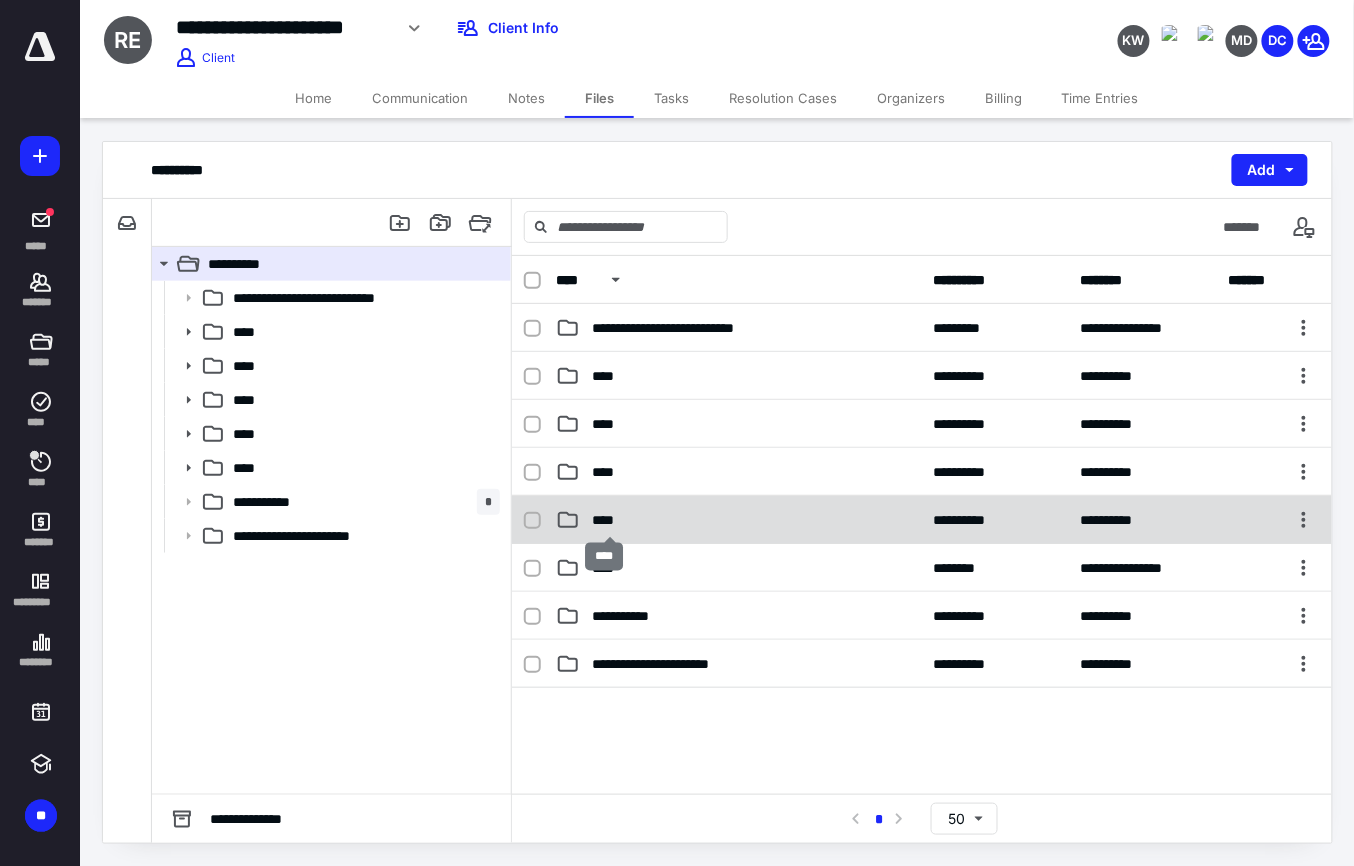 click on "****" at bounding box center [609, 520] 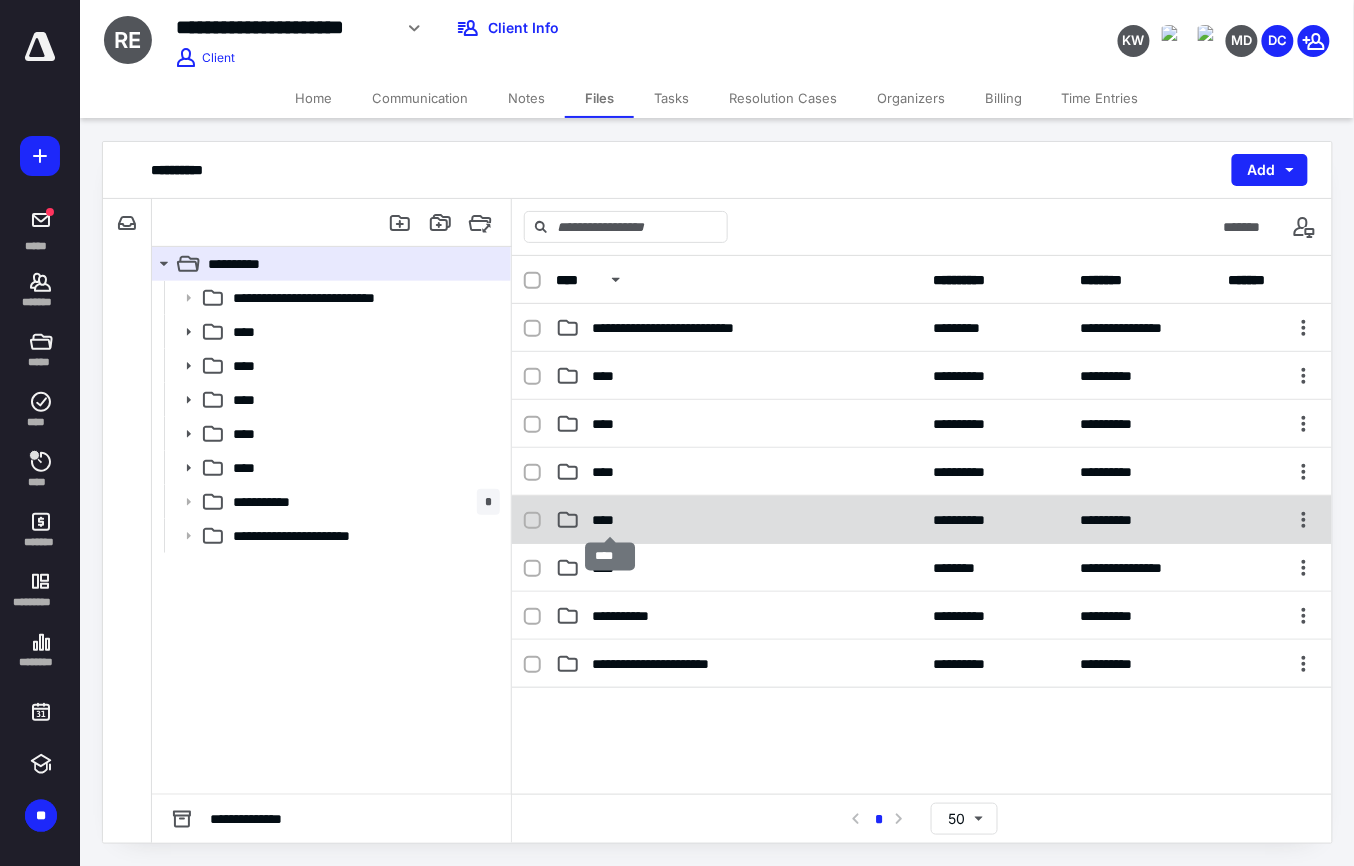 click on "****" at bounding box center (609, 520) 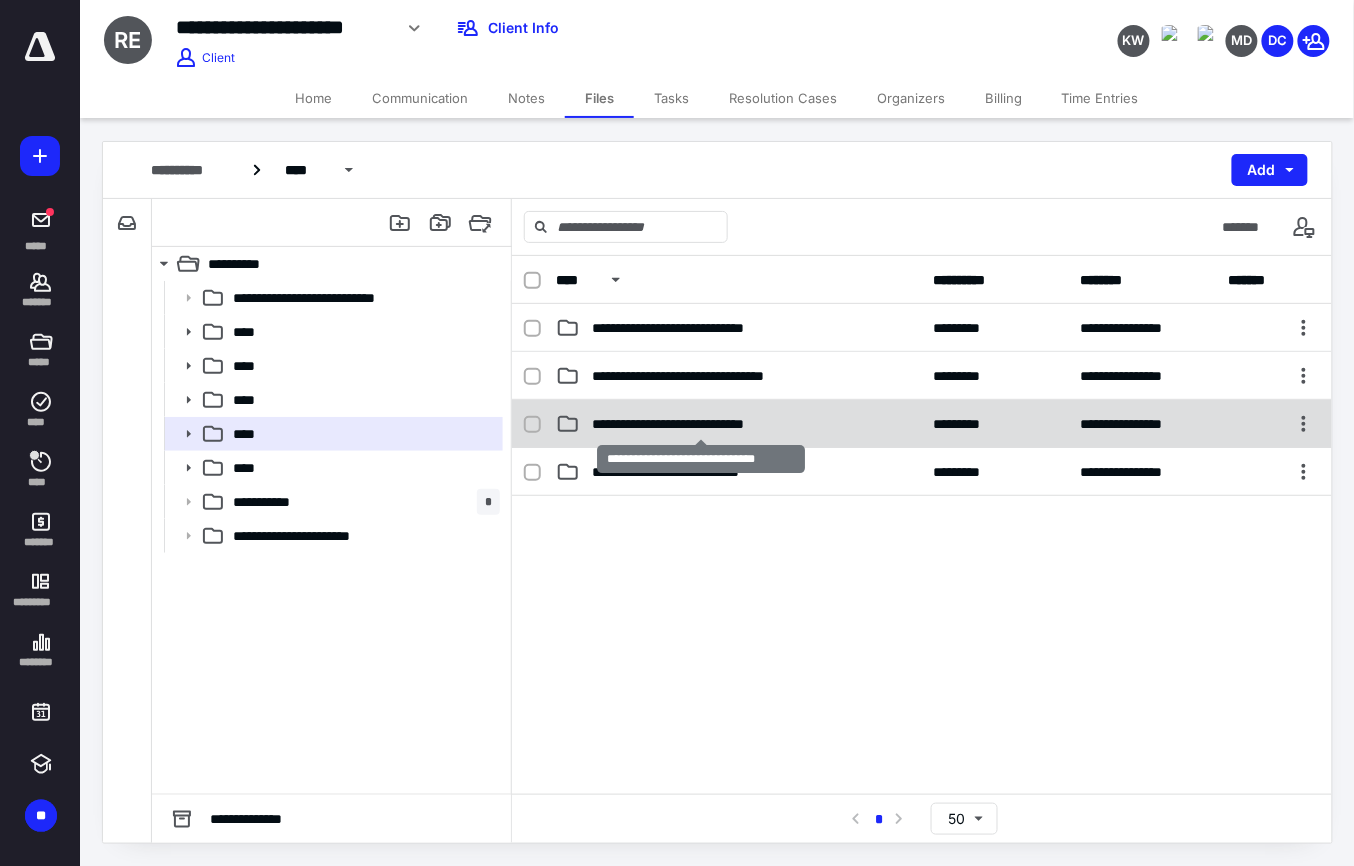 click on "**********" at bounding box center (701, 424) 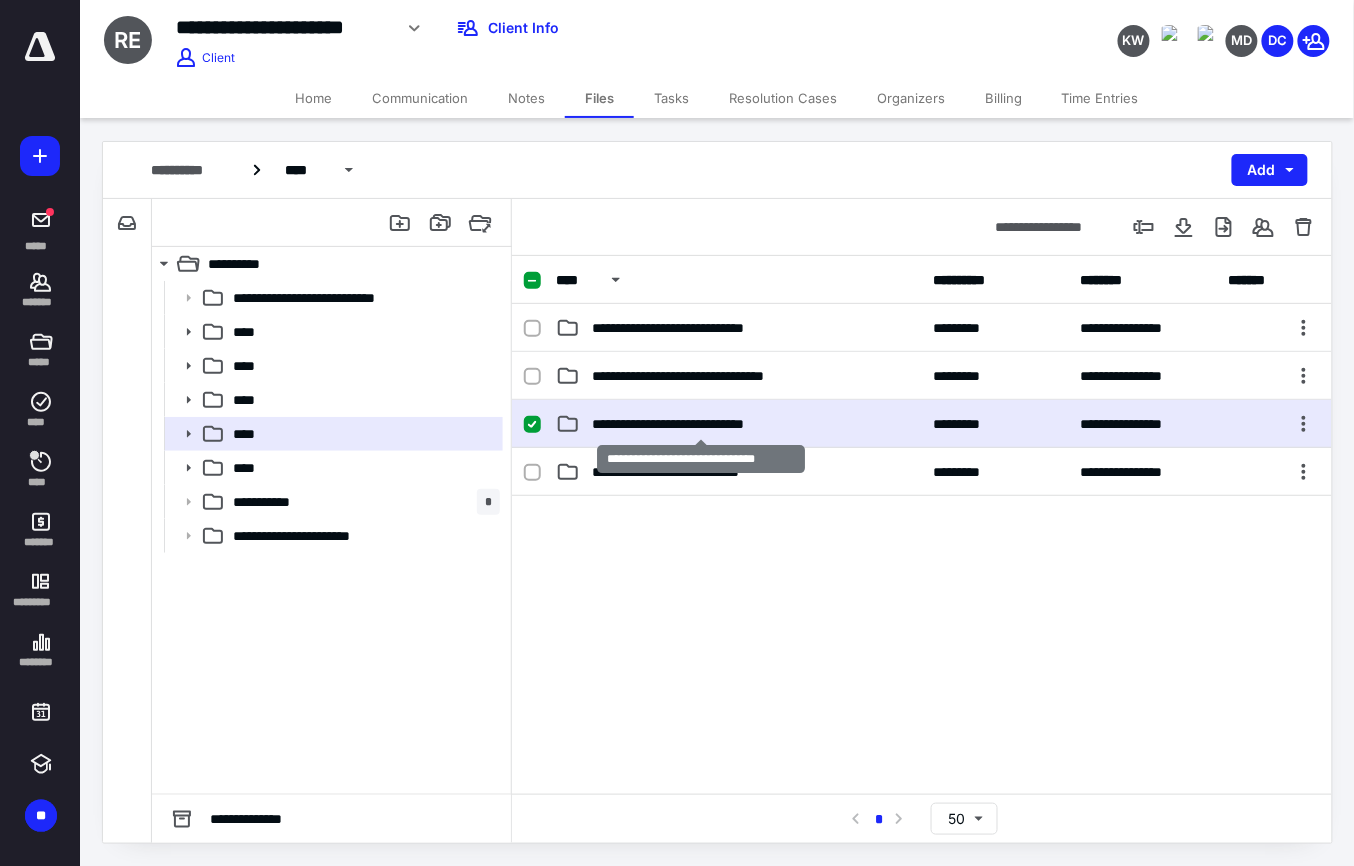 click on "**********" at bounding box center [701, 424] 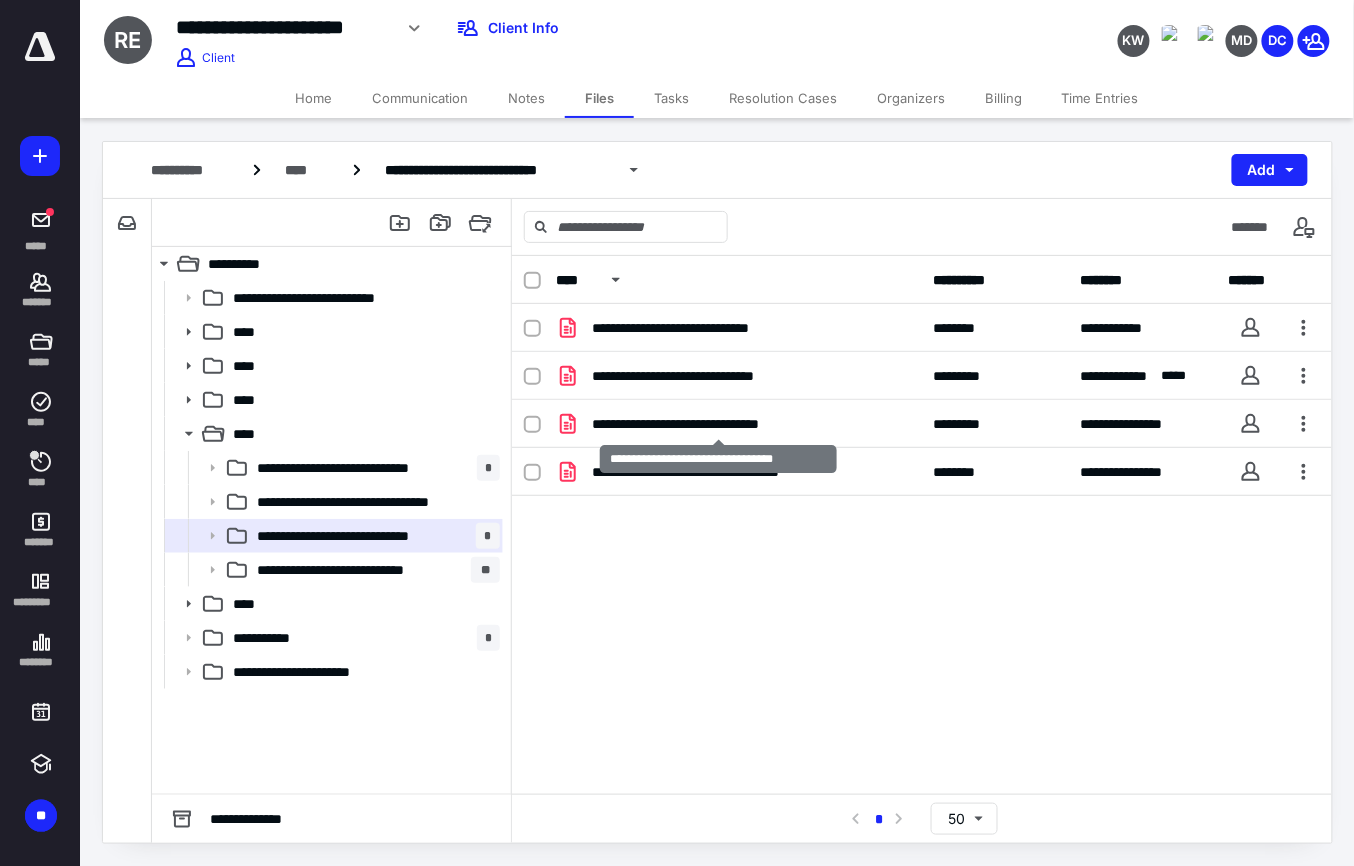 click on "**********" at bounding box center [718, 424] 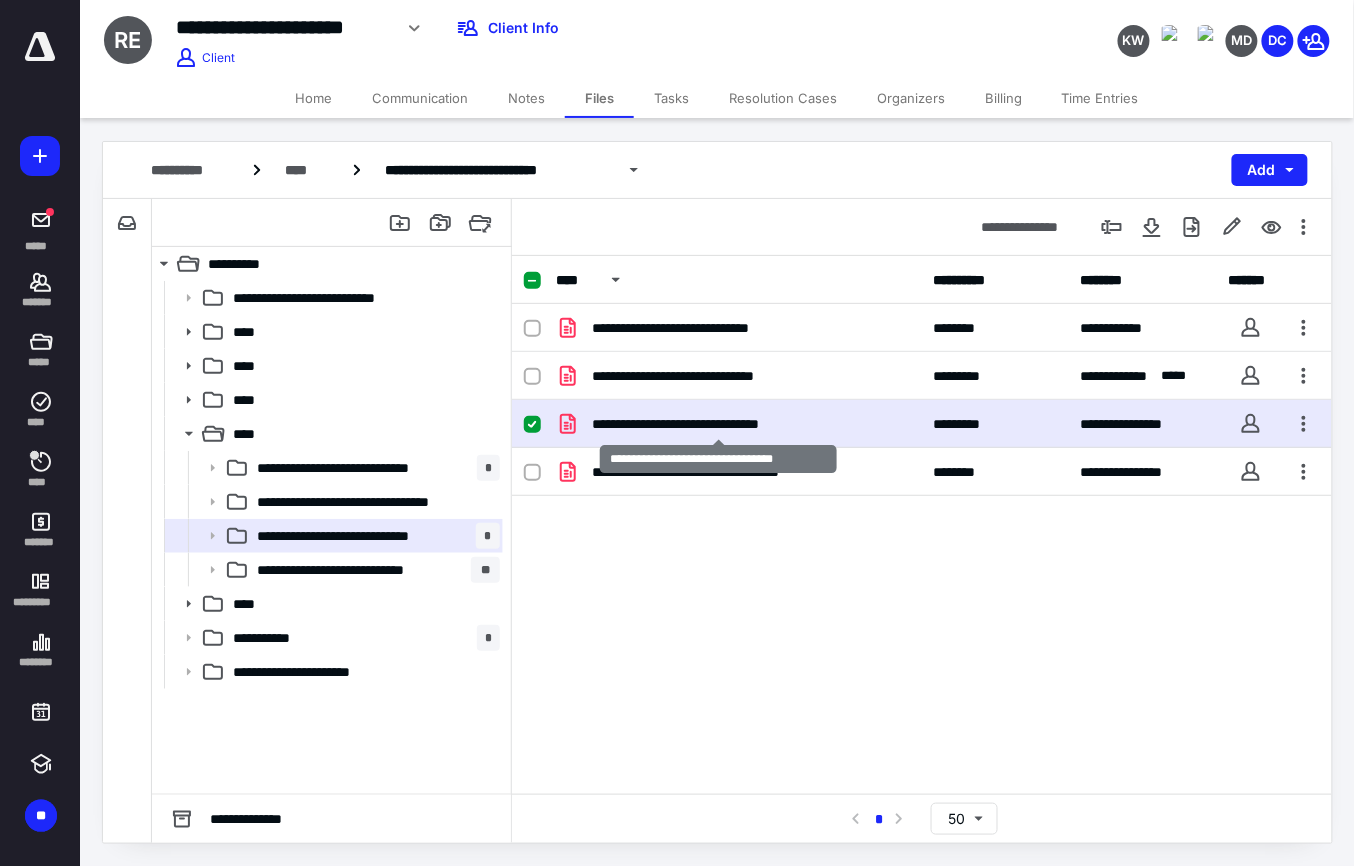 click on "**********" at bounding box center (718, 424) 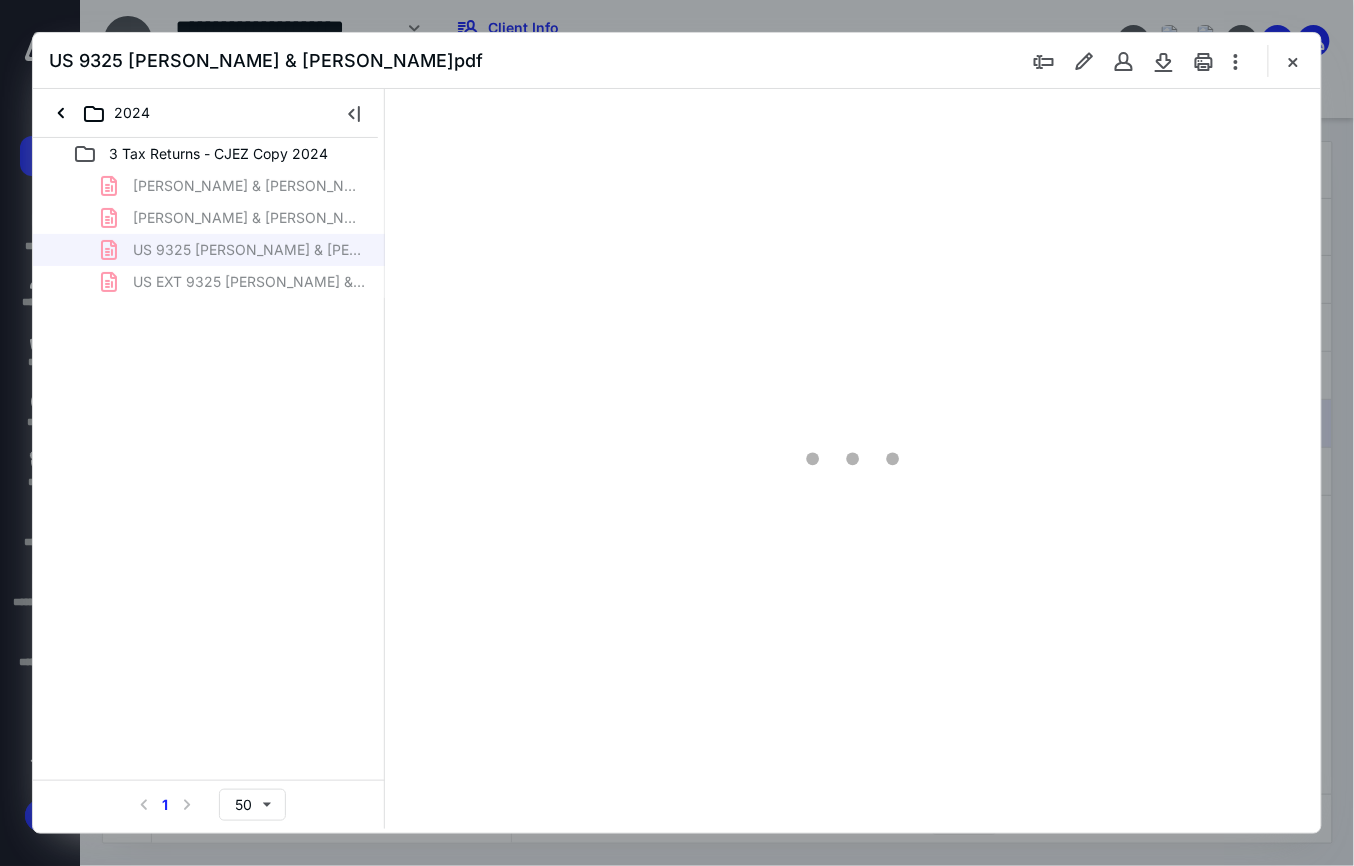 scroll, scrollTop: 0, scrollLeft: 0, axis: both 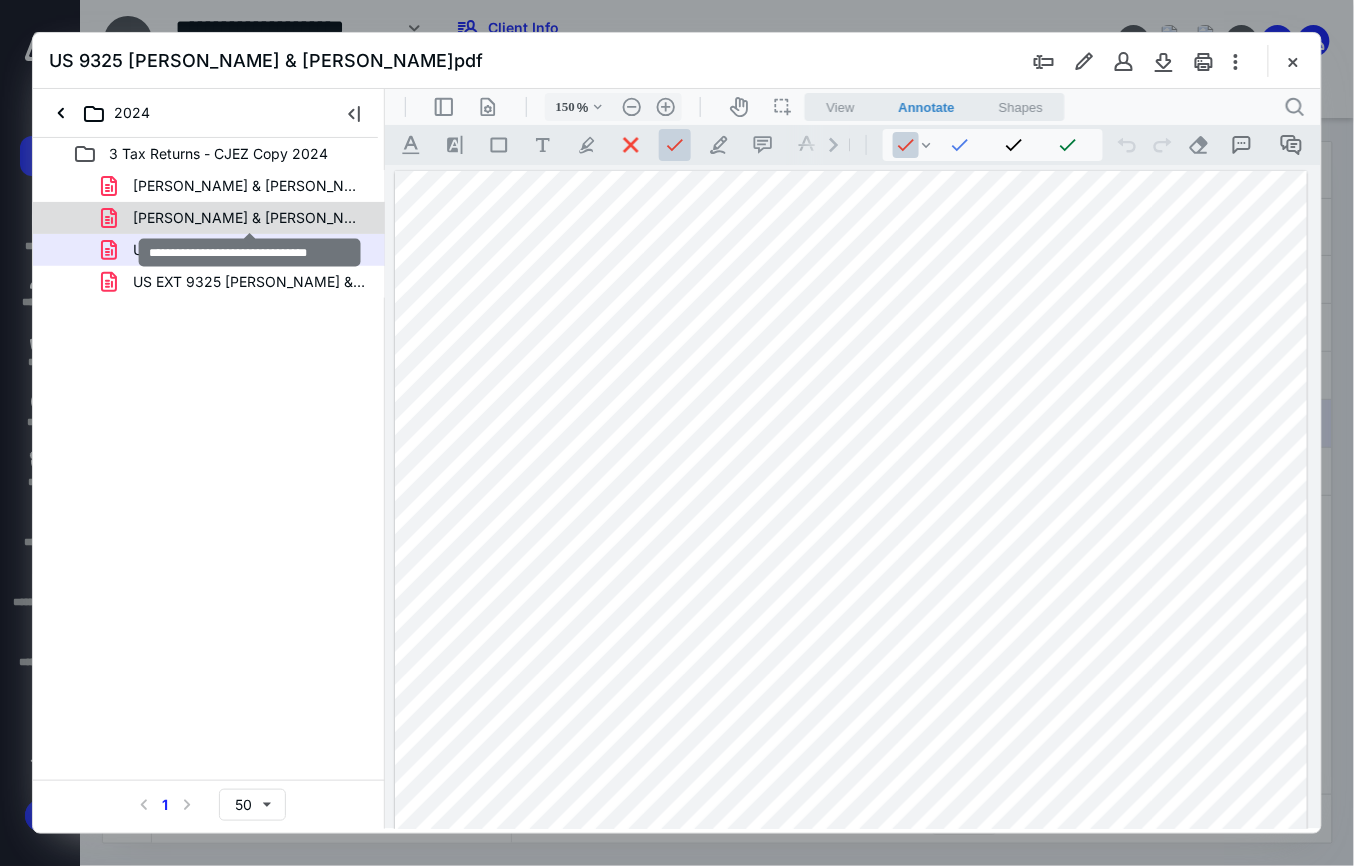 click on "[PERSON_NAME] & [PERSON_NAME] (Prep).pdf" at bounding box center [249, 218] 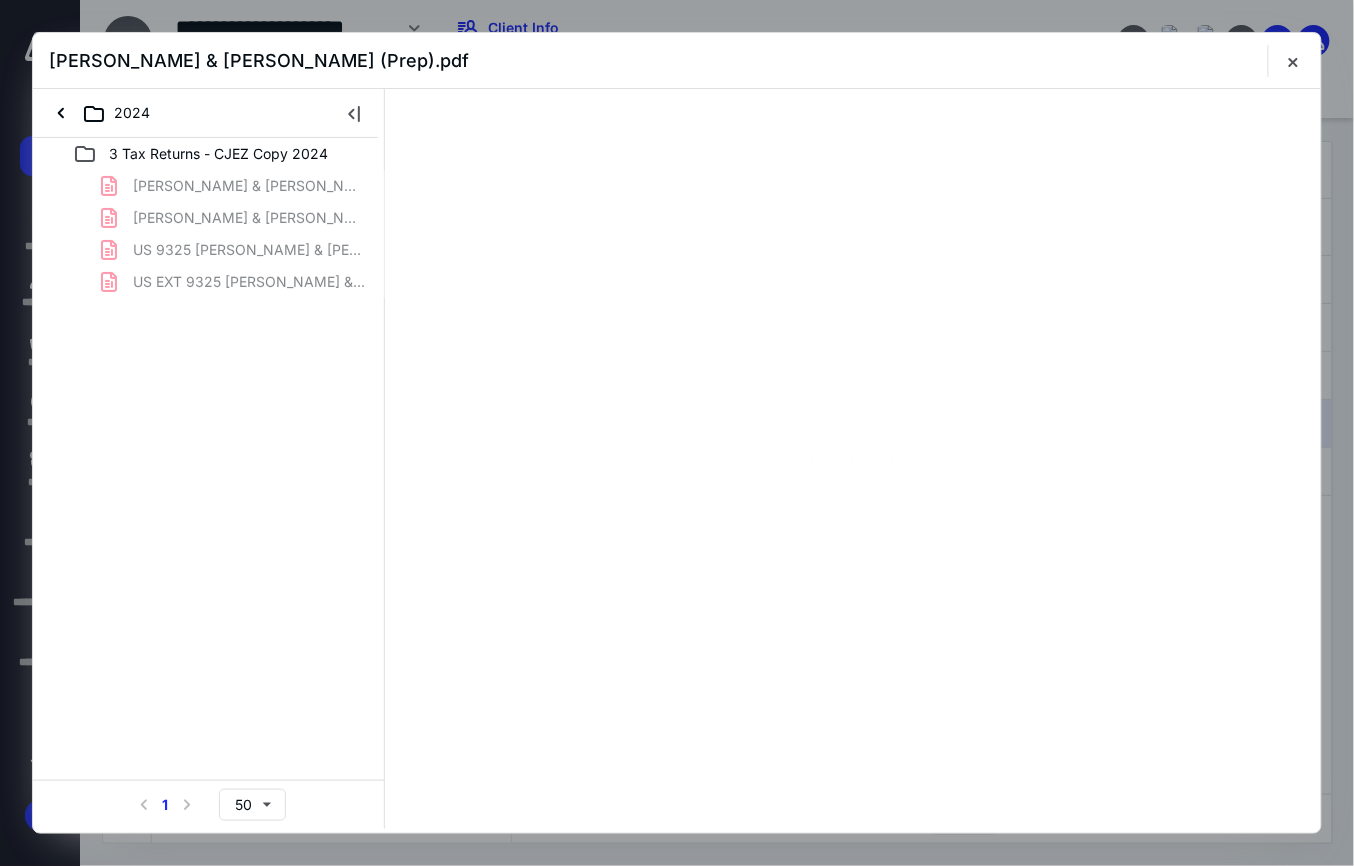 click on "[PERSON_NAME] & [PERSON_NAME] (Ext).pdf [PERSON_NAME] & [PERSON_NAME] (Prep).pdf US 9325 [PERSON_NAME] & [PERSON_NAME]pdf US EXT [GEOGRAPHIC_DATA][PERSON_NAME] & [PERSON_NAME]pdf" at bounding box center (209, 234) 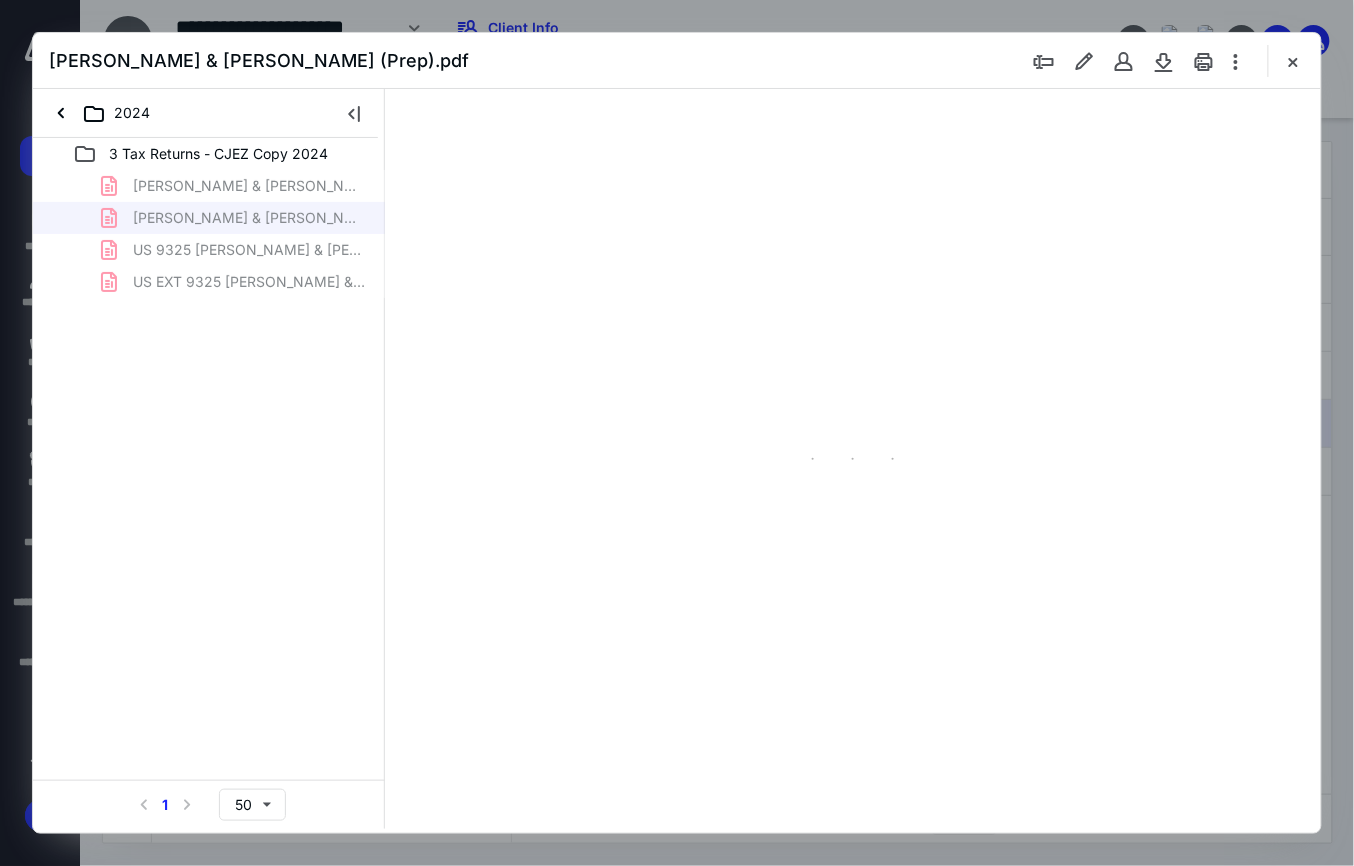 type on "150" 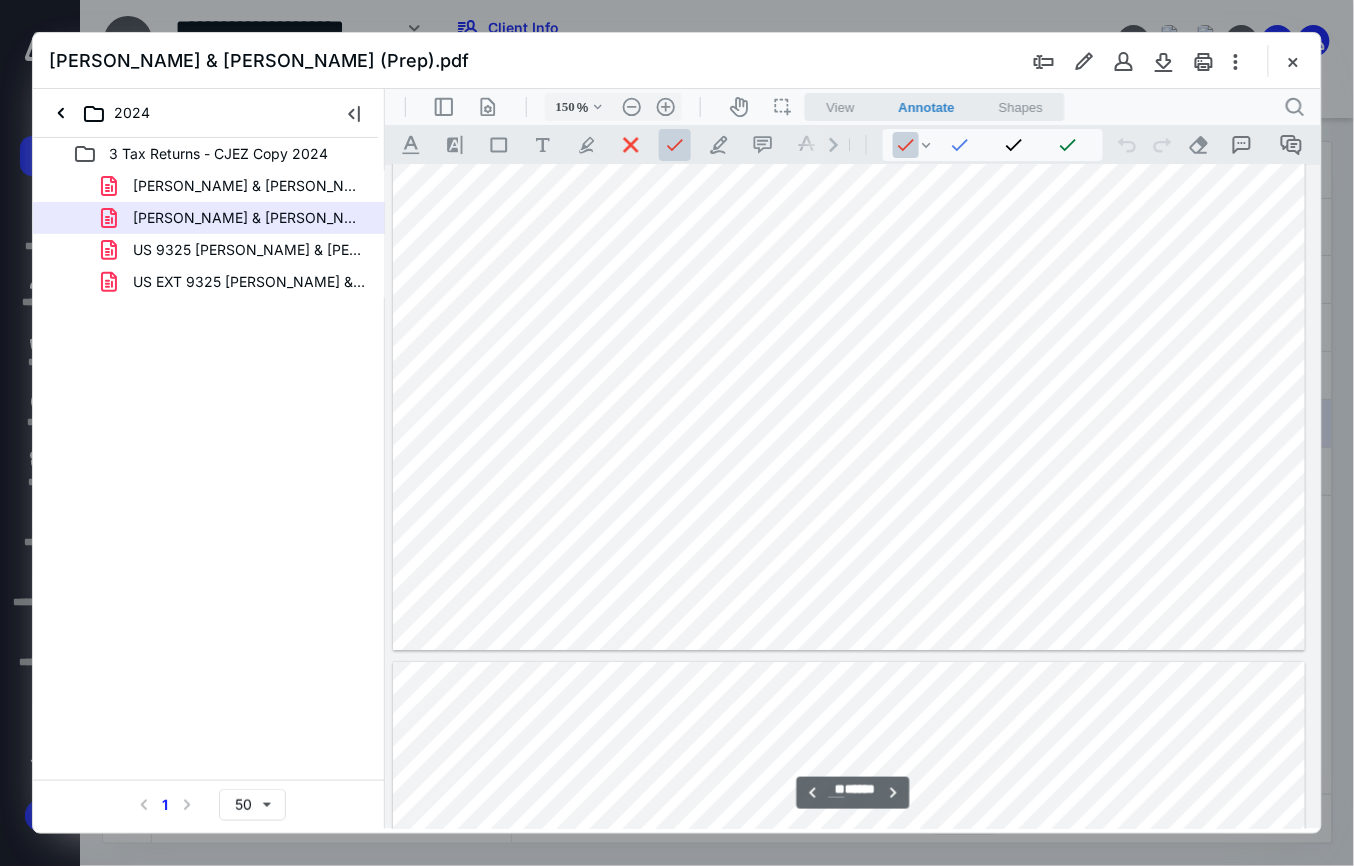 scroll, scrollTop: 13816, scrollLeft: 132, axis: both 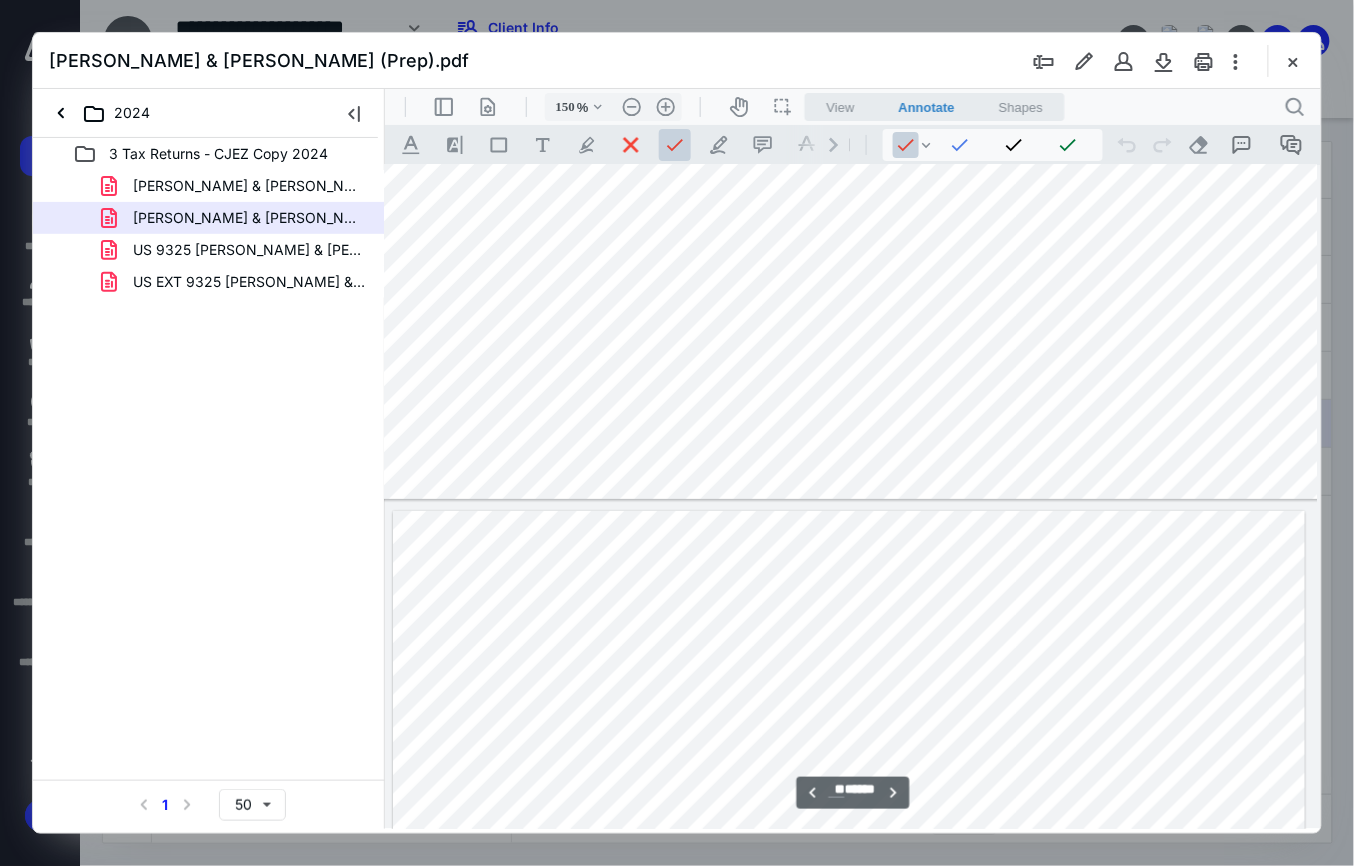 type on "**" 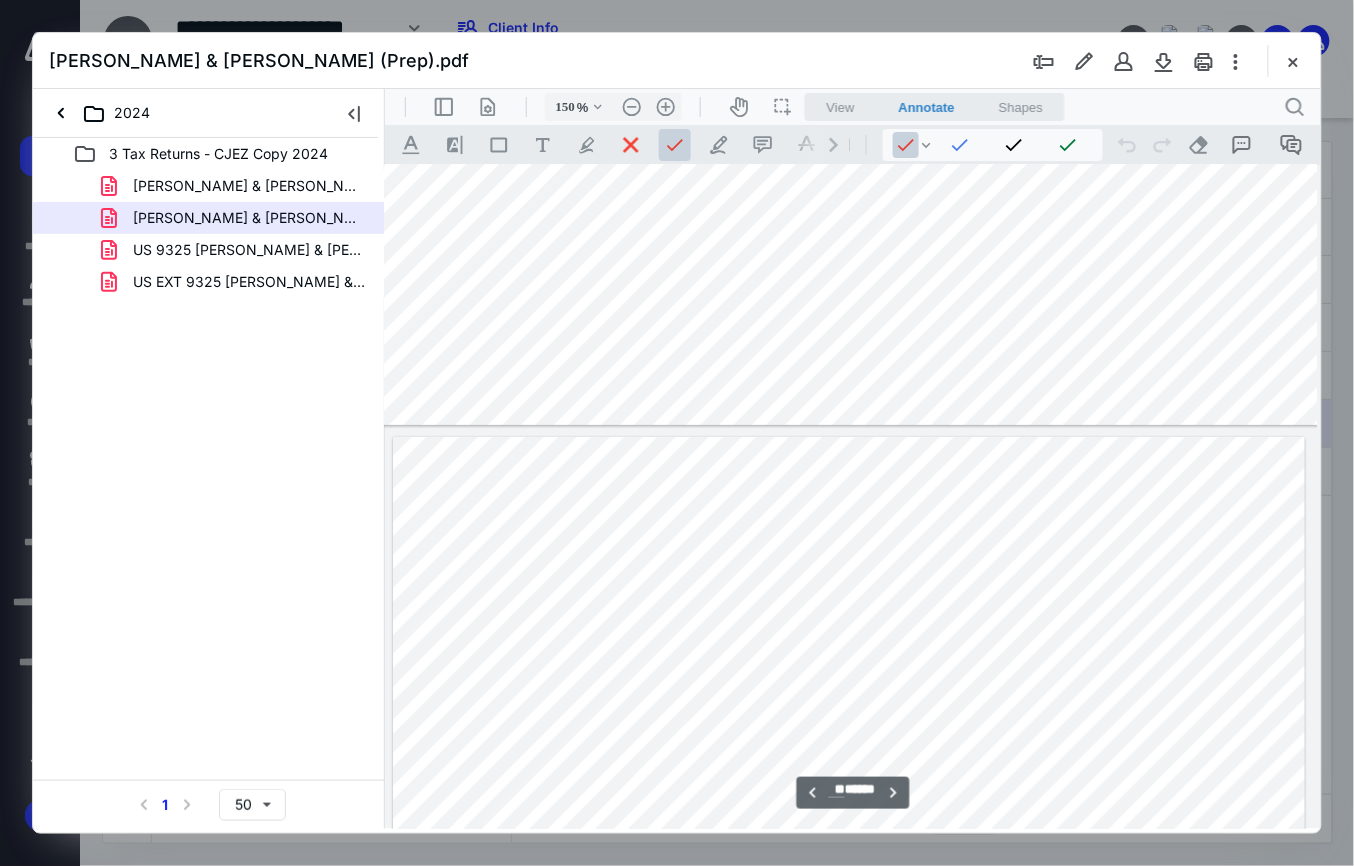 scroll, scrollTop: 101684, scrollLeft: 132, axis: both 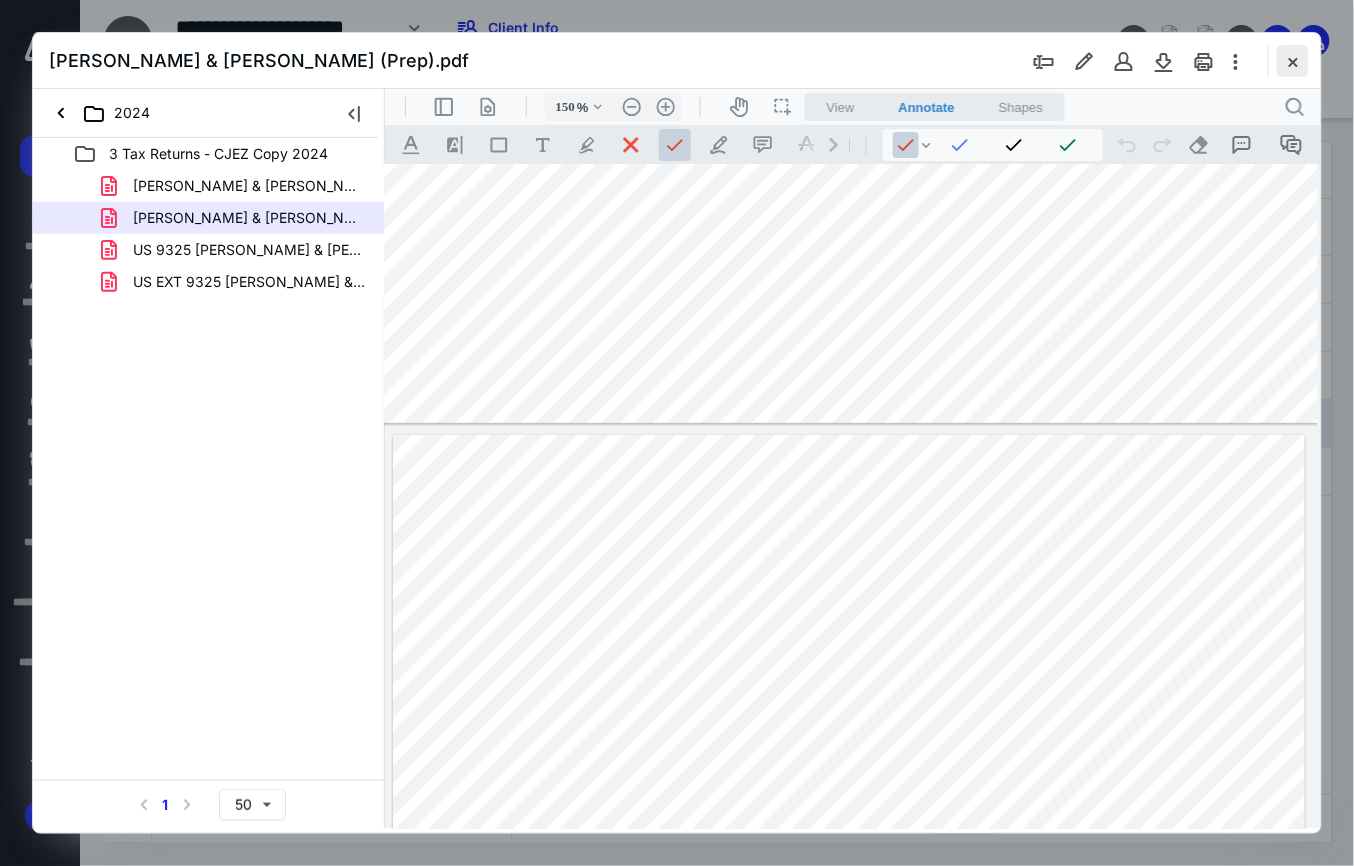 click at bounding box center [1293, 61] 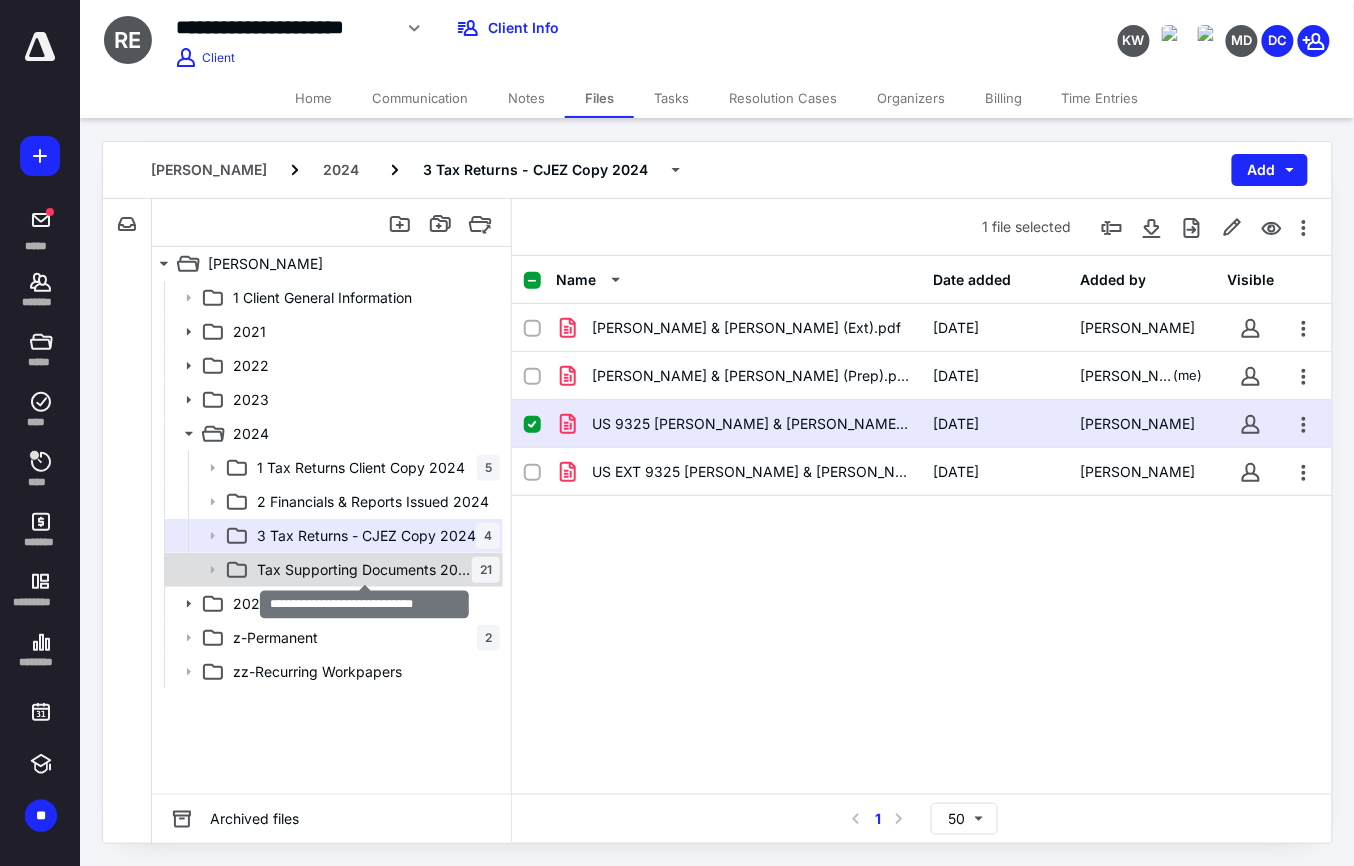click on "Tax Supporting Documents 2024" at bounding box center [364, 570] 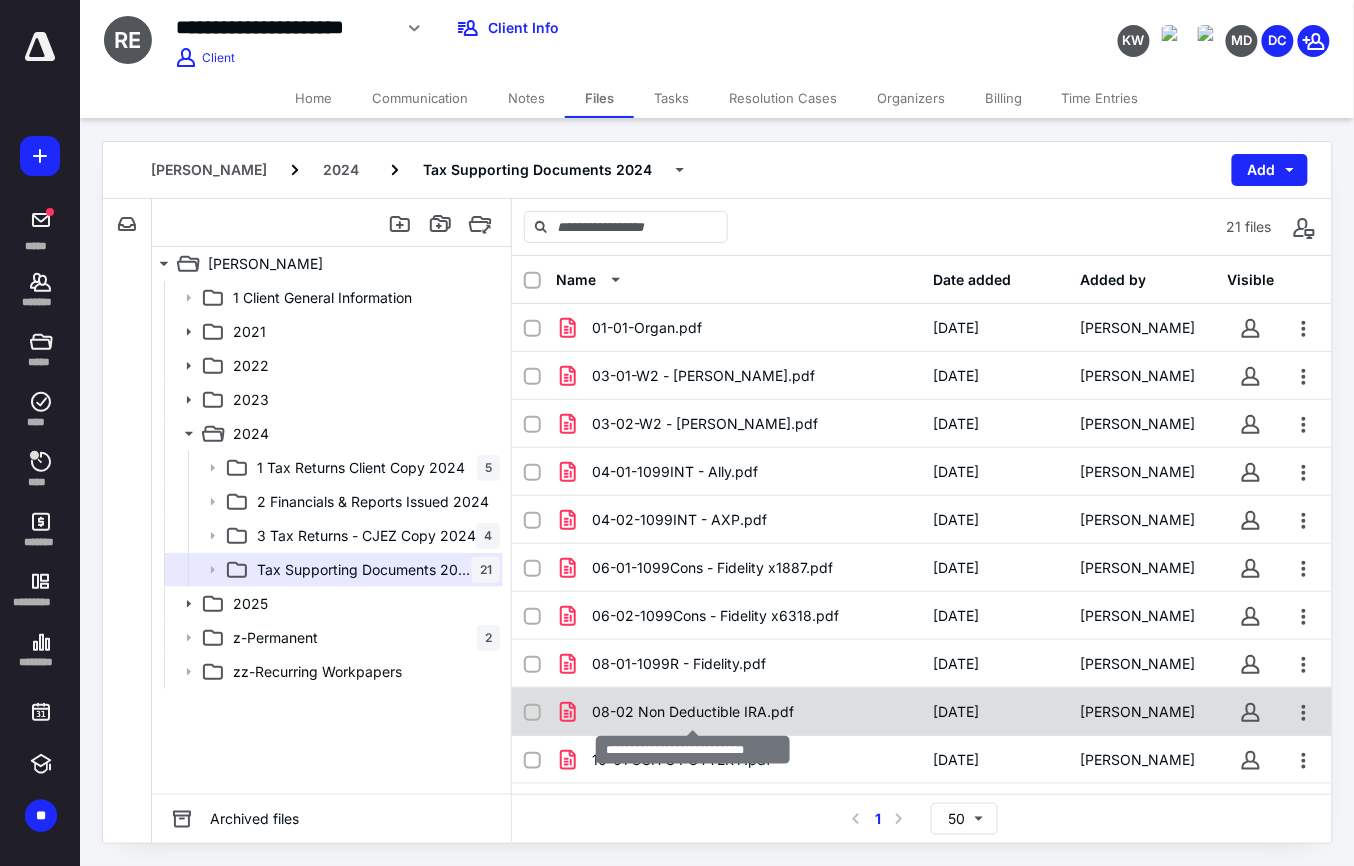 click on "08-02 Non Deductible IRA.pdf" at bounding box center (693, 712) 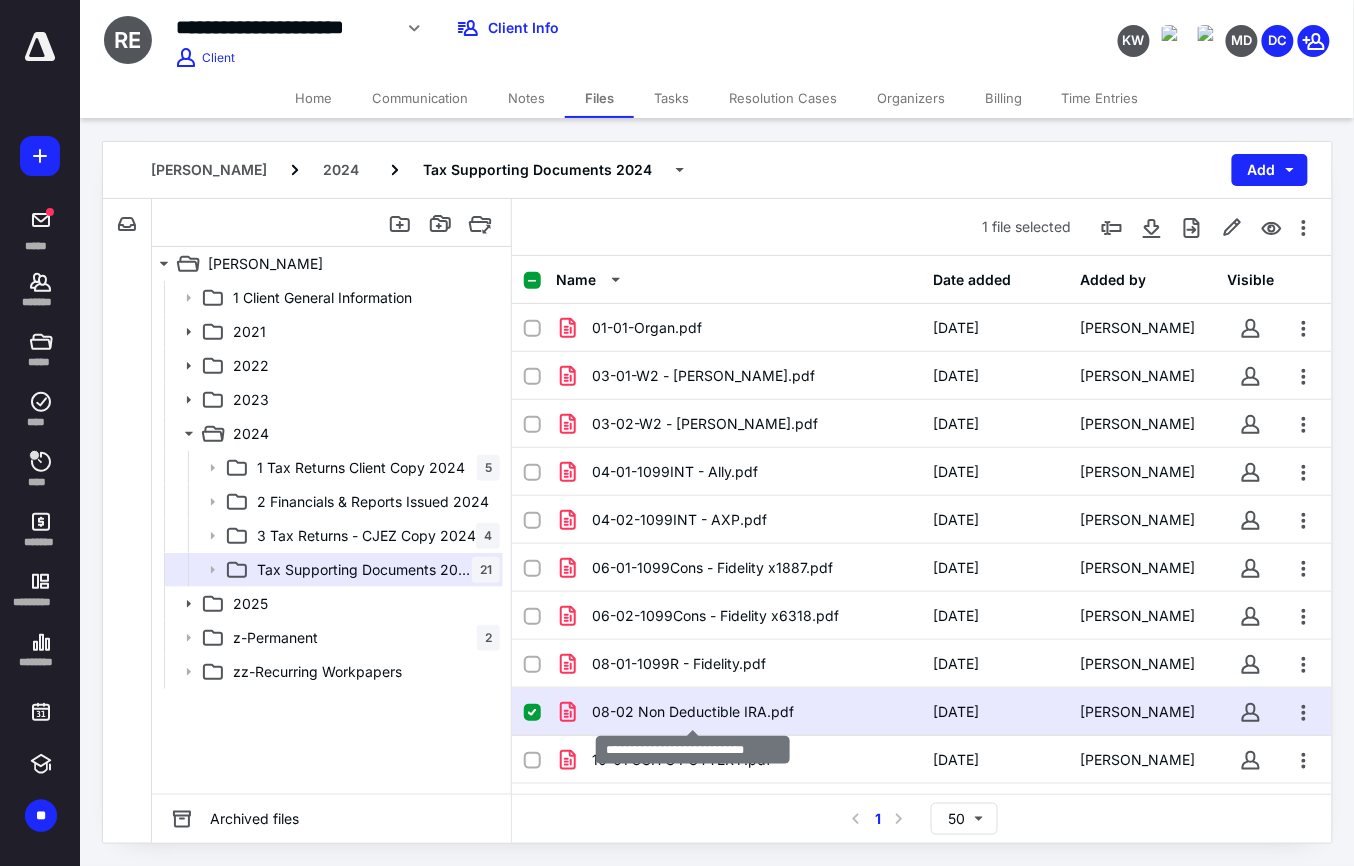click on "08-02 Non Deductible IRA.pdf" at bounding box center (693, 712) 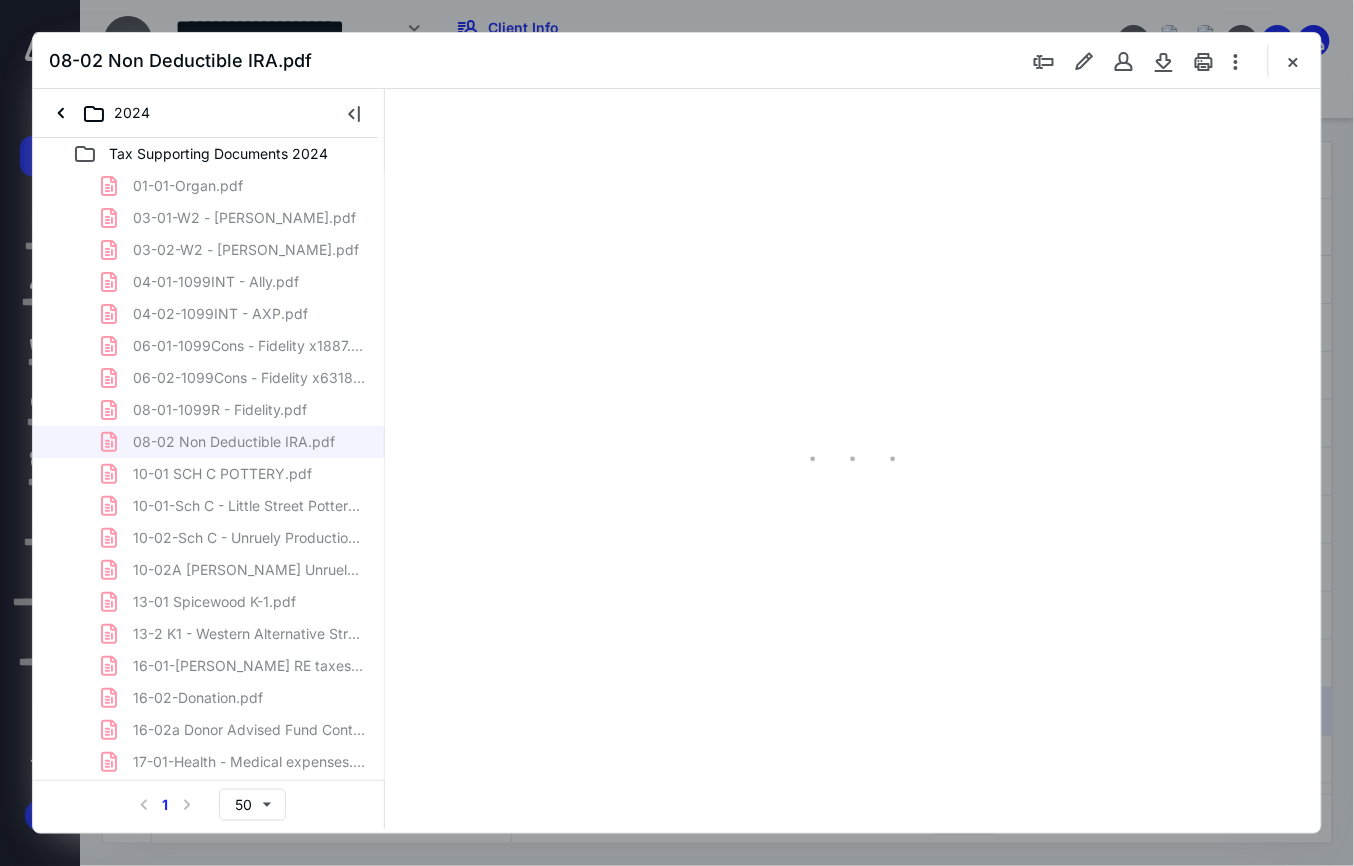scroll, scrollTop: 0, scrollLeft: 0, axis: both 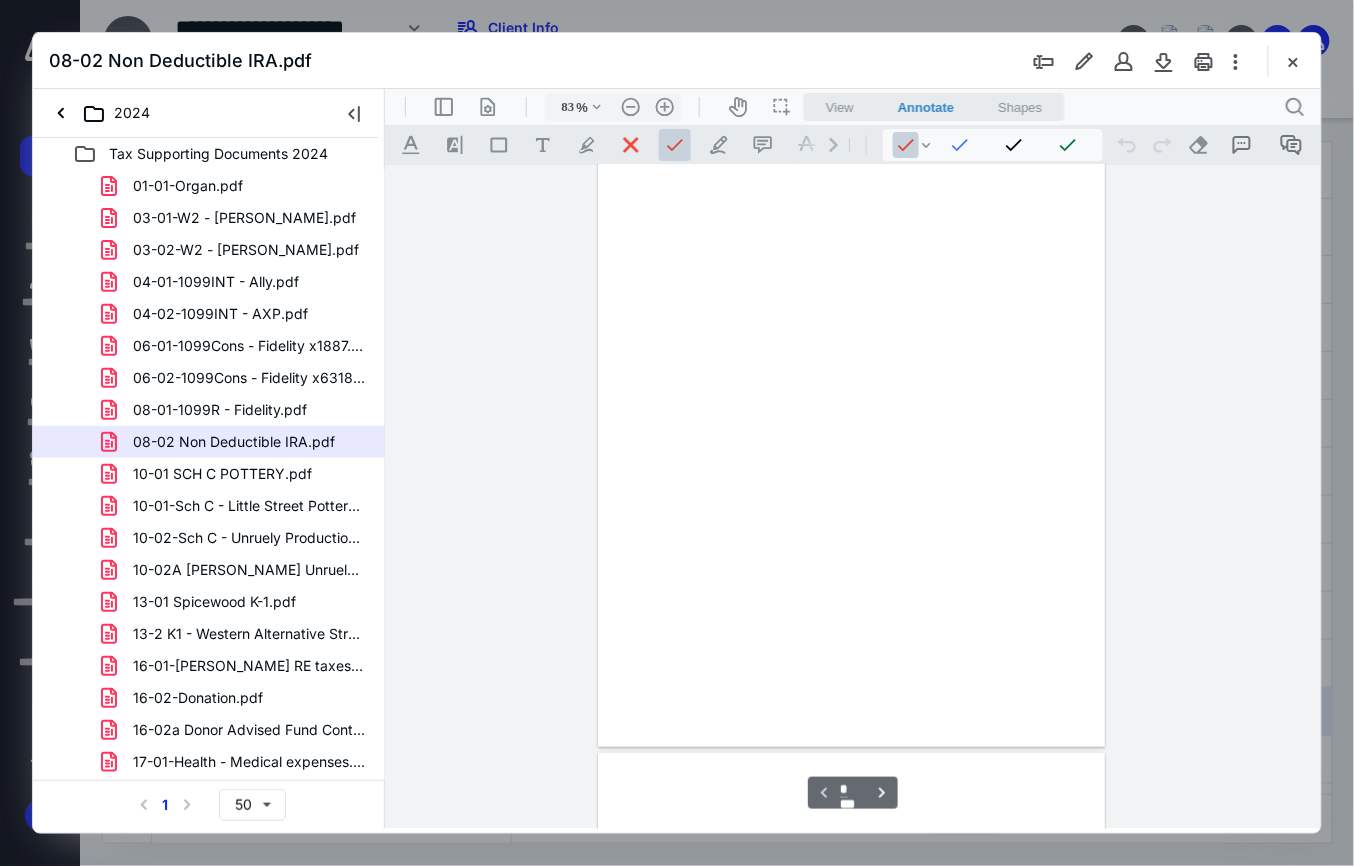 type on "149" 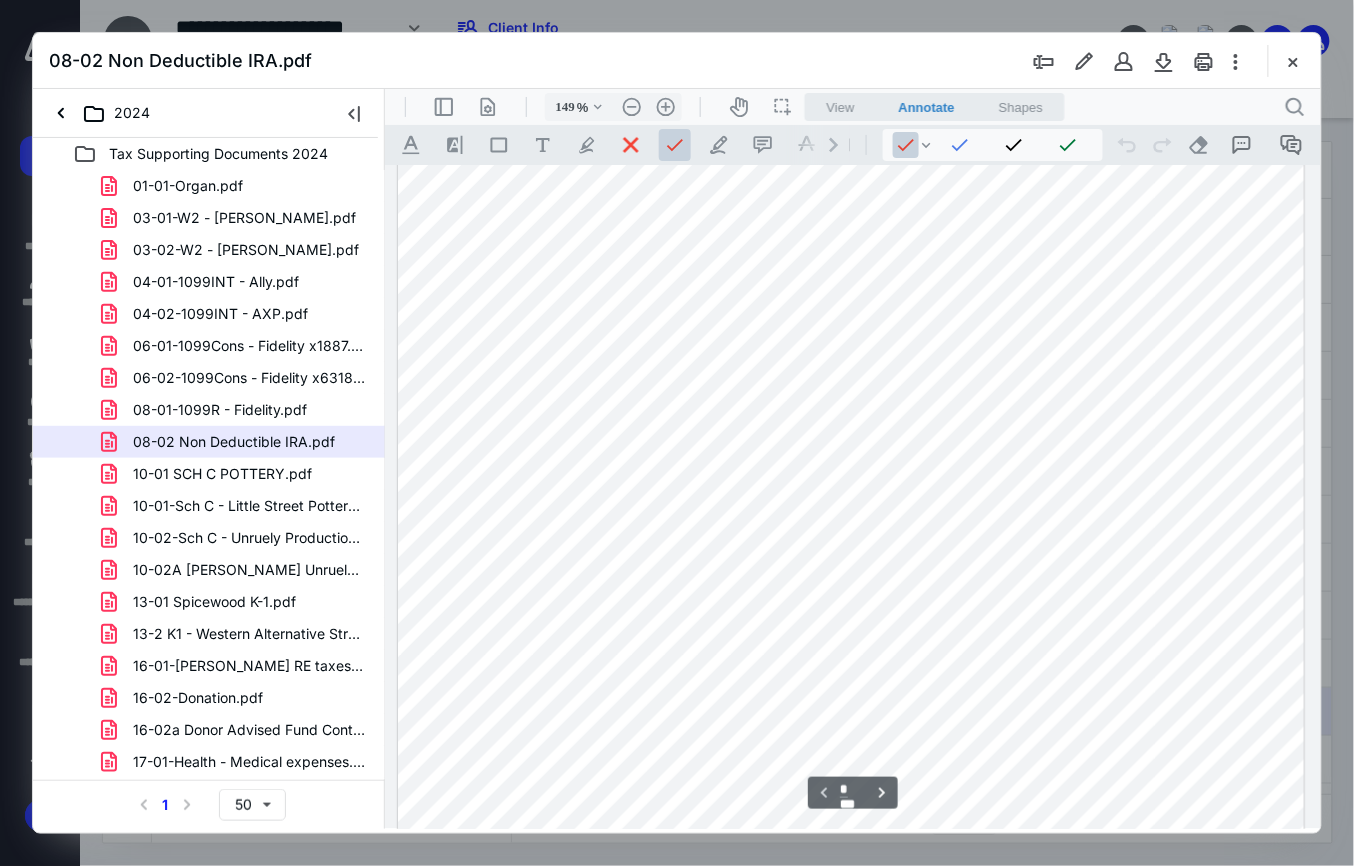 scroll, scrollTop: 6, scrollLeft: 0, axis: vertical 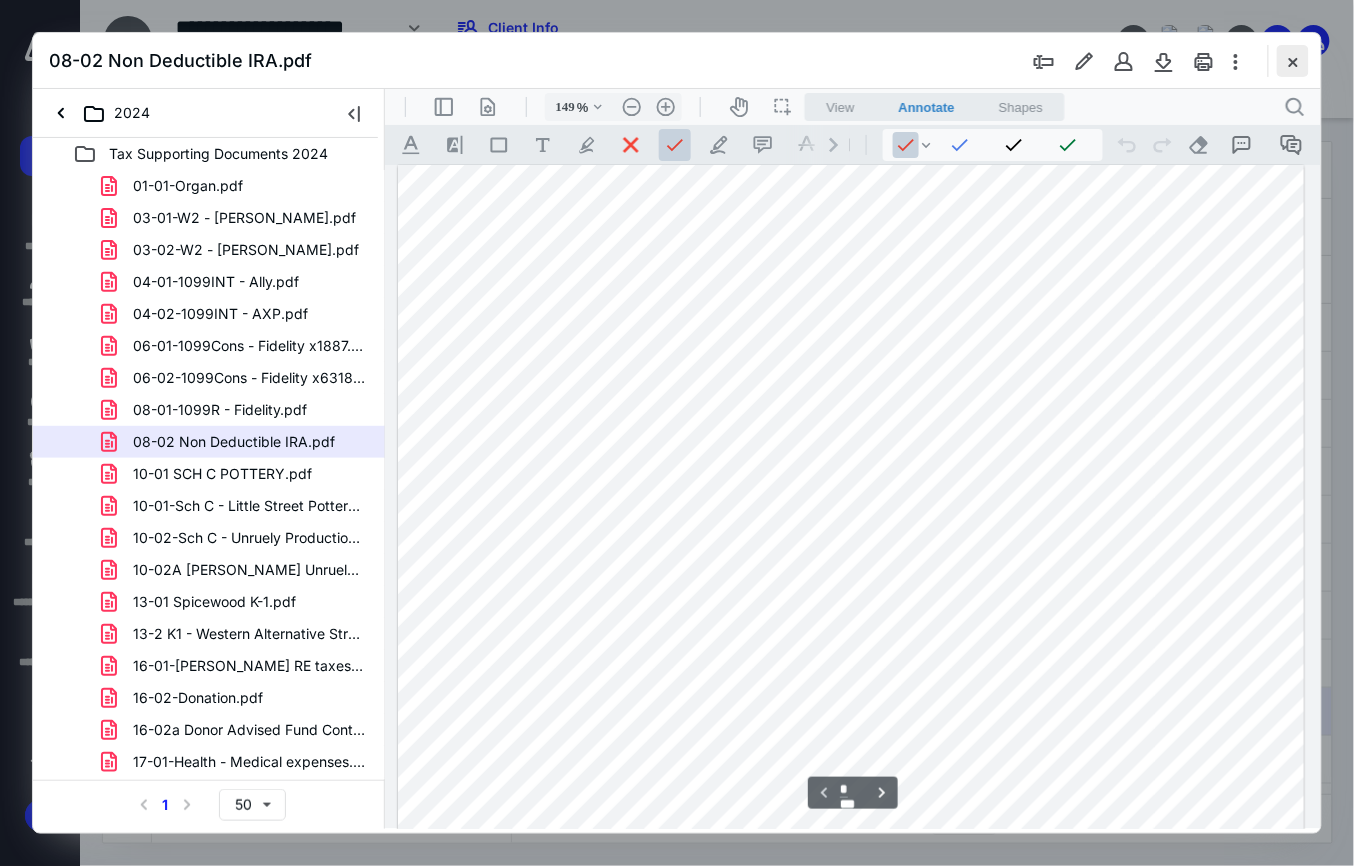 click at bounding box center (1293, 61) 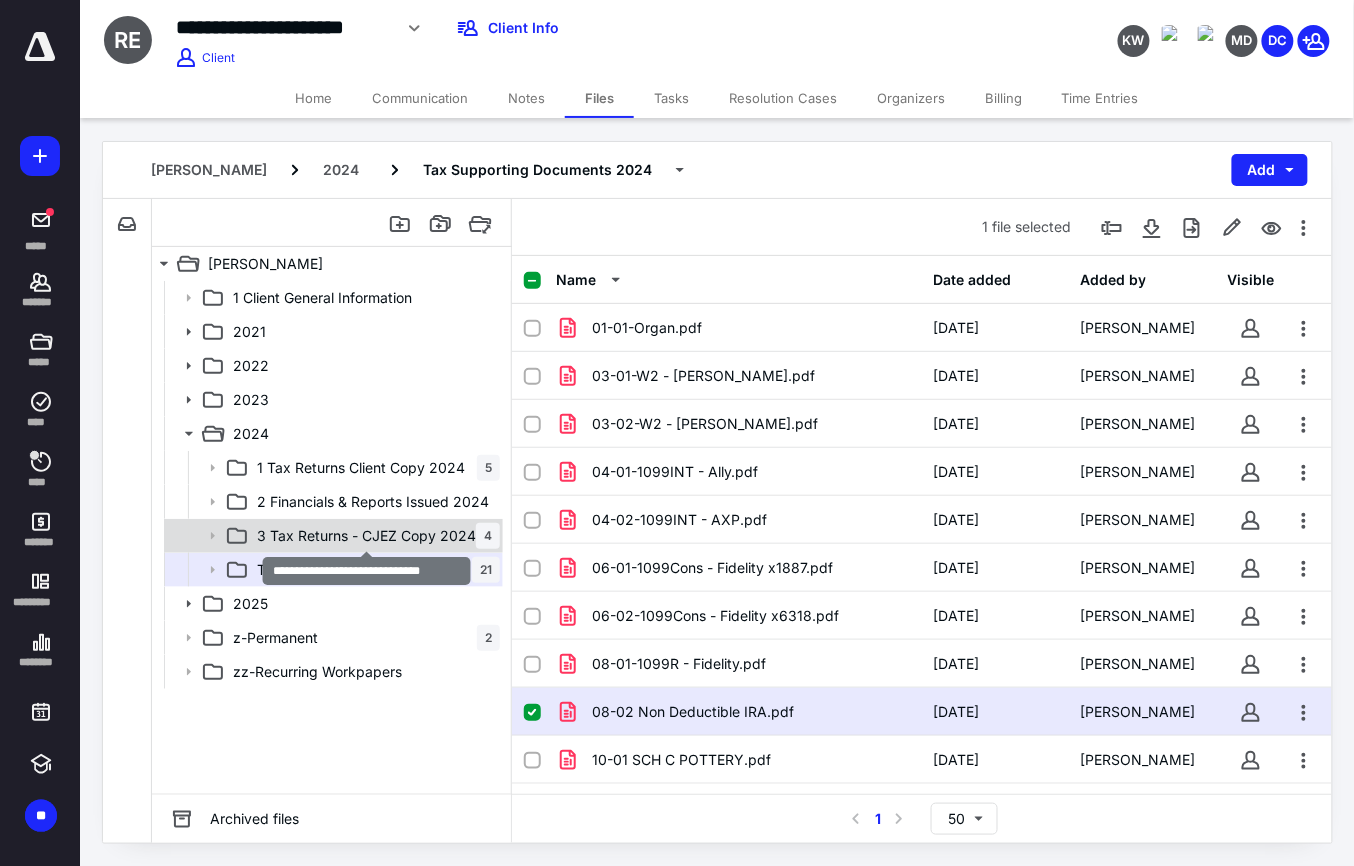 click on "3 Tax Returns - CJEZ Copy 2024" at bounding box center (366, 536) 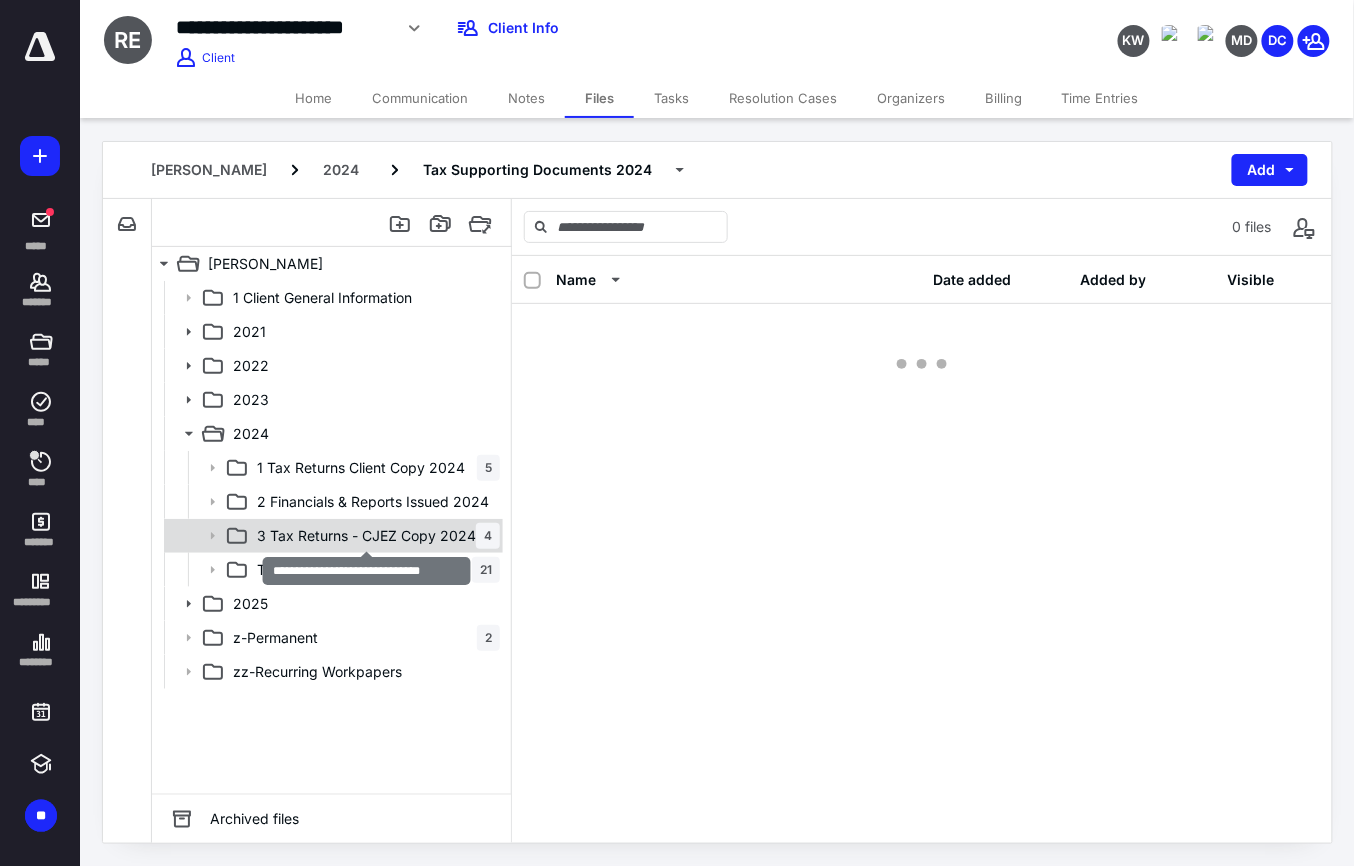 click on "3 Tax Returns - CJEZ Copy 2024" at bounding box center [366, 536] 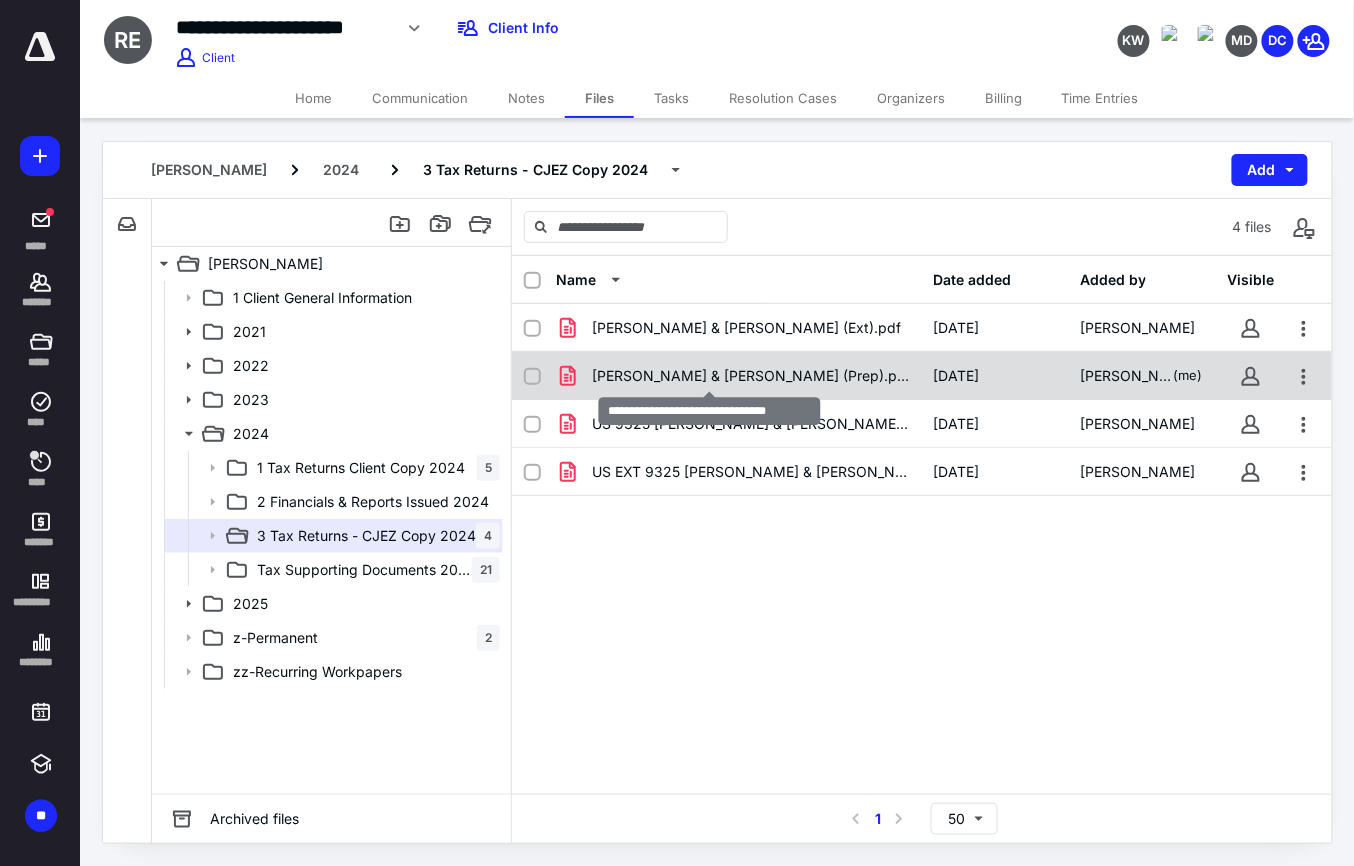 click on "[PERSON_NAME] & [PERSON_NAME] (Prep).pdf" at bounding box center [751, 376] 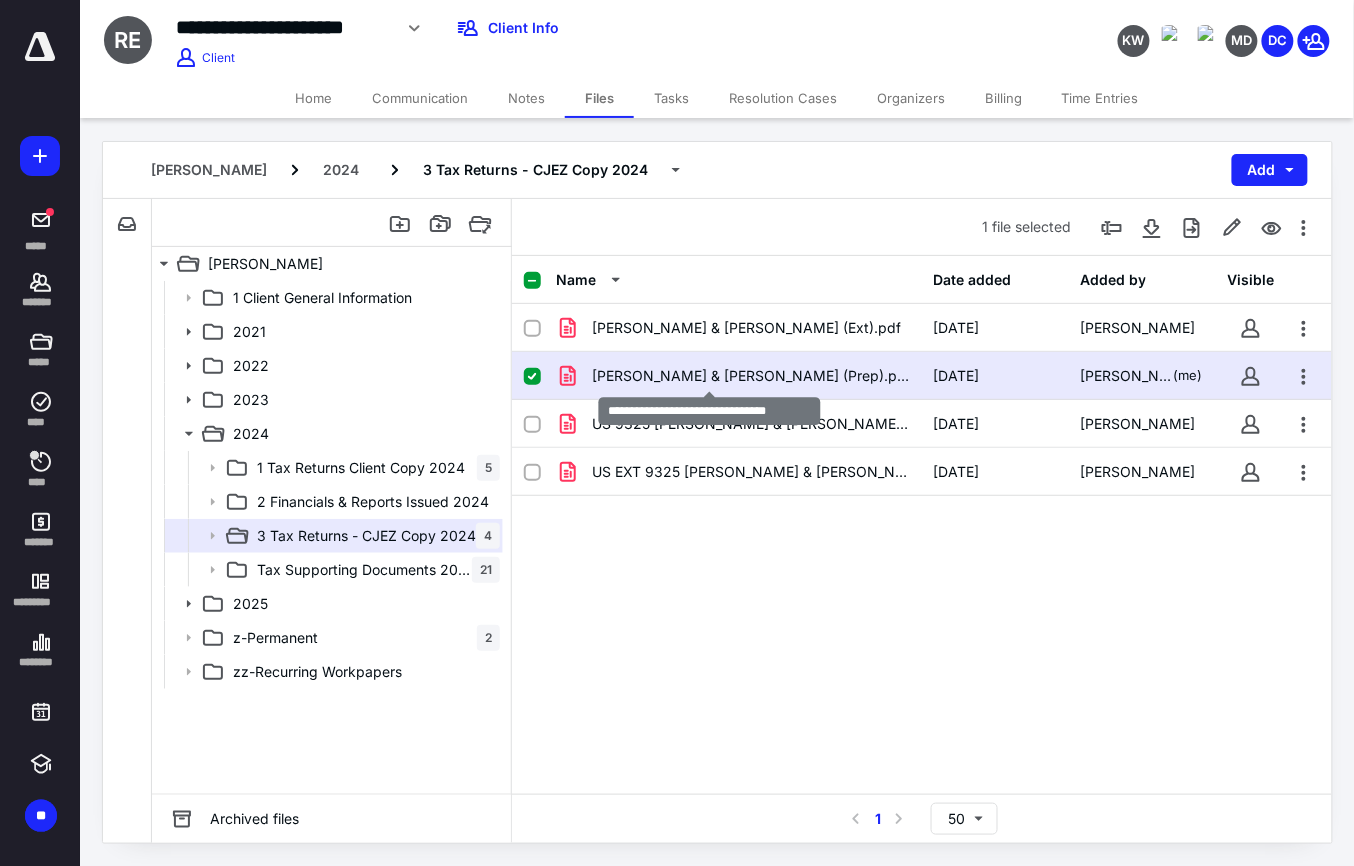 click on "[PERSON_NAME] & [PERSON_NAME] (Prep).pdf" at bounding box center (751, 376) 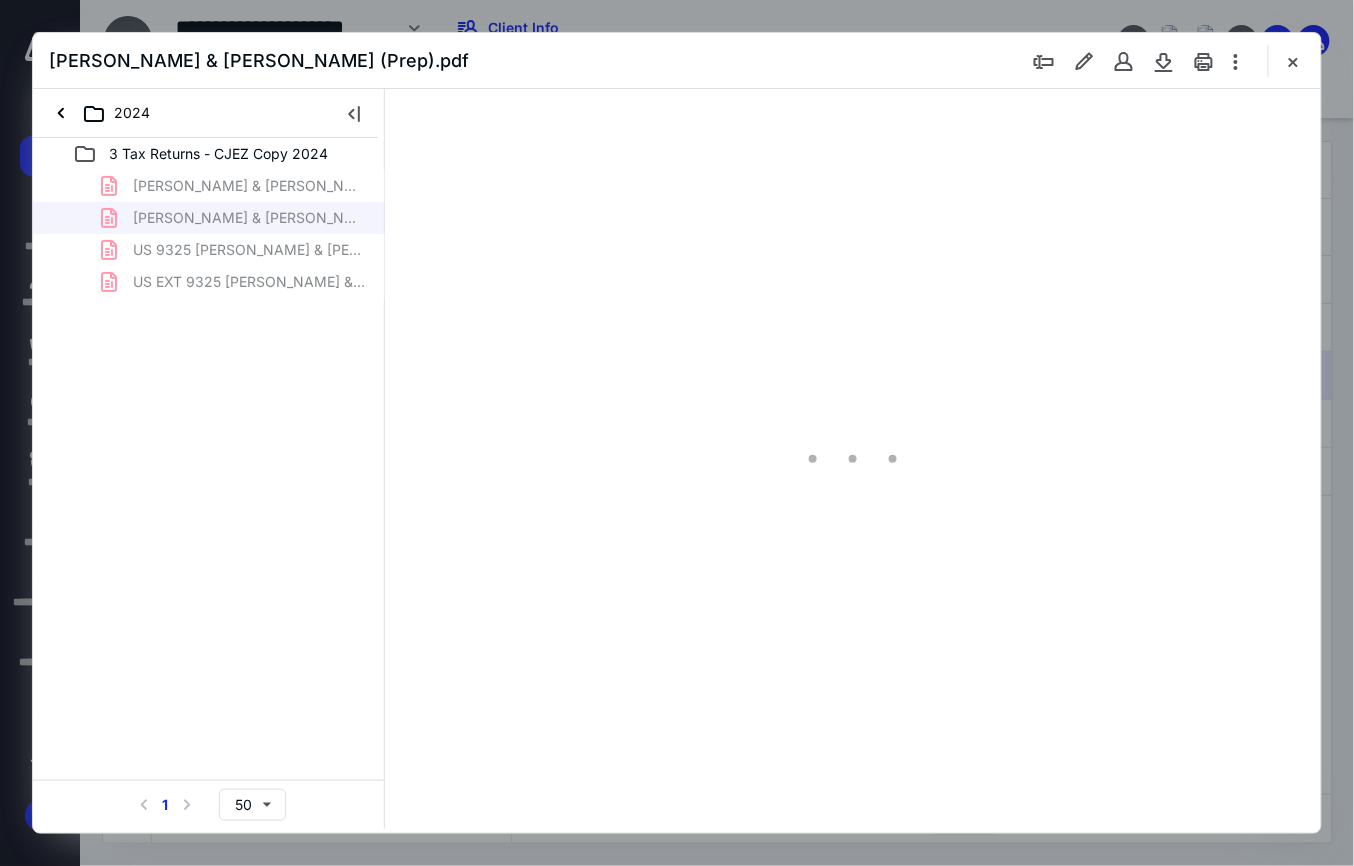scroll, scrollTop: 0, scrollLeft: 0, axis: both 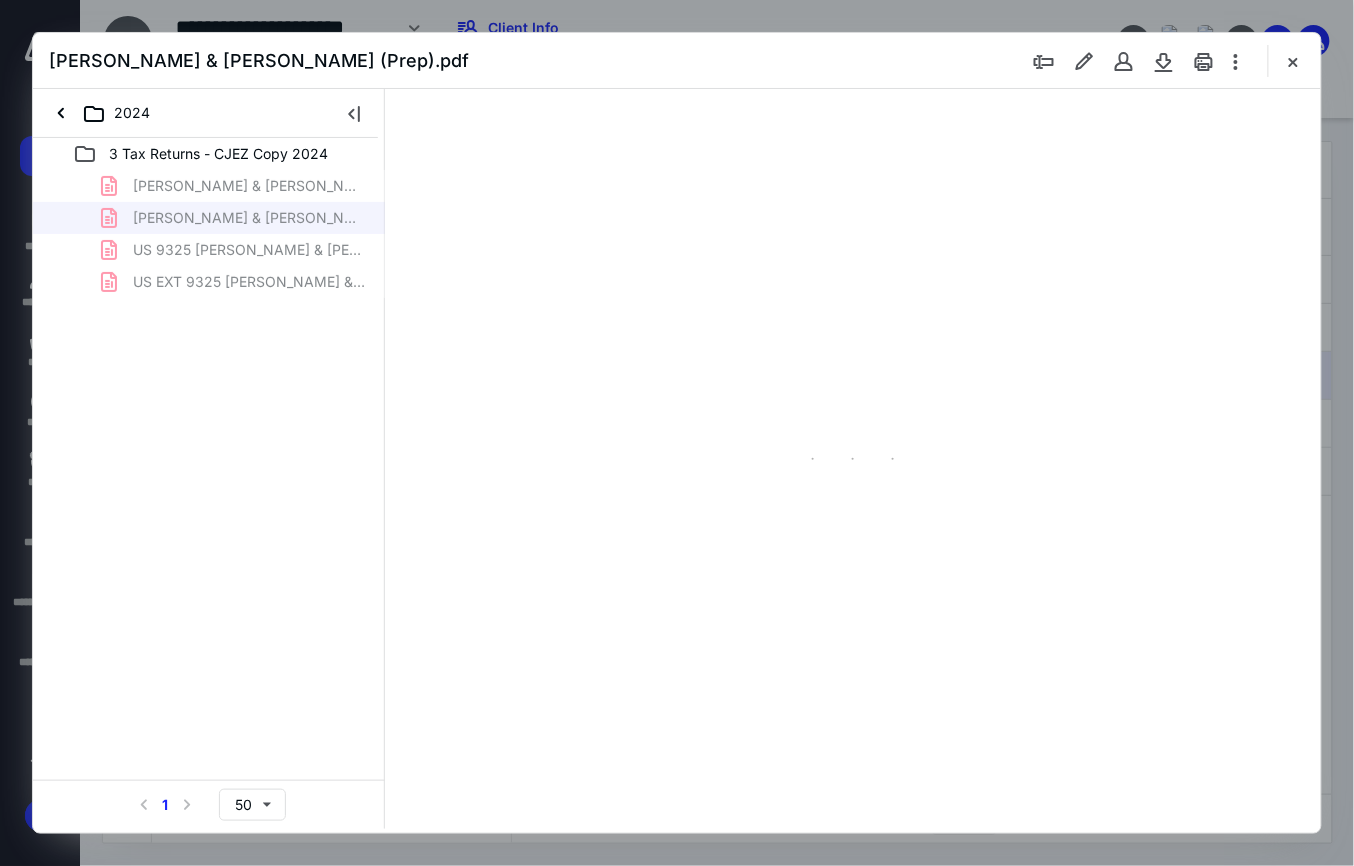 type on "150" 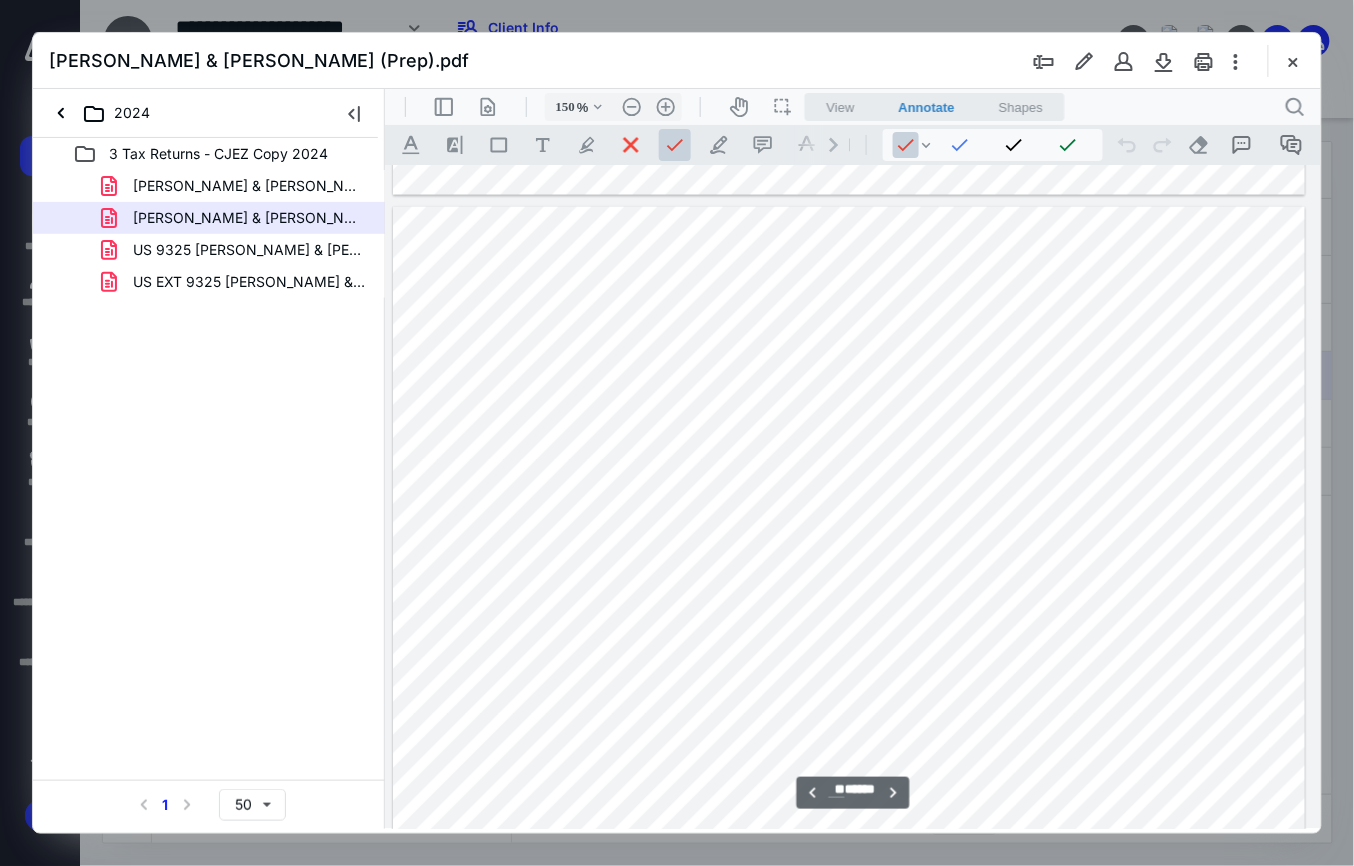 scroll, scrollTop: 47682, scrollLeft: 132, axis: both 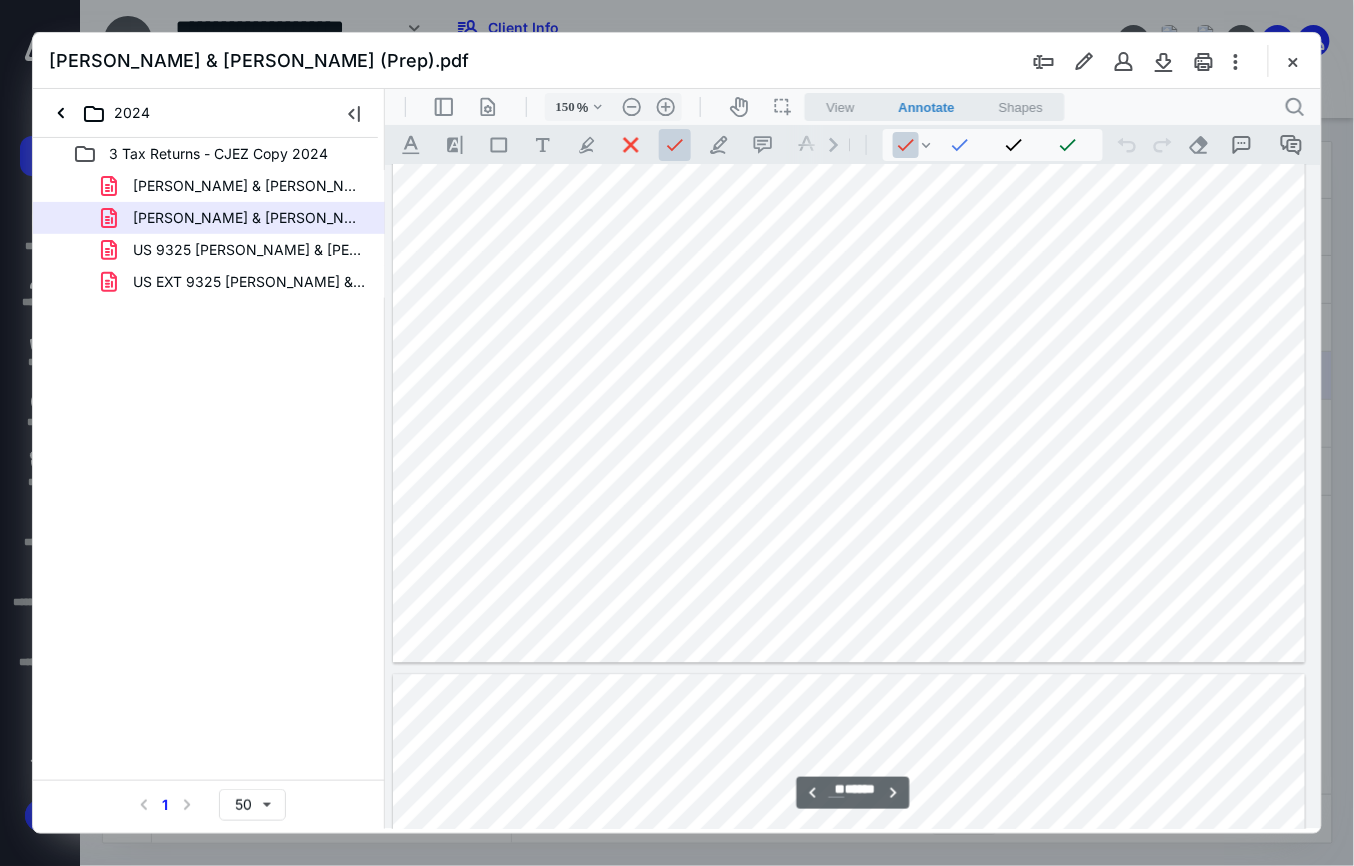 type on "**" 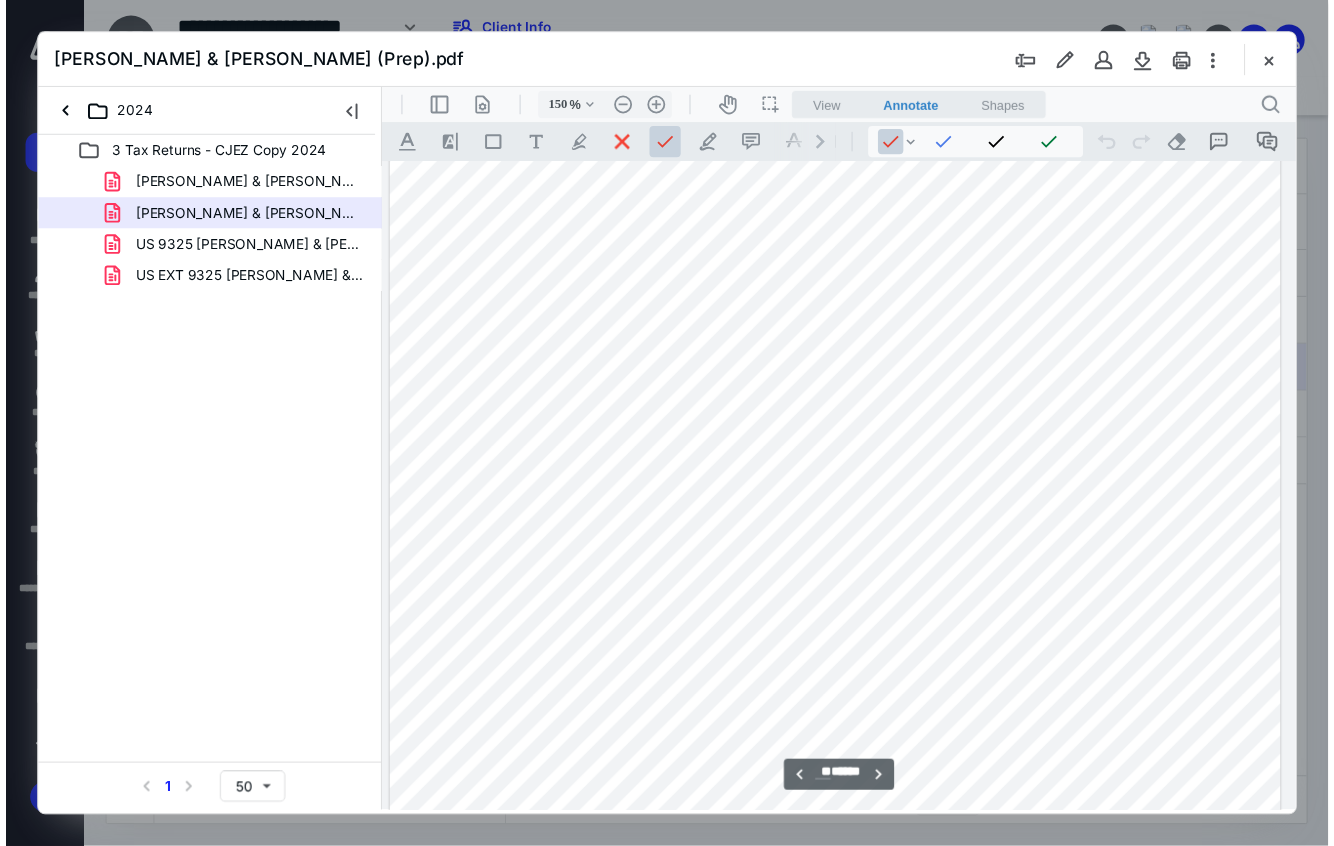scroll, scrollTop: 52749, scrollLeft: 132, axis: both 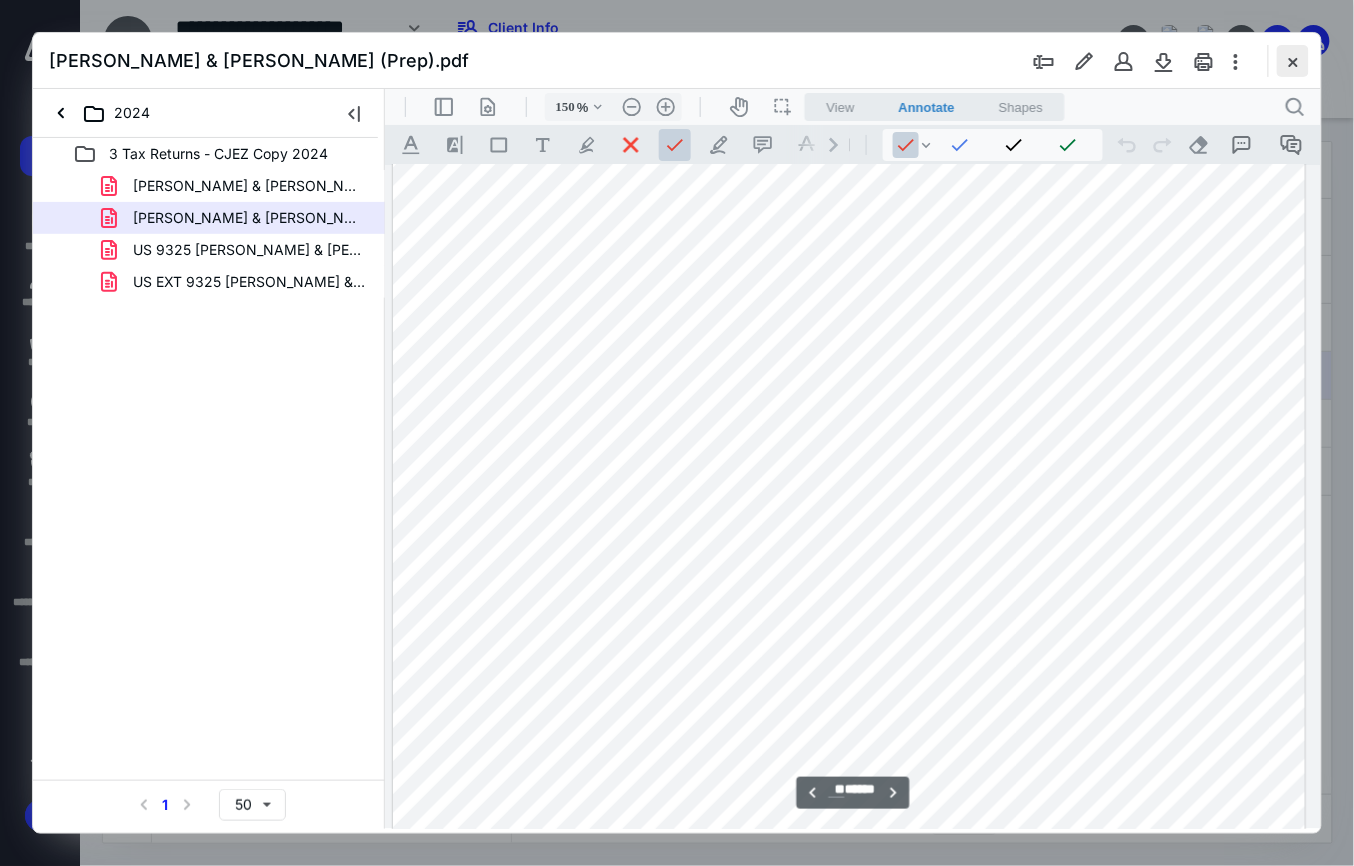 click at bounding box center (1293, 61) 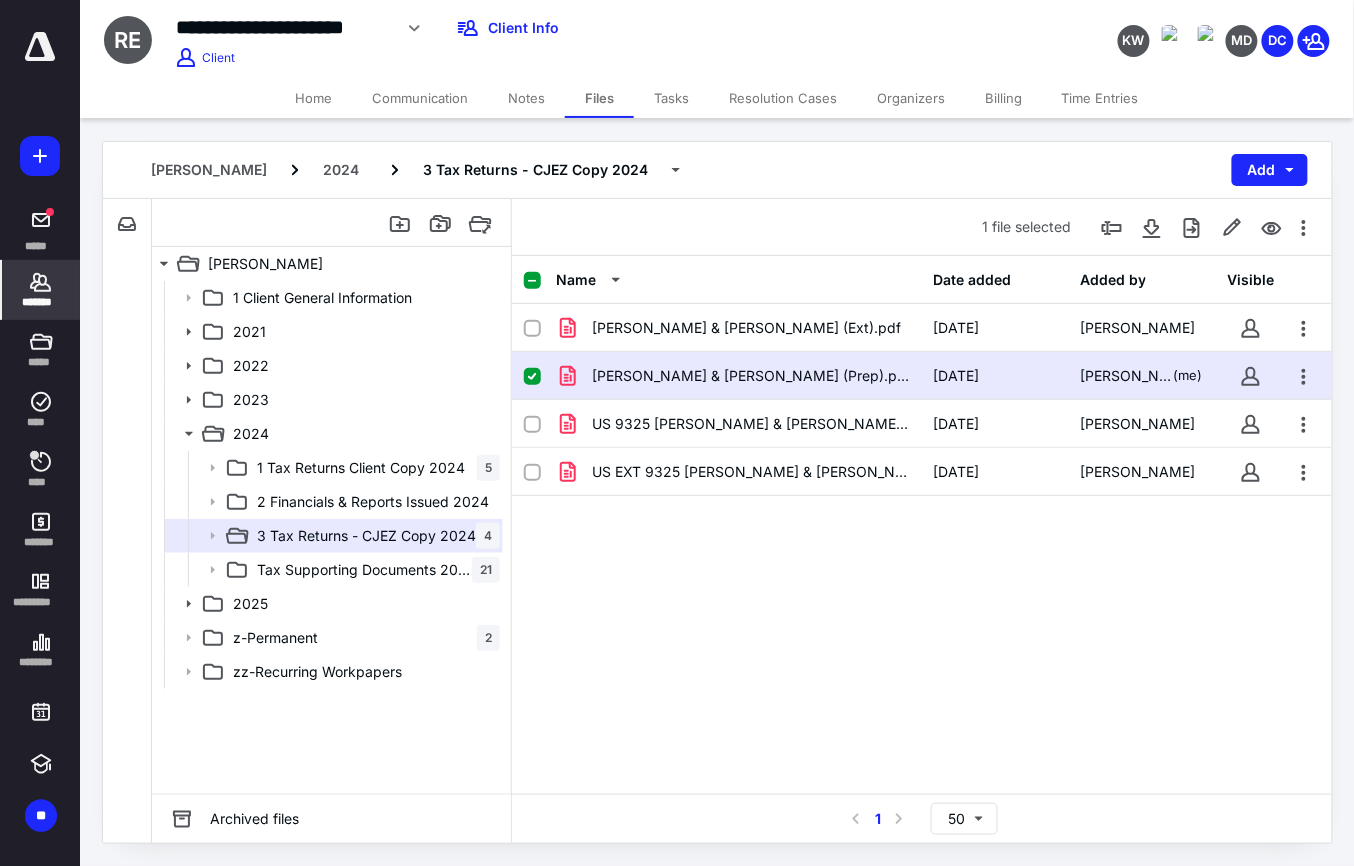 click on "*******" at bounding box center (41, 302) 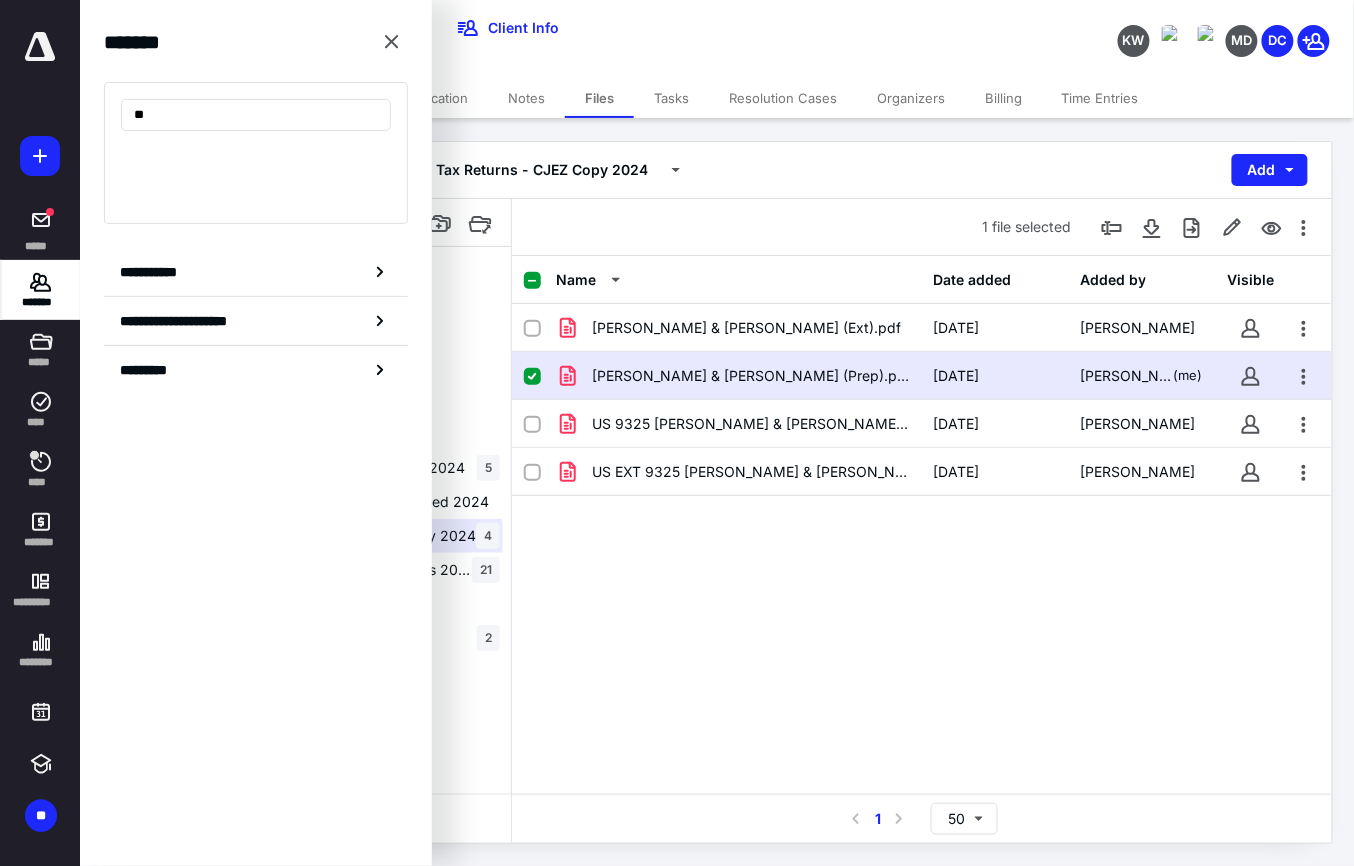 type on "*" 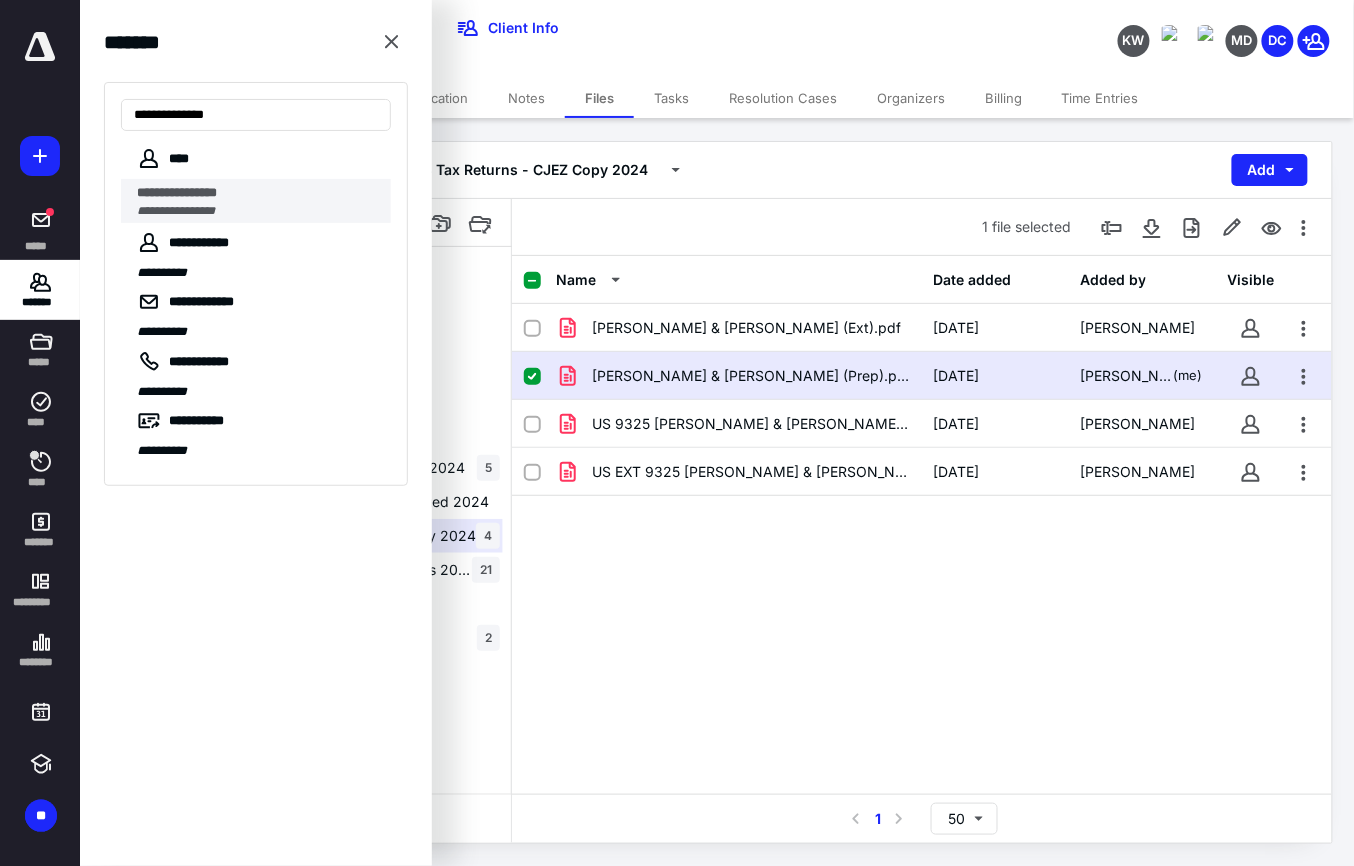 type on "**********" 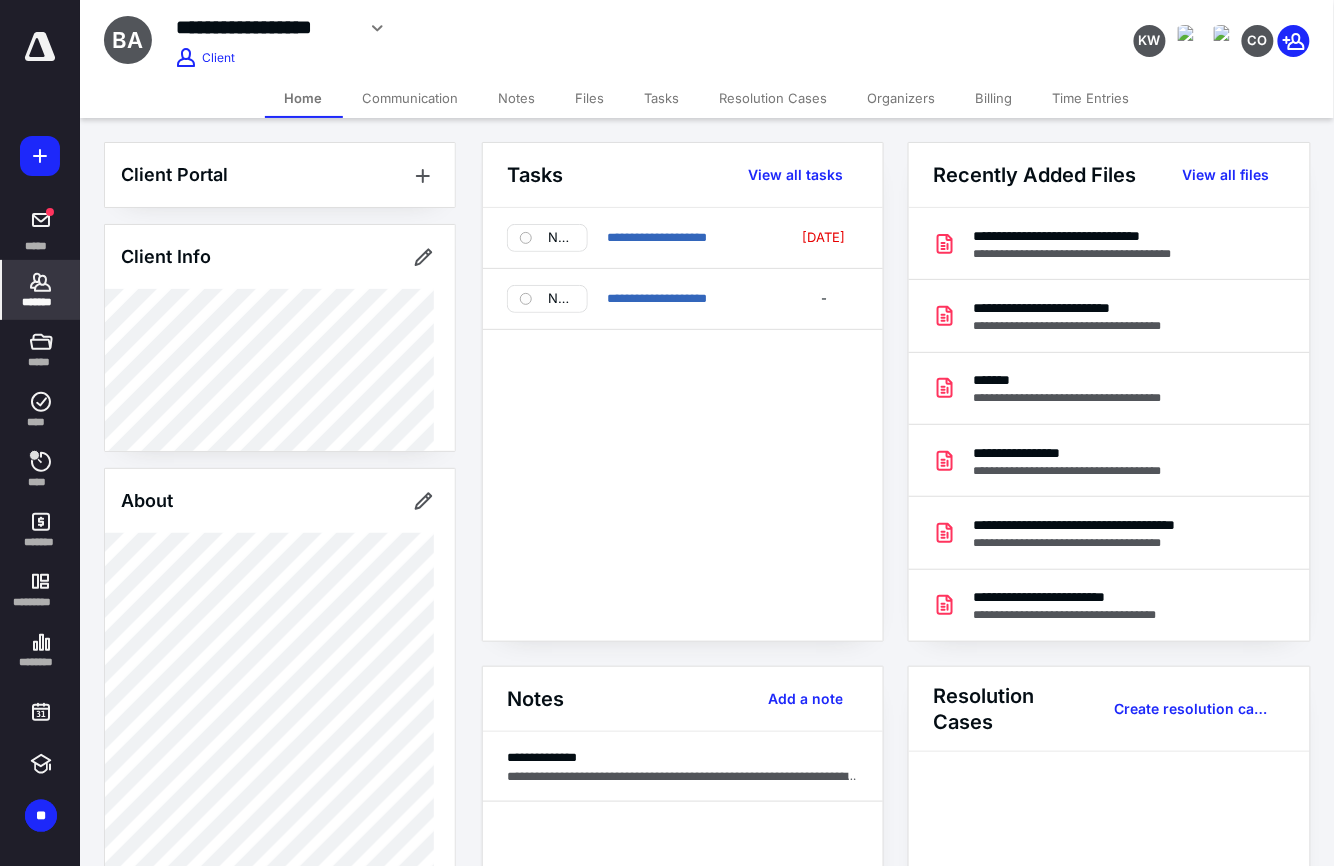 click on "Time Entries" at bounding box center (1091, 98) 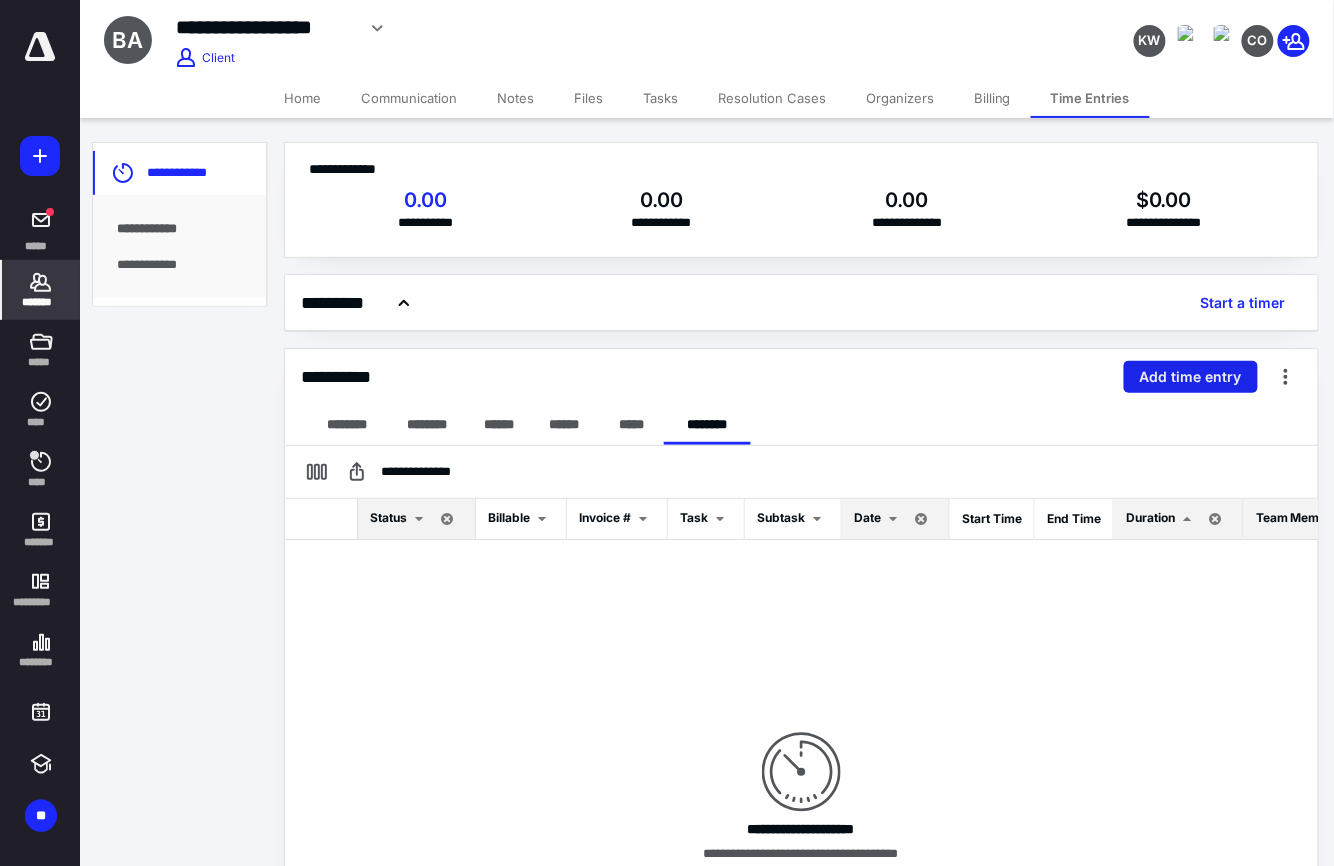 click on "Add time entry" at bounding box center [1191, 377] 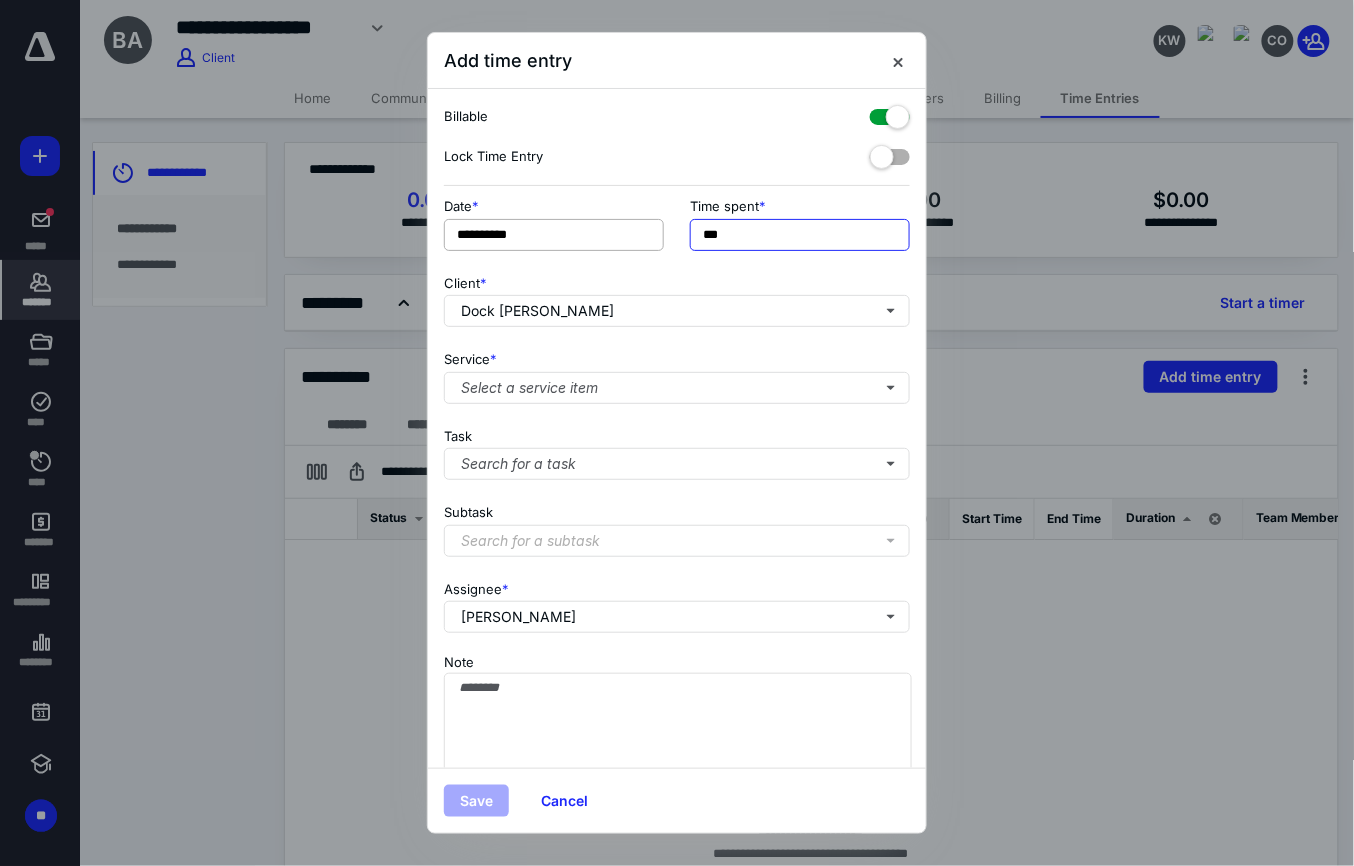 drag, startPoint x: 740, startPoint y: 237, endPoint x: 622, endPoint y: 224, distance: 118.71394 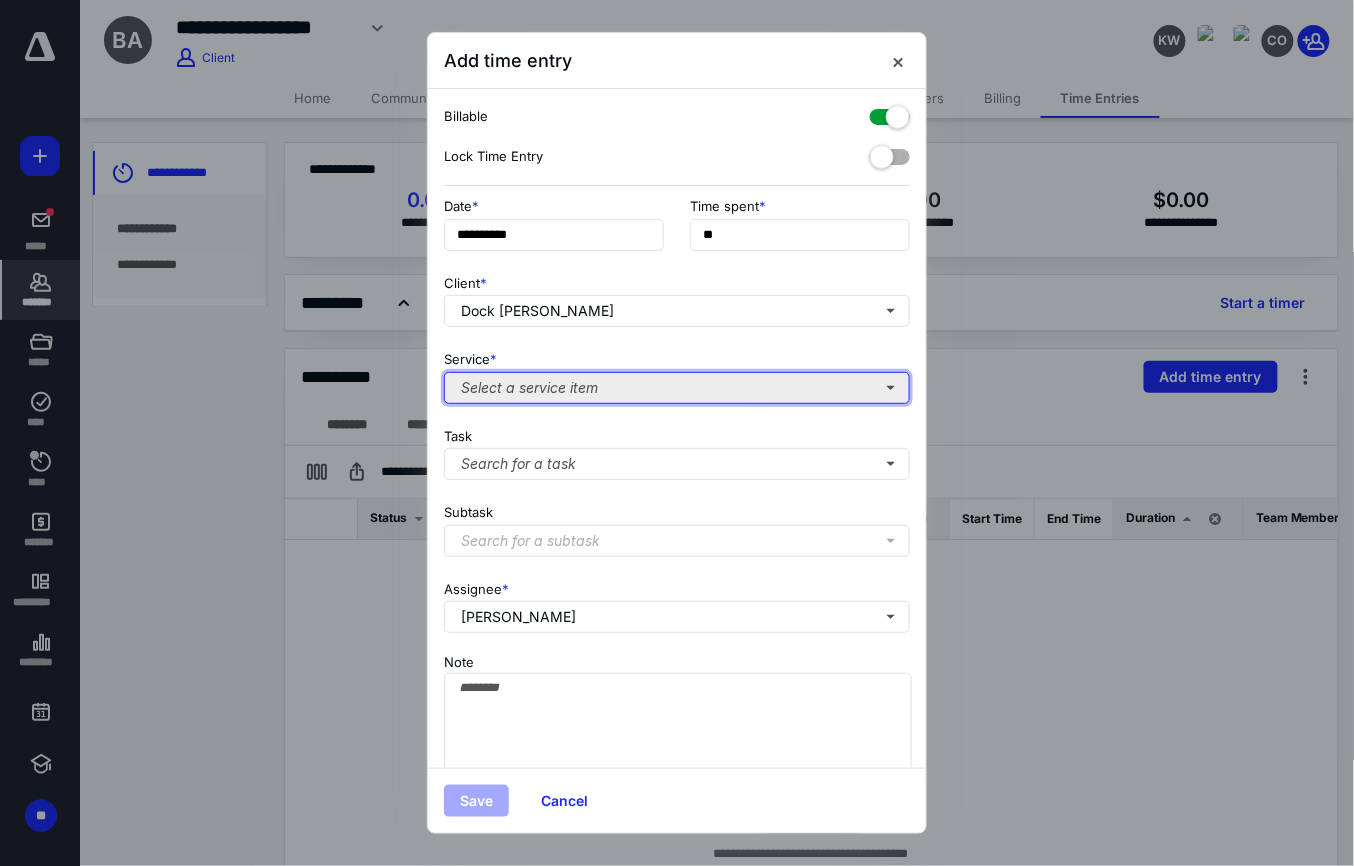 type on "***" 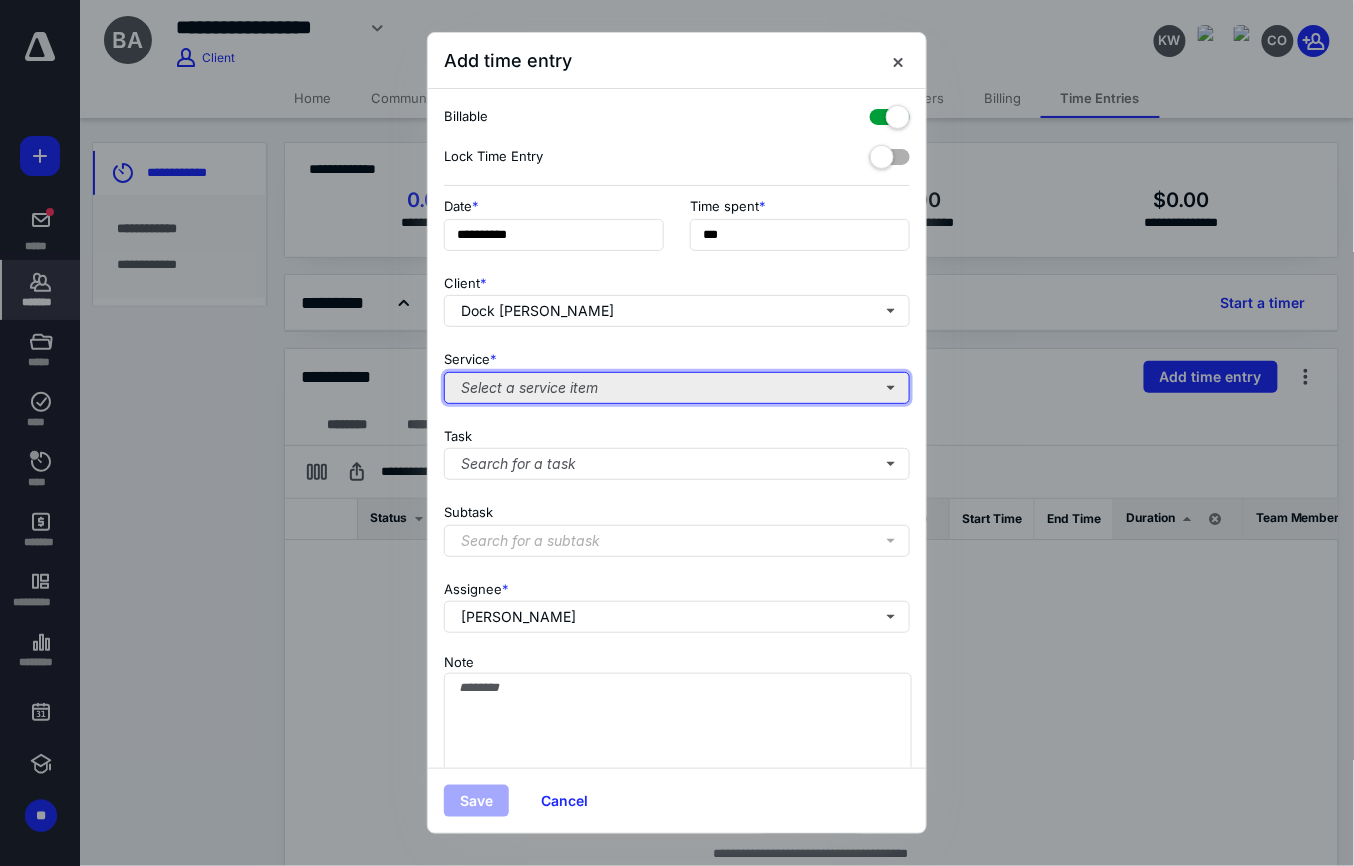 click on "Select a service item" at bounding box center (677, 388) 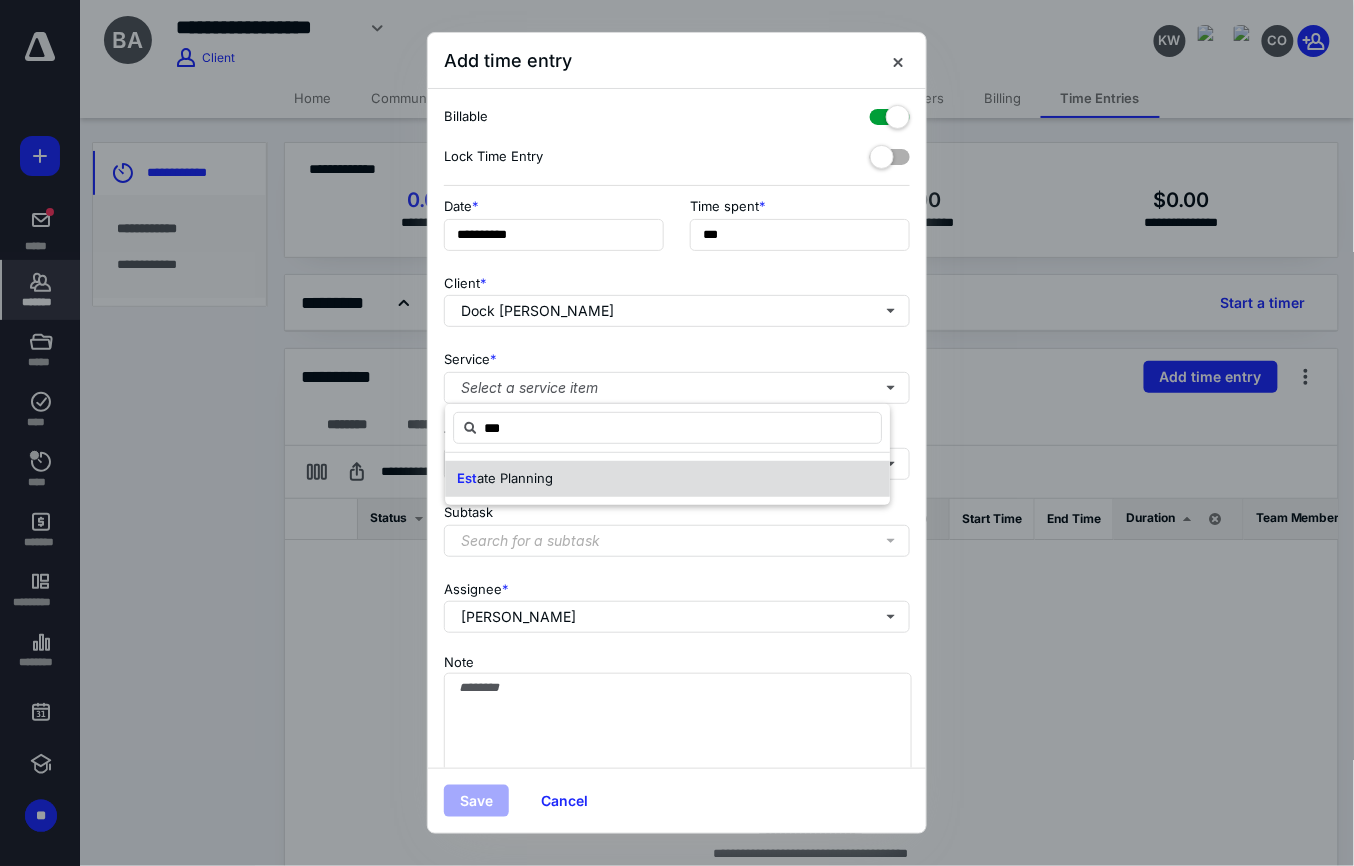 click on "Est ate Planning" at bounding box center (667, 479) 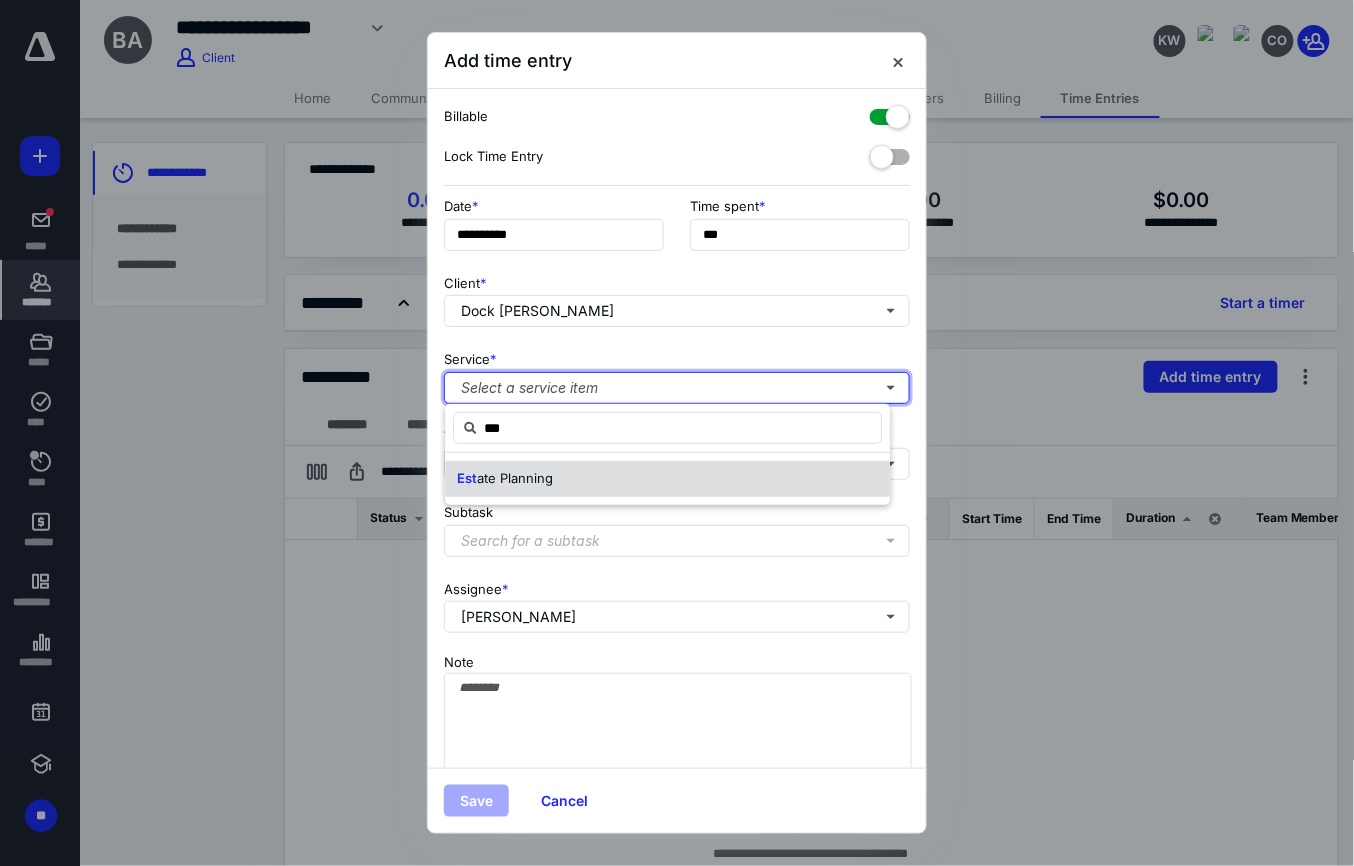 type 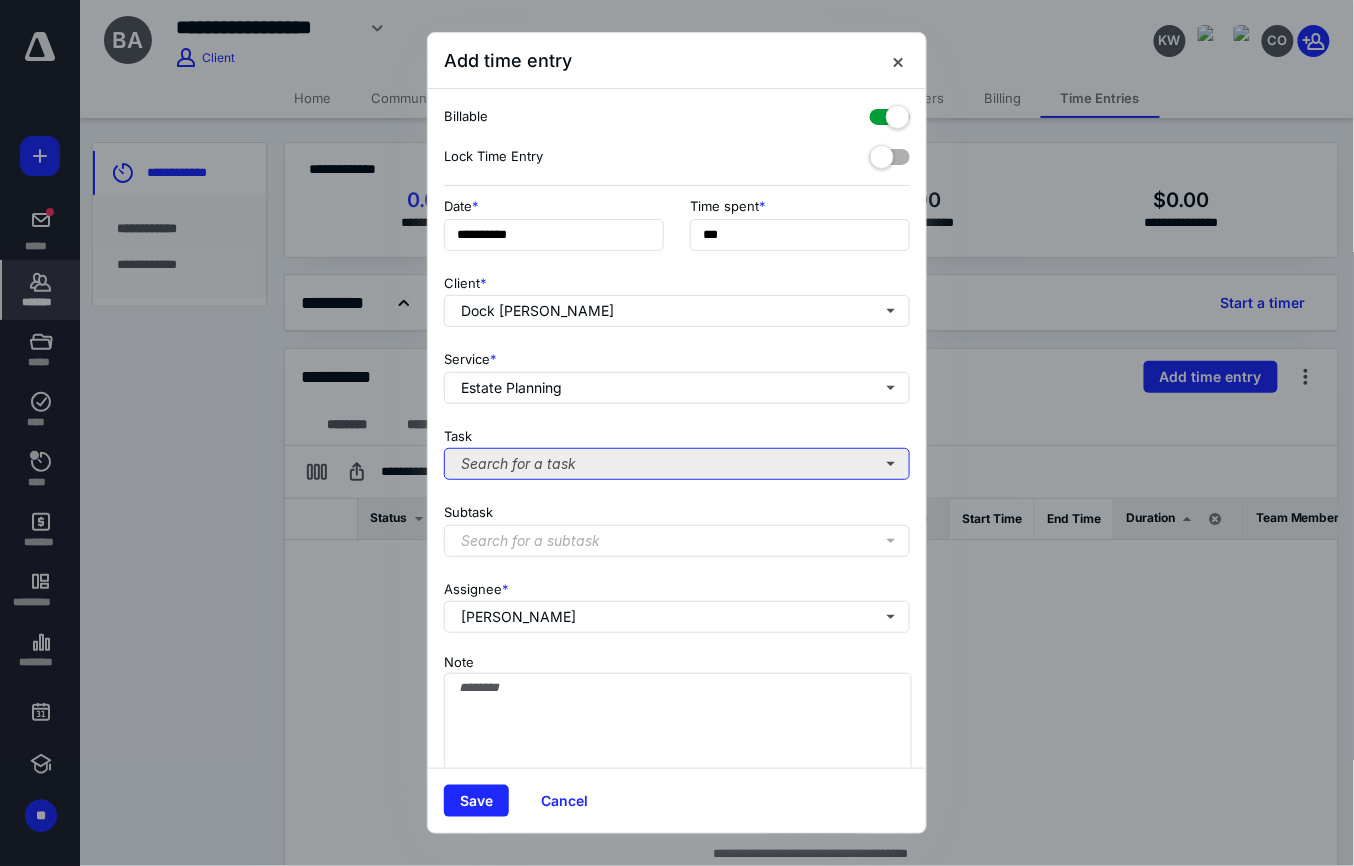 click on "Search for a task" at bounding box center [677, 464] 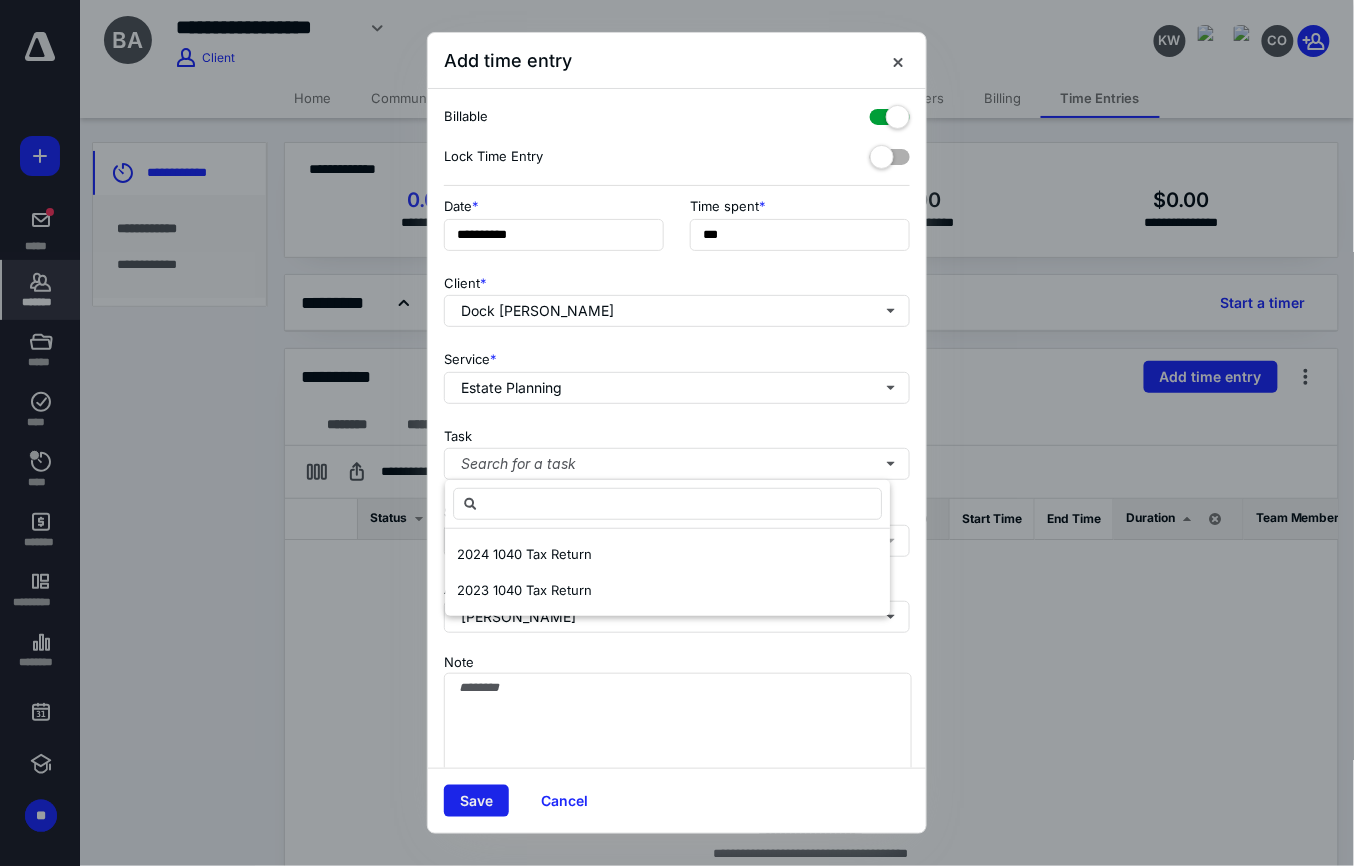 click on "Save" at bounding box center [476, 801] 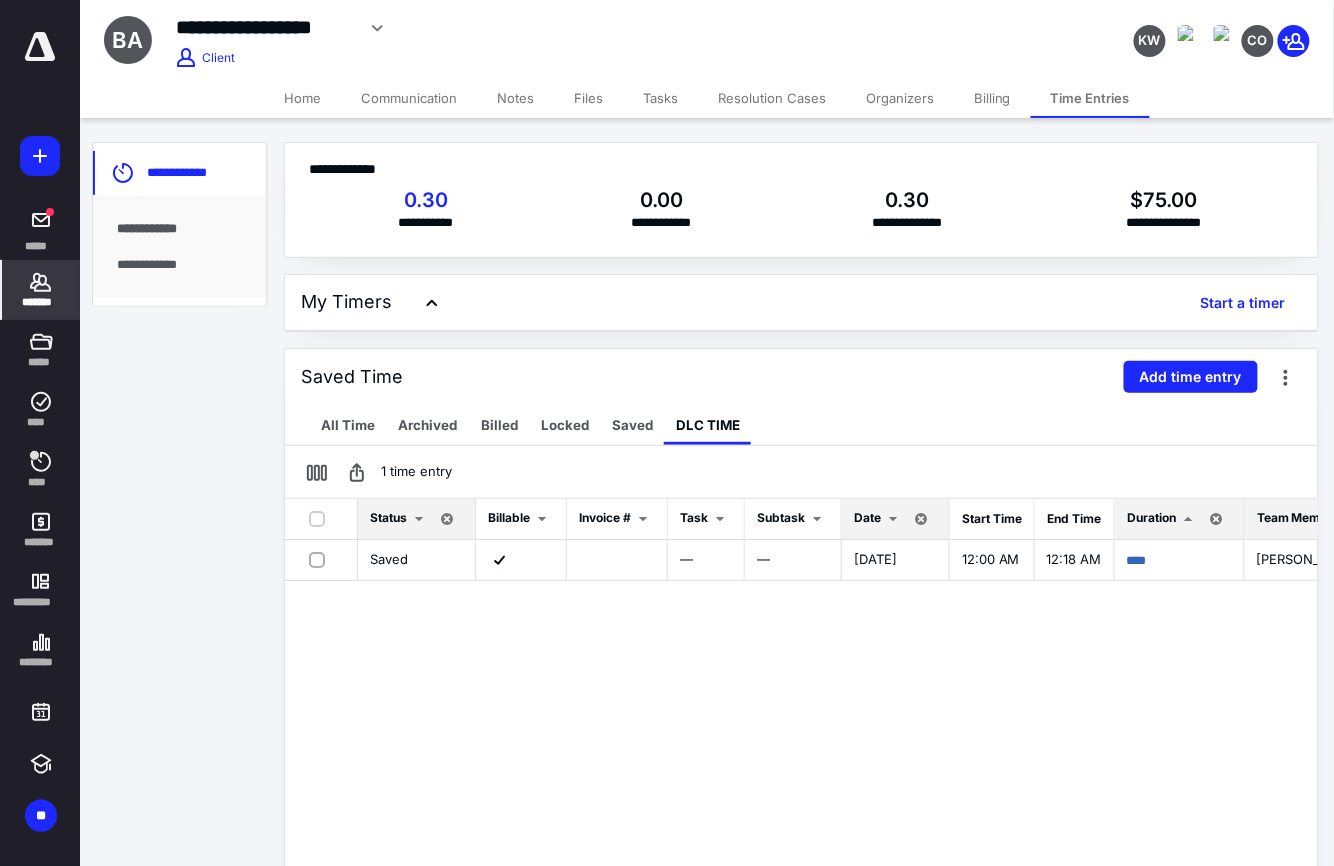 click on "*******" at bounding box center (41, 302) 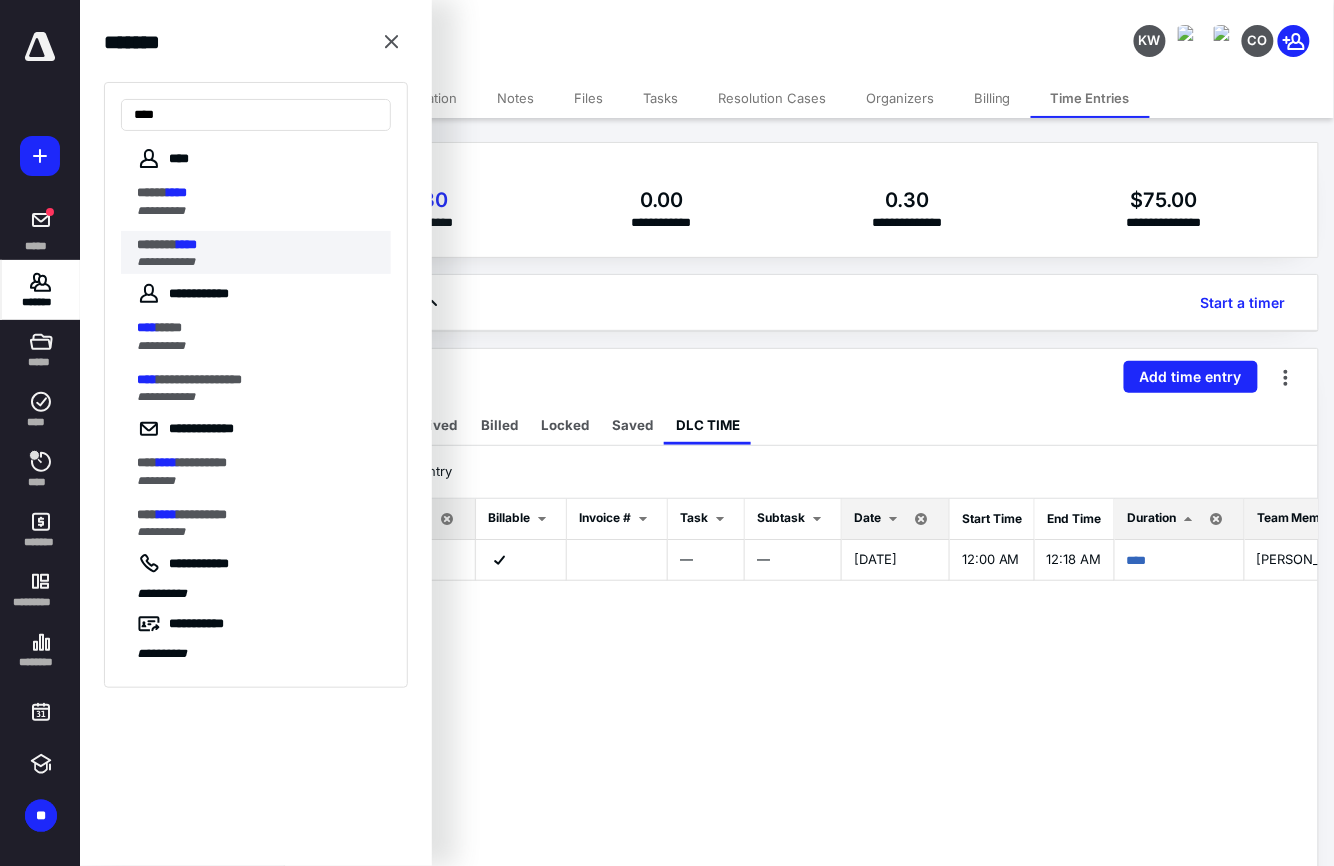 type on "****" 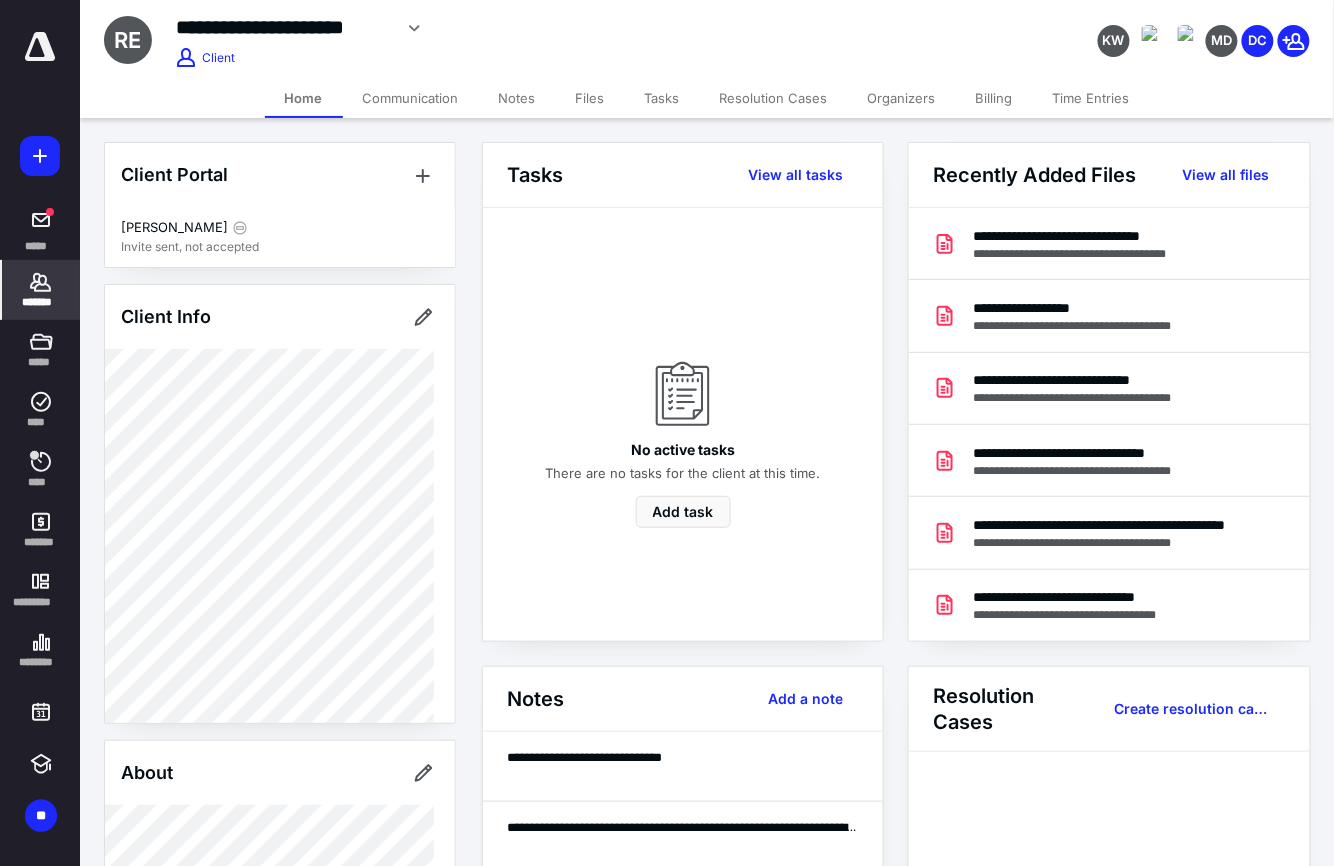 click on "Time Entries" at bounding box center [1091, 98] 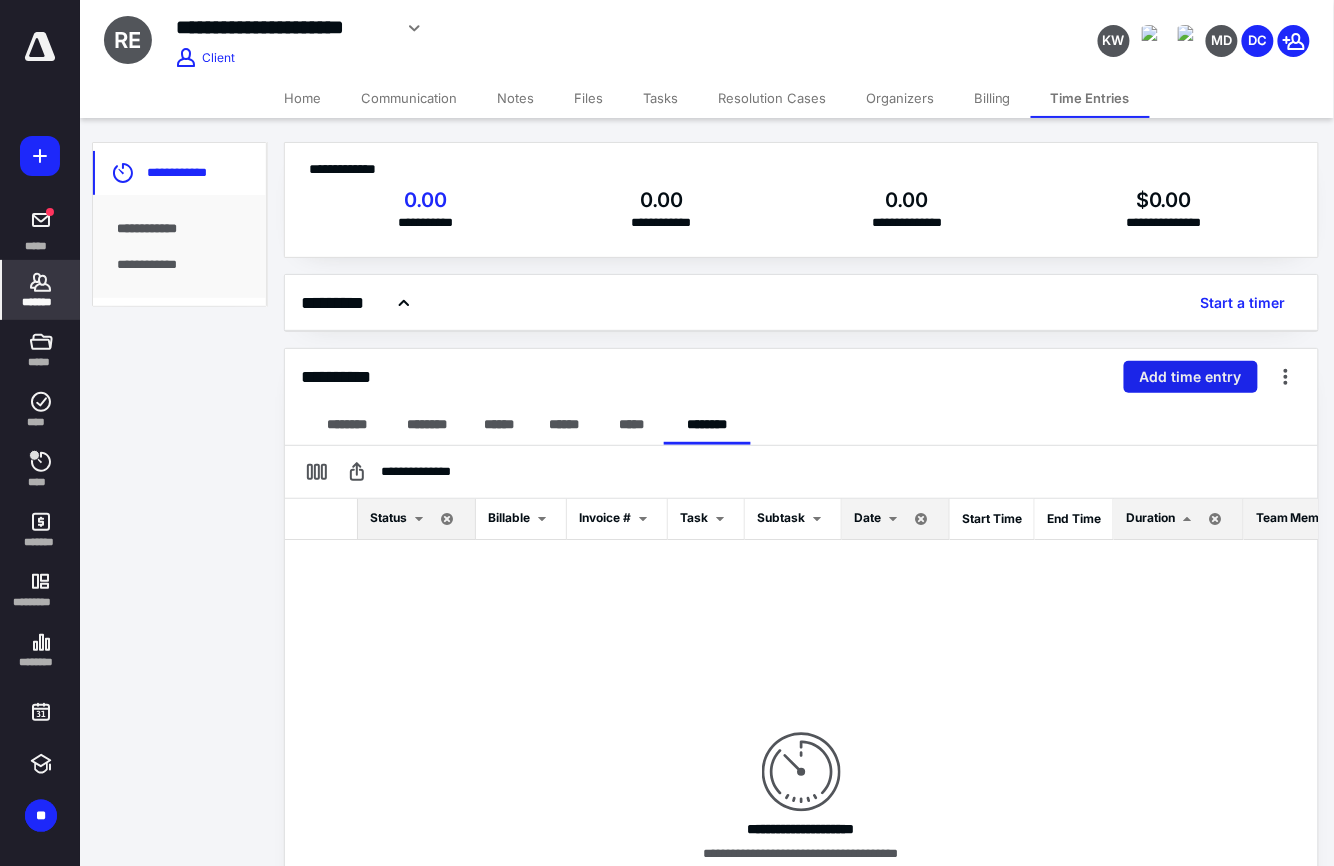 click on "Add time entry" at bounding box center [1191, 377] 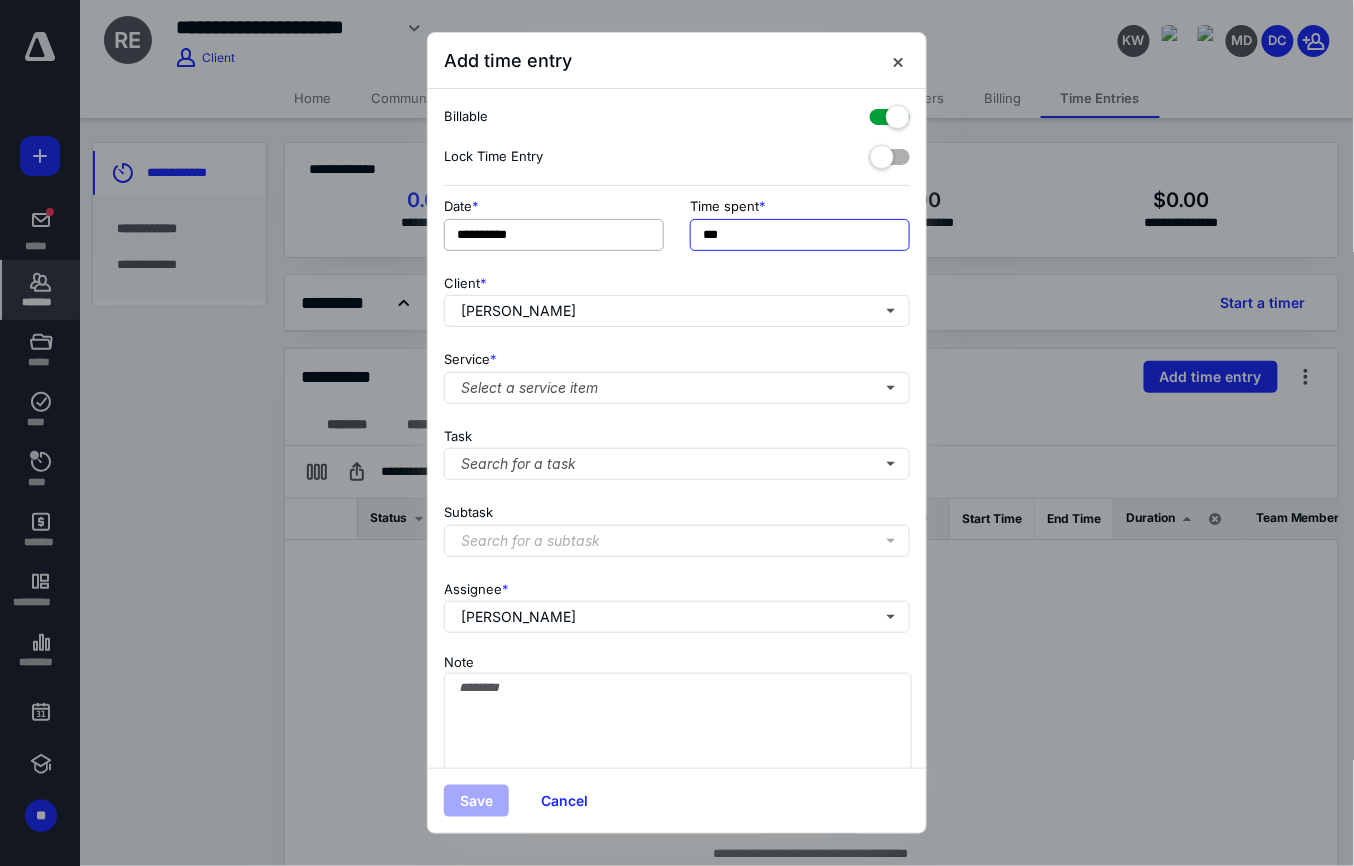 drag, startPoint x: 776, startPoint y: 222, endPoint x: 480, endPoint y: 226, distance: 296.02704 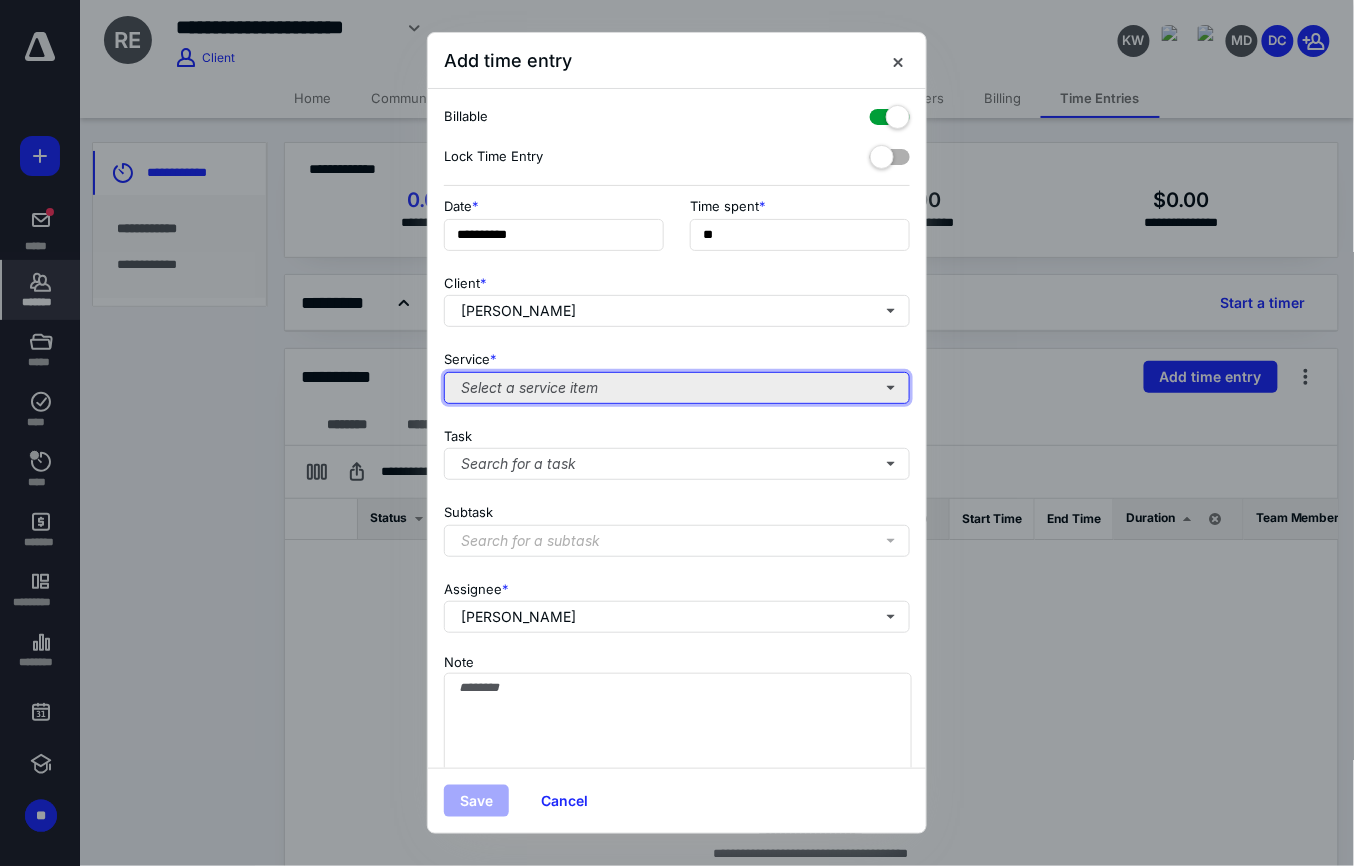 type on "***" 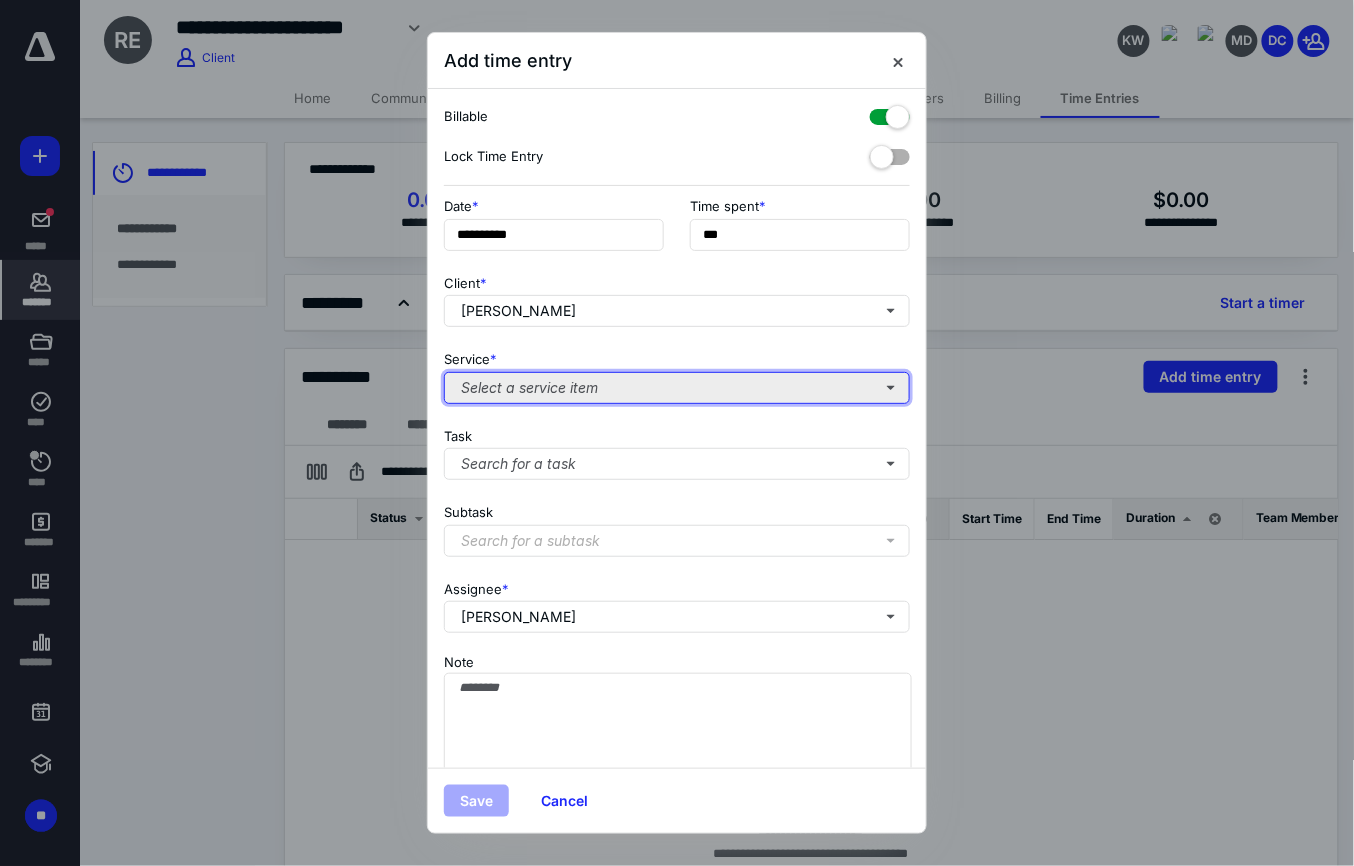 click on "Select a service item" at bounding box center (677, 388) 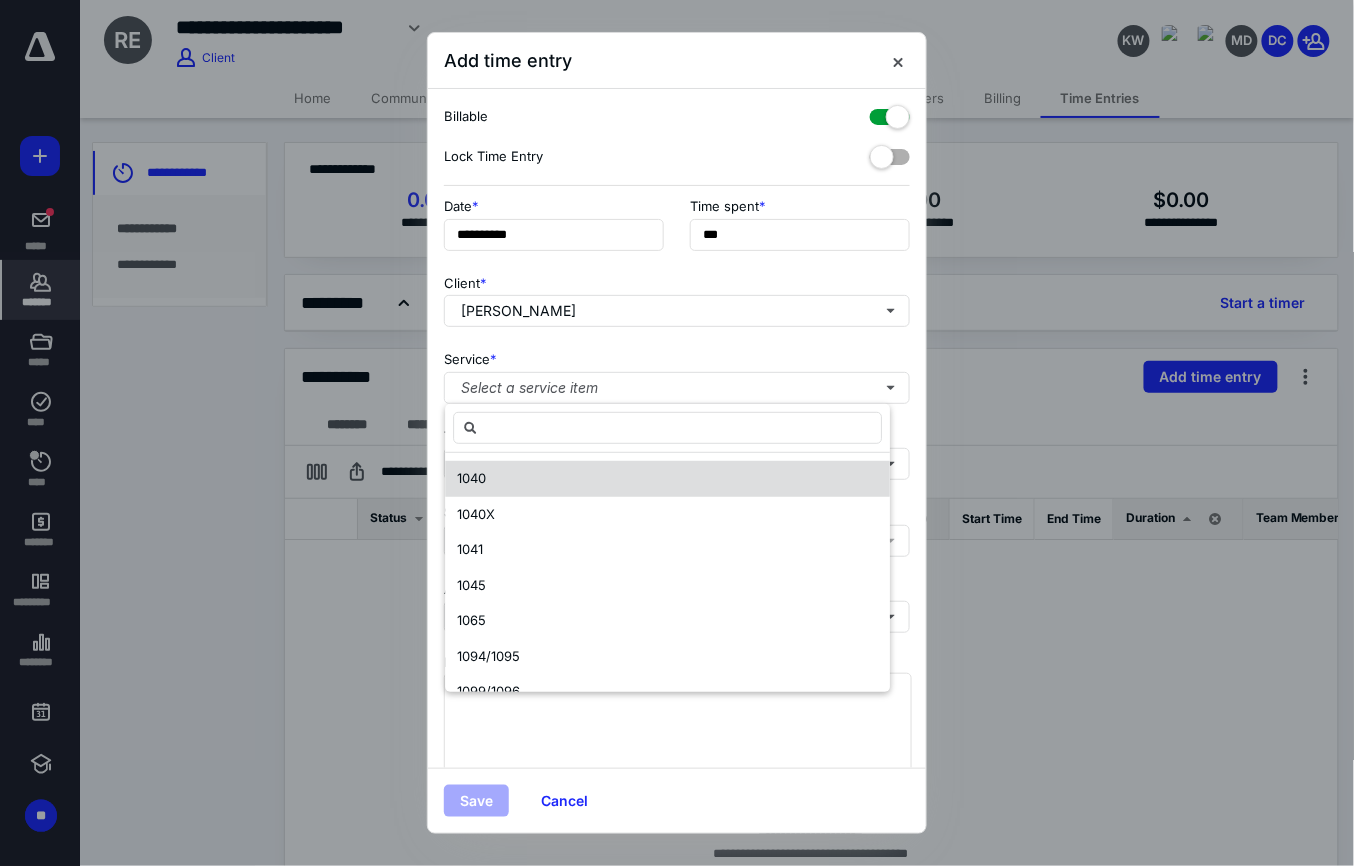 click on "1040" at bounding box center (471, 478) 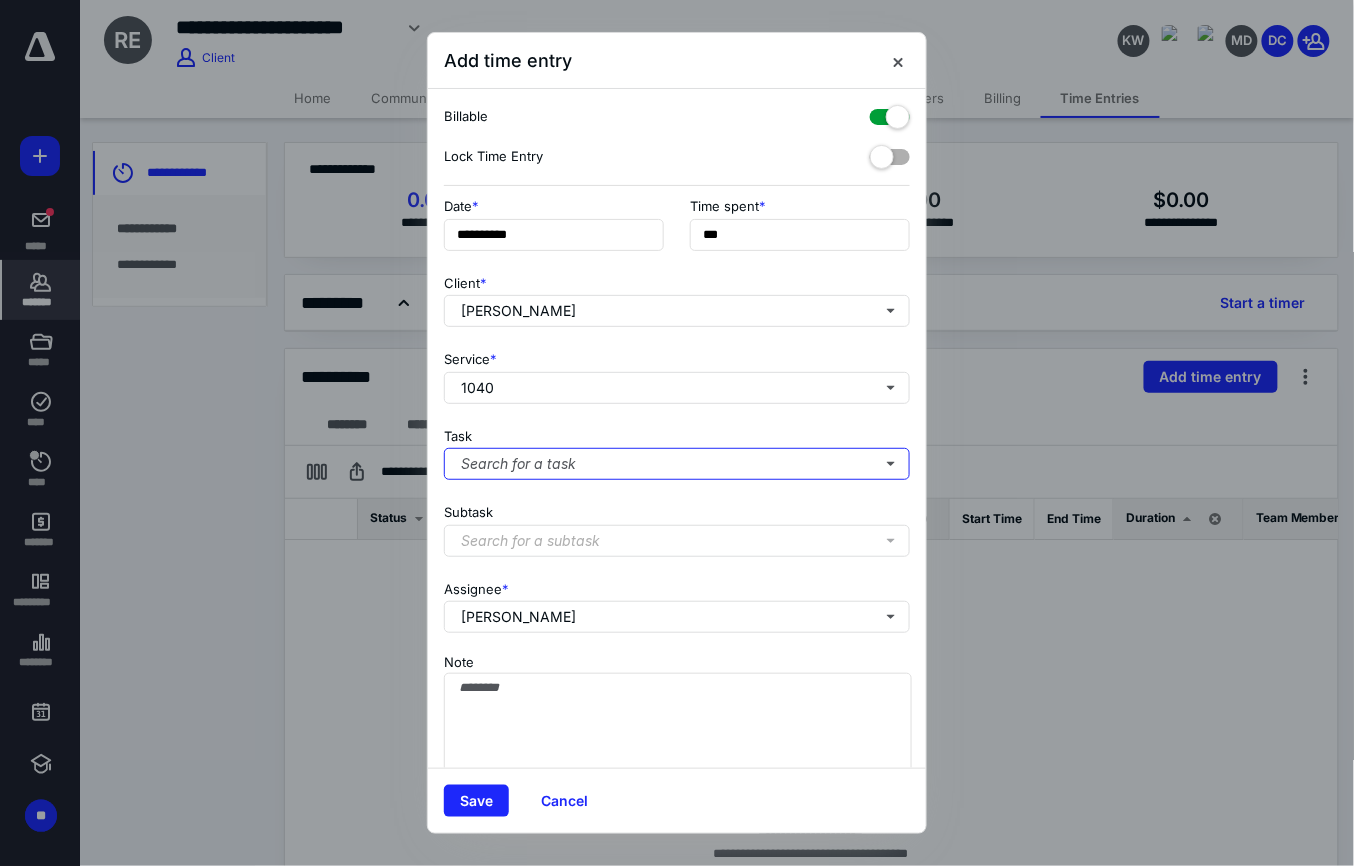 click on "Search for a task" at bounding box center [677, 464] 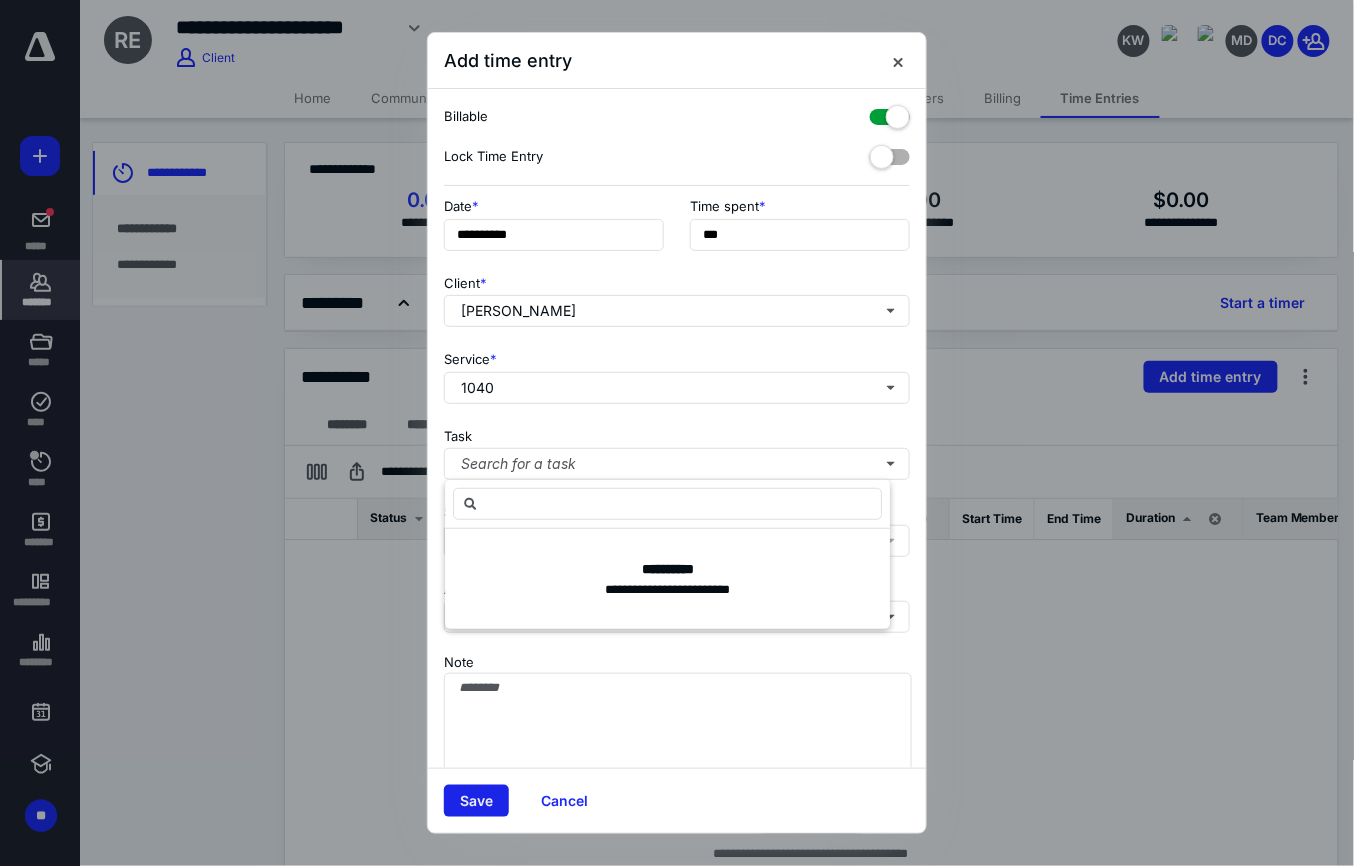 click on "Save" at bounding box center [476, 801] 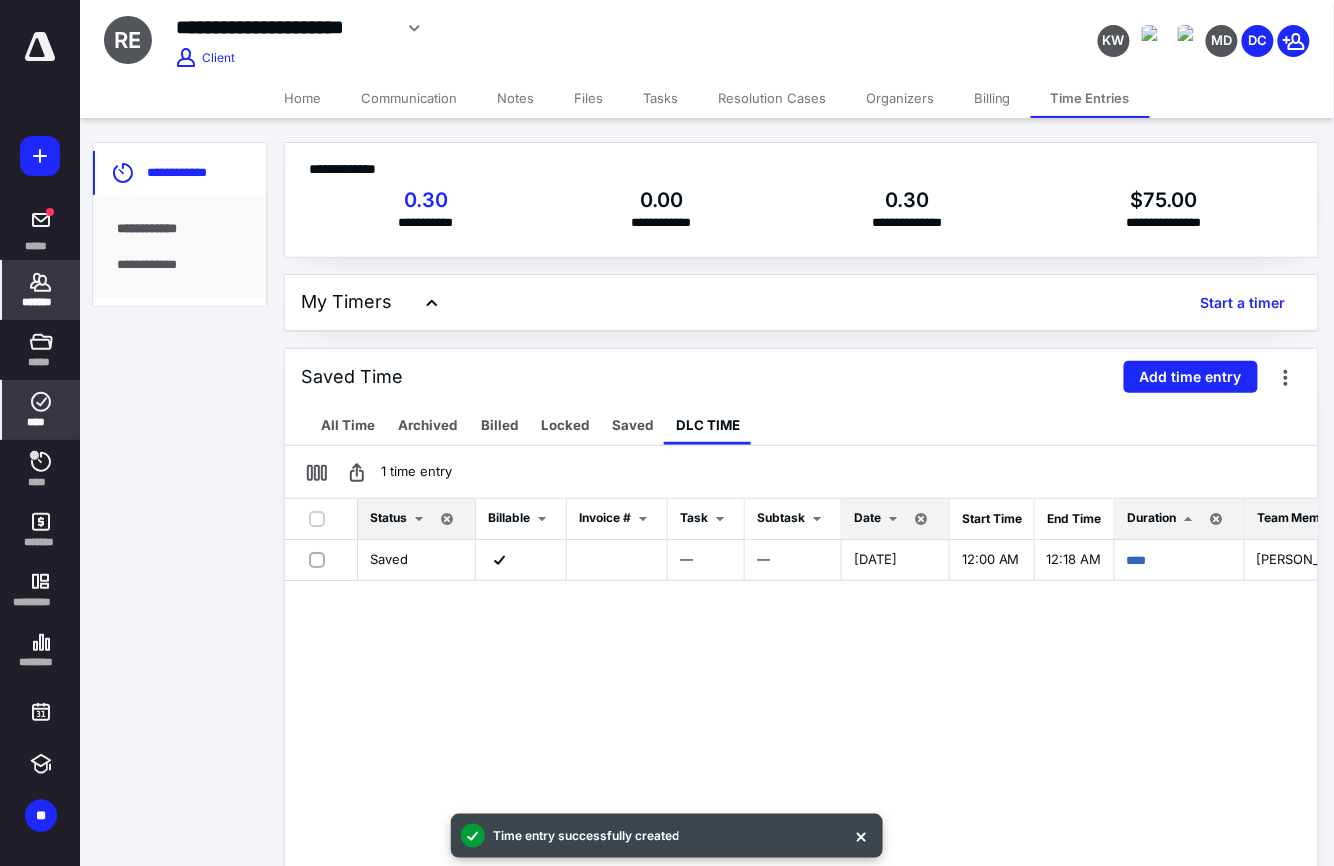 click 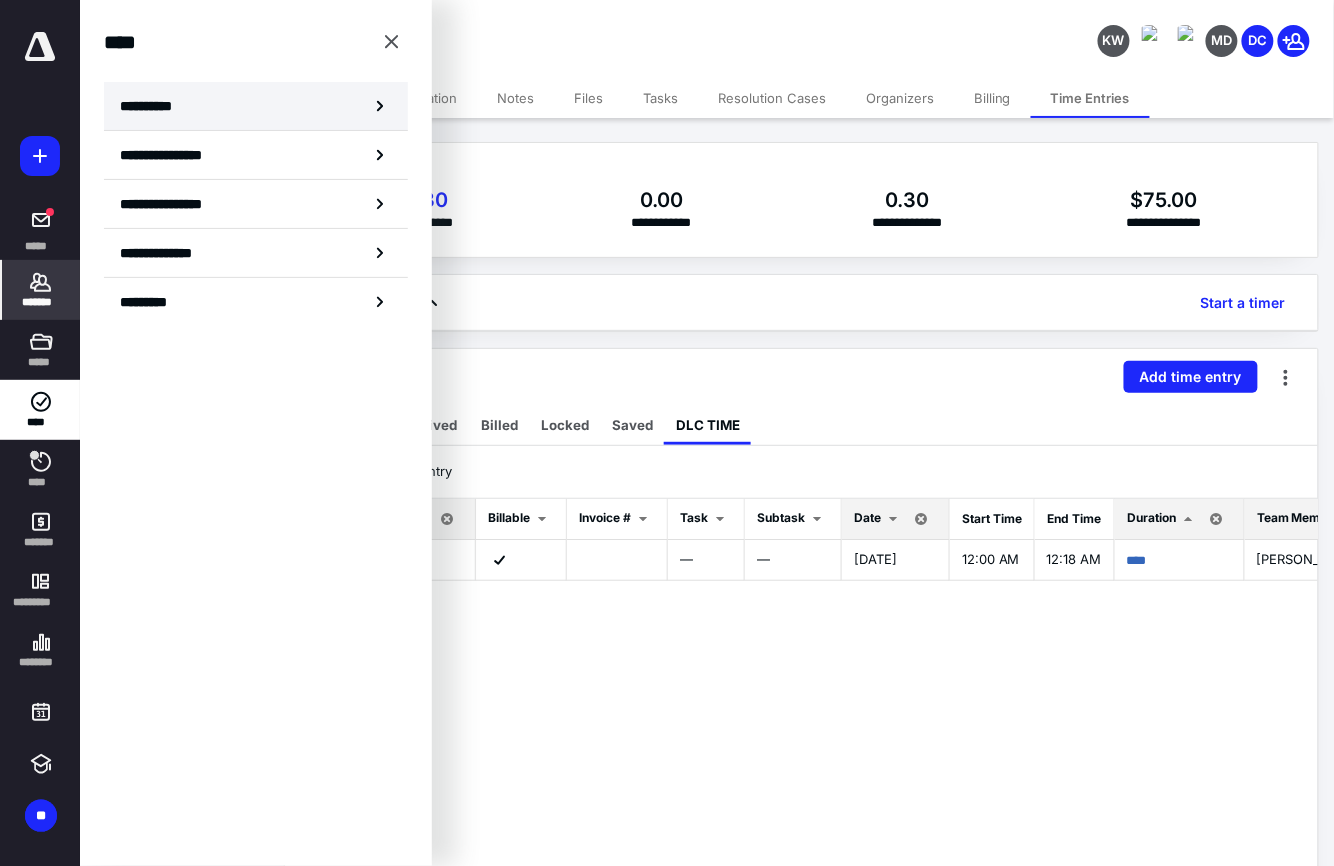 click on "**********" at bounding box center [153, 106] 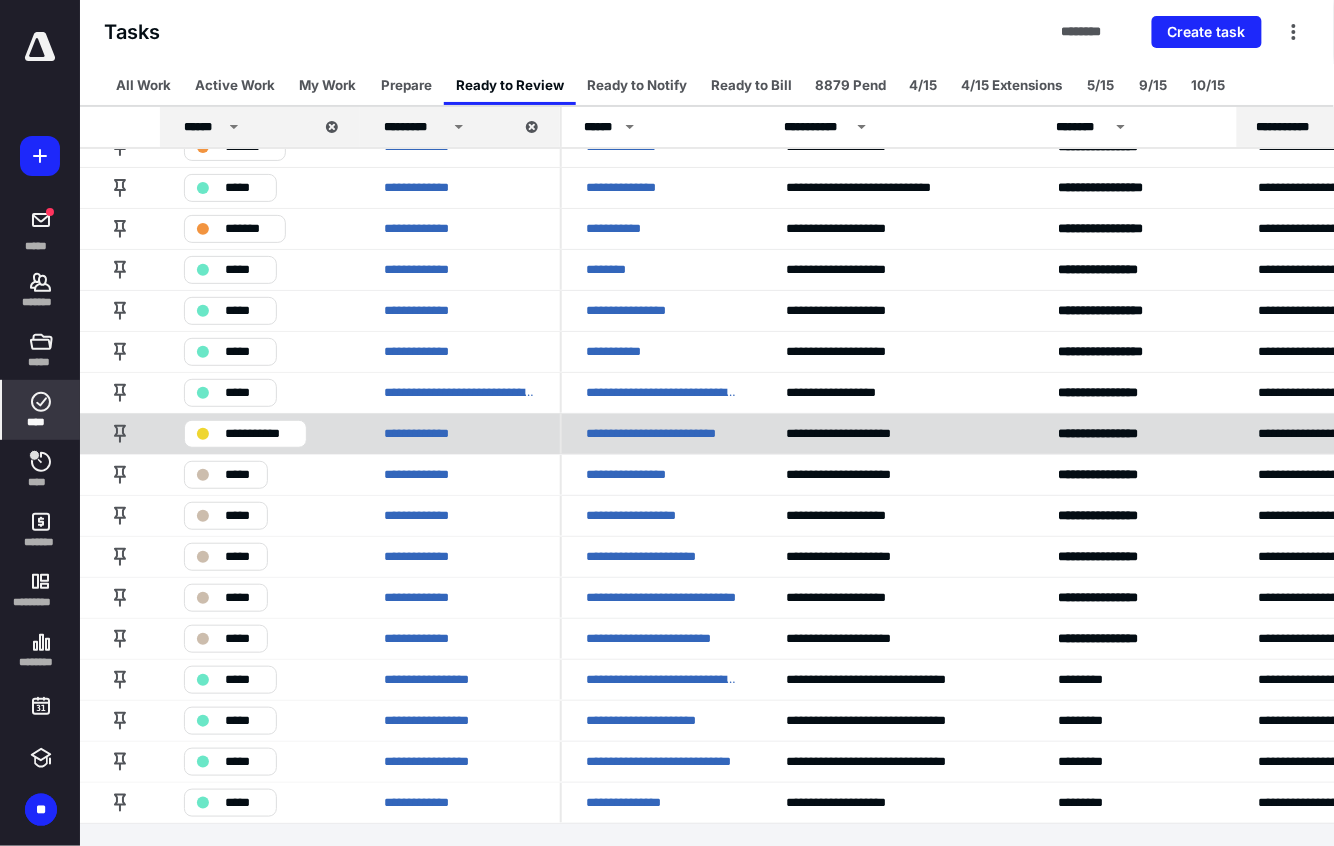 scroll, scrollTop: 28, scrollLeft: 0, axis: vertical 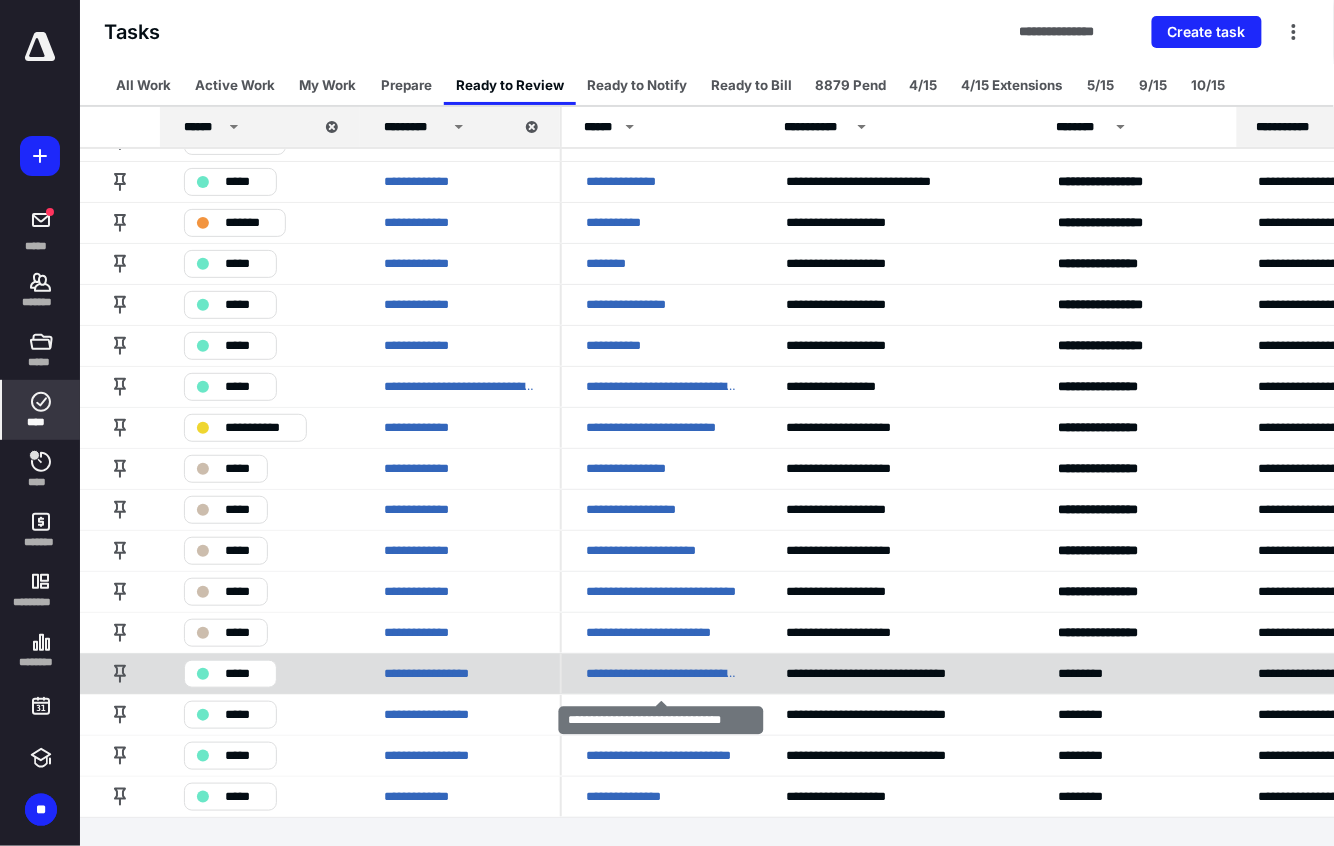 click on "**********" at bounding box center [662, 674] 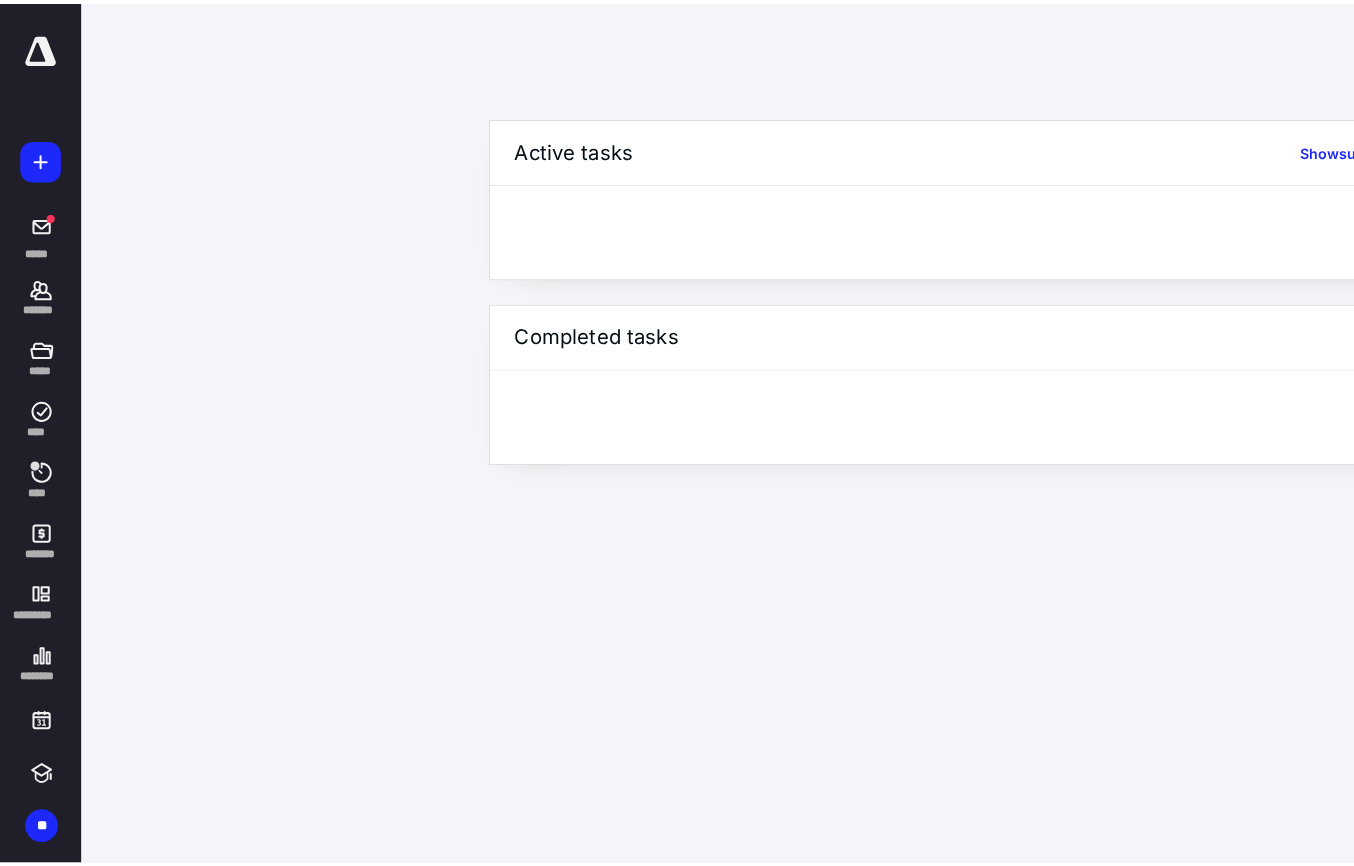 scroll, scrollTop: 0, scrollLeft: 0, axis: both 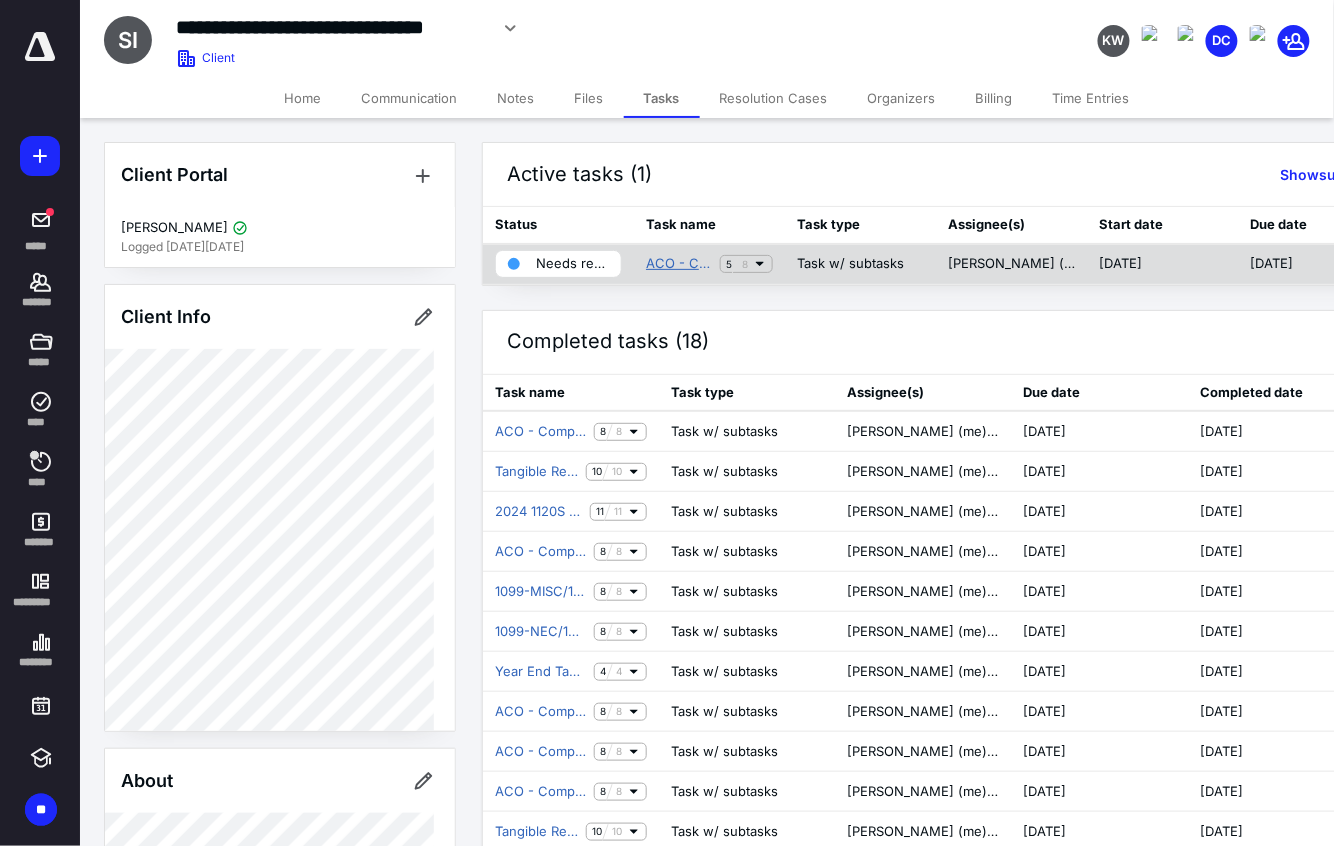 click on "ACO - Comp F/S Quarterly Q2 2025" at bounding box center (679, 264) 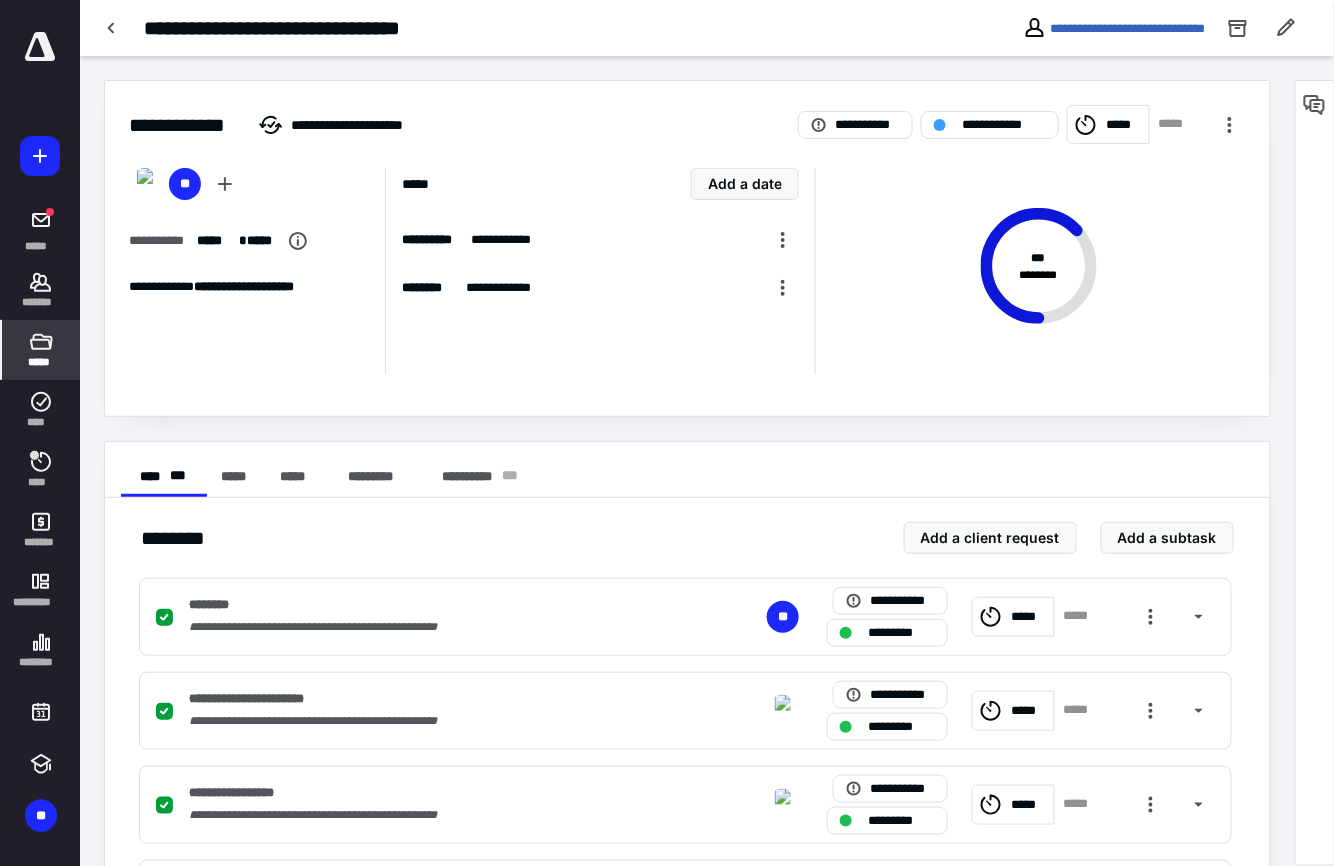 click 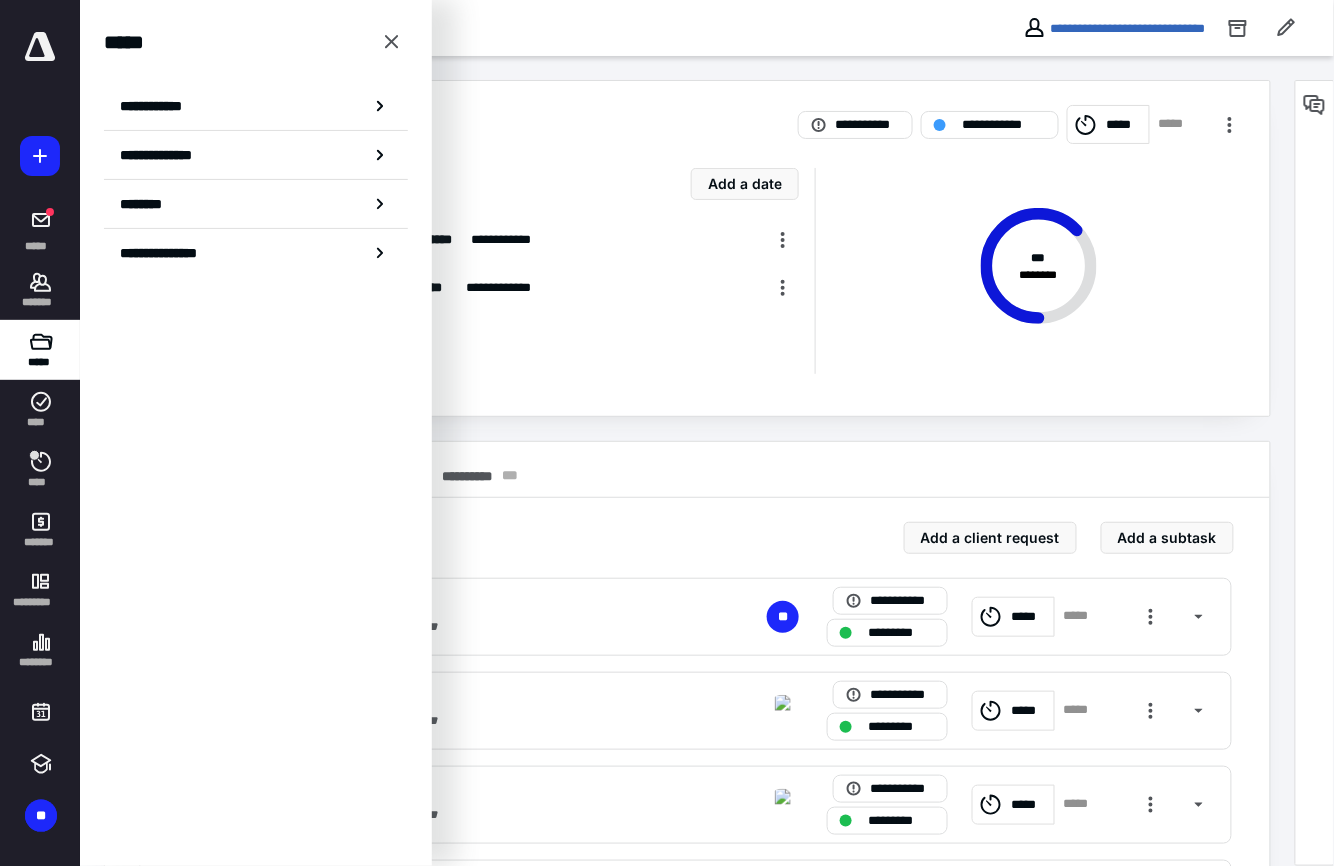 click on "**********" at bounding box center [600, 271] 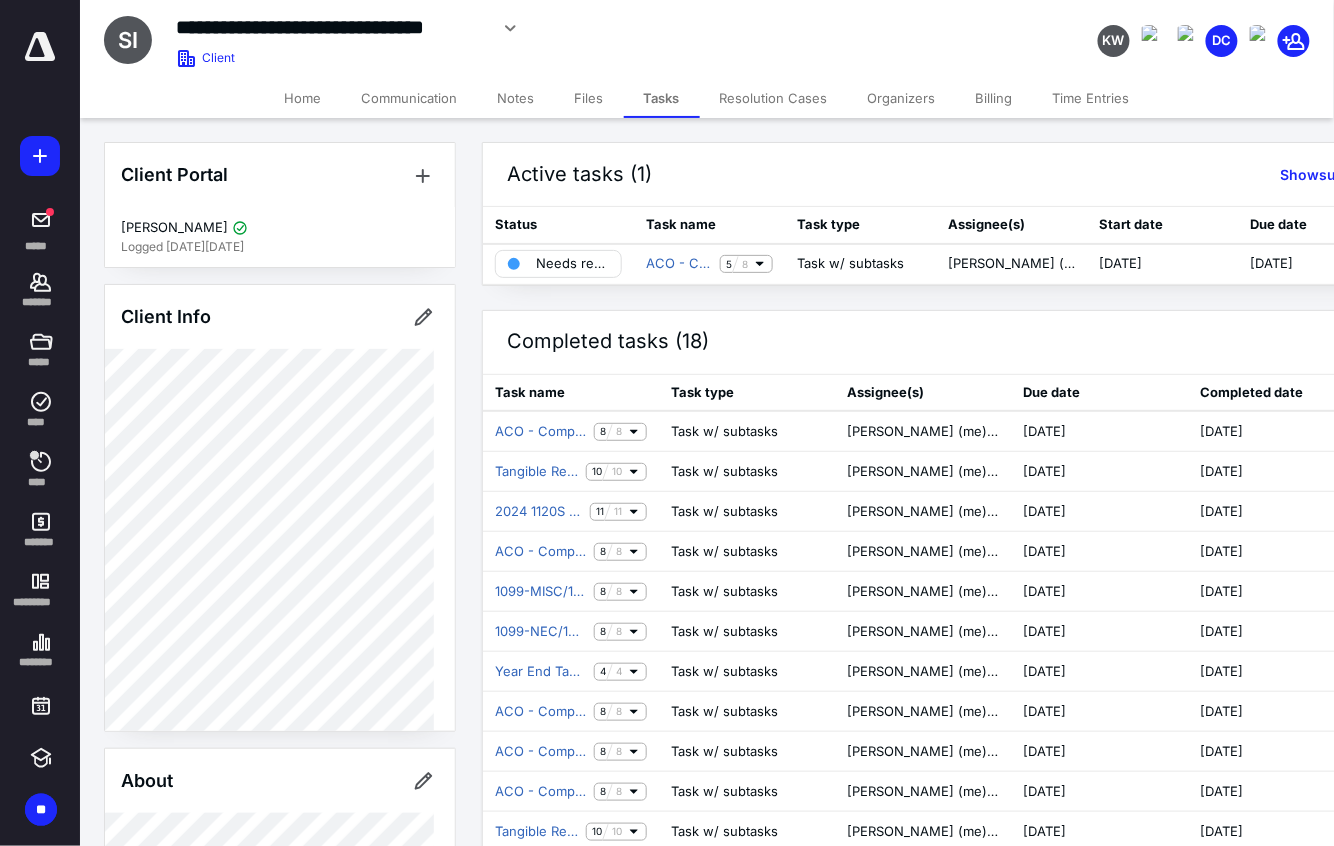 click on "Files" at bounding box center (589, 98) 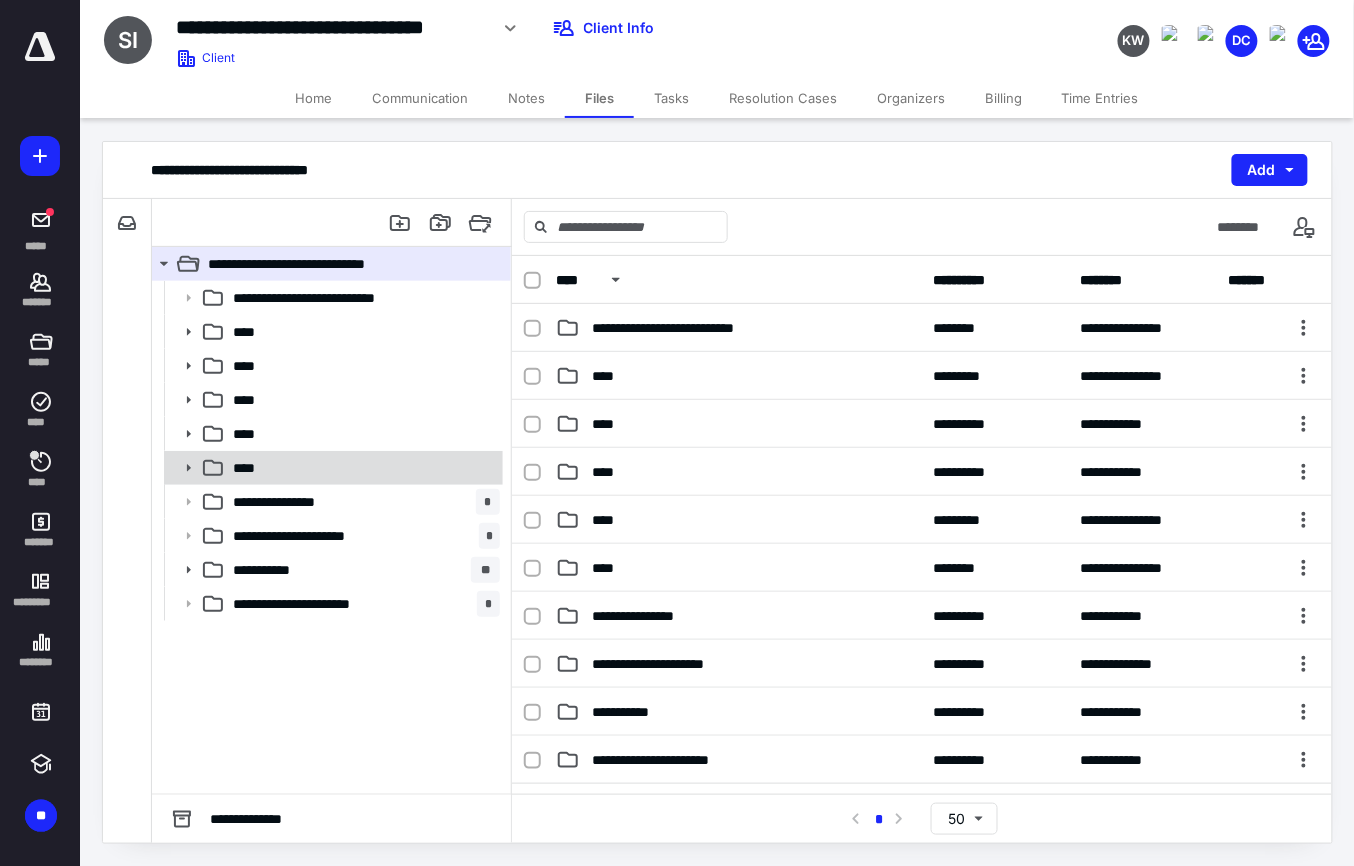 click on "****" at bounding box center [362, 468] 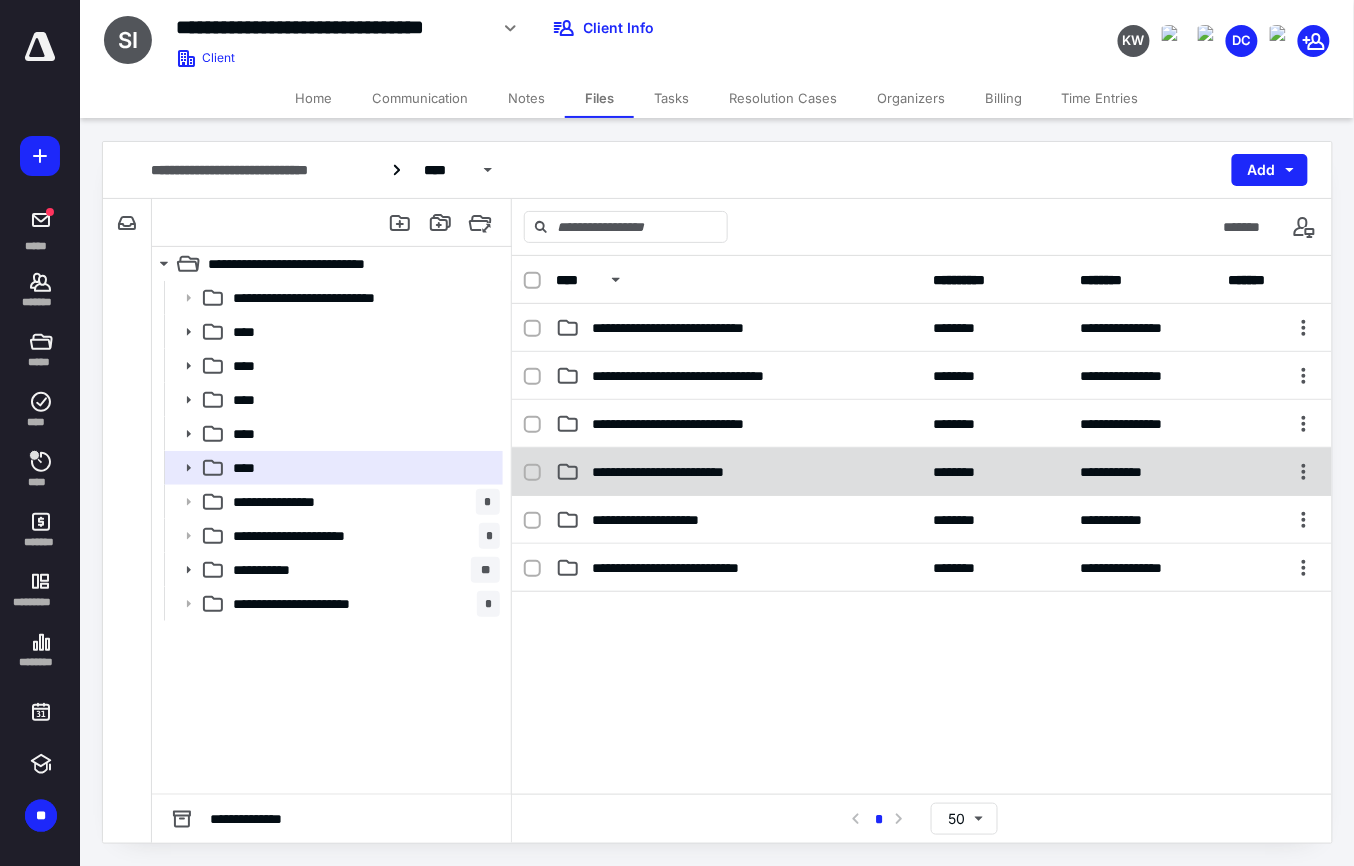 click on "**********" at bounding box center (739, 472) 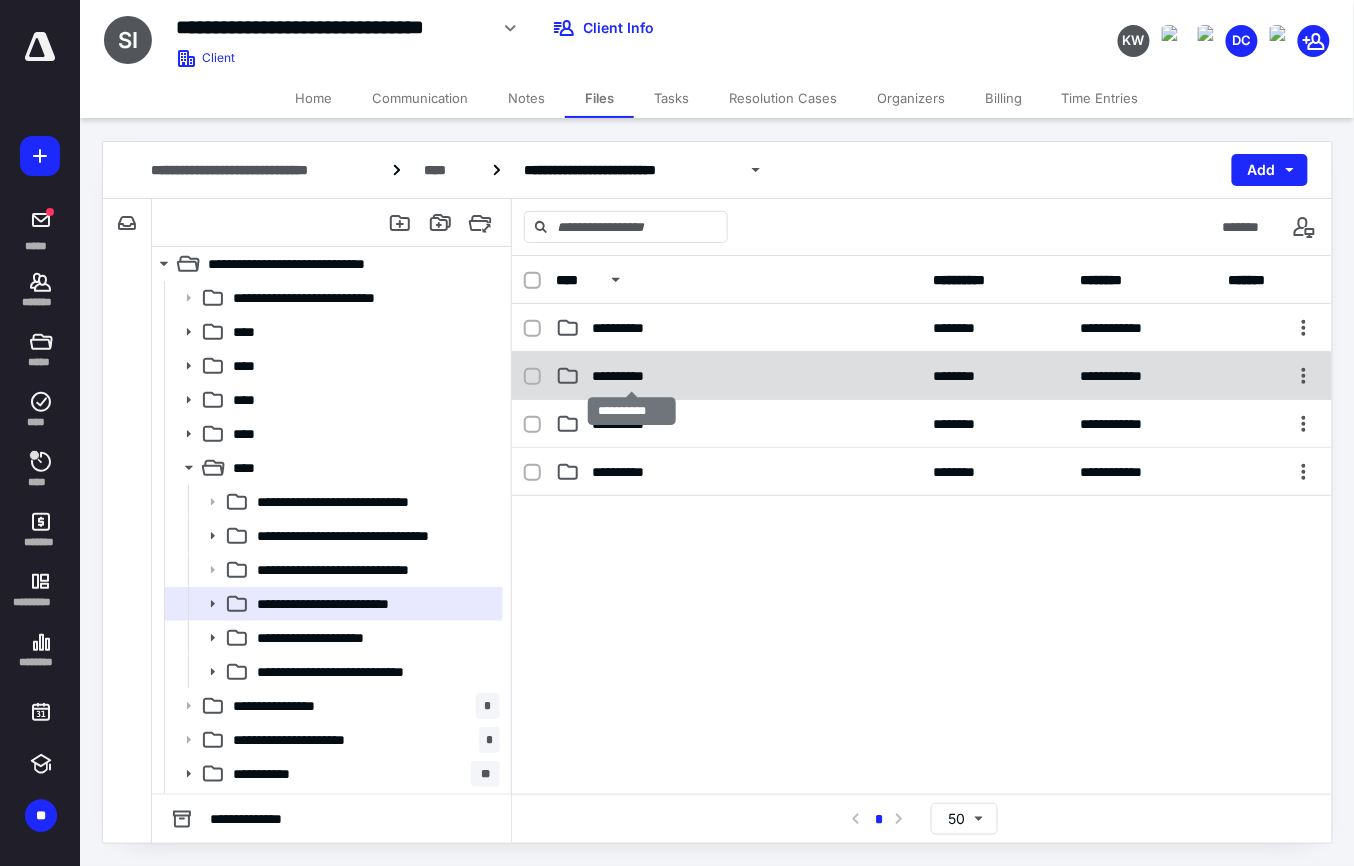 click on "**********" at bounding box center [631, 376] 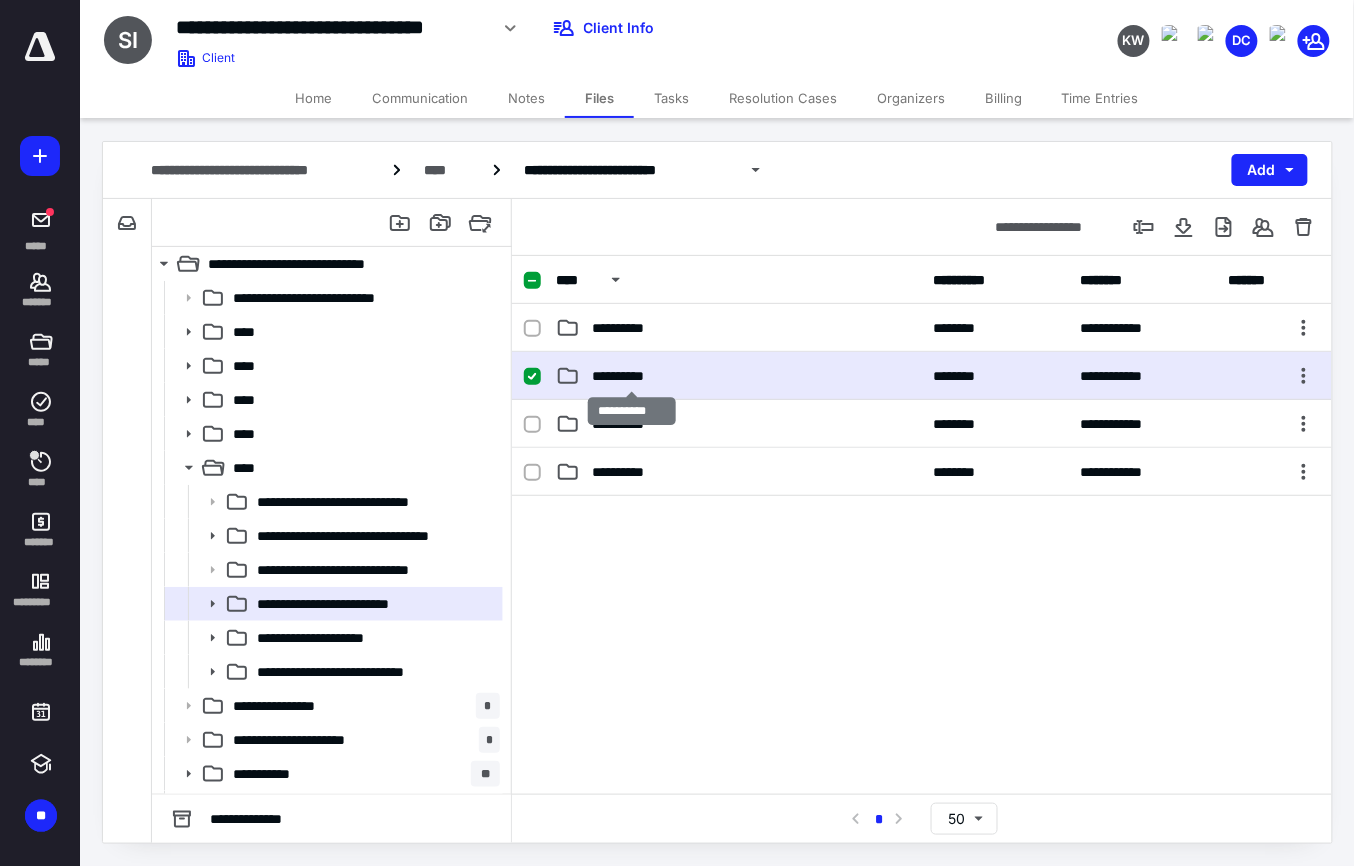 click on "**********" at bounding box center [631, 376] 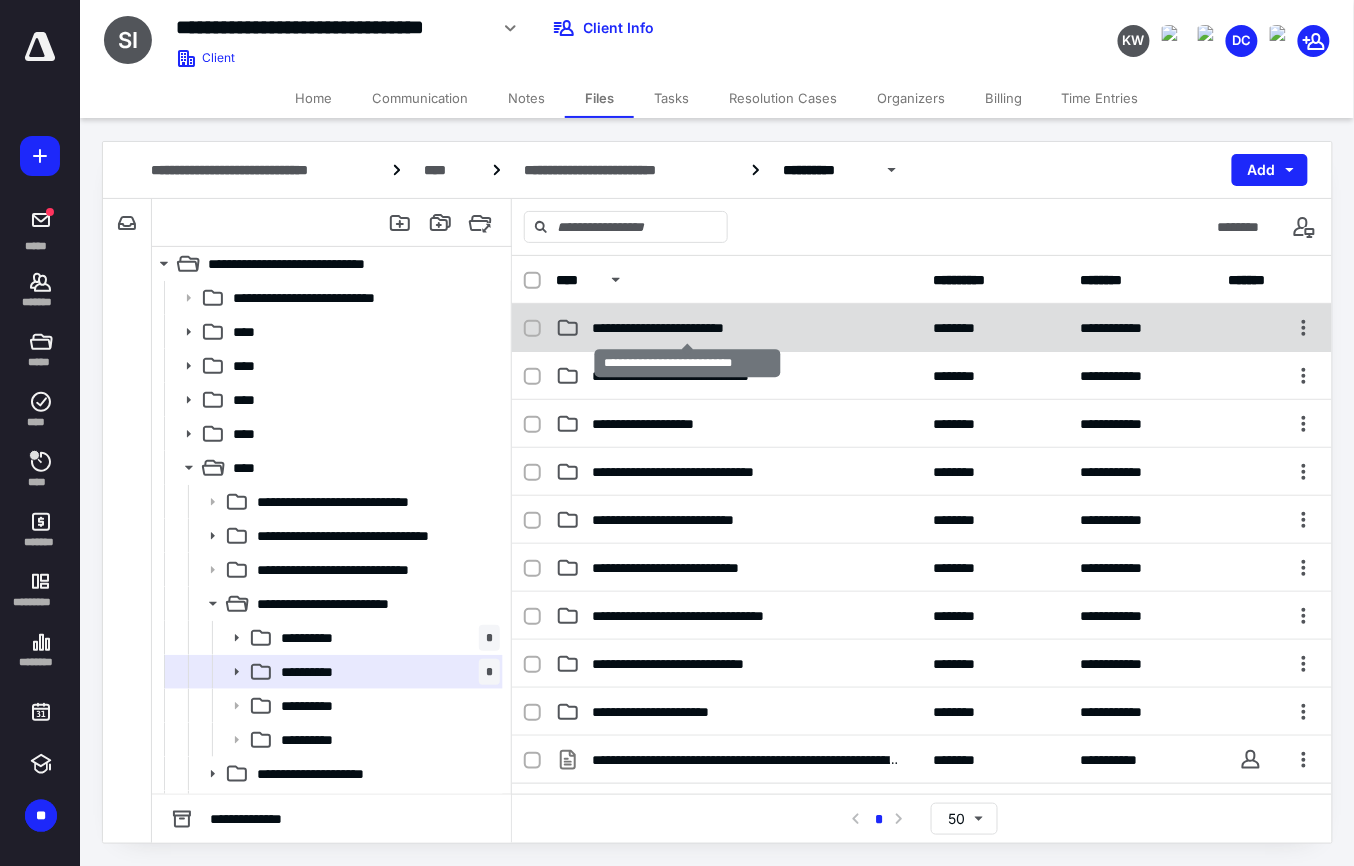 click on "**********" at bounding box center [687, 328] 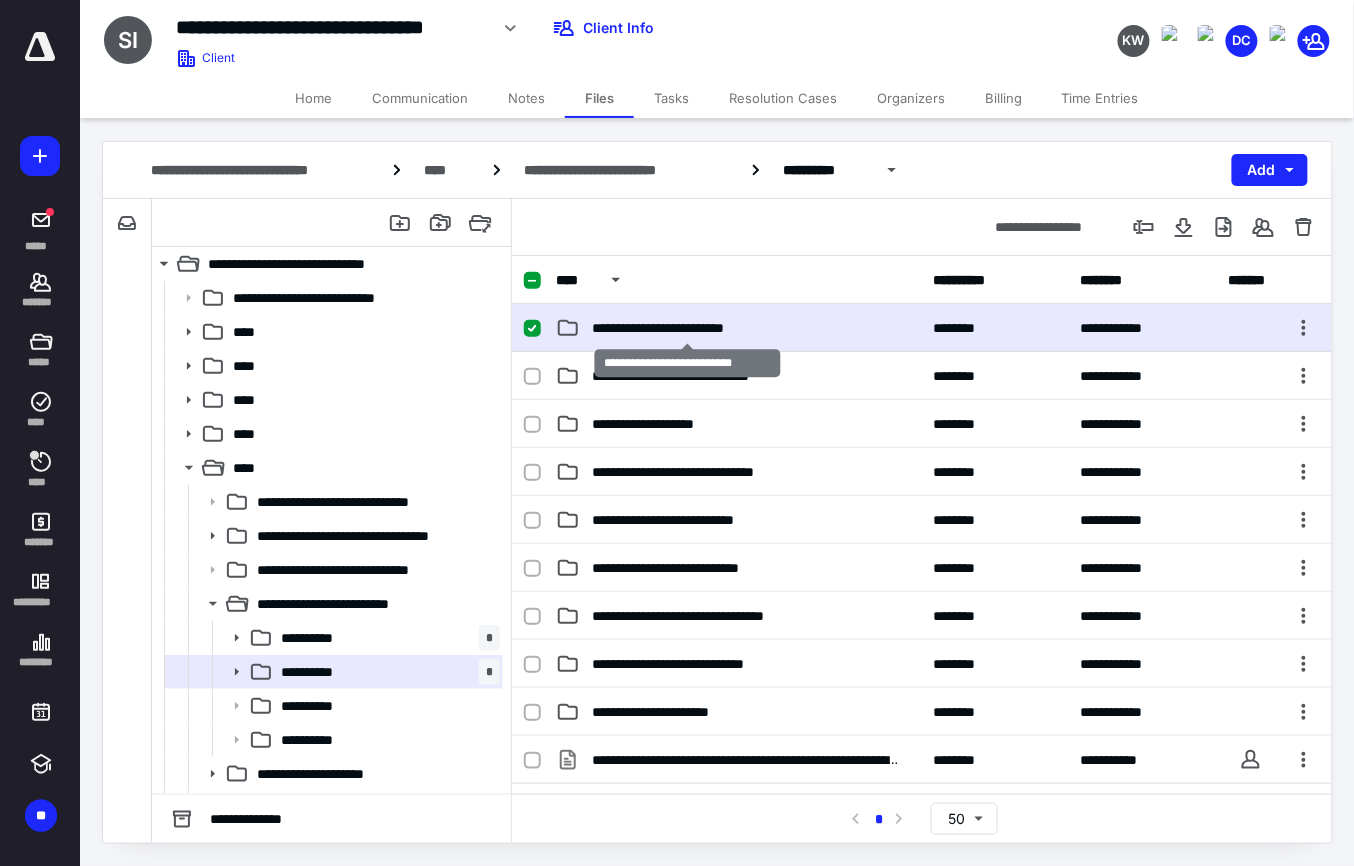 click on "**********" at bounding box center [687, 328] 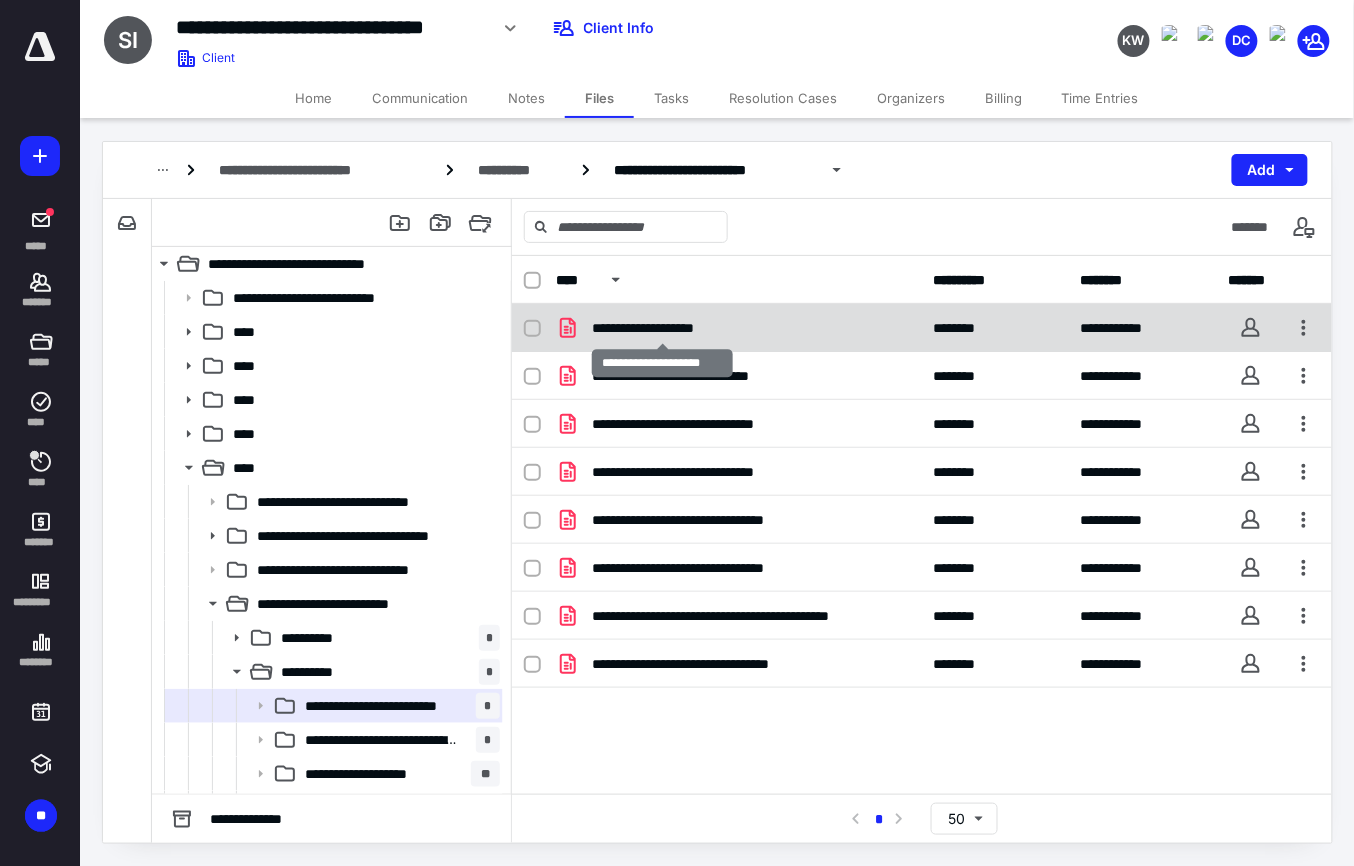 click on "**********" at bounding box center (662, 328) 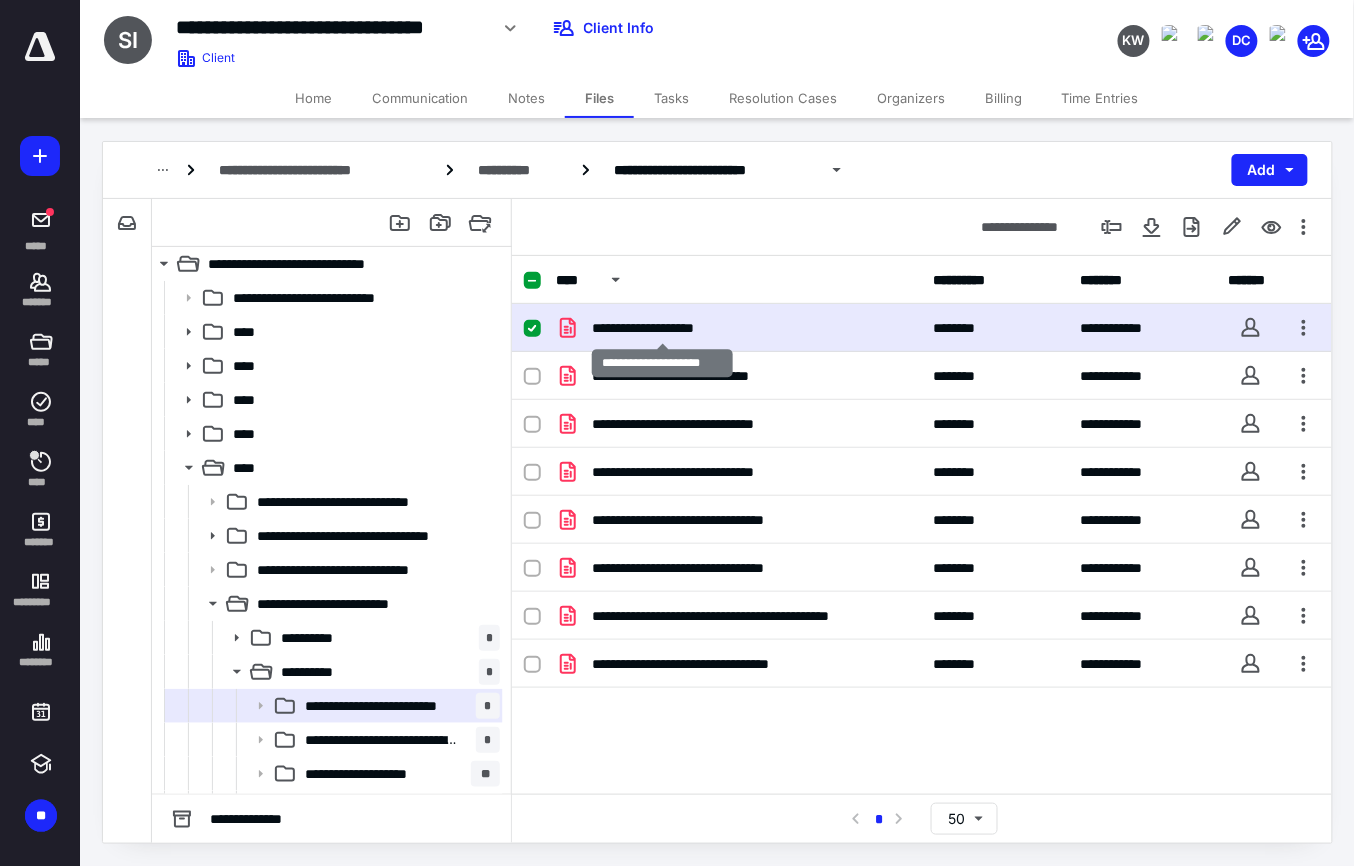 click on "**********" at bounding box center [662, 328] 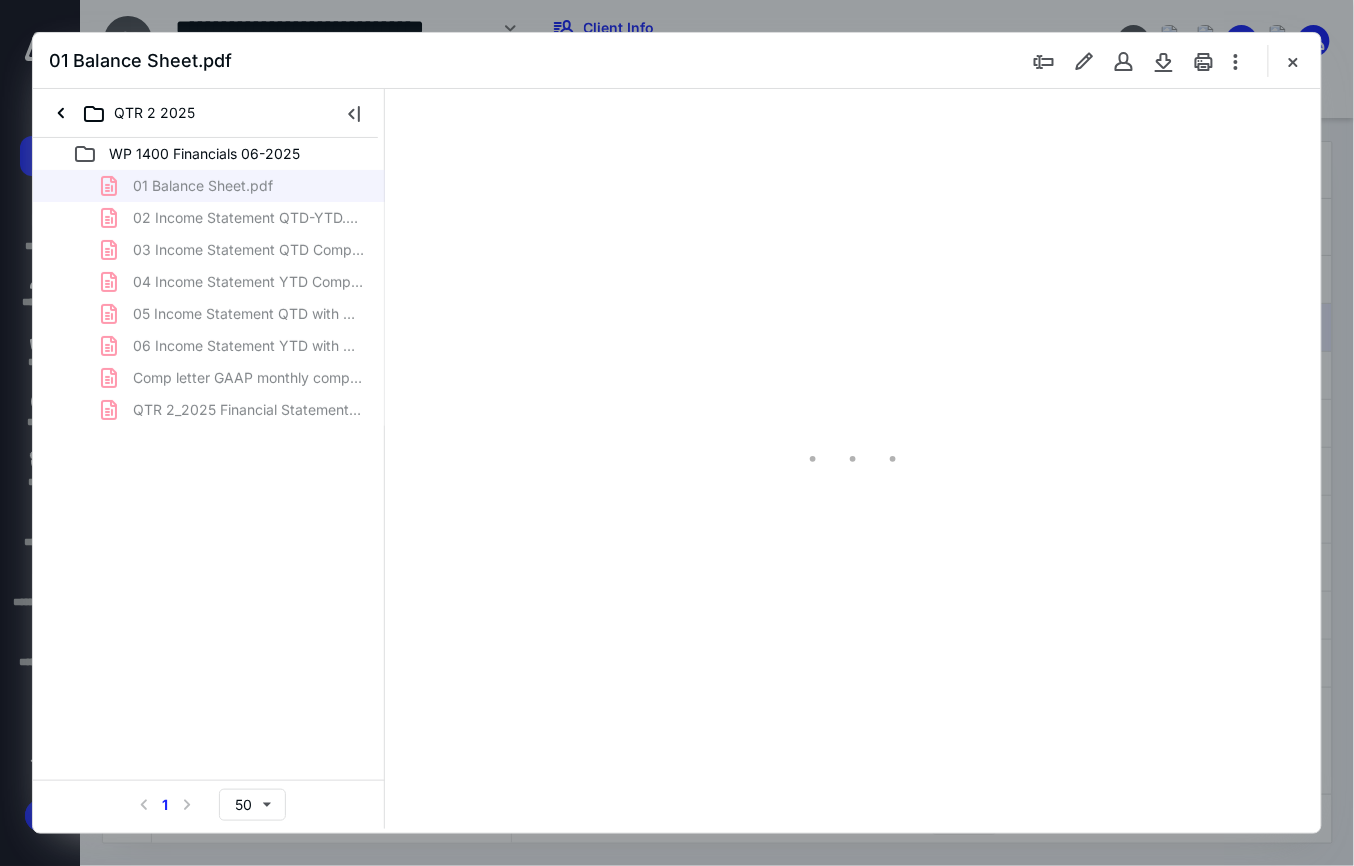 scroll, scrollTop: 0, scrollLeft: 0, axis: both 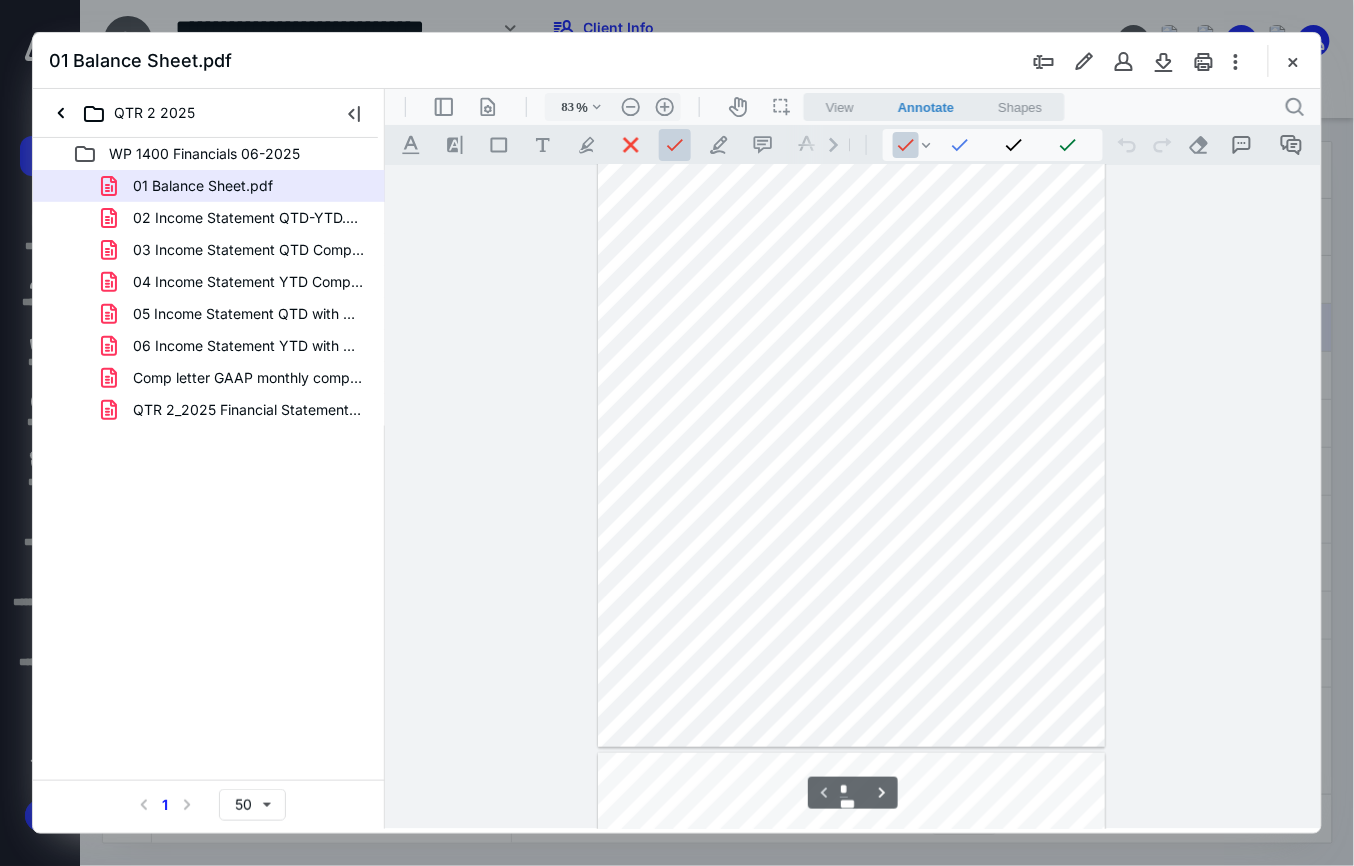 type on "149" 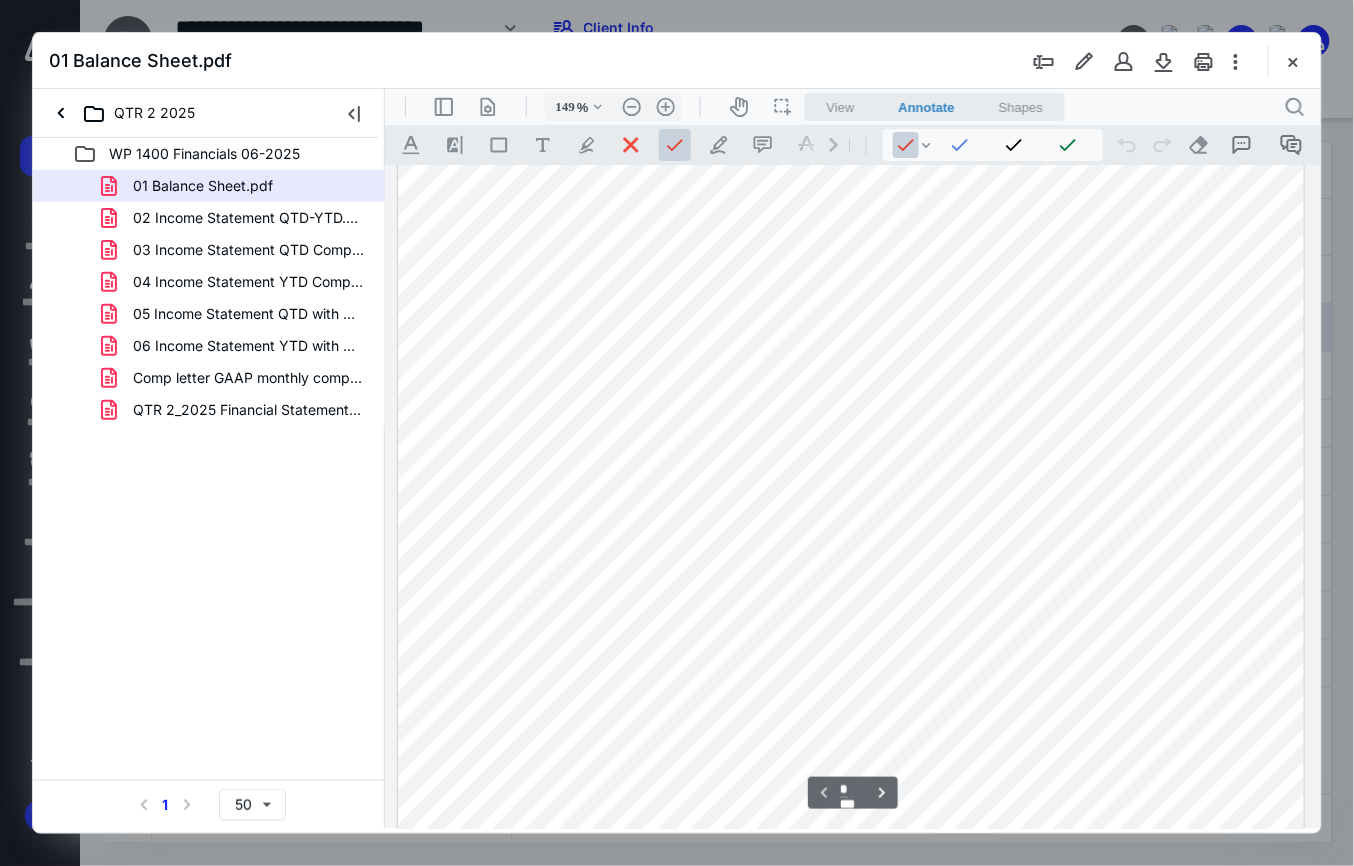 scroll, scrollTop: 406, scrollLeft: 0, axis: vertical 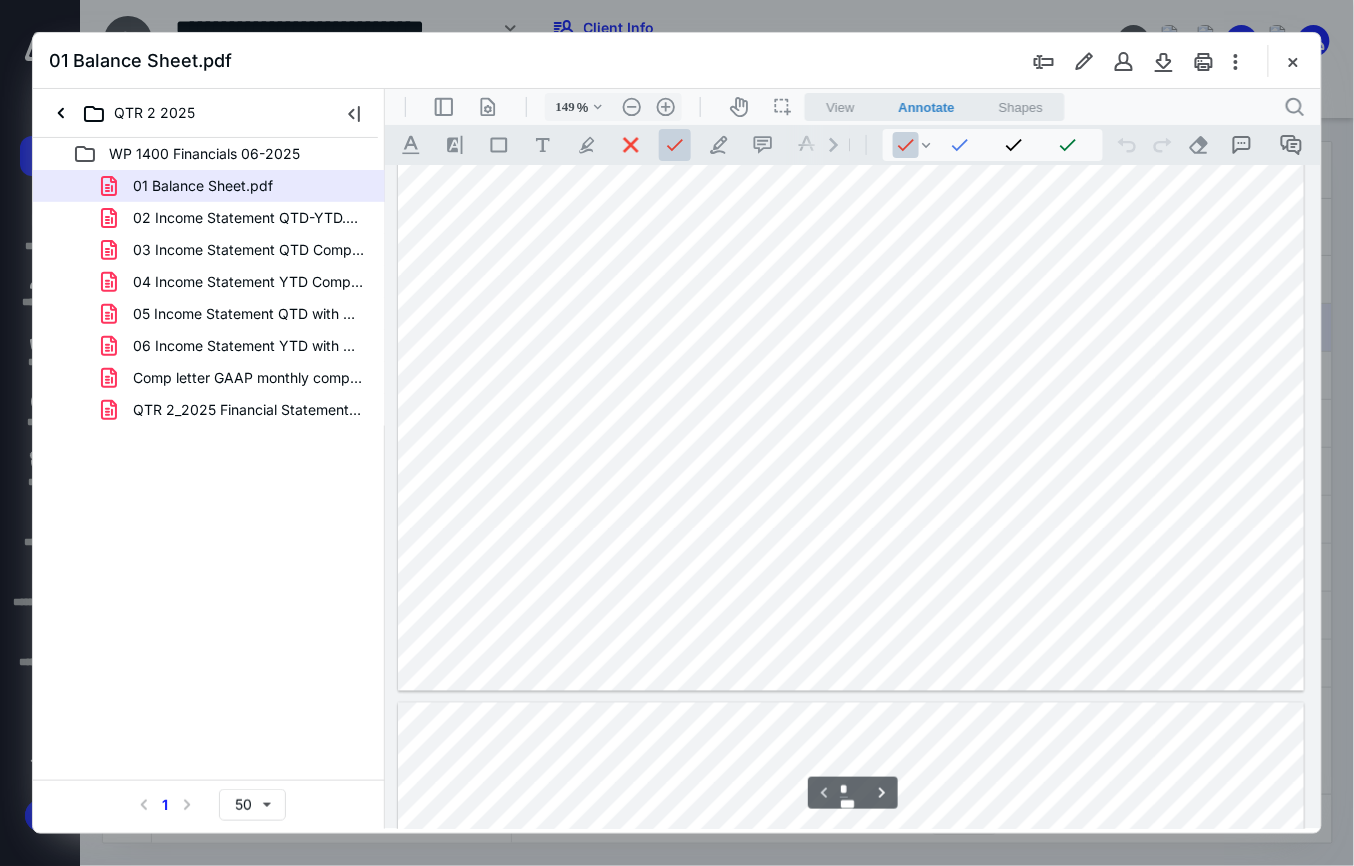 type on "*" 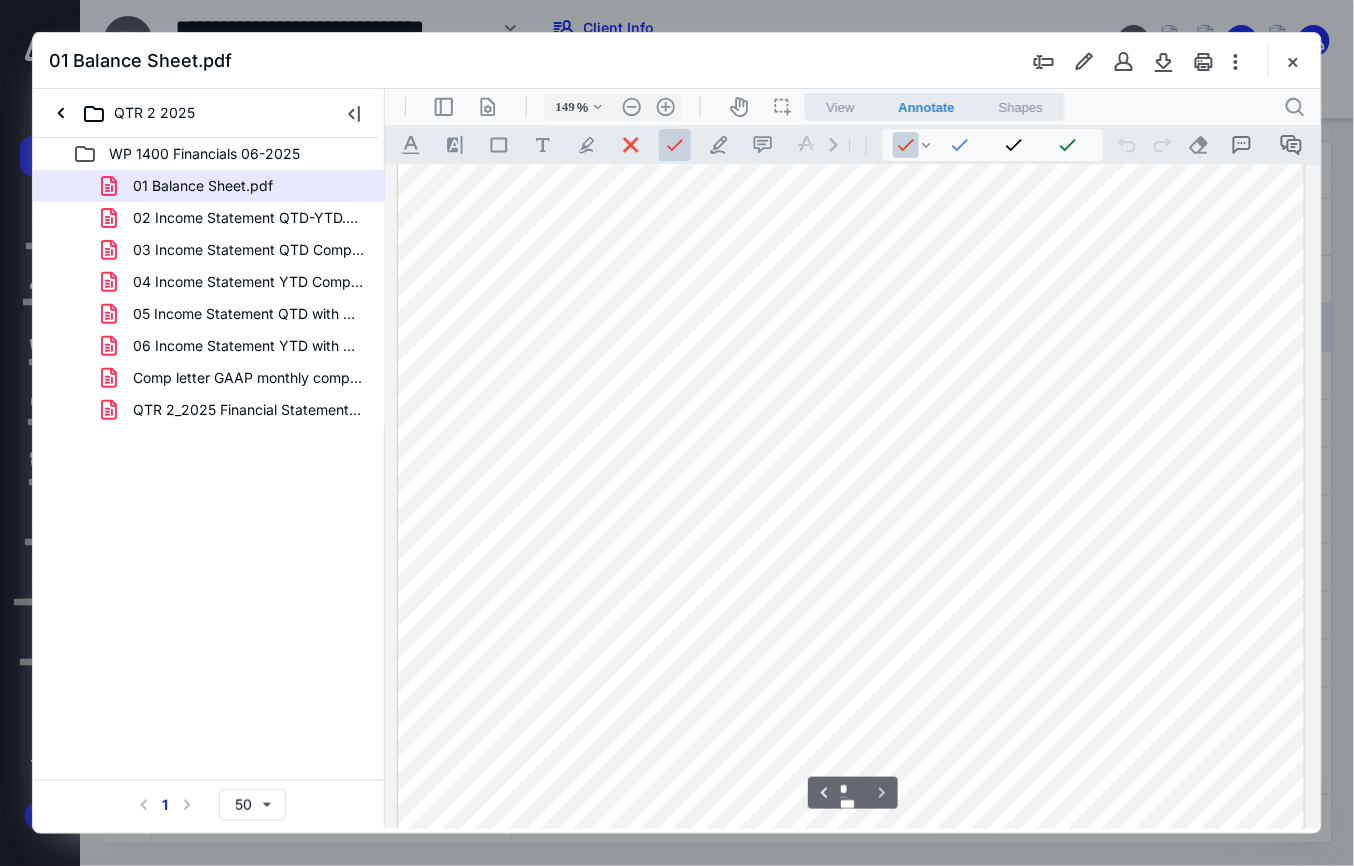 scroll, scrollTop: 1706, scrollLeft: 0, axis: vertical 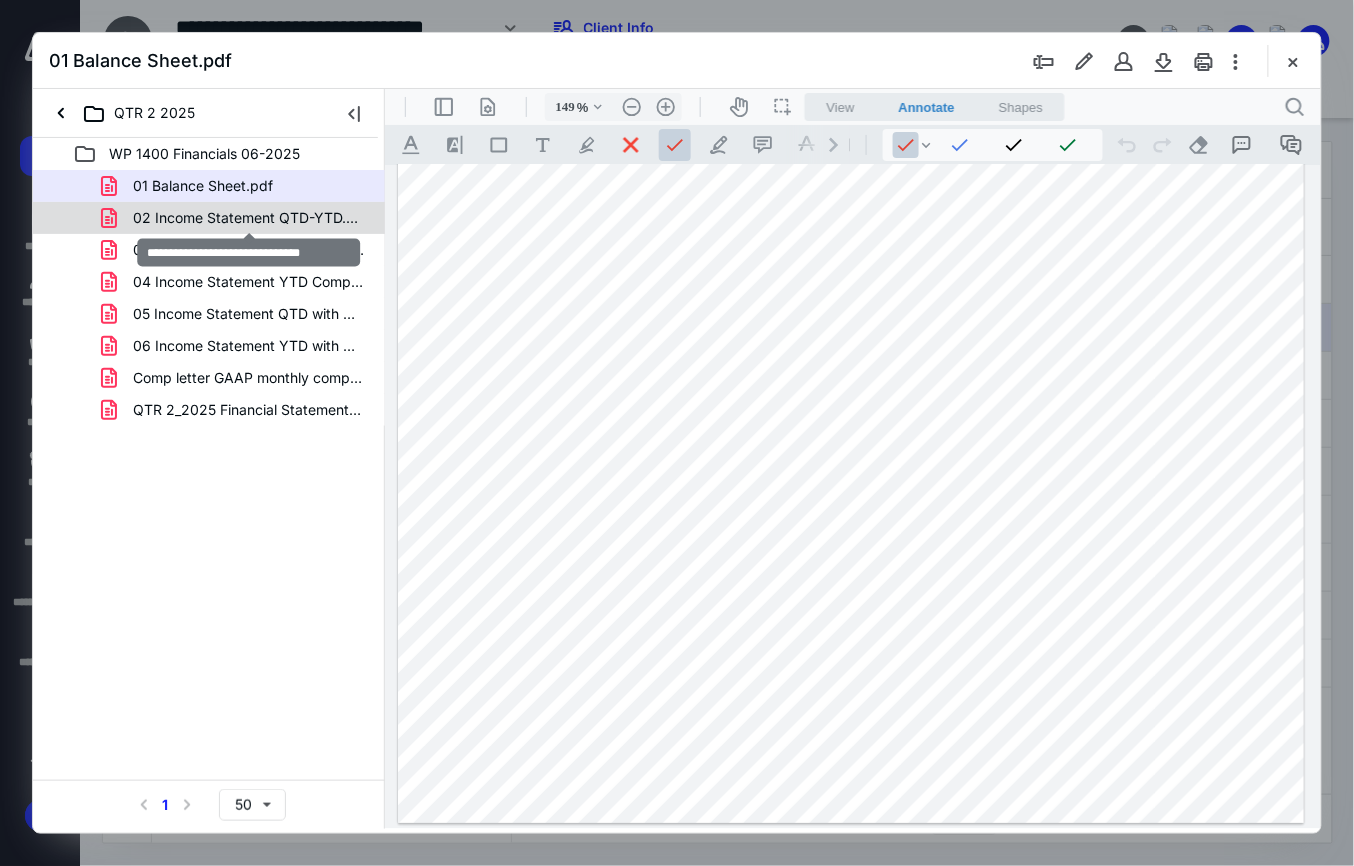 click on "02 Income Statement QTD-YTD.pdf" at bounding box center (249, 218) 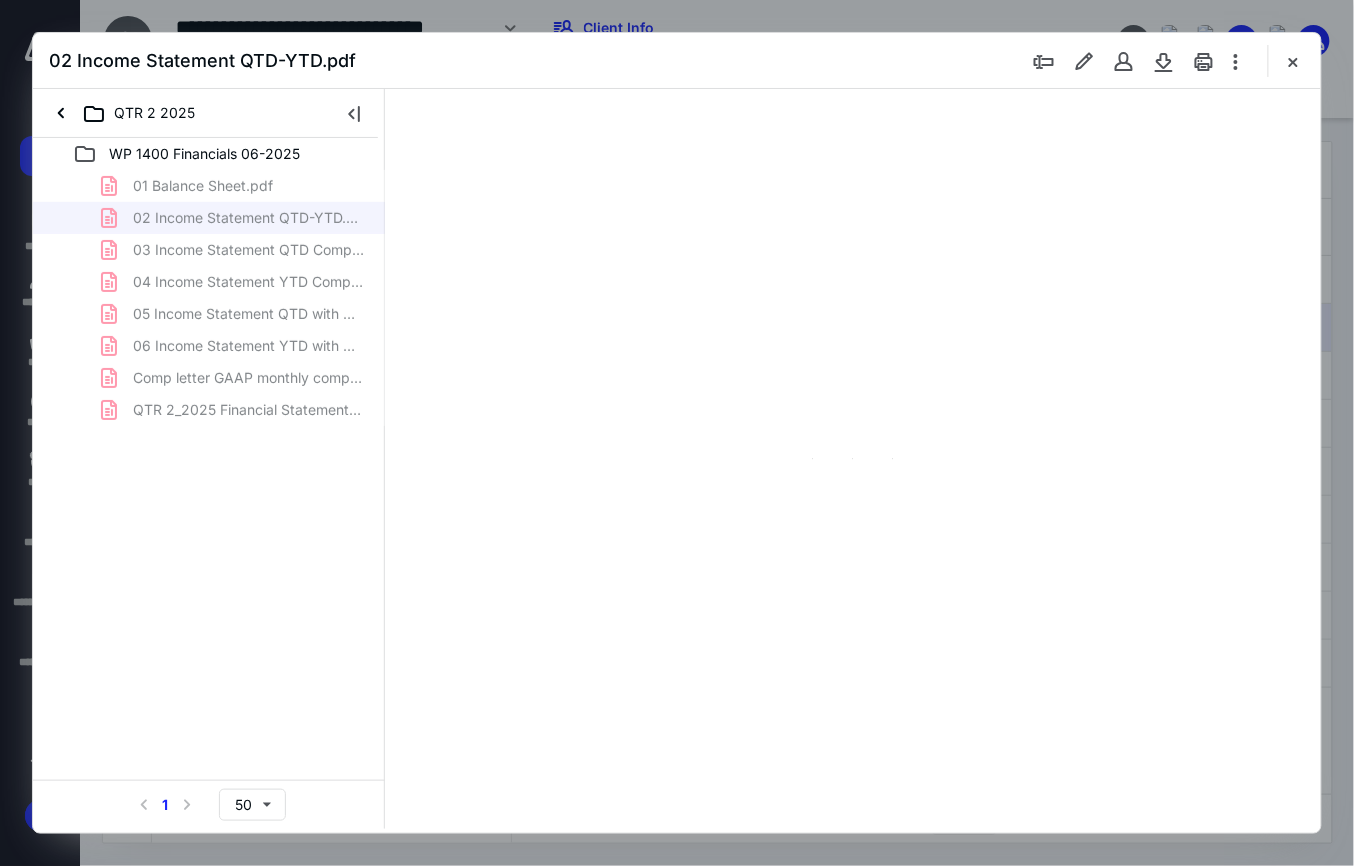 type on "149" 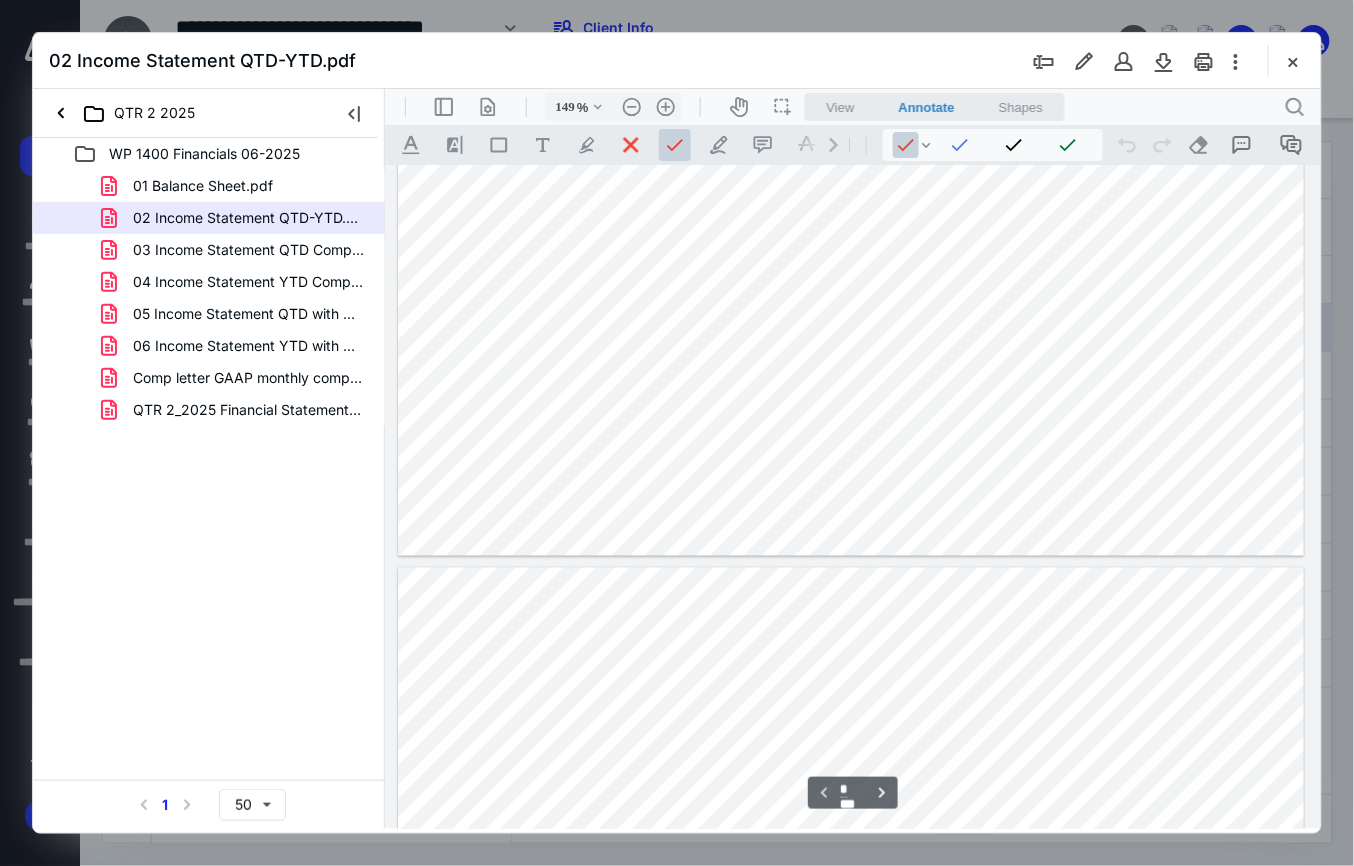 scroll, scrollTop: 800, scrollLeft: 0, axis: vertical 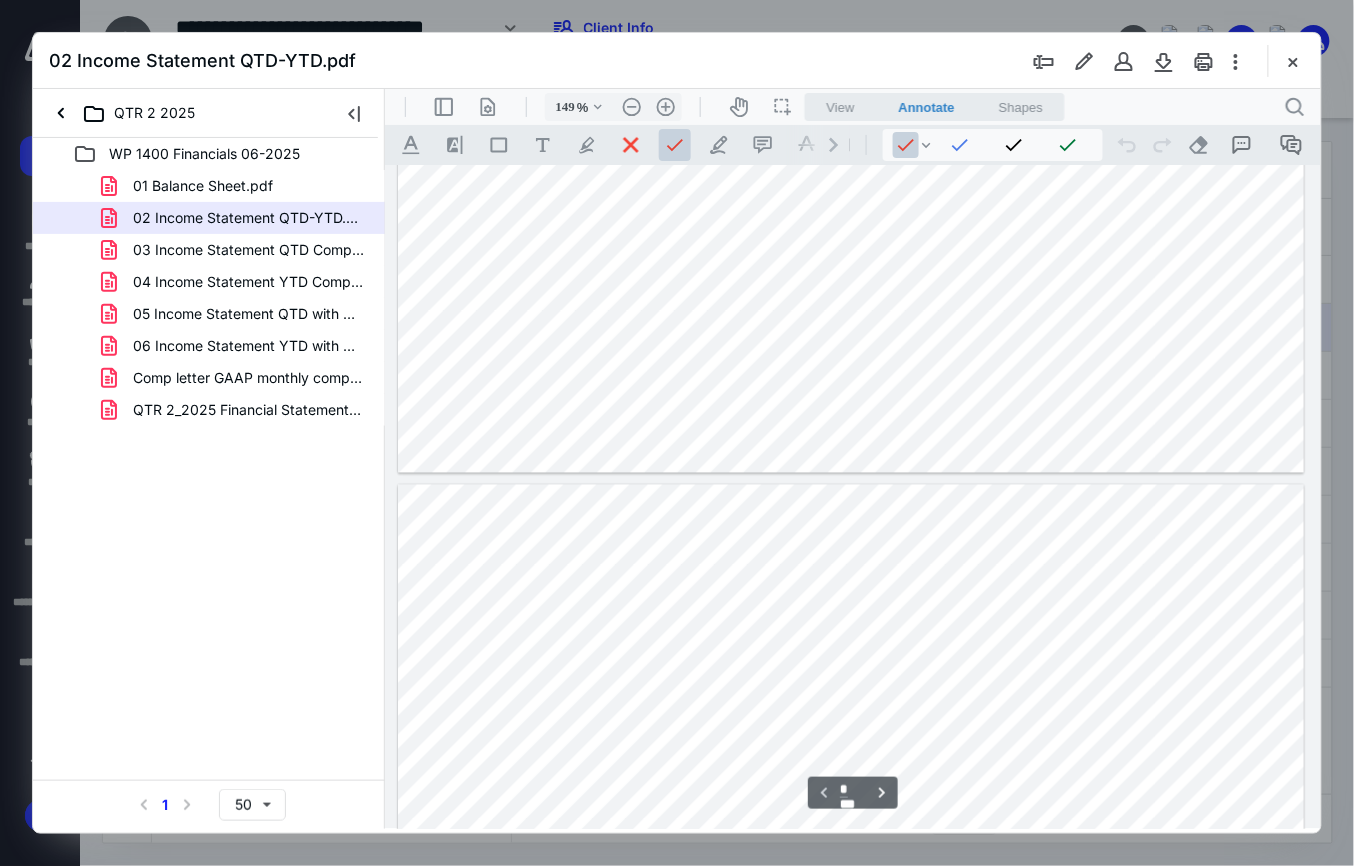 type on "*" 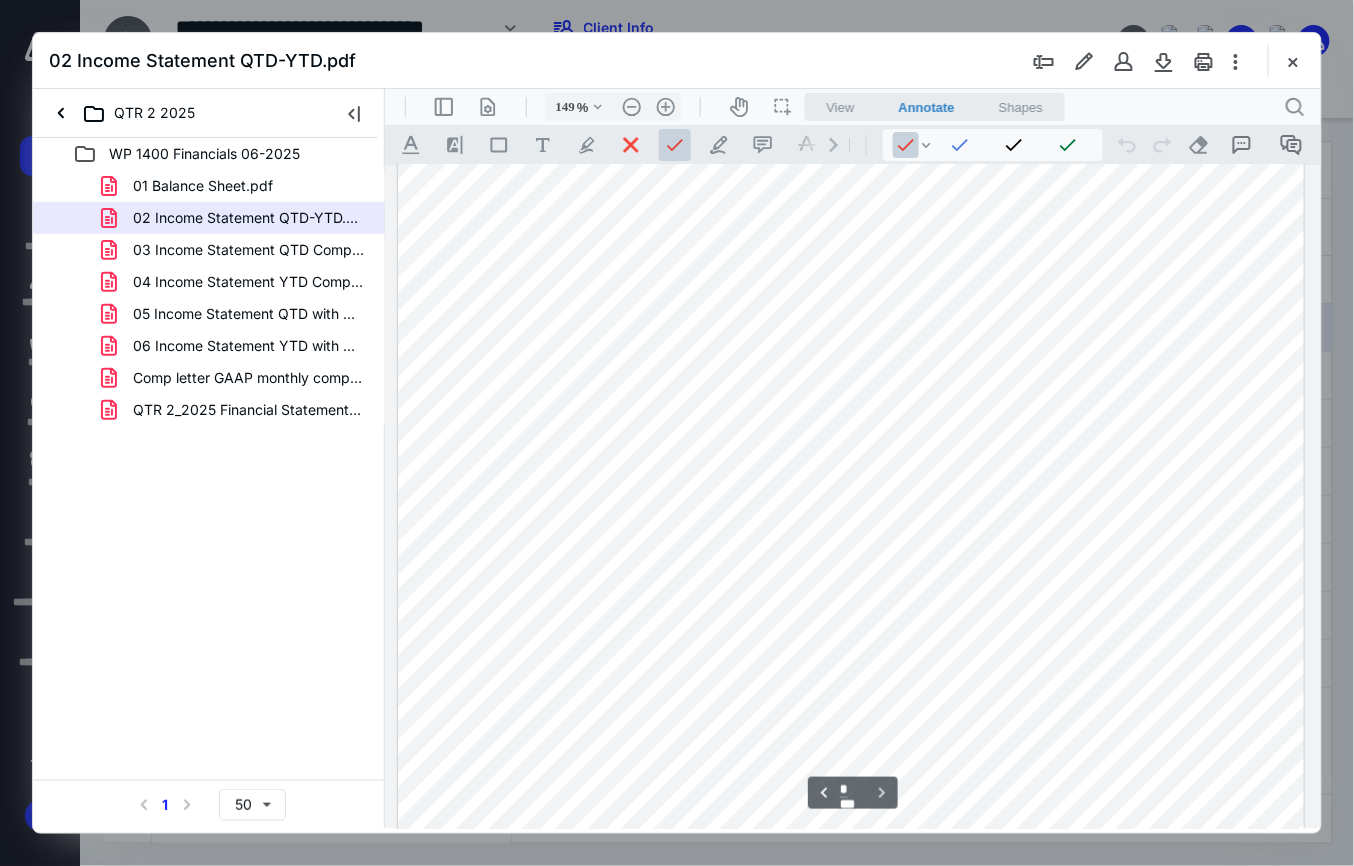 scroll, scrollTop: 1706, scrollLeft: 0, axis: vertical 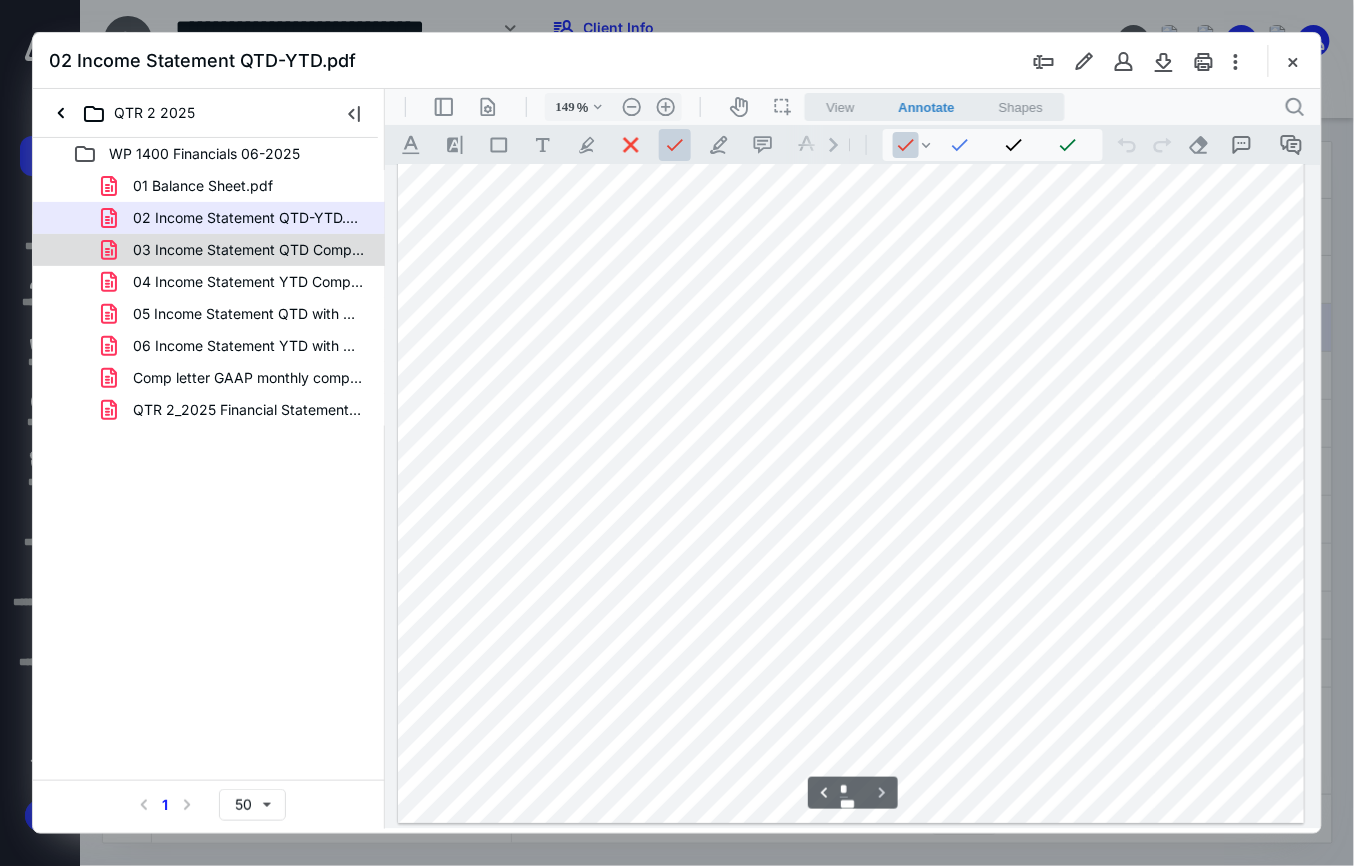 click on "03 Income Statement QTD Comp.pdf" at bounding box center (249, 250) 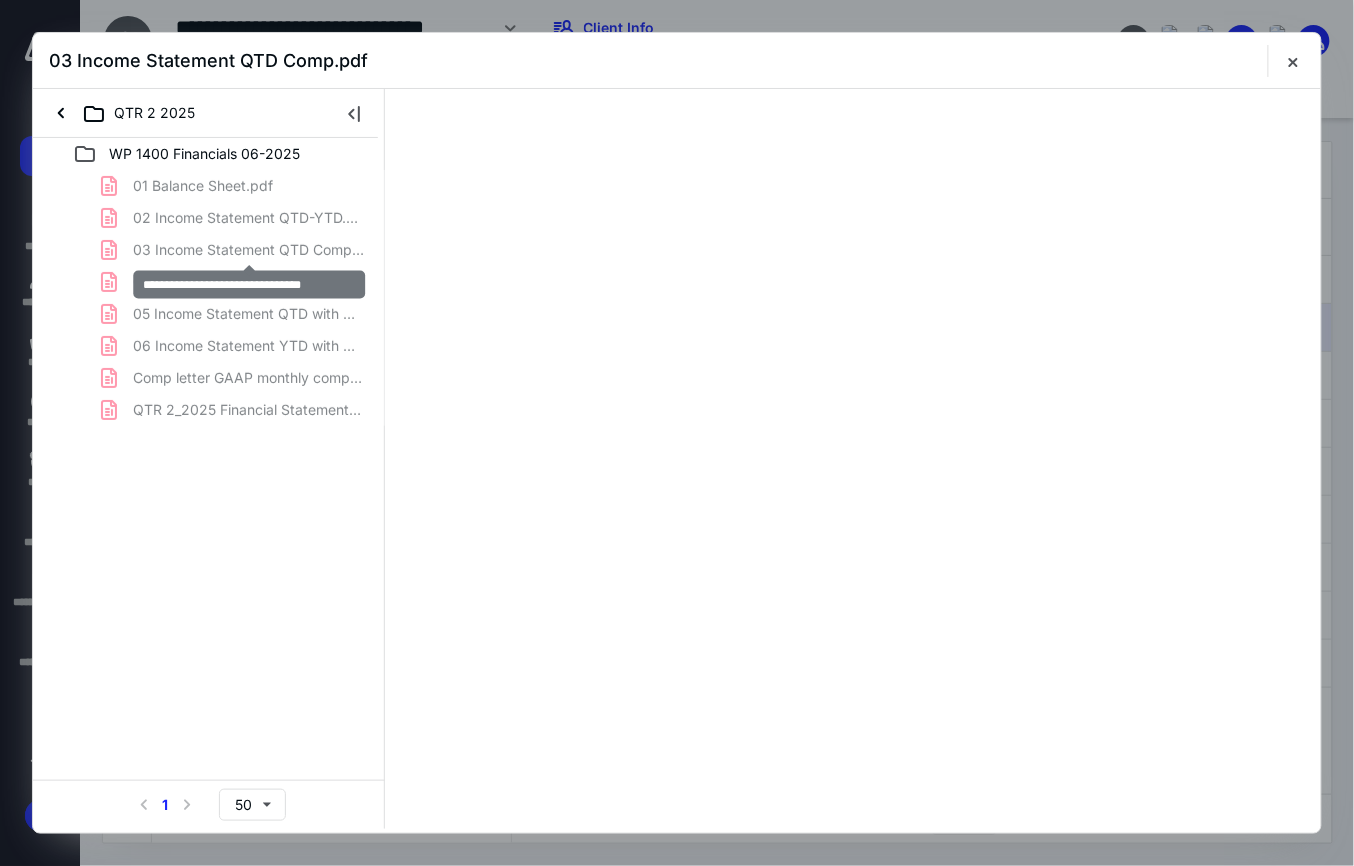 click on "01 Balance Sheet.pdf 02 Income Statement QTD-YTD.pdf 03 Income Statement QTD Comp.pdf 04 Income Statement YTD Comp.pdf 05 Income Statement QTD with %.pdf 06 Income Statement YTD with %.pdf Comp letter GAAP monthly comparable-06-2025.pdf QTR 2_2025 Financial Statements.pdf" at bounding box center (209, 298) 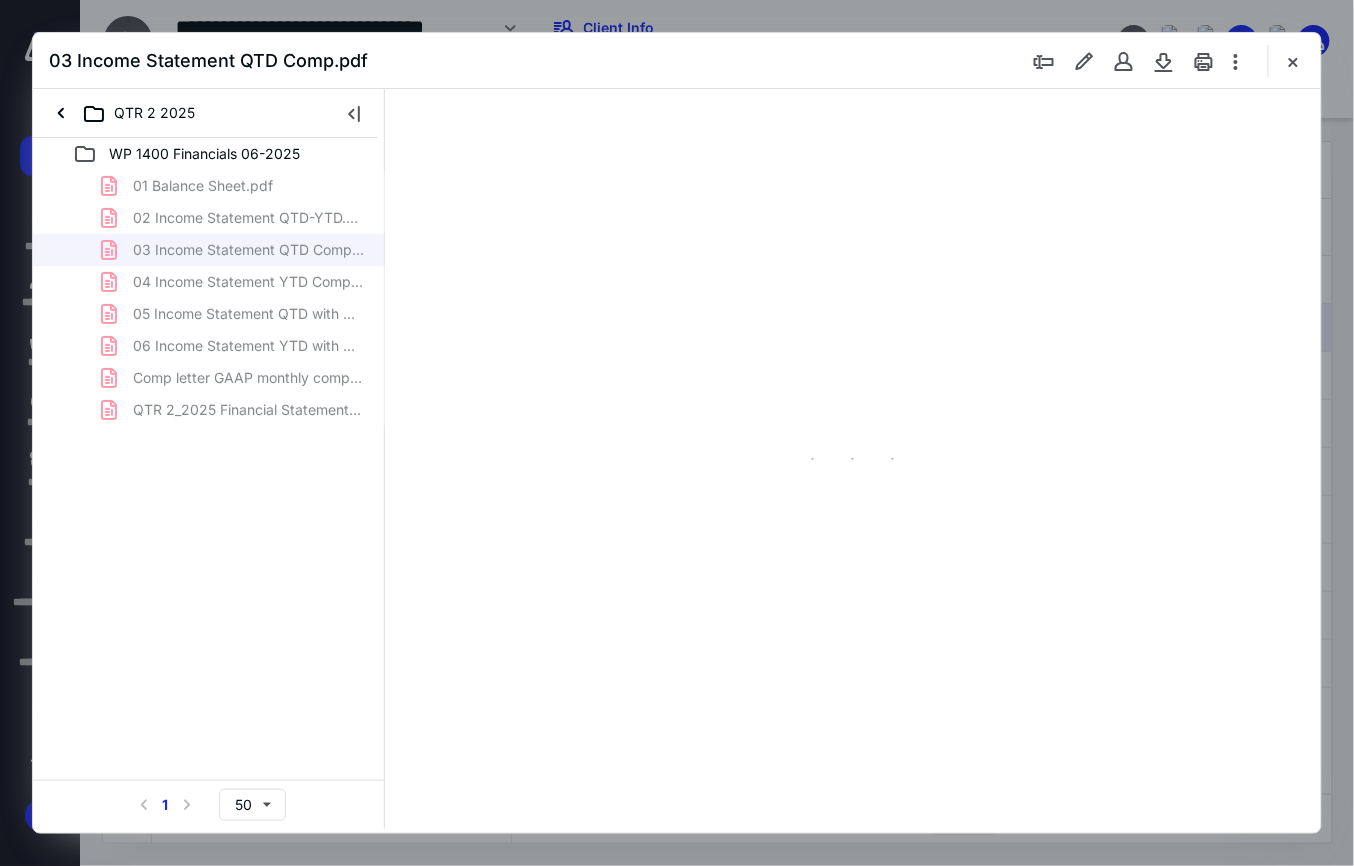 type on "149" 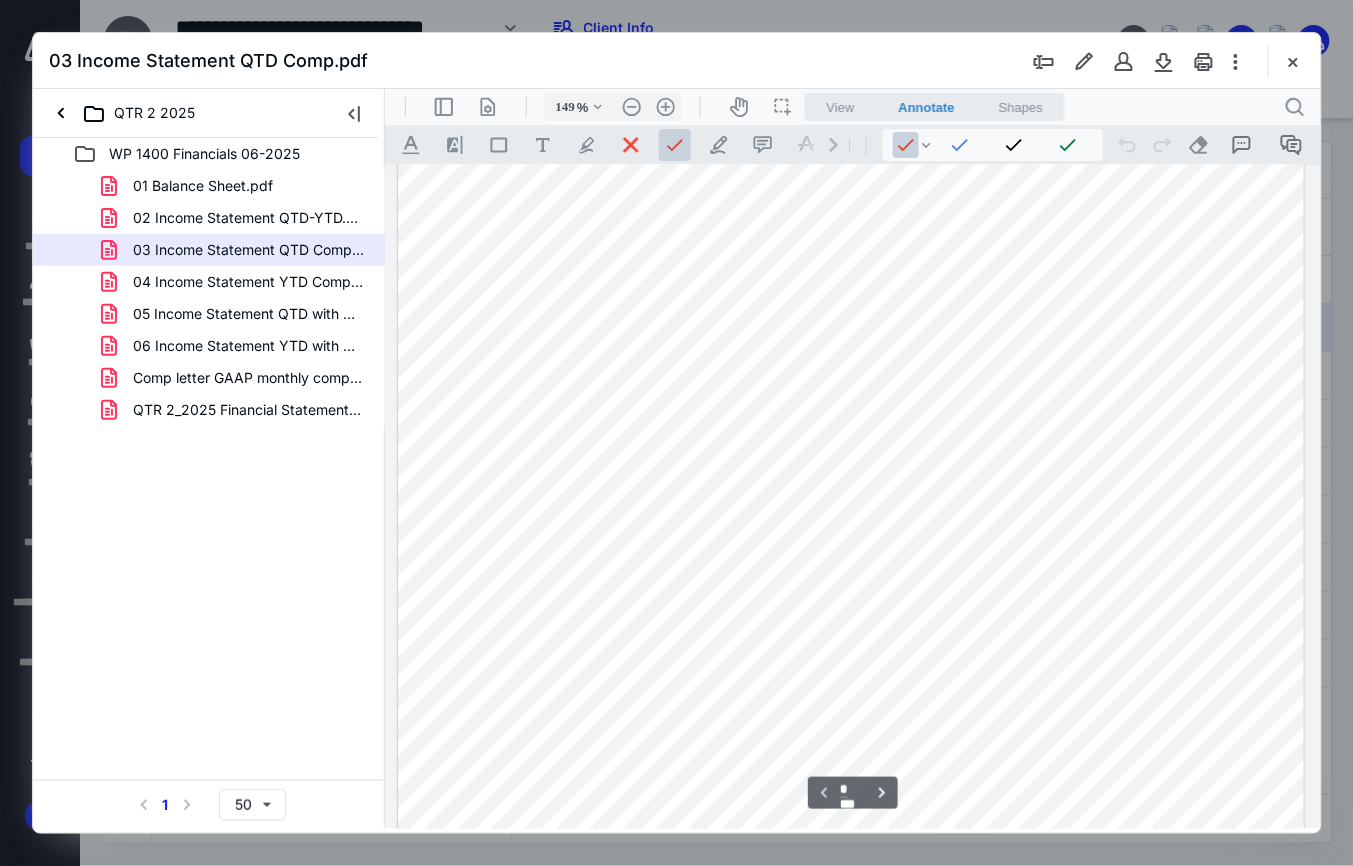 scroll, scrollTop: 266, scrollLeft: 0, axis: vertical 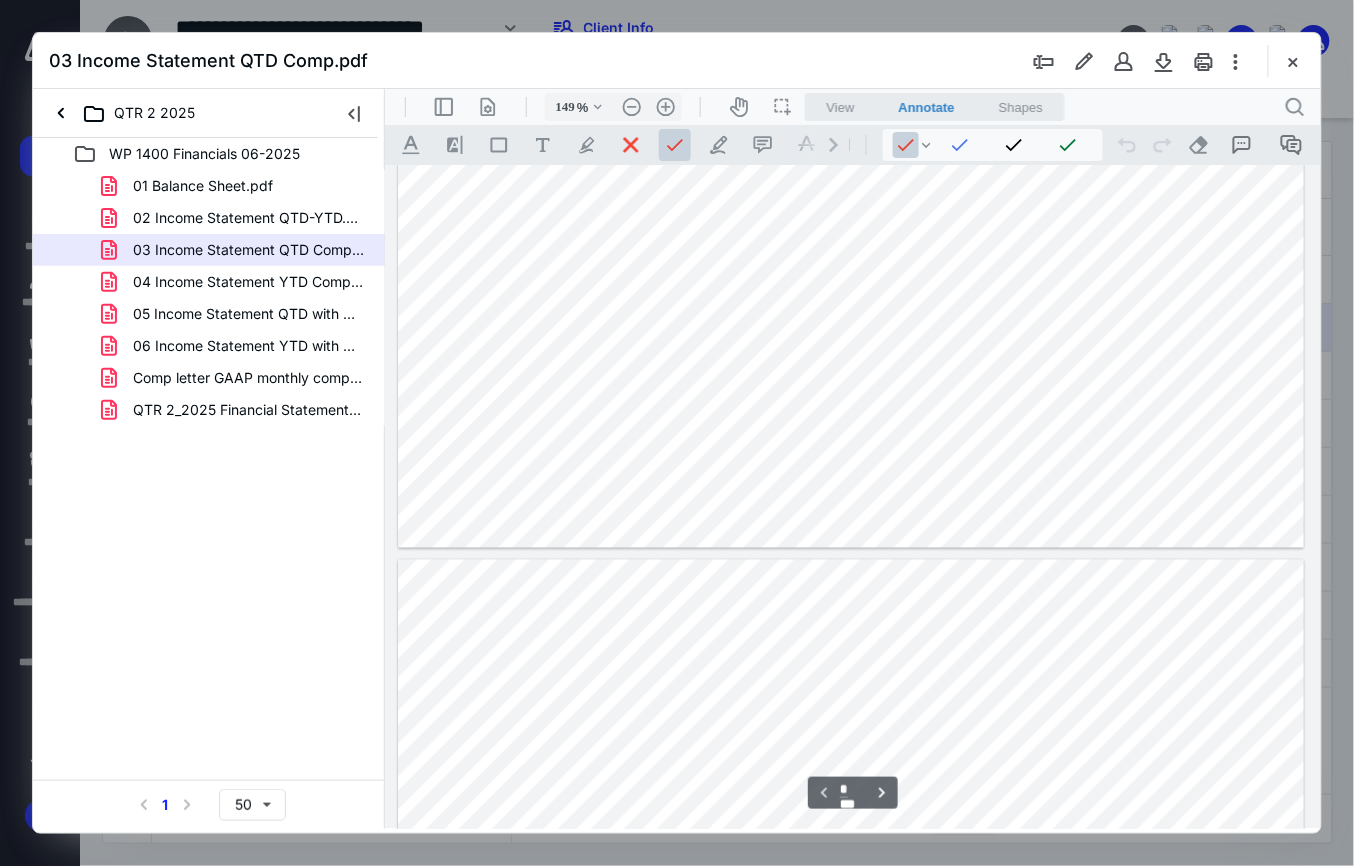 type on "*" 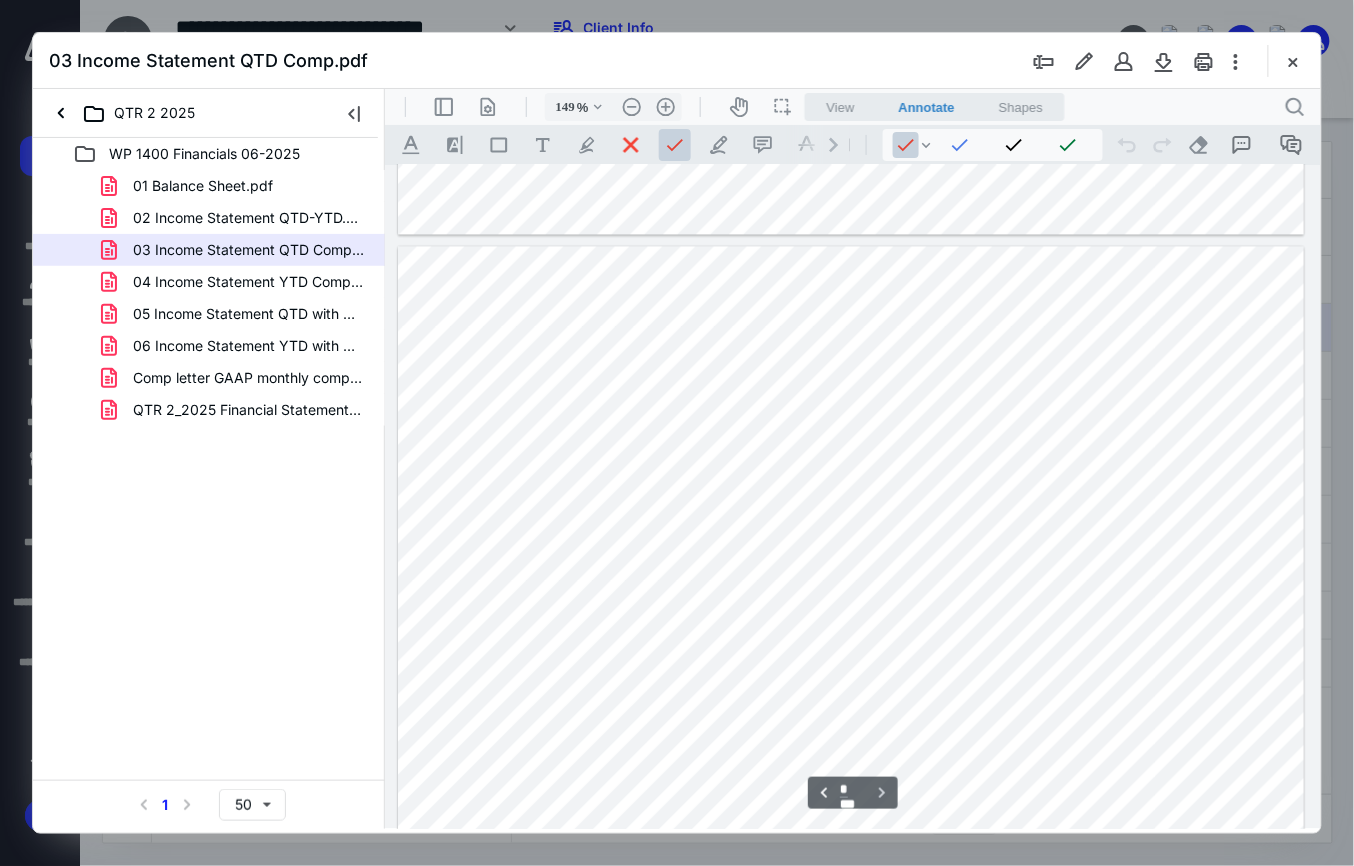 scroll, scrollTop: 1200, scrollLeft: 0, axis: vertical 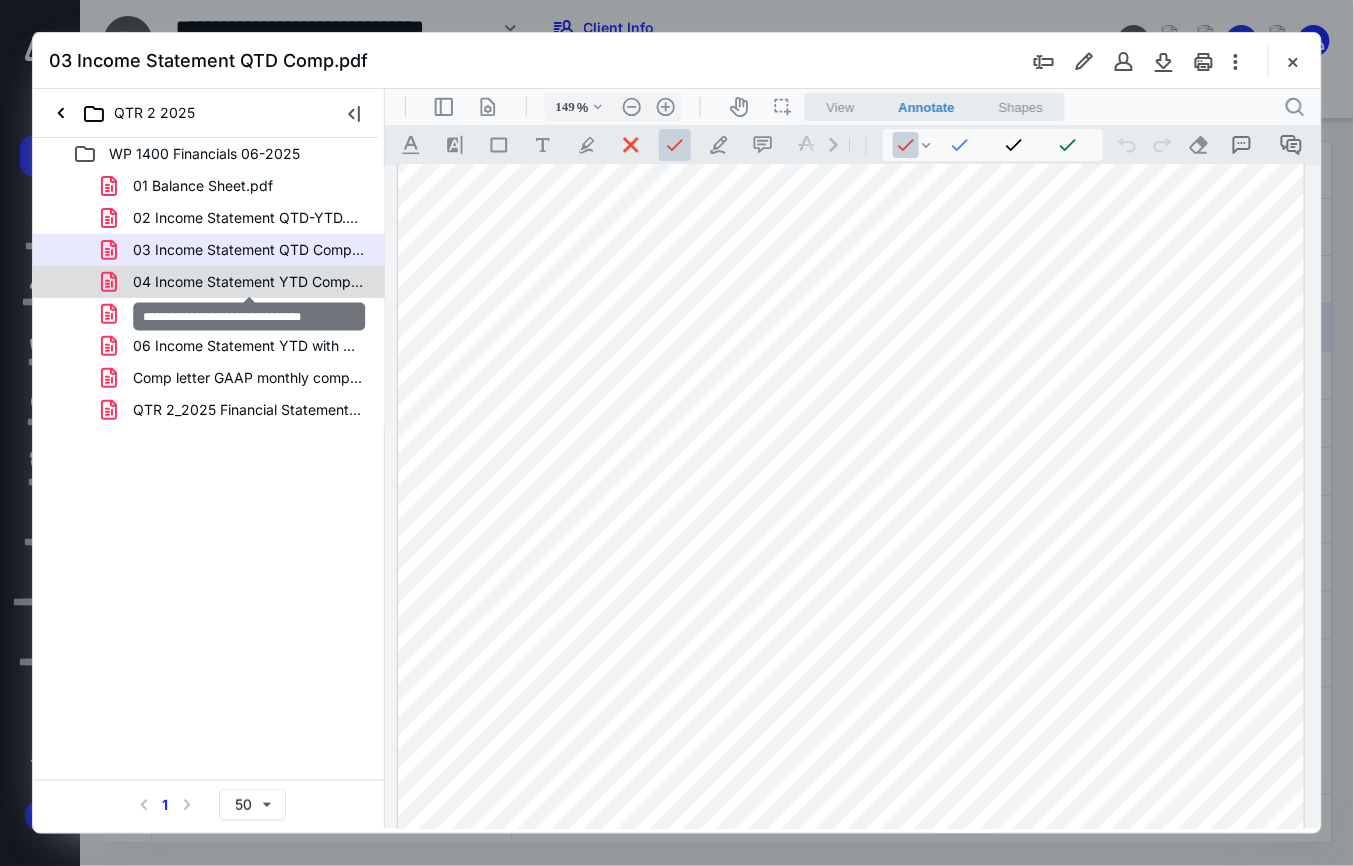 click on "04 Income Statement YTD Comp.pdf" at bounding box center (249, 282) 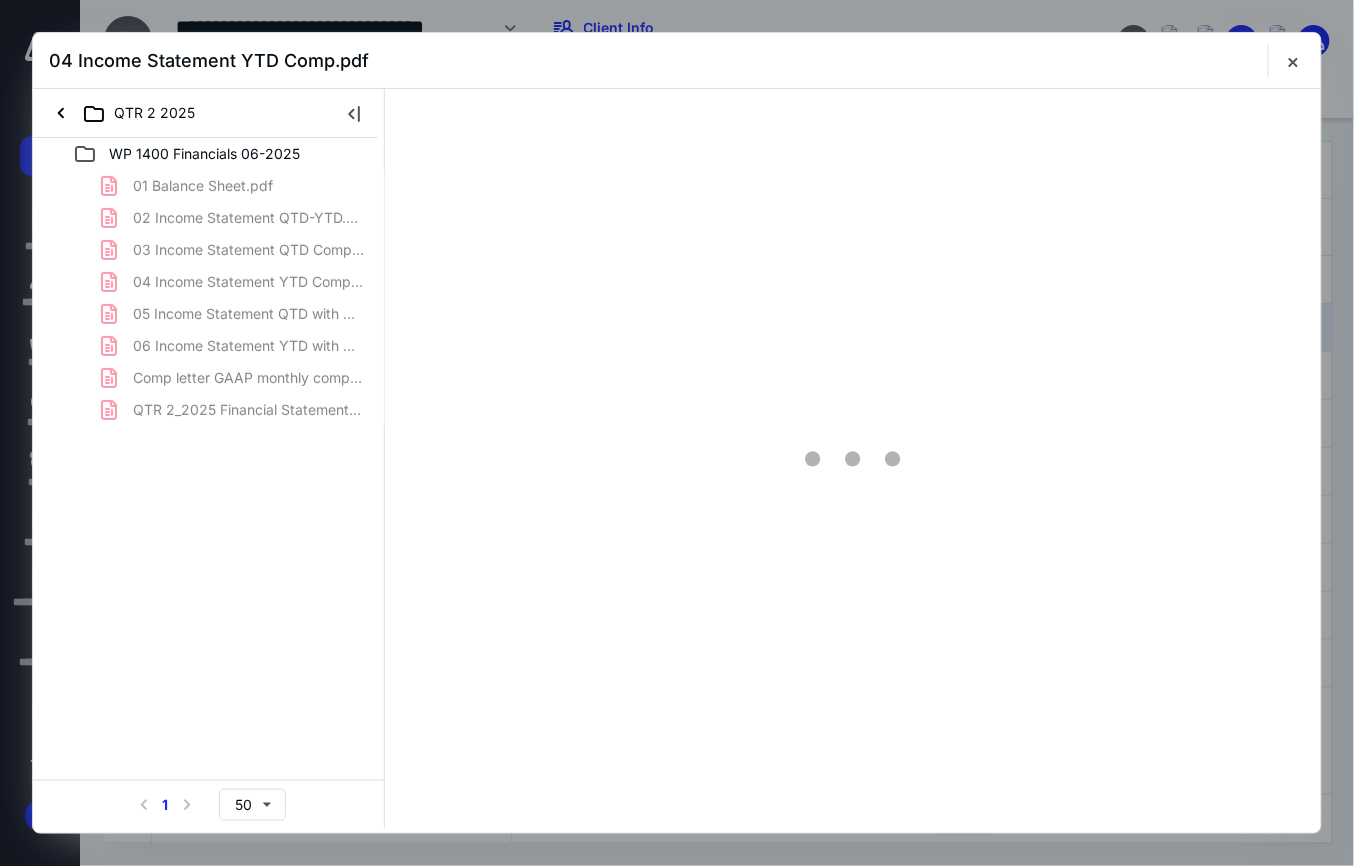 click on "01 Balance Sheet.pdf 02 Income Statement QTD-YTD.pdf 03 Income Statement QTD Comp.pdf 04 Income Statement YTD Comp.pdf 05 Income Statement QTD with %.pdf 06 Income Statement YTD with %.pdf Comp letter GAAP monthly comparable-06-2025.pdf QTR 2_2025 Financial Statements.pdf" at bounding box center (209, 298) 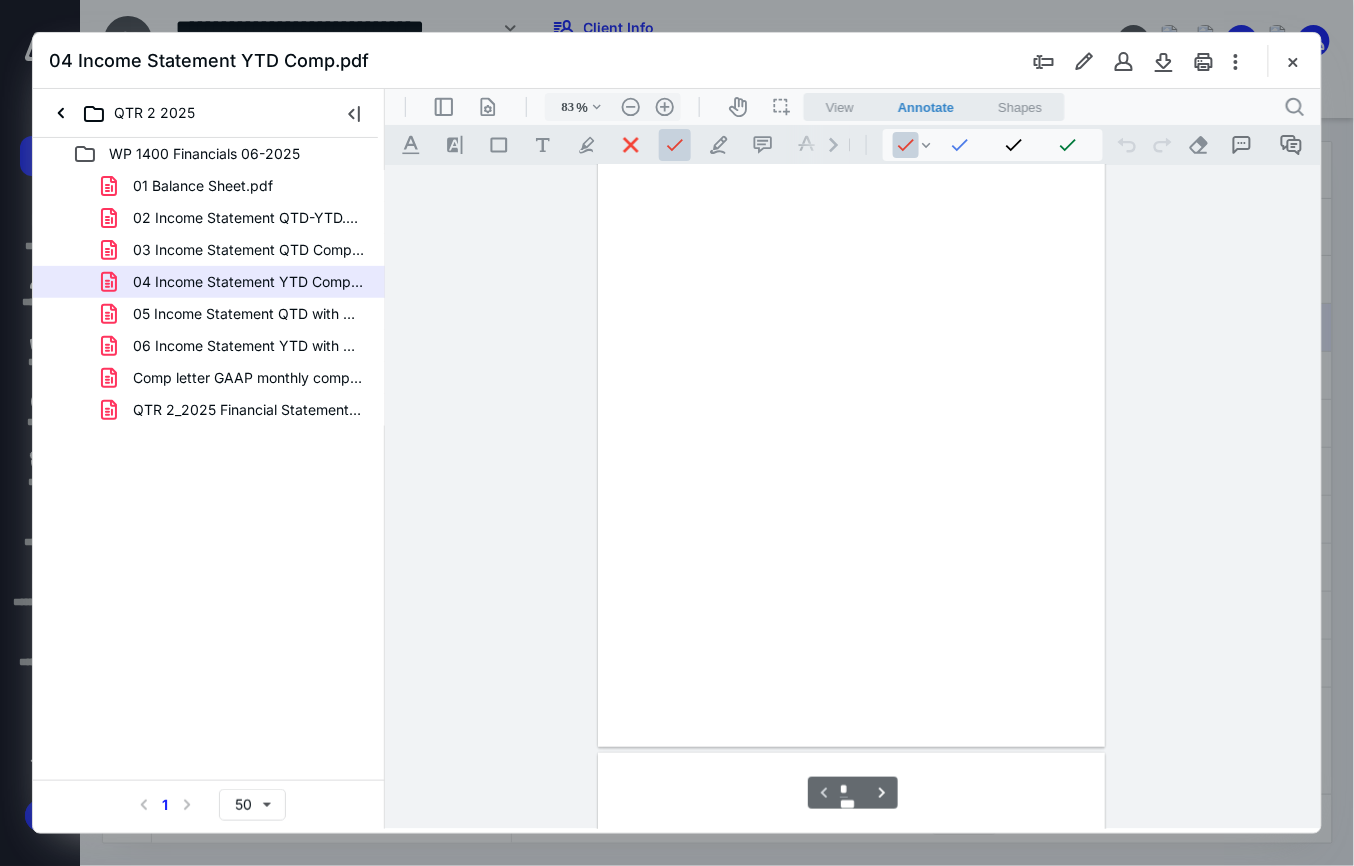 type on "149" 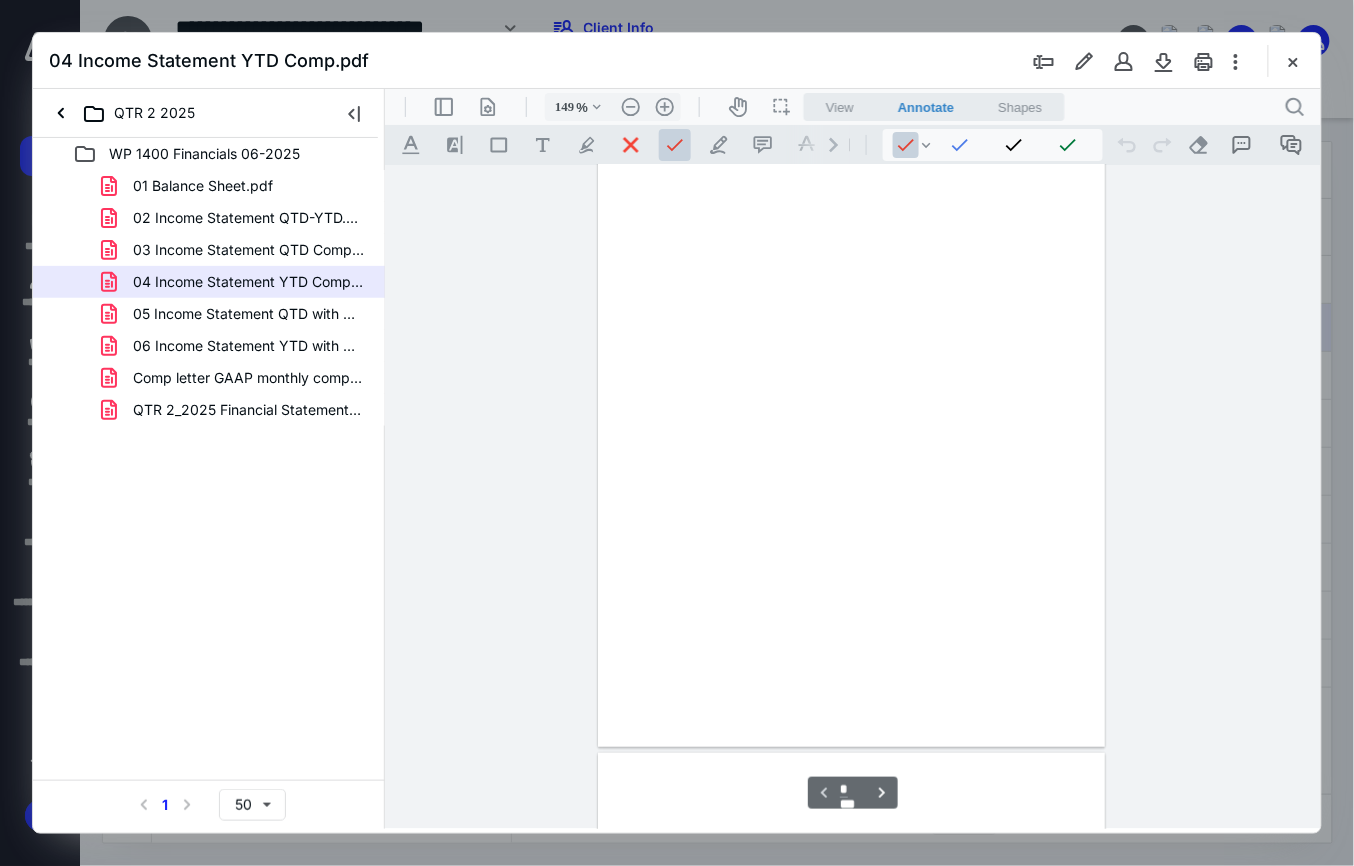 scroll, scrollTop: 140, scrollLeft: 0, axis: vertical 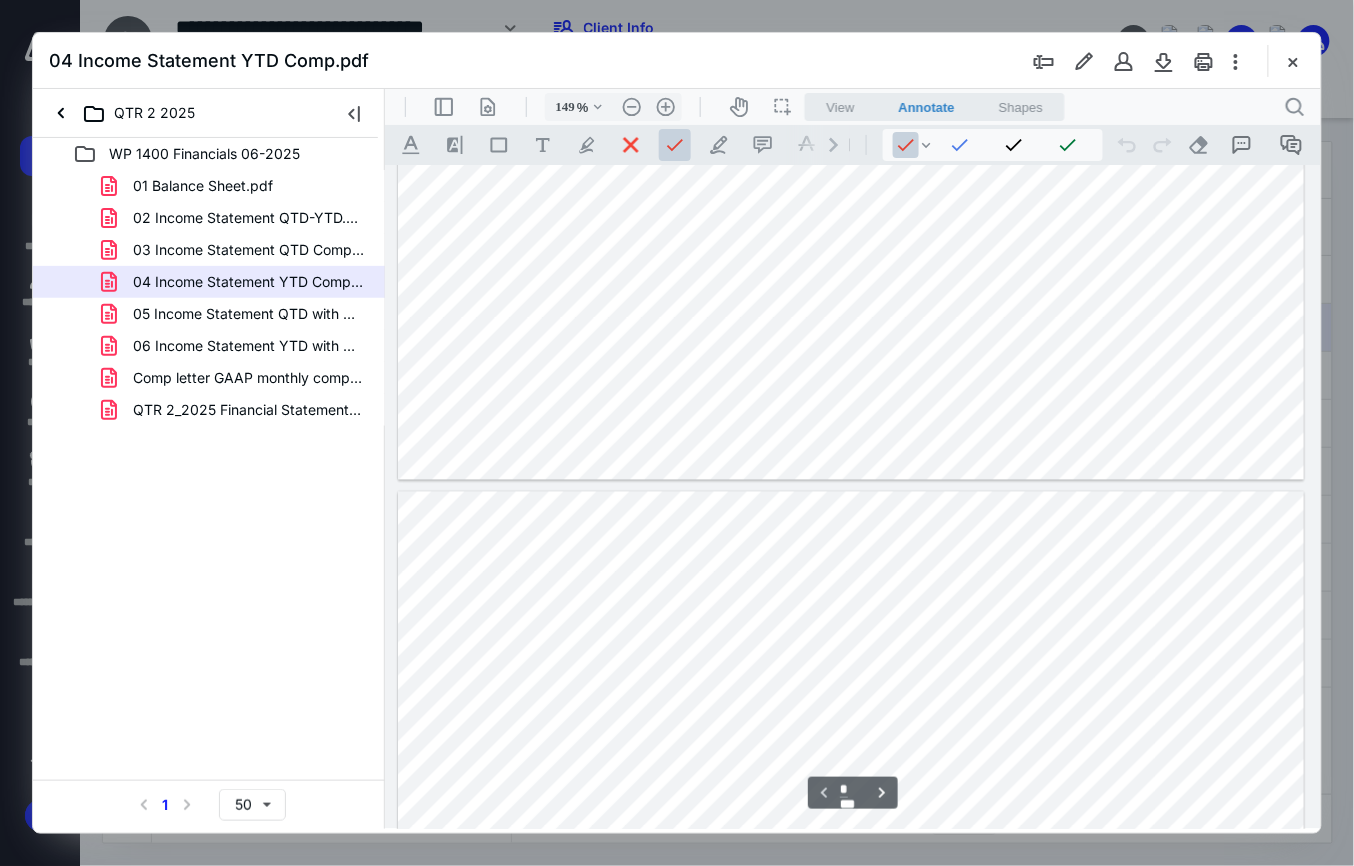 type on "*" 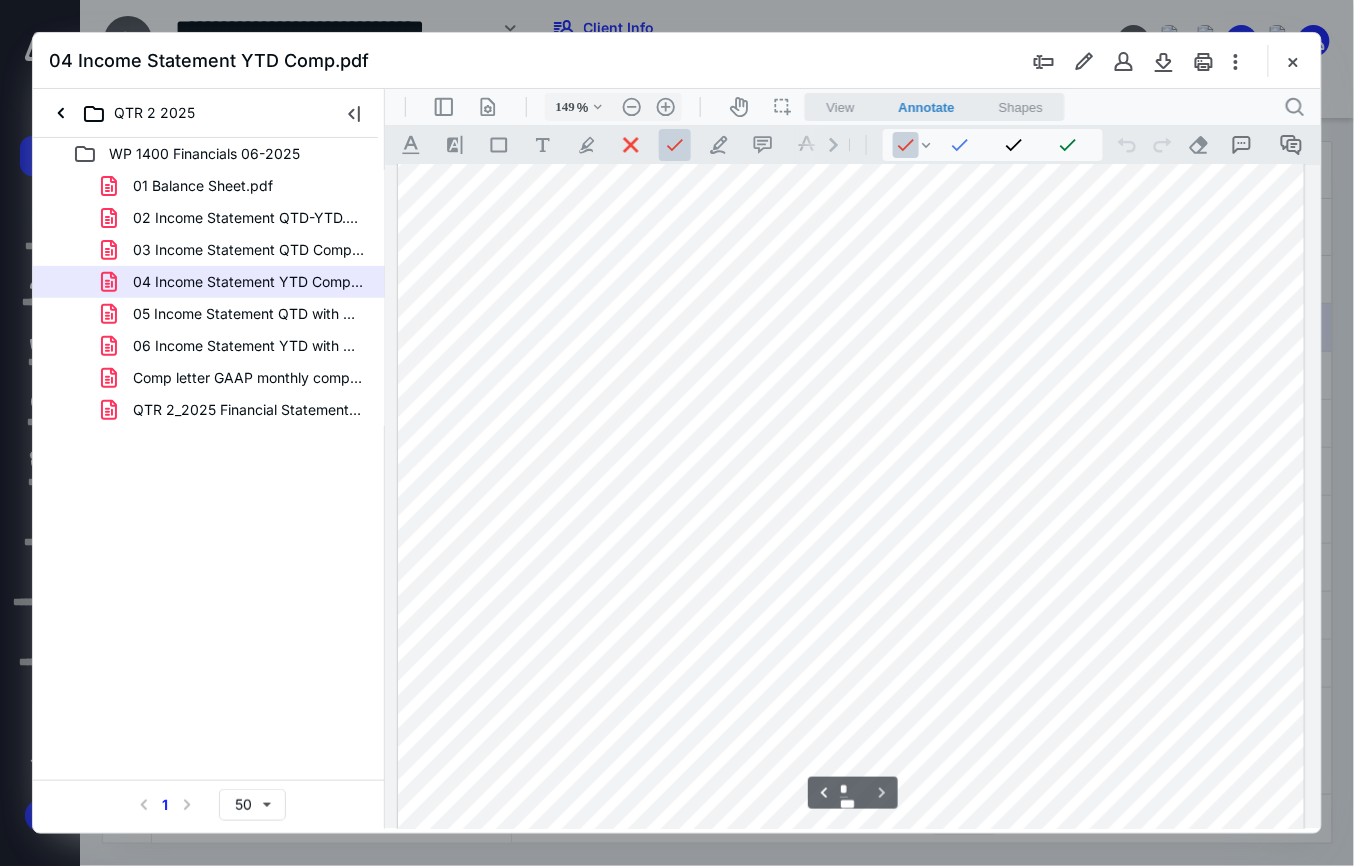 scroll, scrollTop: 1340, scrollLeft: 0, axis: vertical 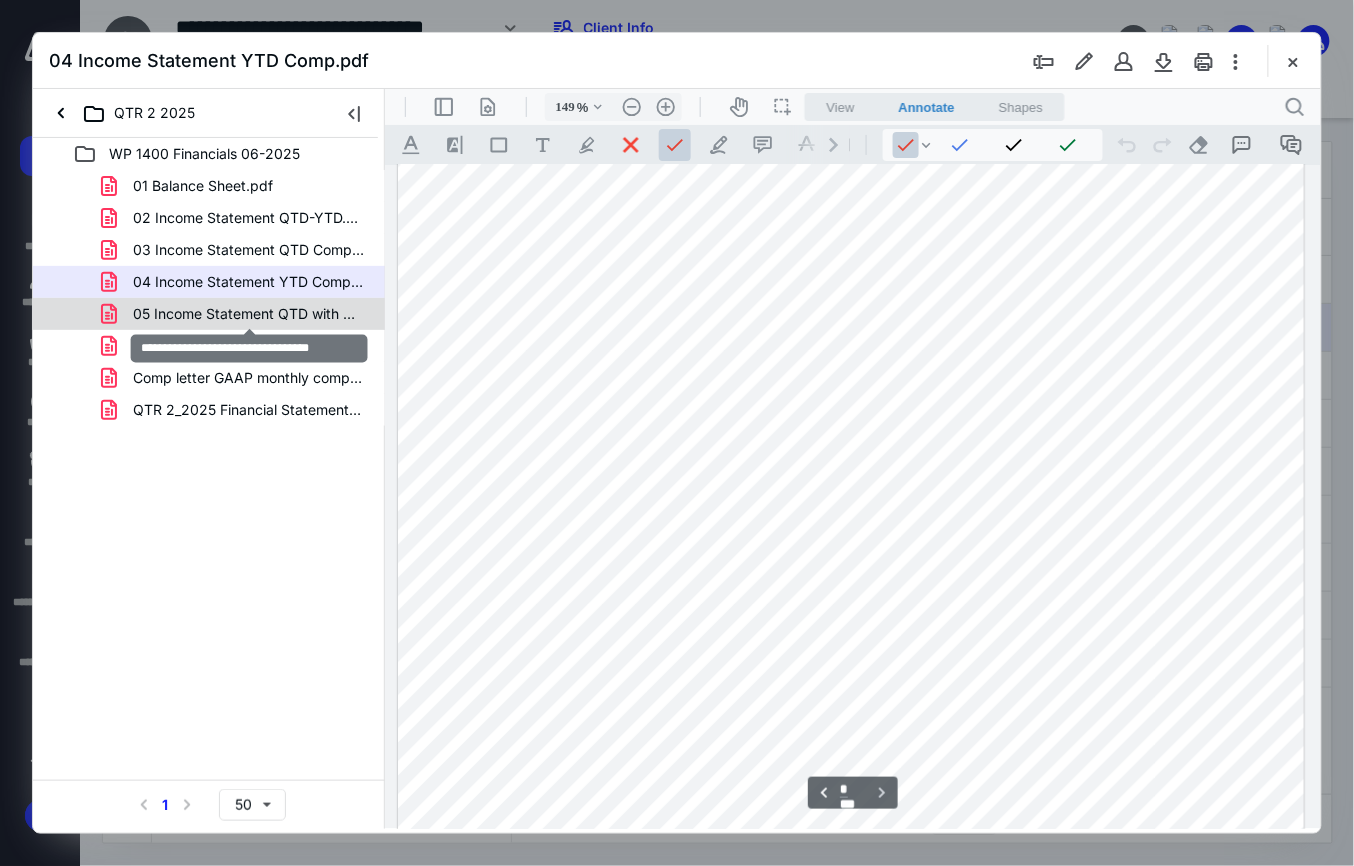 click on "05 Income Statement QTD with %.pdf" at bounding box center (249, 314) 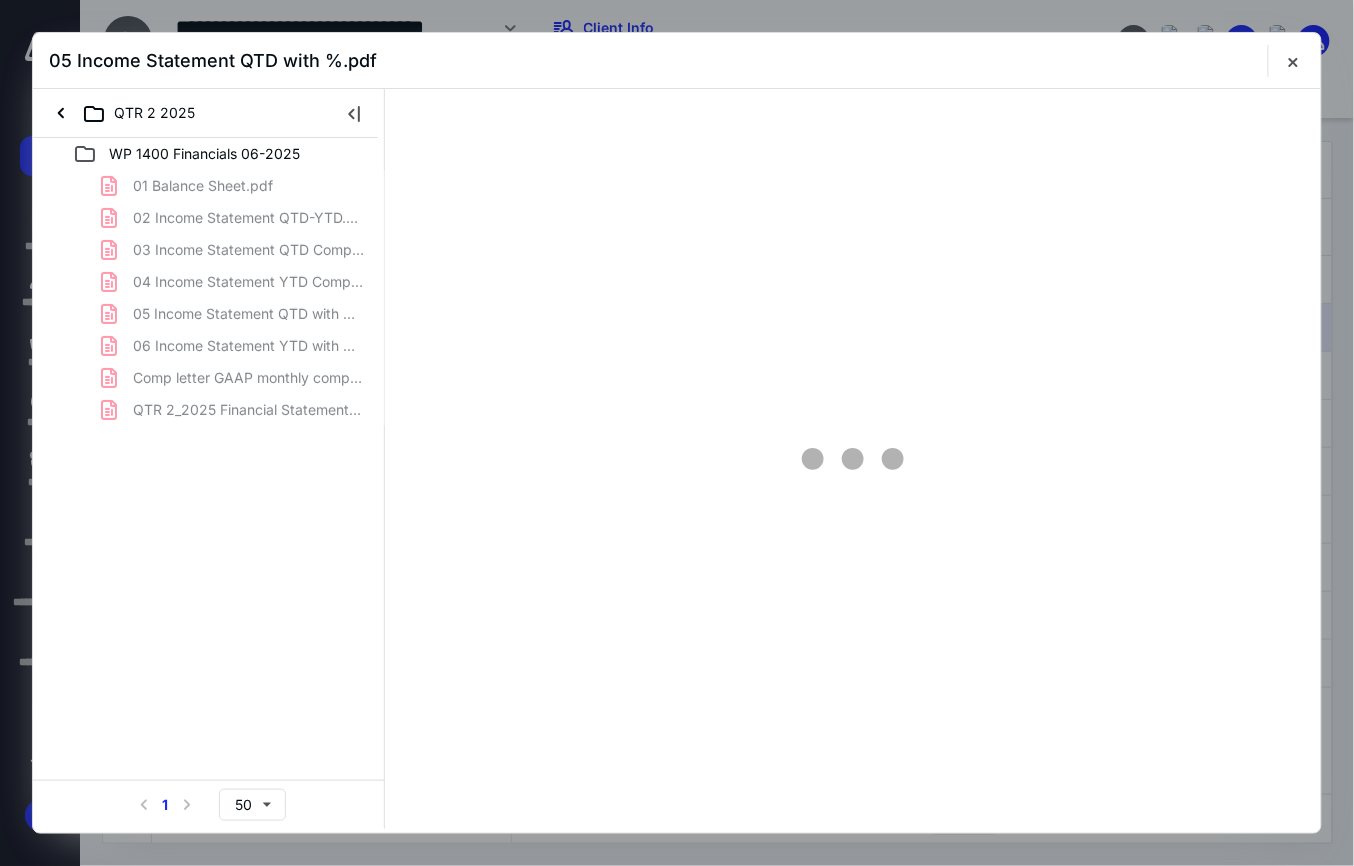 click on "01 Balance Sheet.pdf 02 Income Statement QTD-YTD.pdf 03 Income Statement QTD Comp.pdf 04 Income Statement YTD Comp.pdf 05 Income Statement QTD with %.pdf 06 Income Statement YTD with %.pdf Comp letter GAAP monthly comparable-06-2025.pdf QTR 2_2025 Financial Statements.pdf" at bounding box center [209, 298] 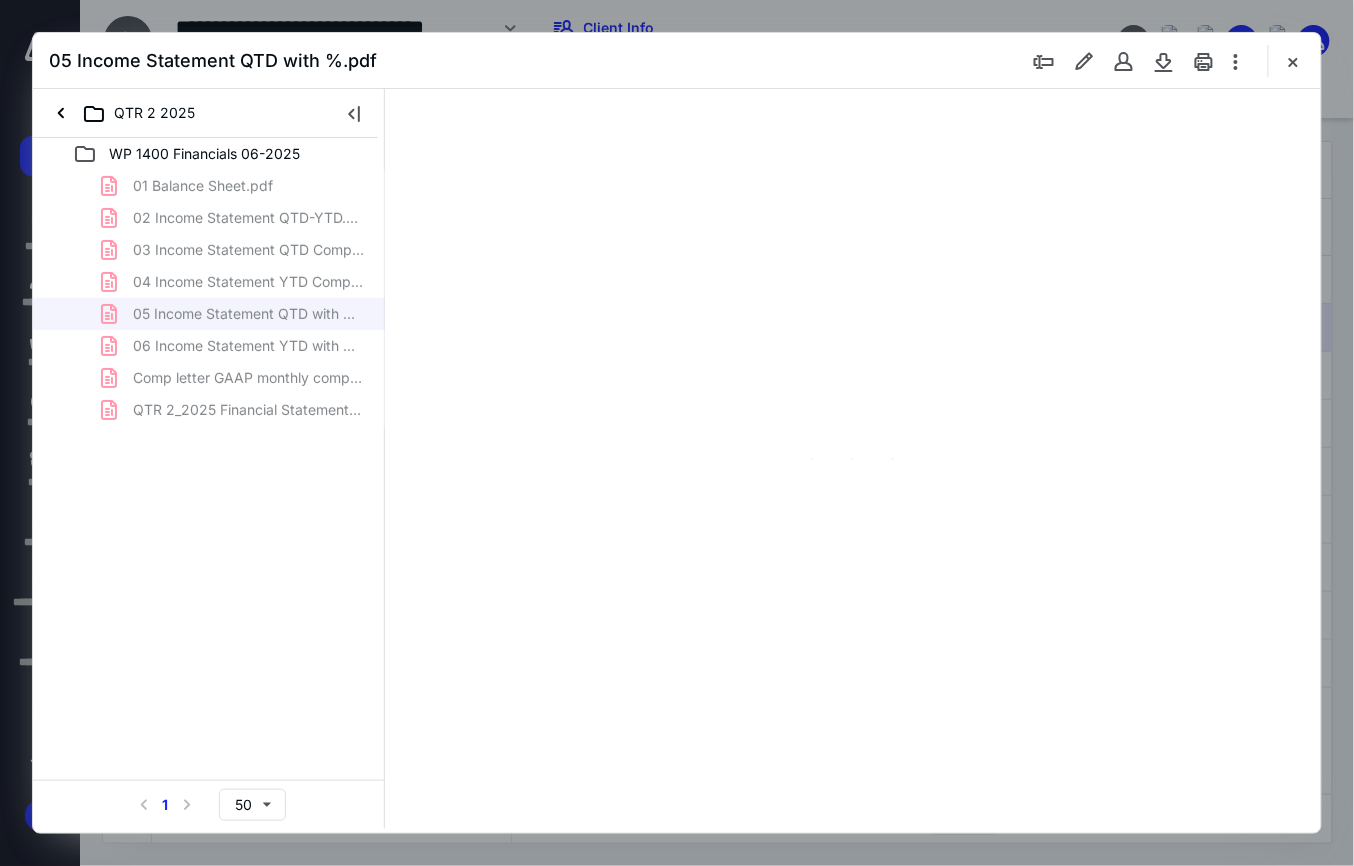 scroll, scrollTop: 0, scrollLeft: 0, axis: both 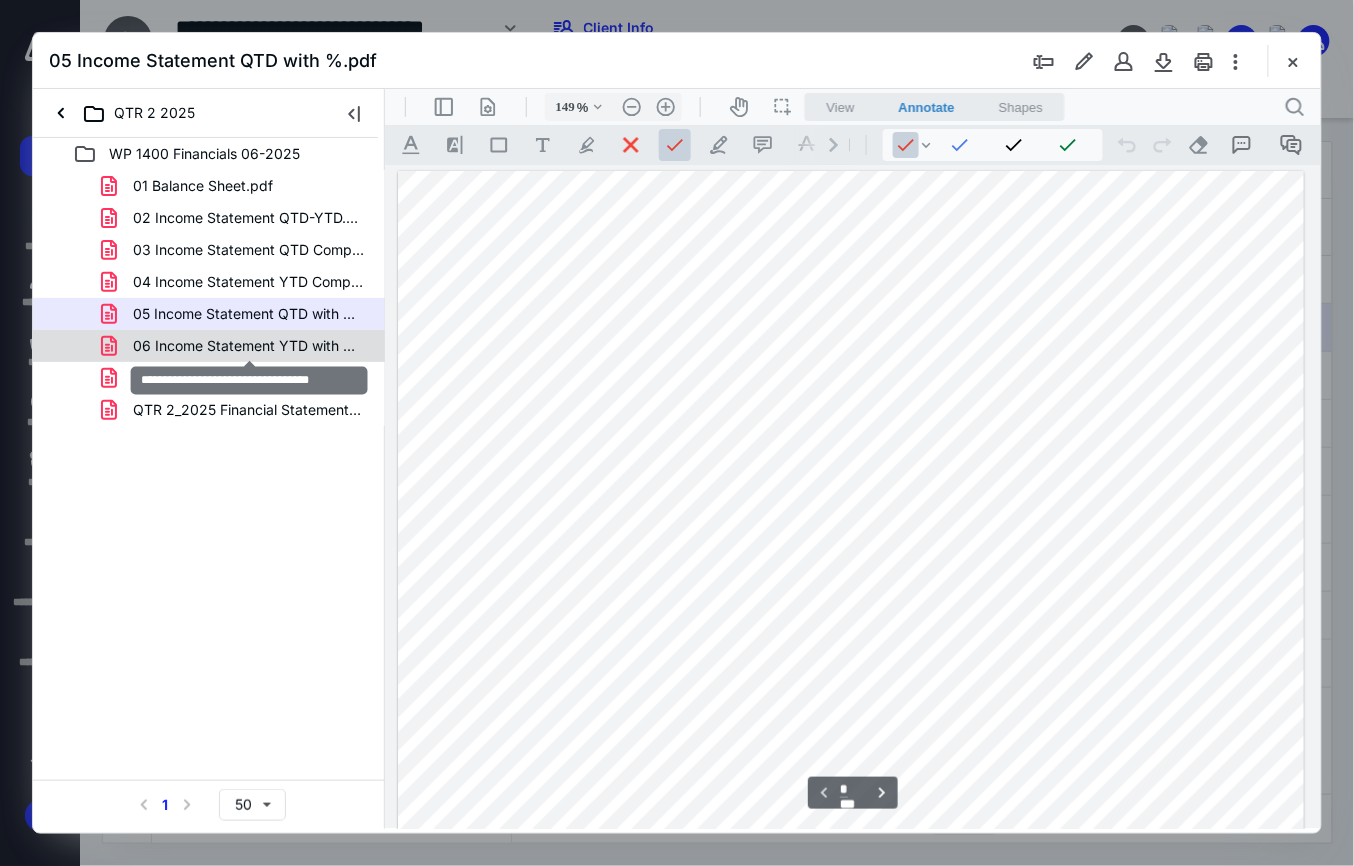 click on "06 Income Statement YTD with %.pdf" at bounding box center (249, 346) 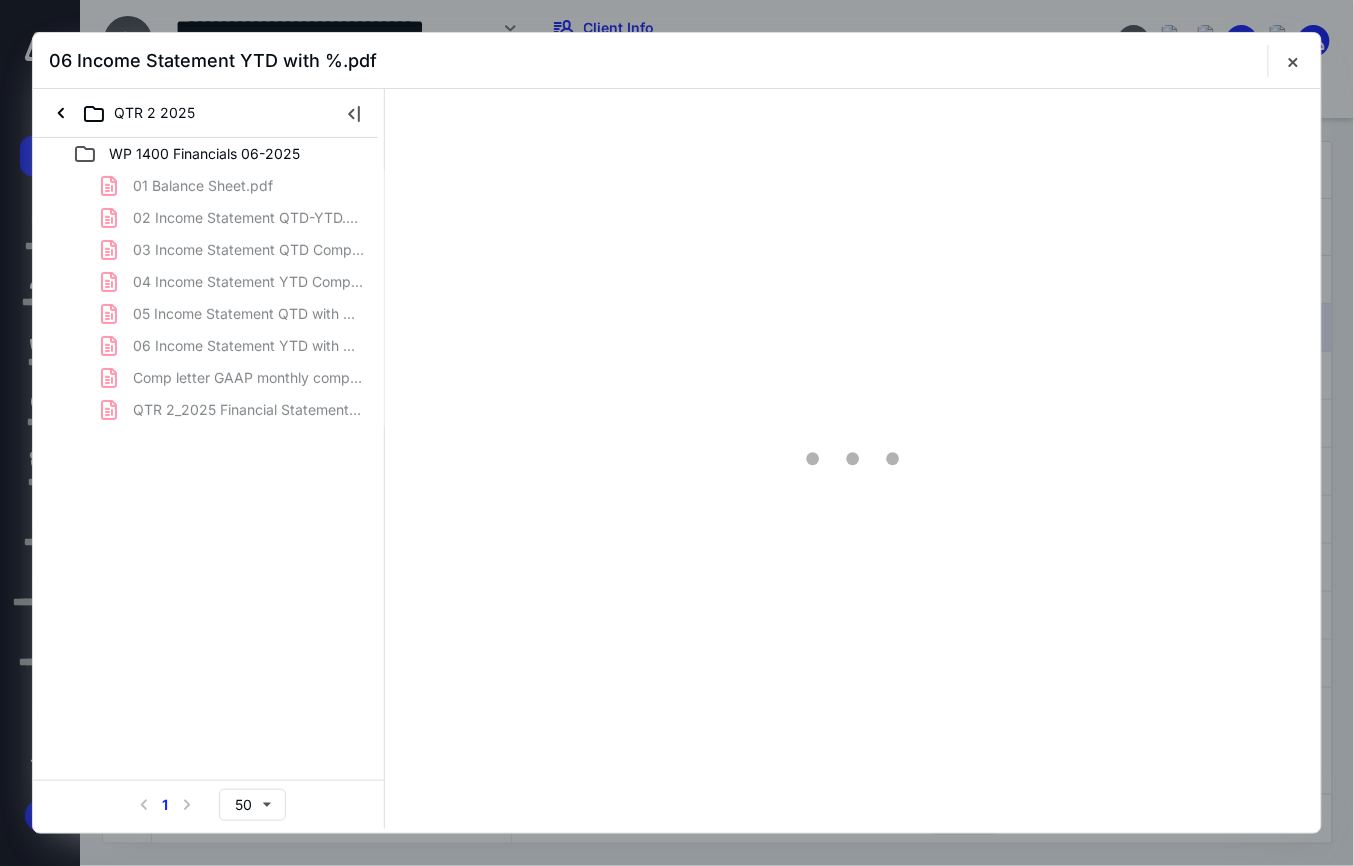 click on "01 Balance Sheet.pdf 02 Income Statement QTD-YTD.pdf 03 Income Statement QTD Comp.pdf 04 Income Statement YTD Comp.pdf 05 Income Statement QTD with %.pdf 06 Income Statement YTD with %.pdf Comp letter GAAP monthly comparable-06-2025.pdf QTR 2_2025 Financial Statements.pdf" at bounding box center [209, 298] 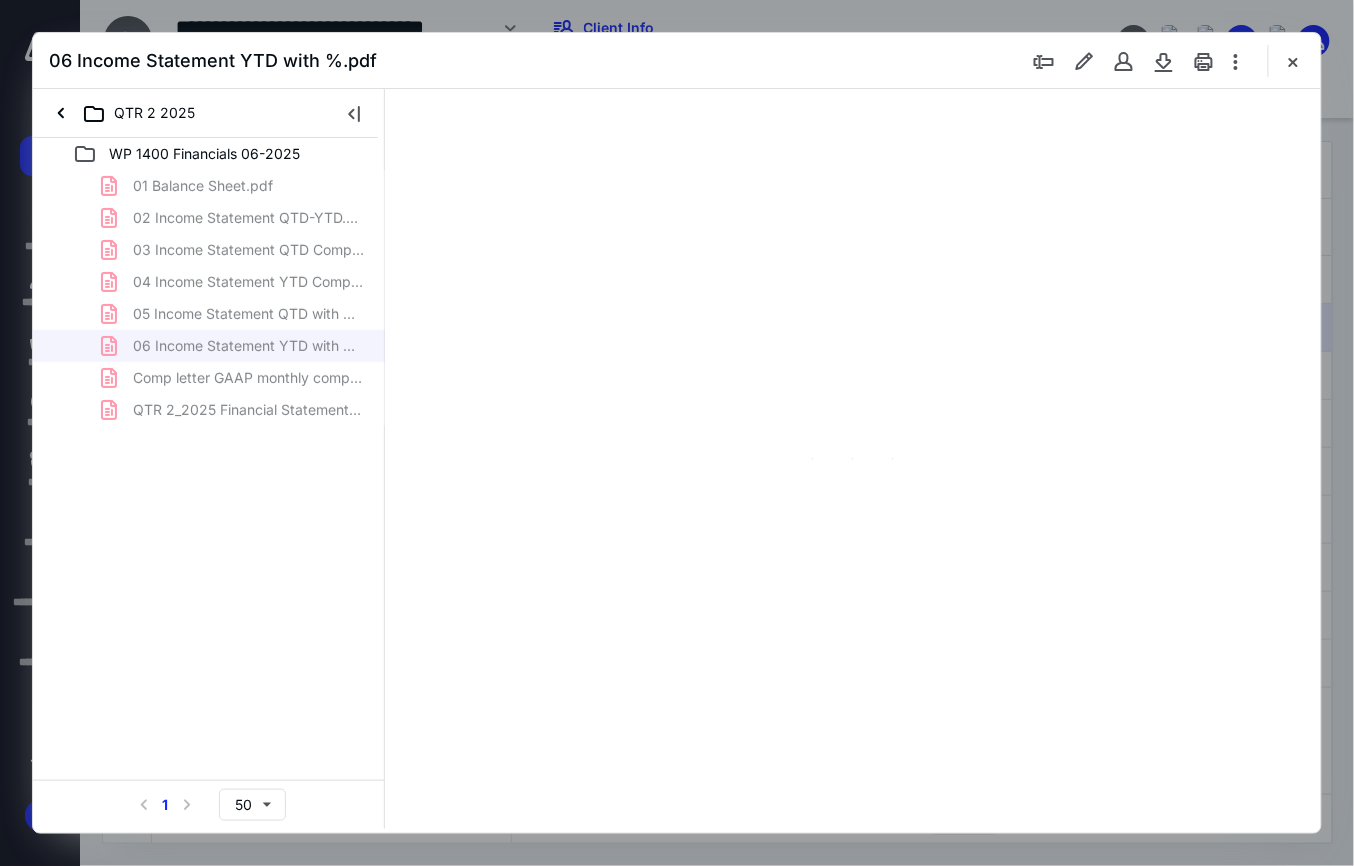type on "149" 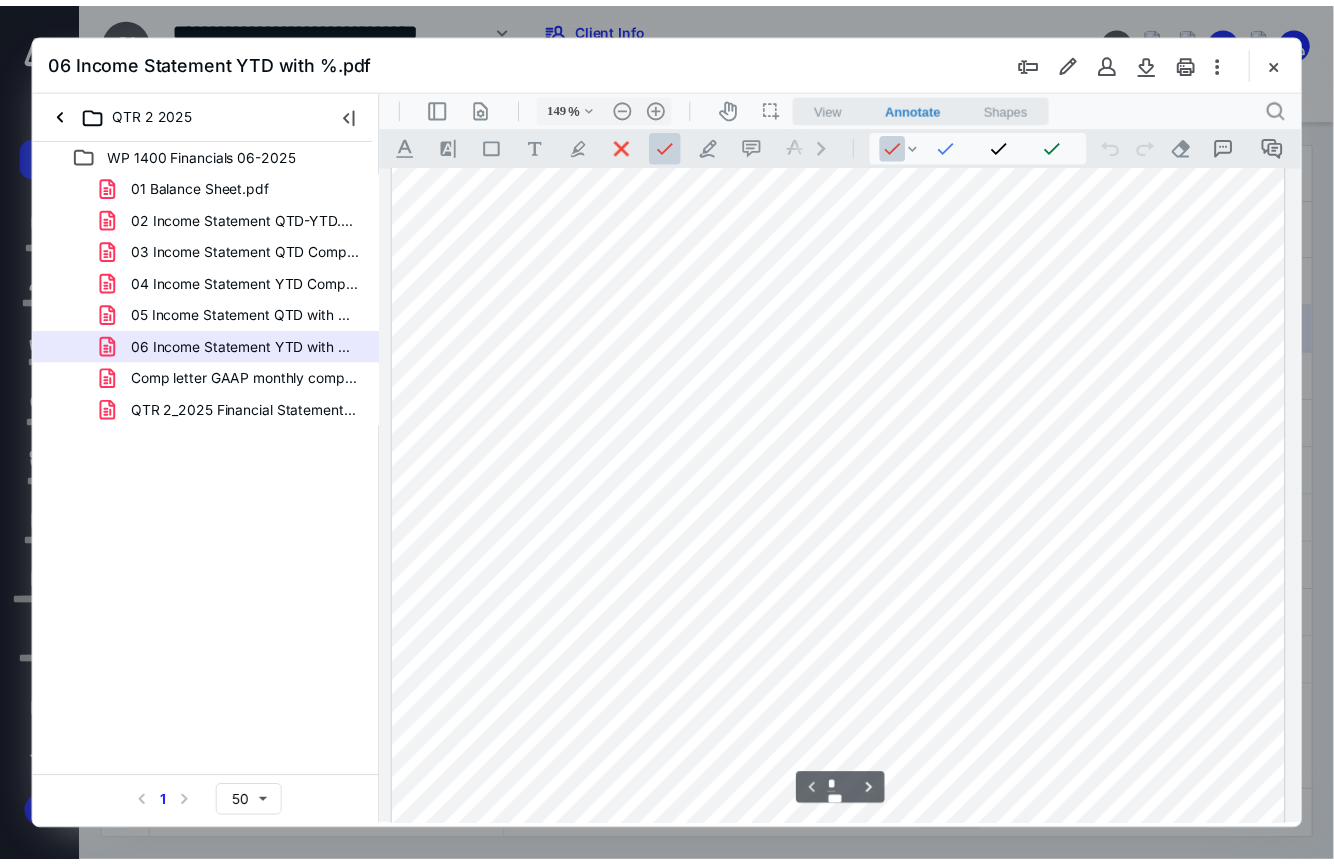 scroll, scrollTop: 0, scrollLeft: 0, axis: both 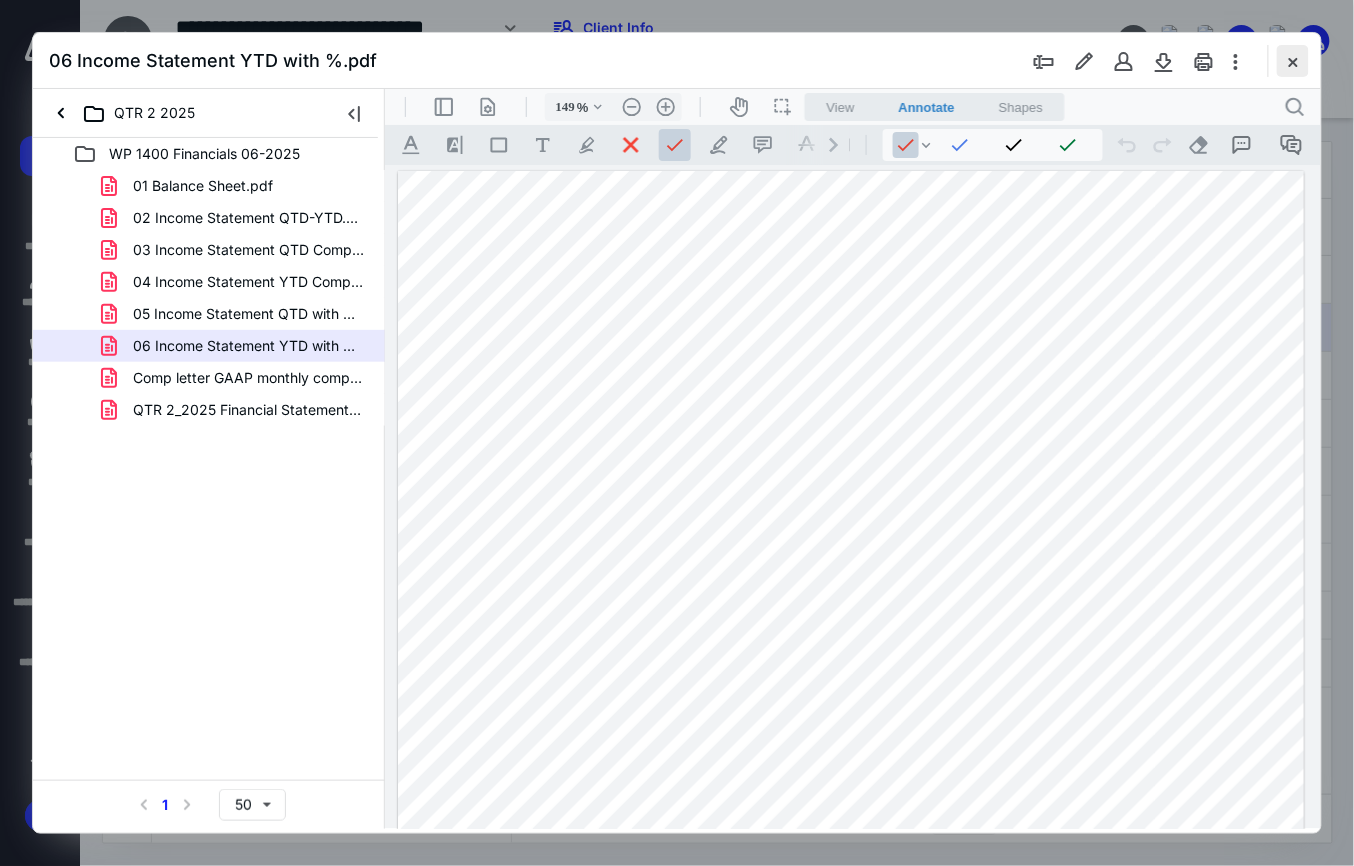 click at bounding box center (1293, 61) 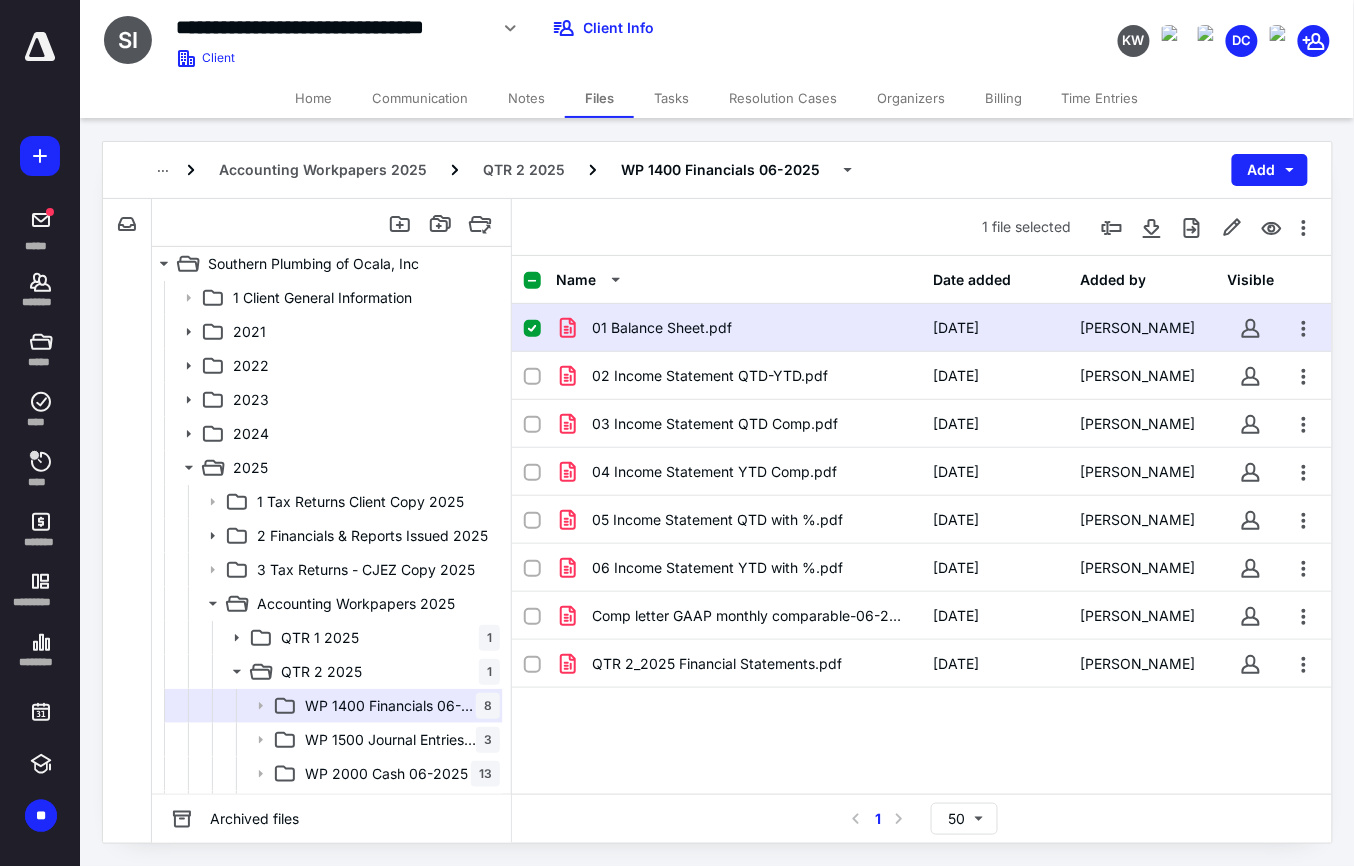 click on "Tasks" at bounding box center [671, 98] 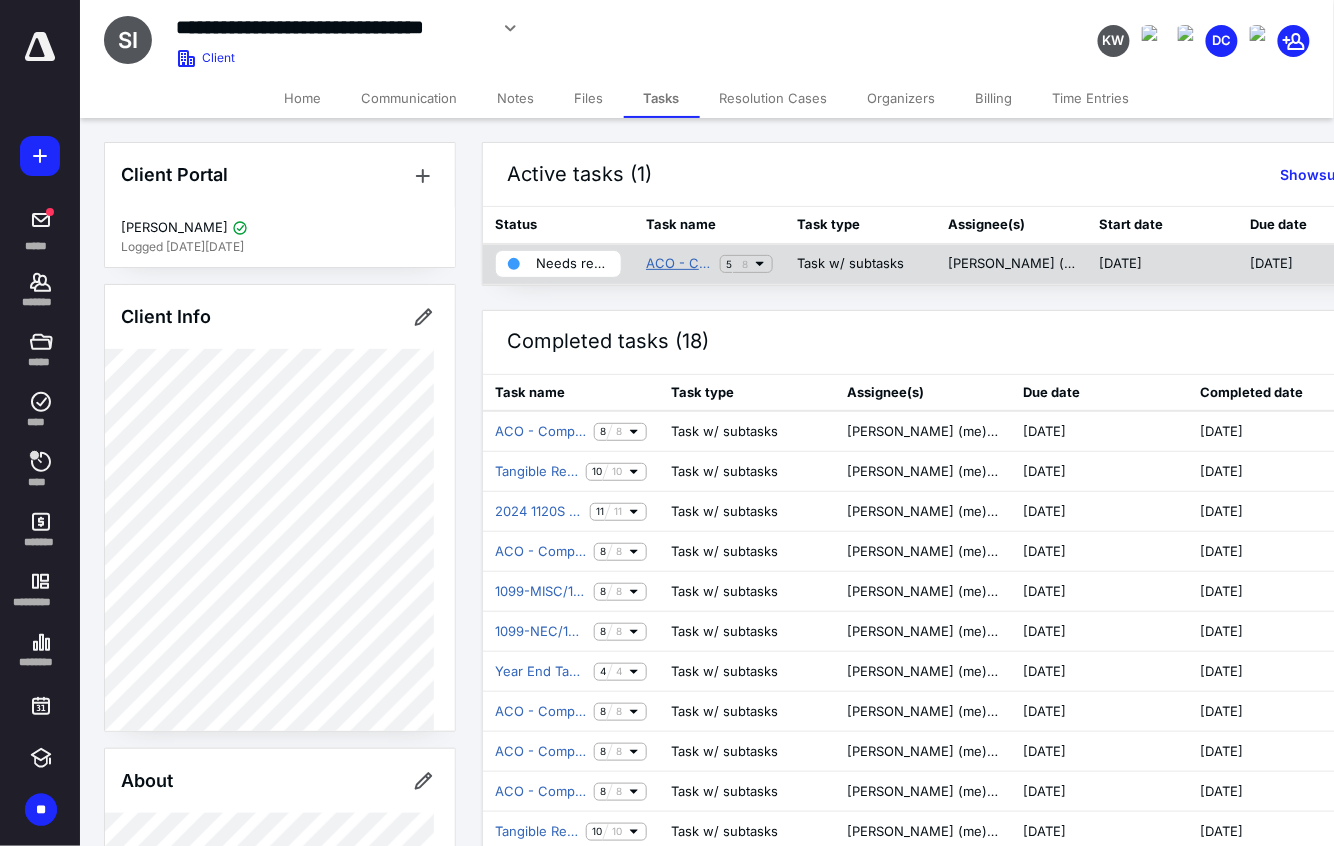 click on "ACO - Comp F/S Quarterly Q2 2025" at bounding box center [679, 264] 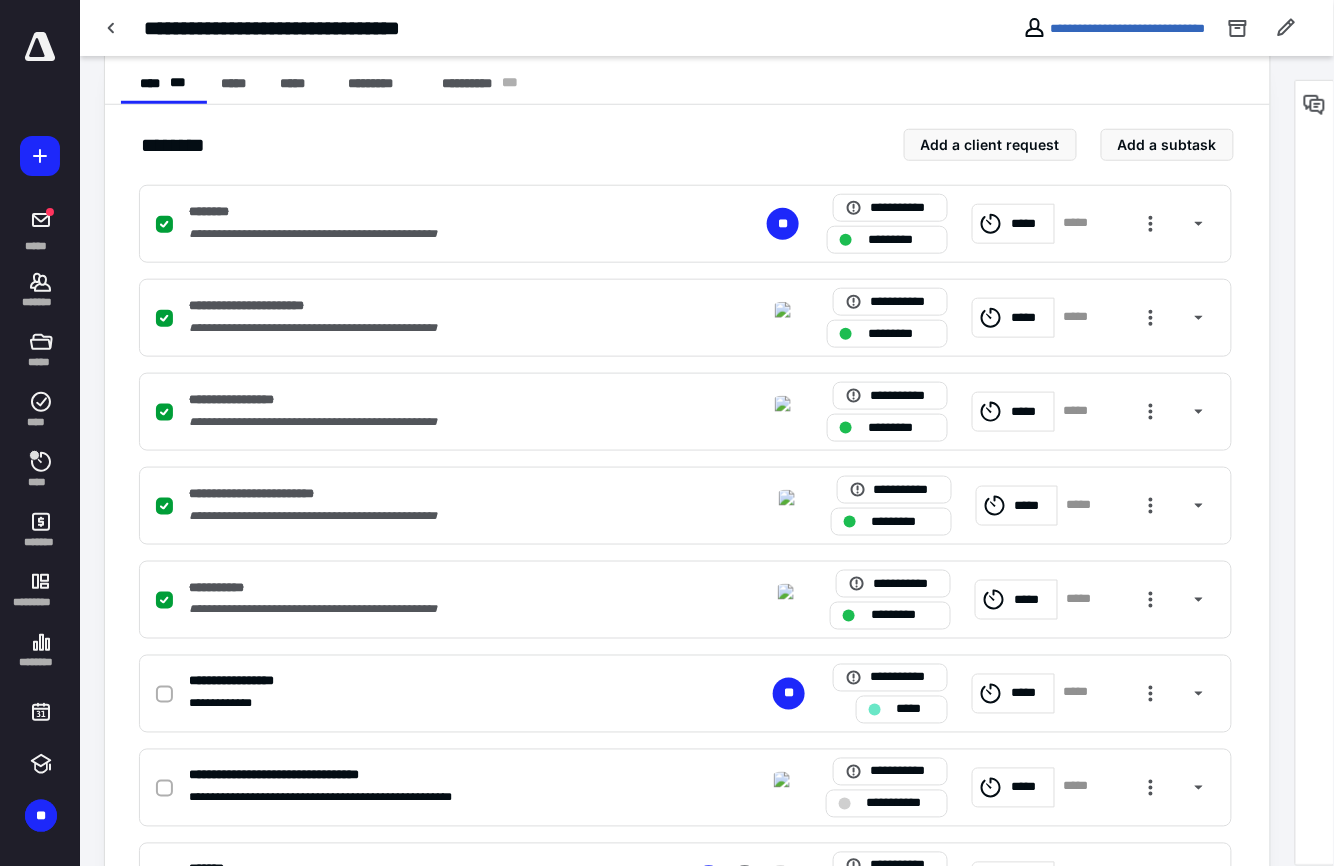 scroll, scrollTop: 400, scrollLeft: 0, axis: vertical 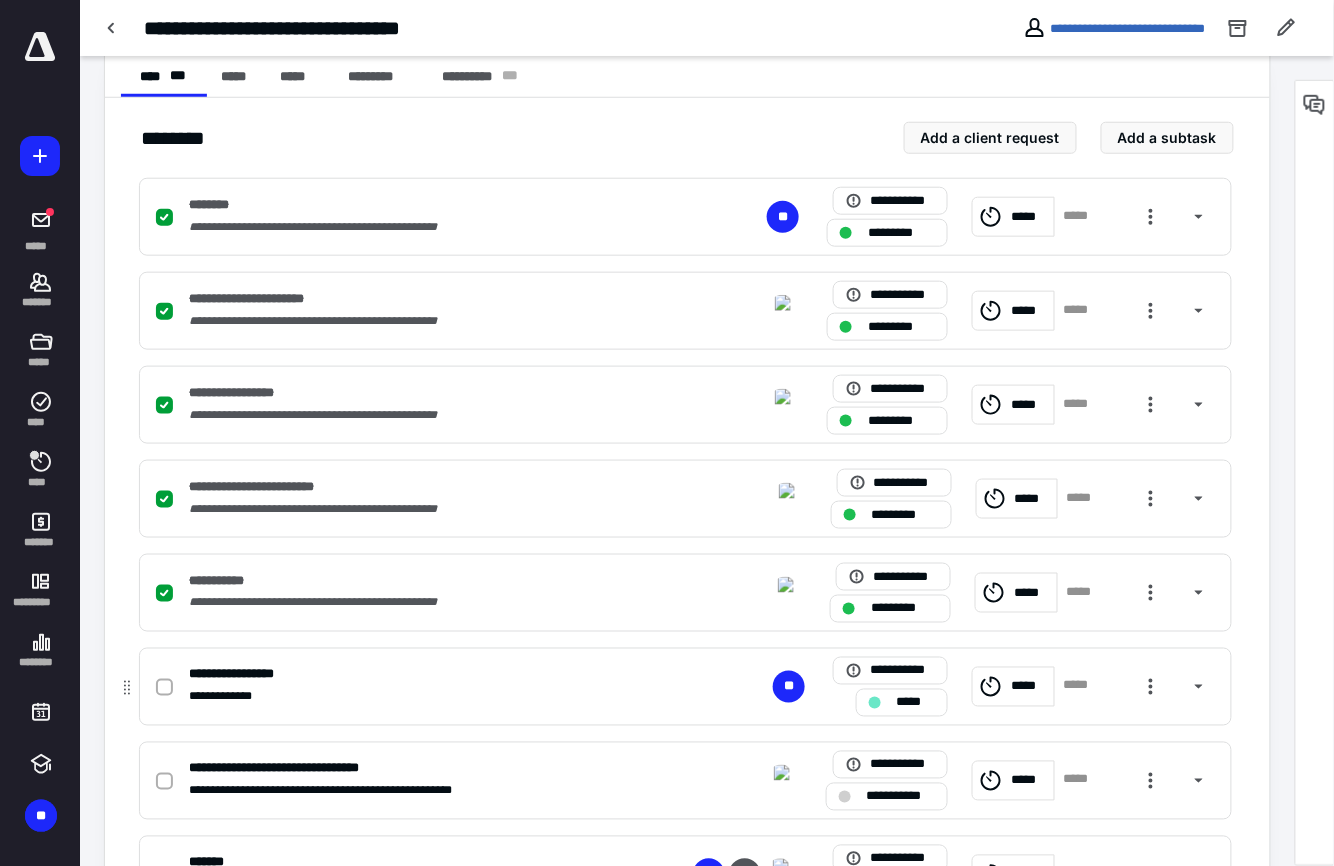 click at bounding box center [164, 688] 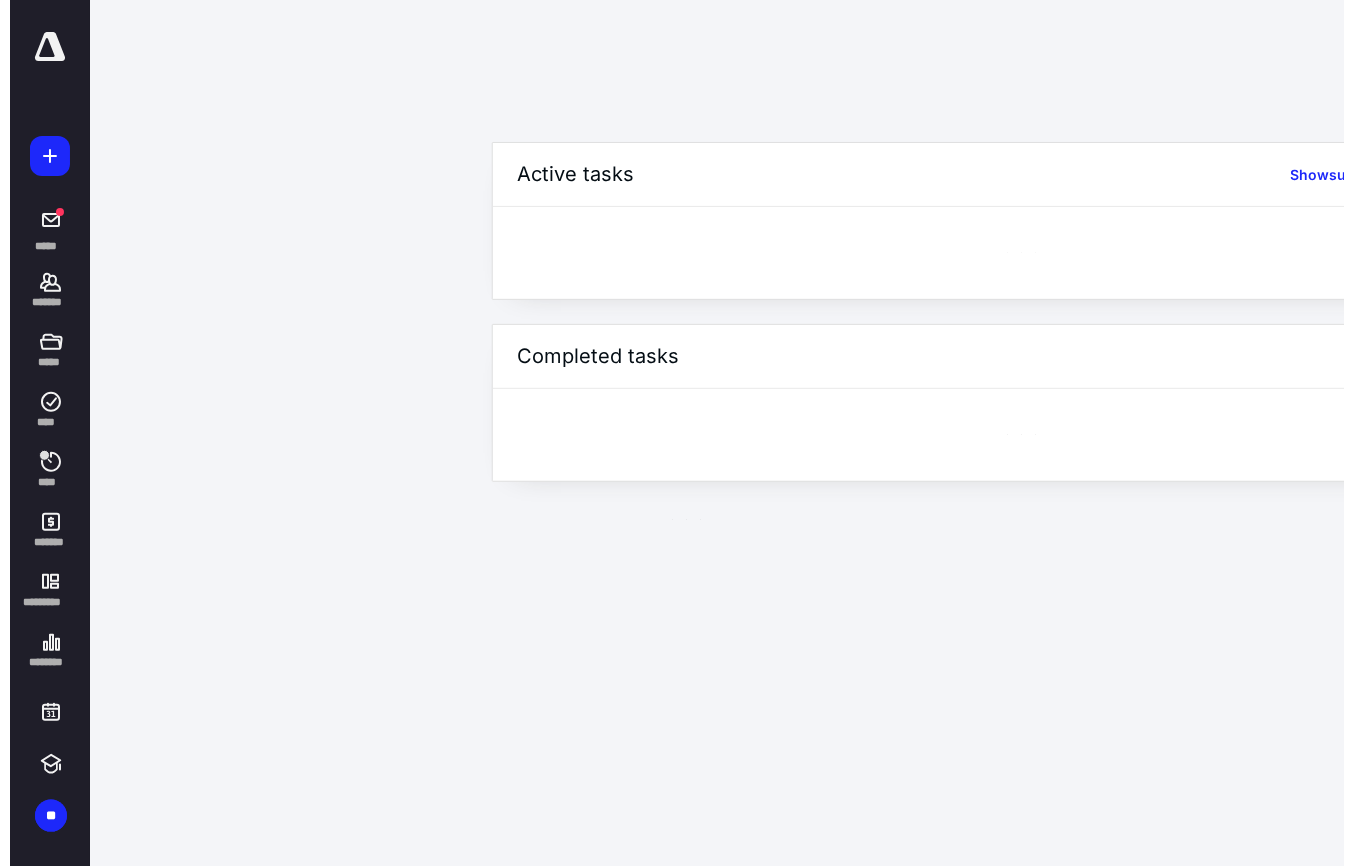 scroll, scrollTop: 0, scrollLeft: 0, axis: both 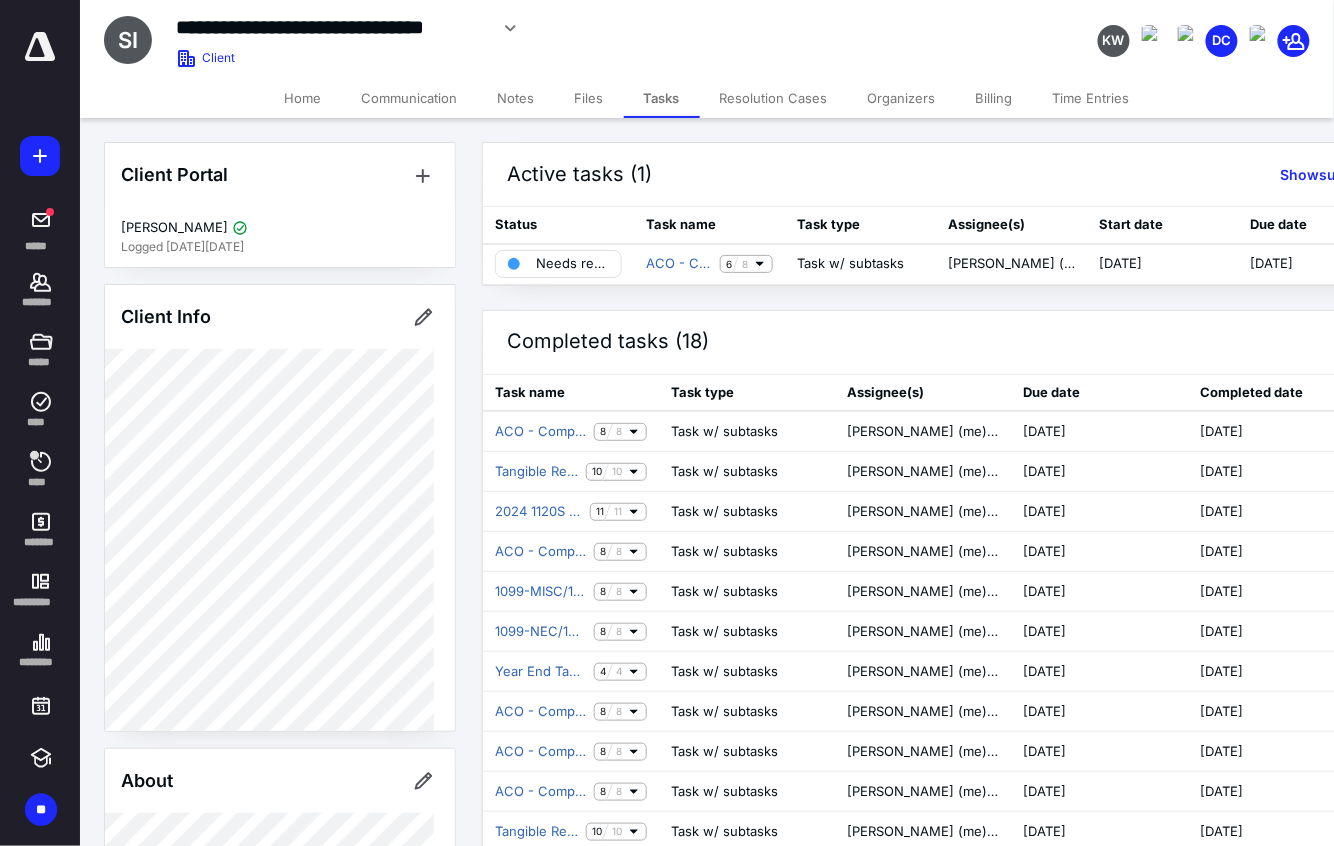 click on "Time Entries" at bounding box center [1091, 98] 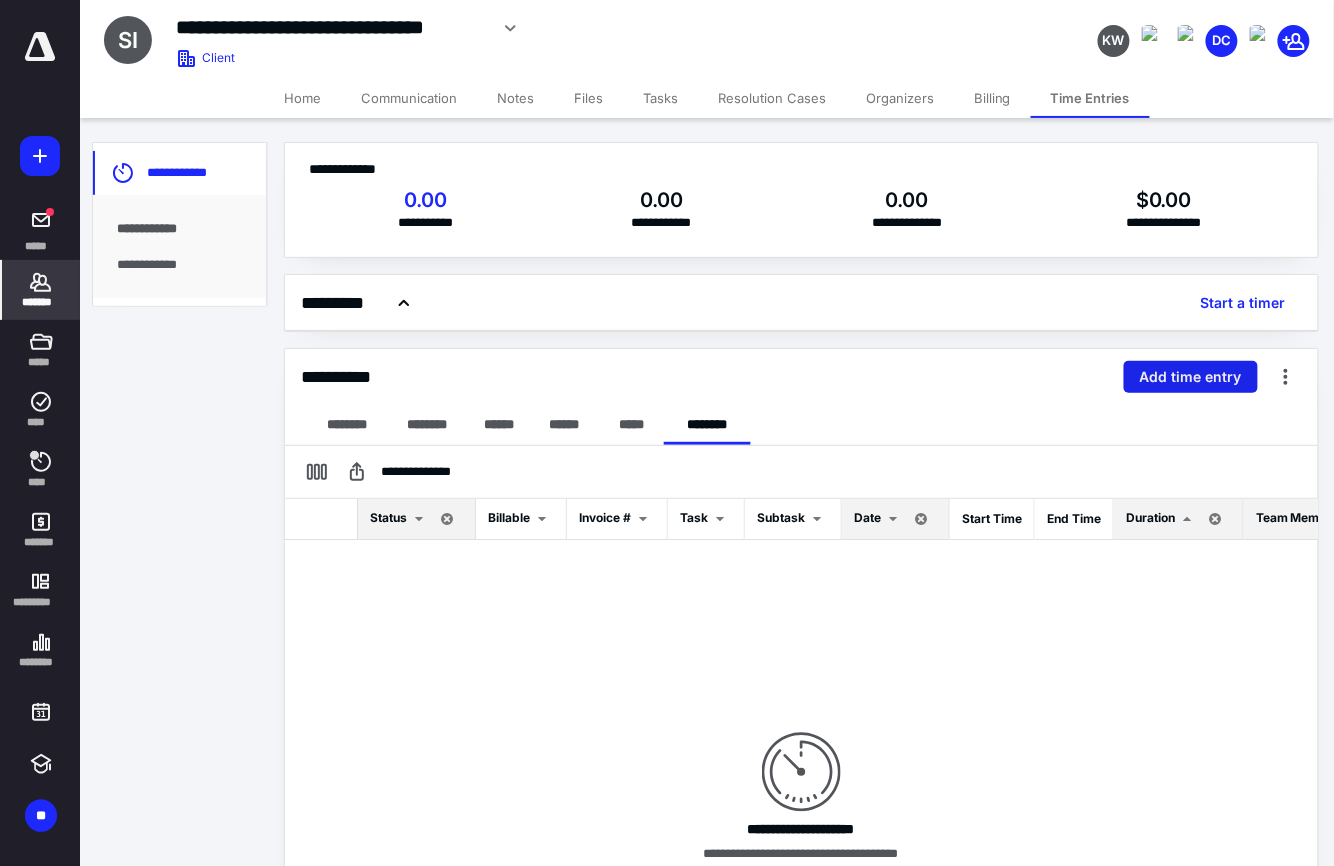 click on "Add time entry" at bounding box center [1191, 377] 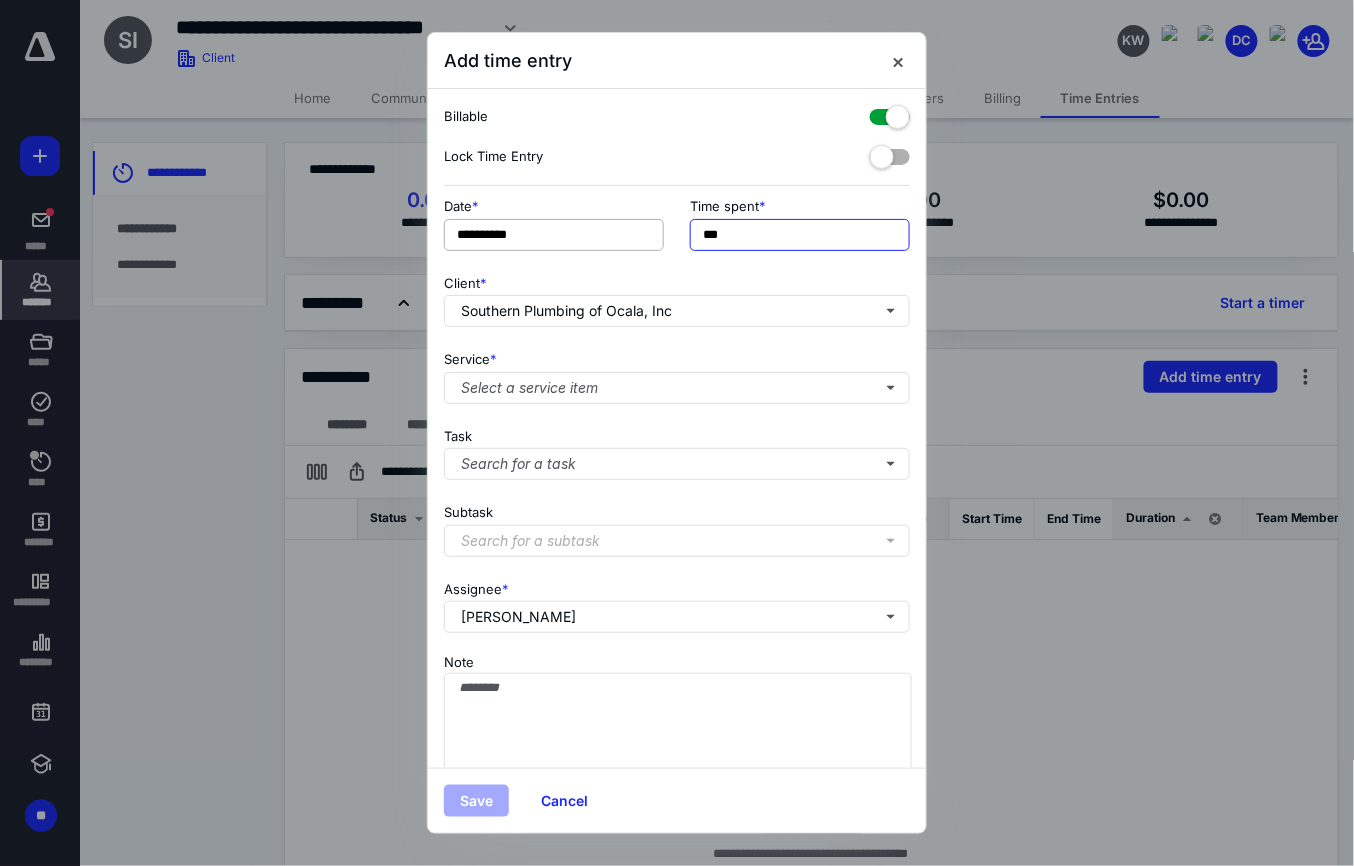 drag, startPoint x: 745, startPoint y: 232, endPoint x: 618, endPoint y: 226, distance: 127.141655 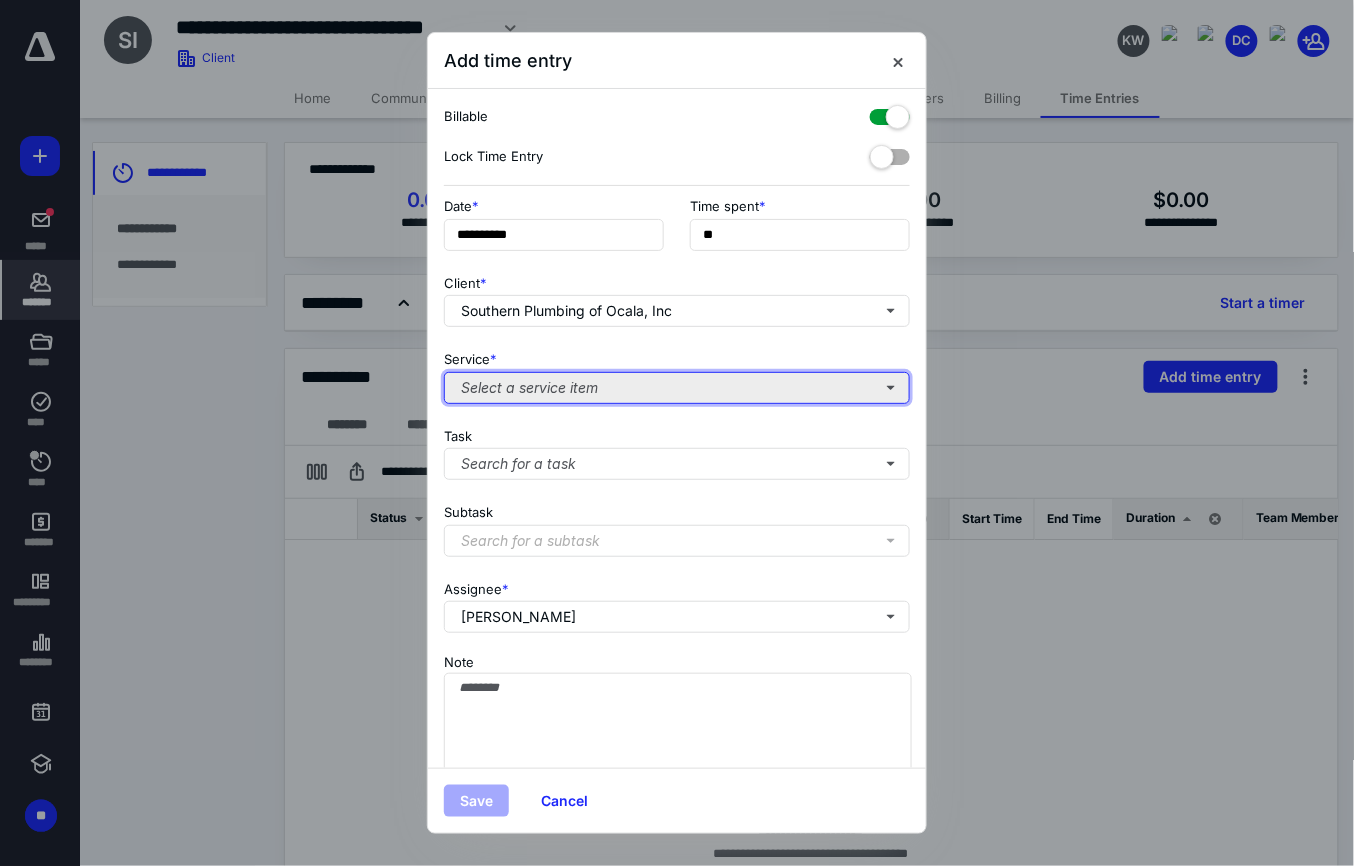 type on "***" 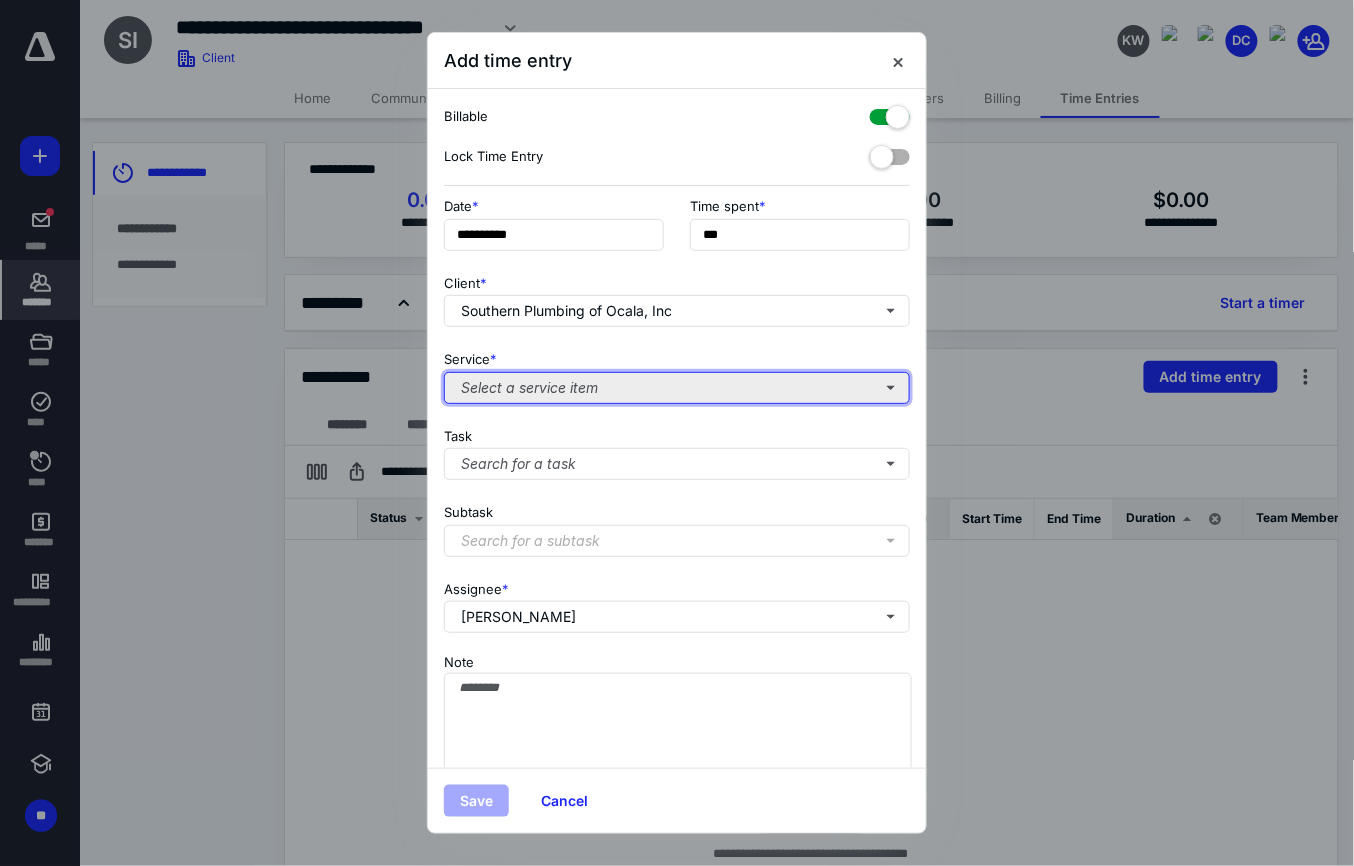 click on "Select a service item" at bounding box center (677, 388) 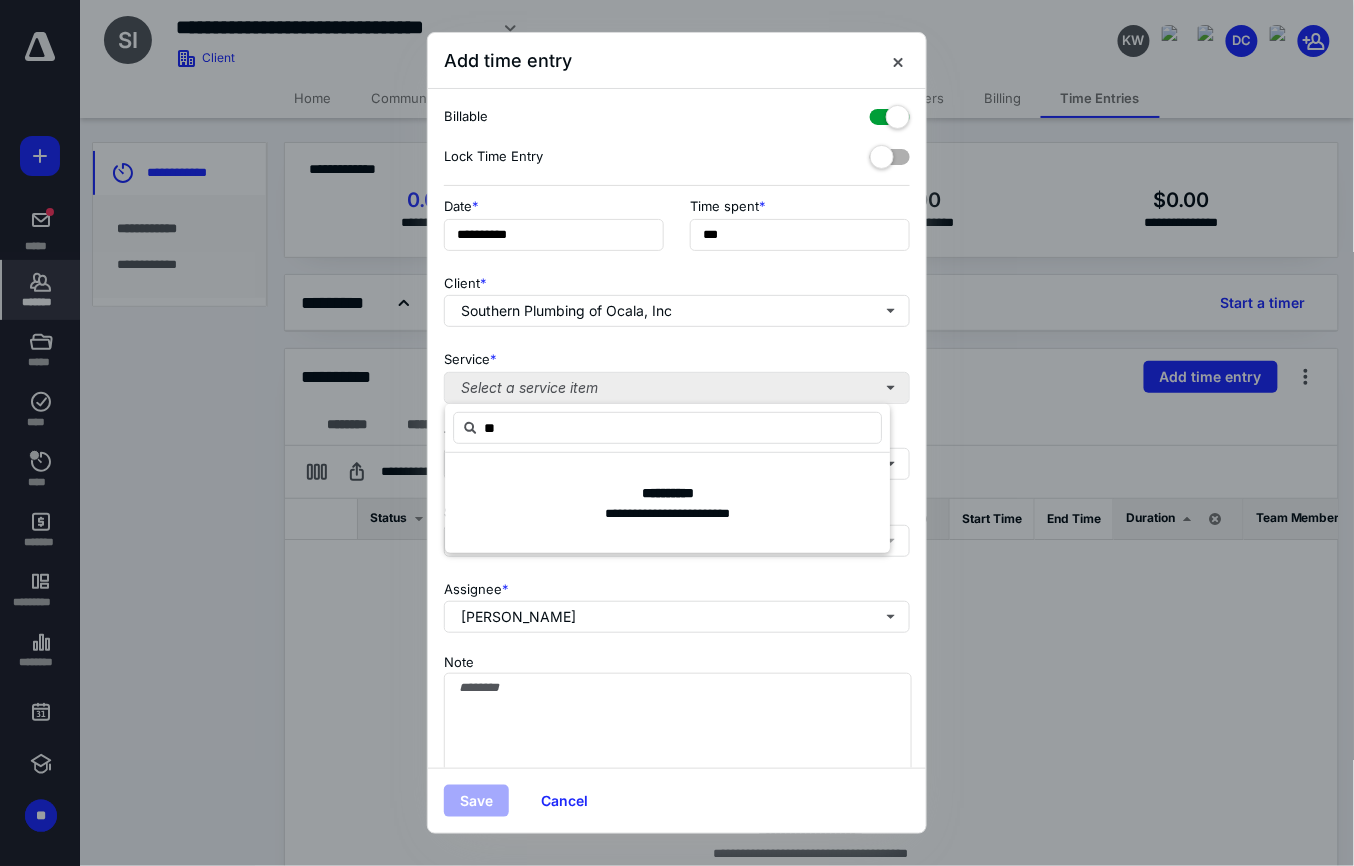type on "*" 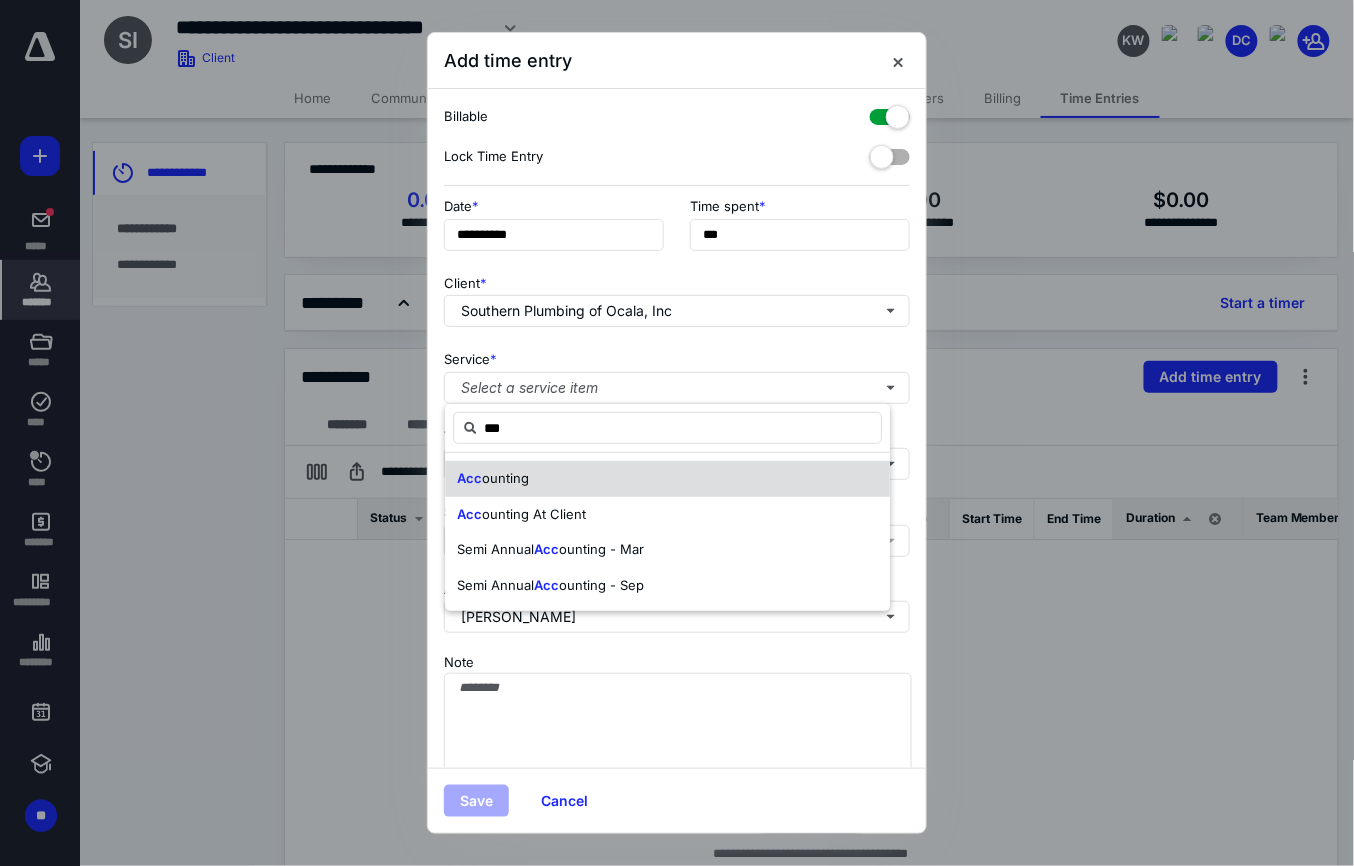 click on "Acc ounting" at bounding box center [667, 479] 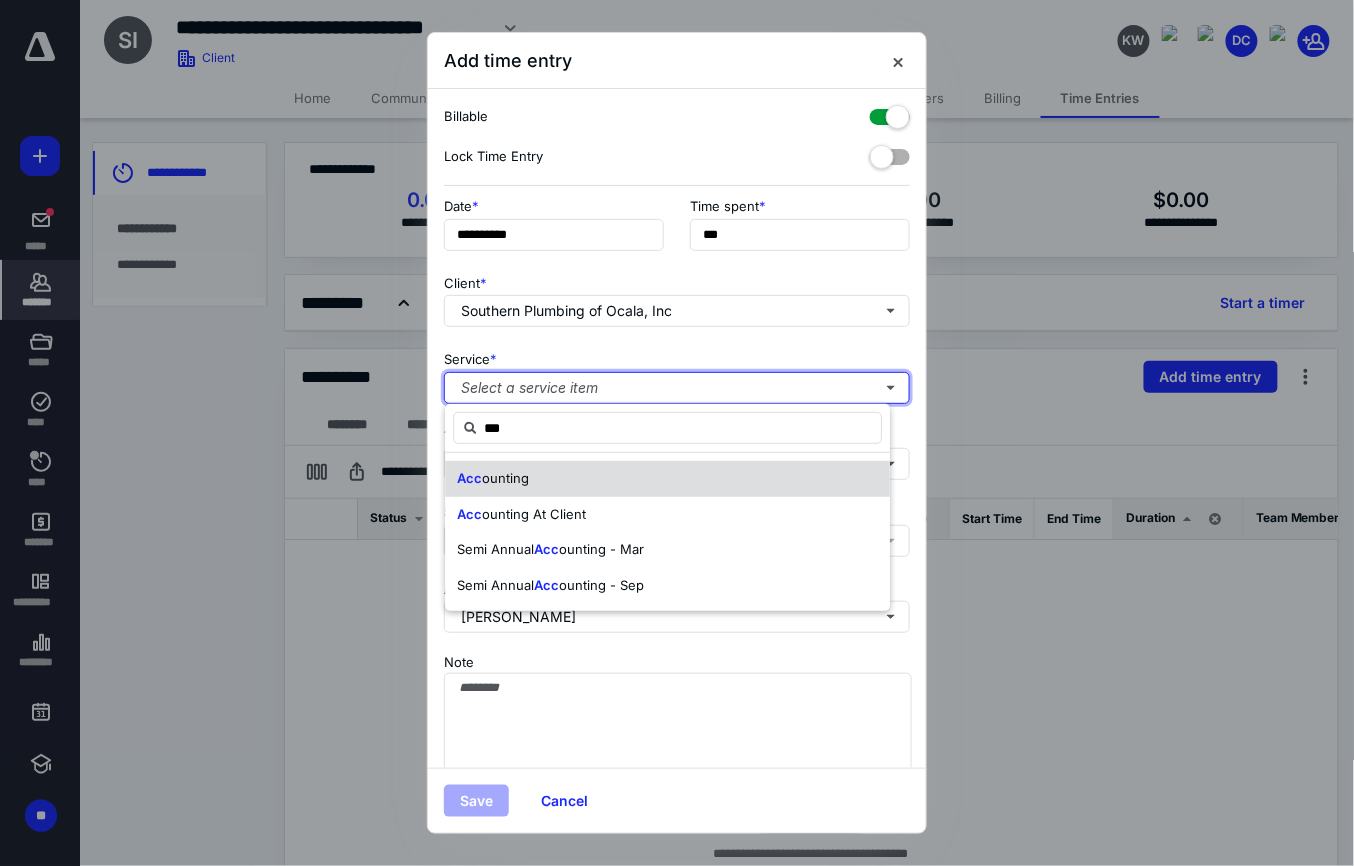 type 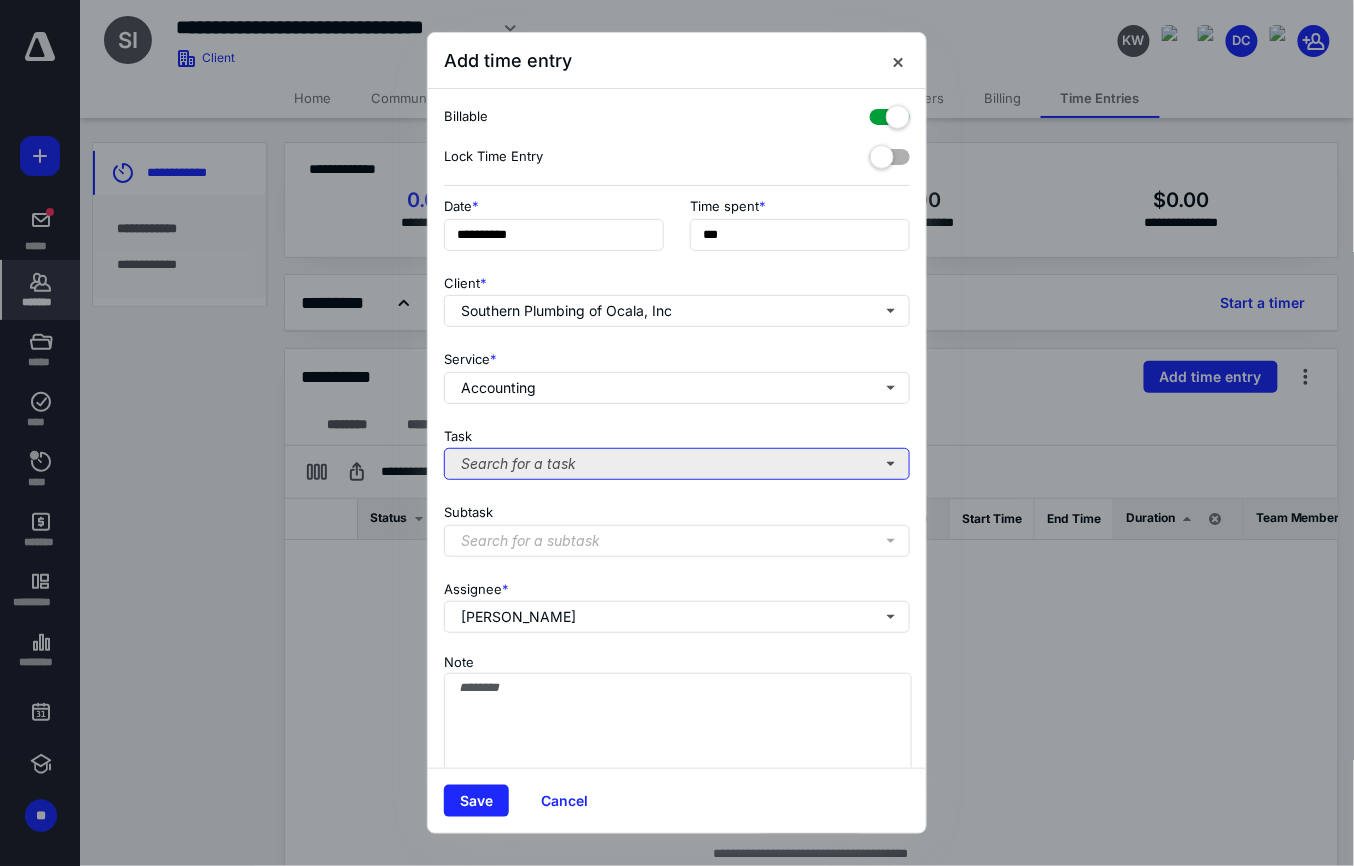 click on "Search for a task" at bounding box center (677, 464) 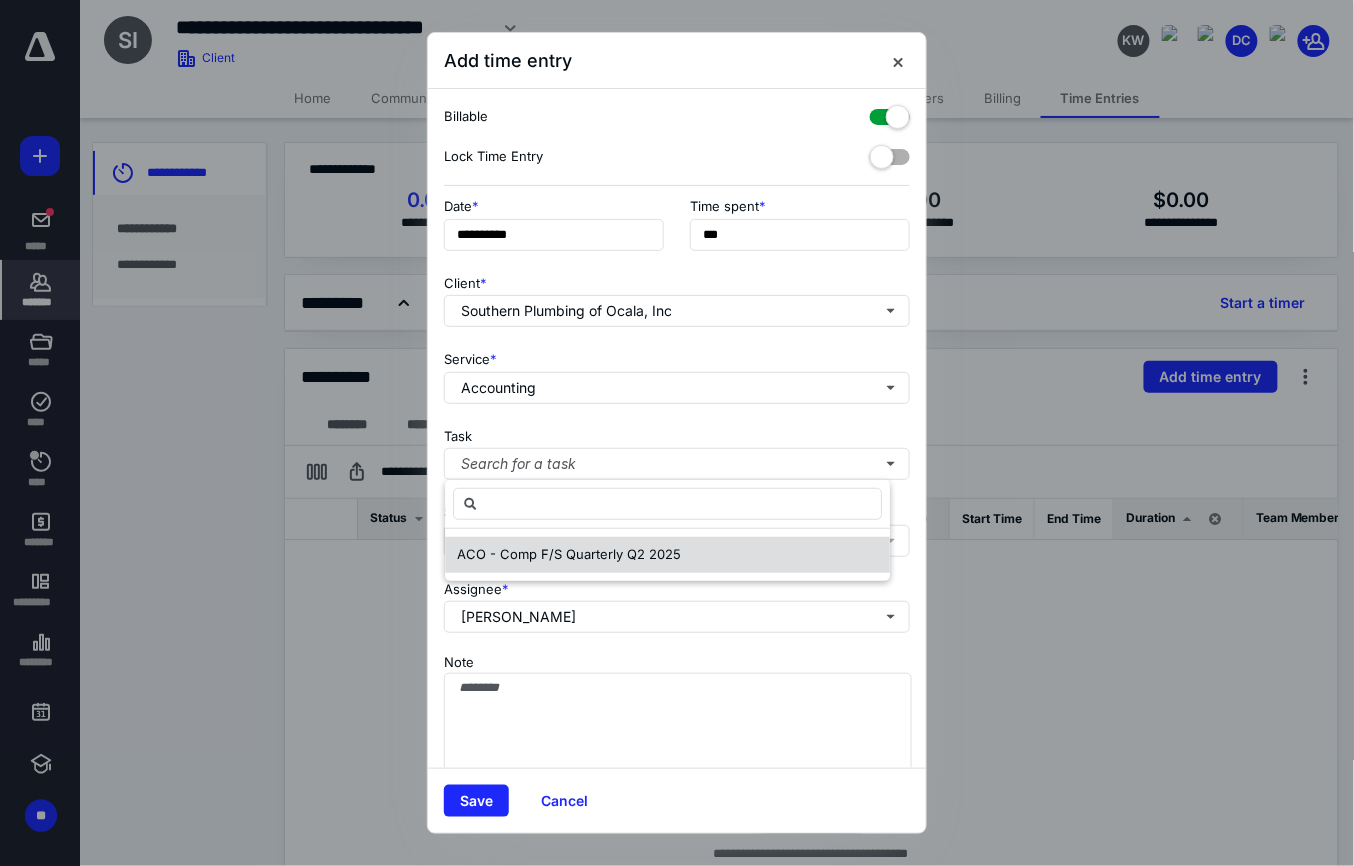 click on "ACO - Comp F/S Quarterly Q2 2025" at bounding box center [569, 554] 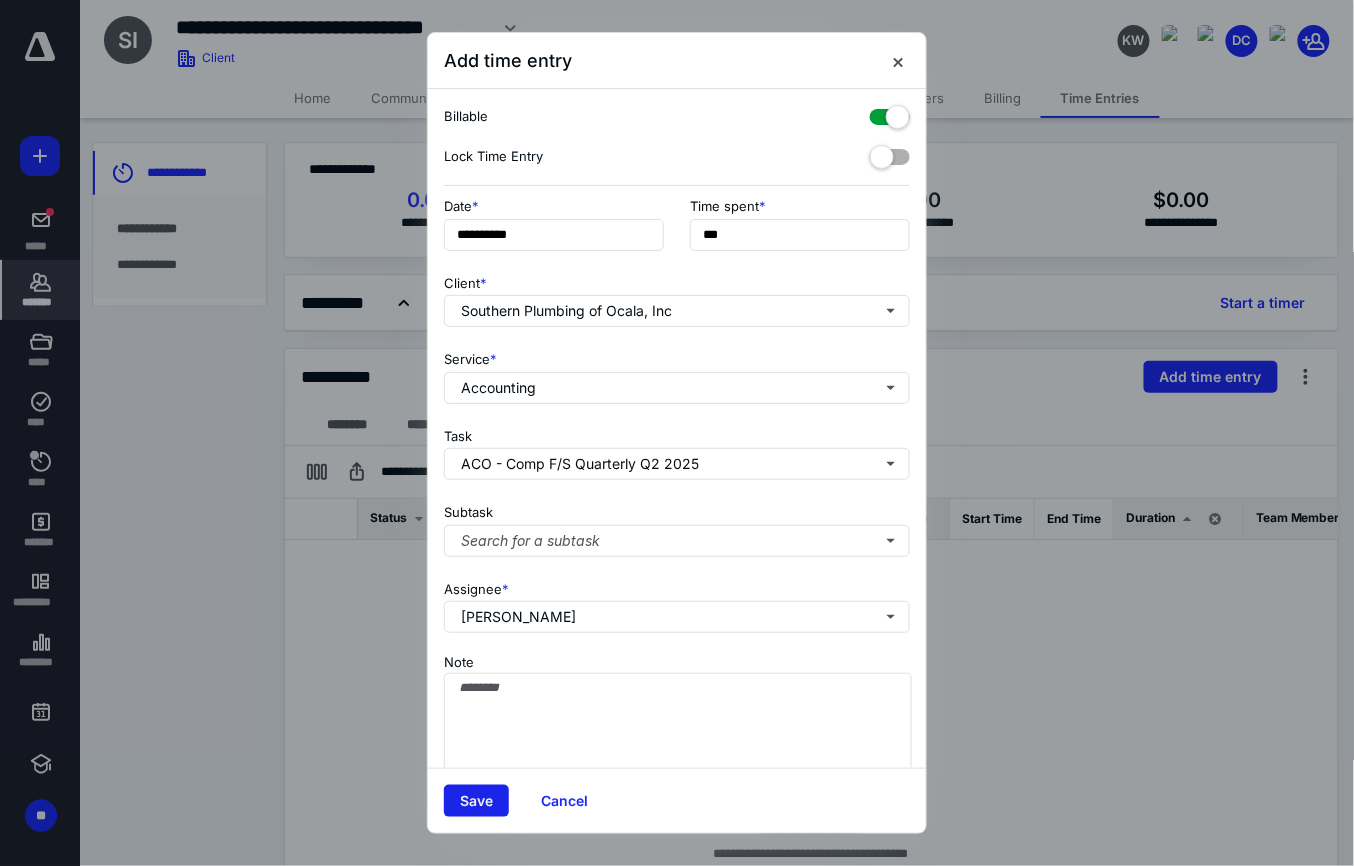 click on "Save" at bounding box center (476, 801) 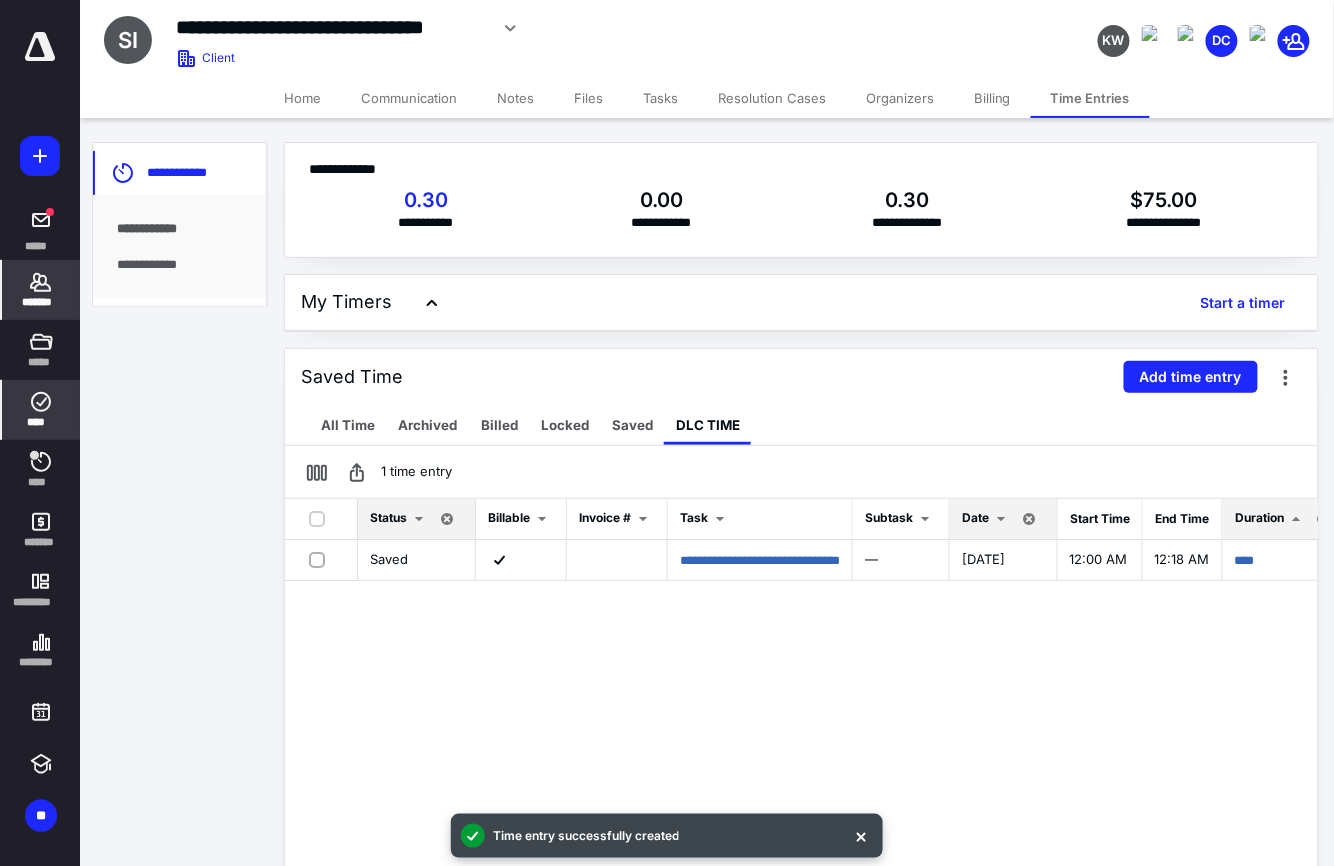 click 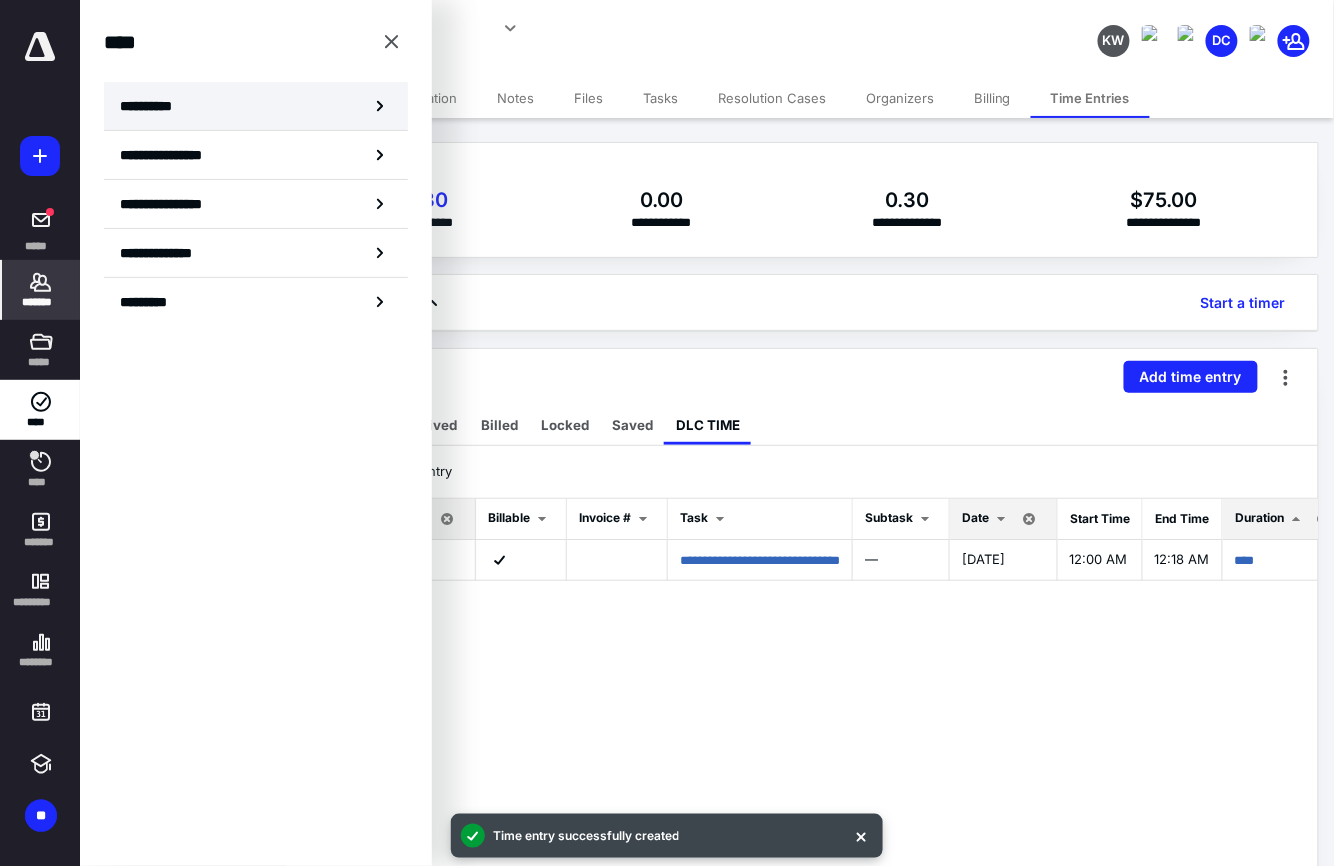 click on "**********" at bounding box center [256, 106] 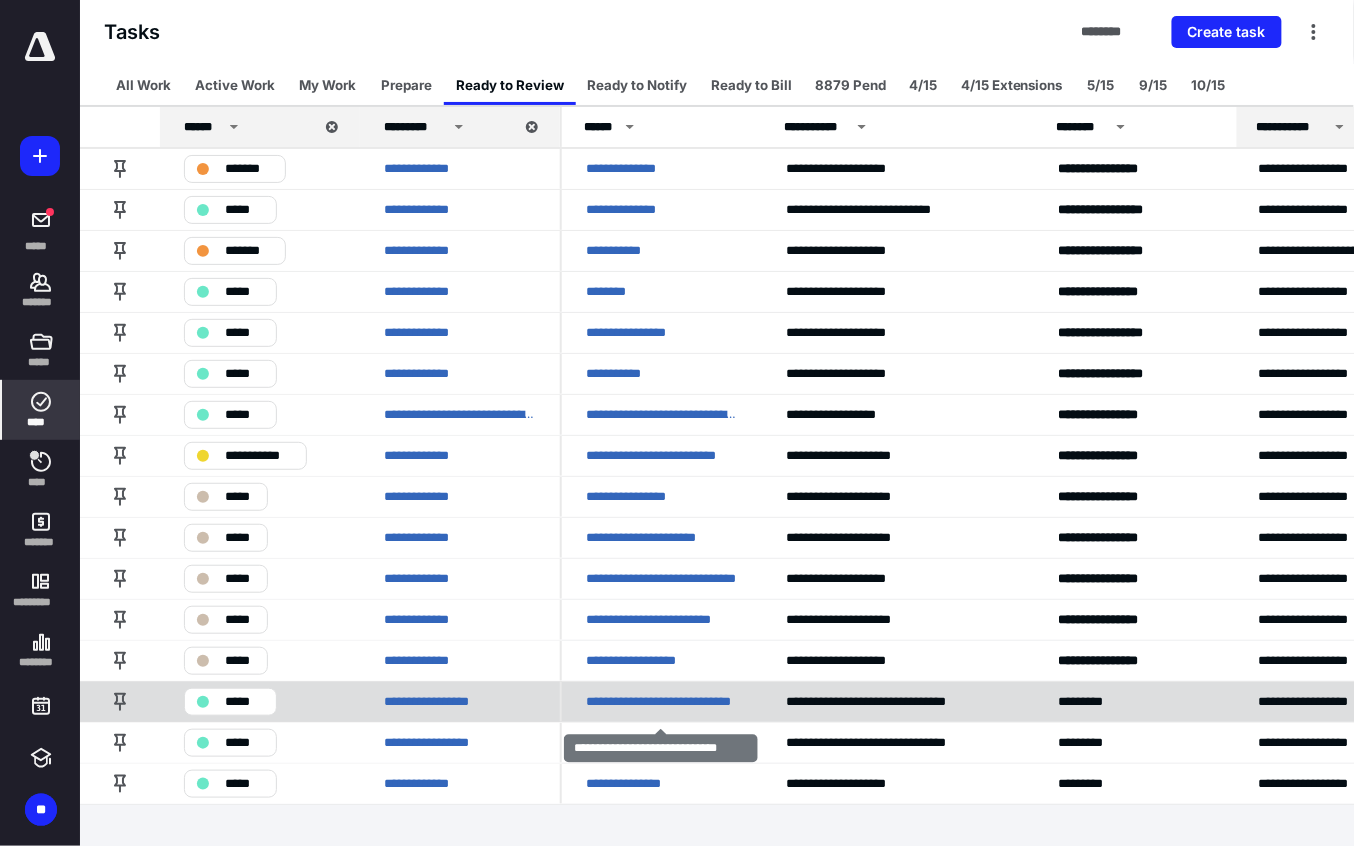 click on "**********" at bounding box center (662, 702) 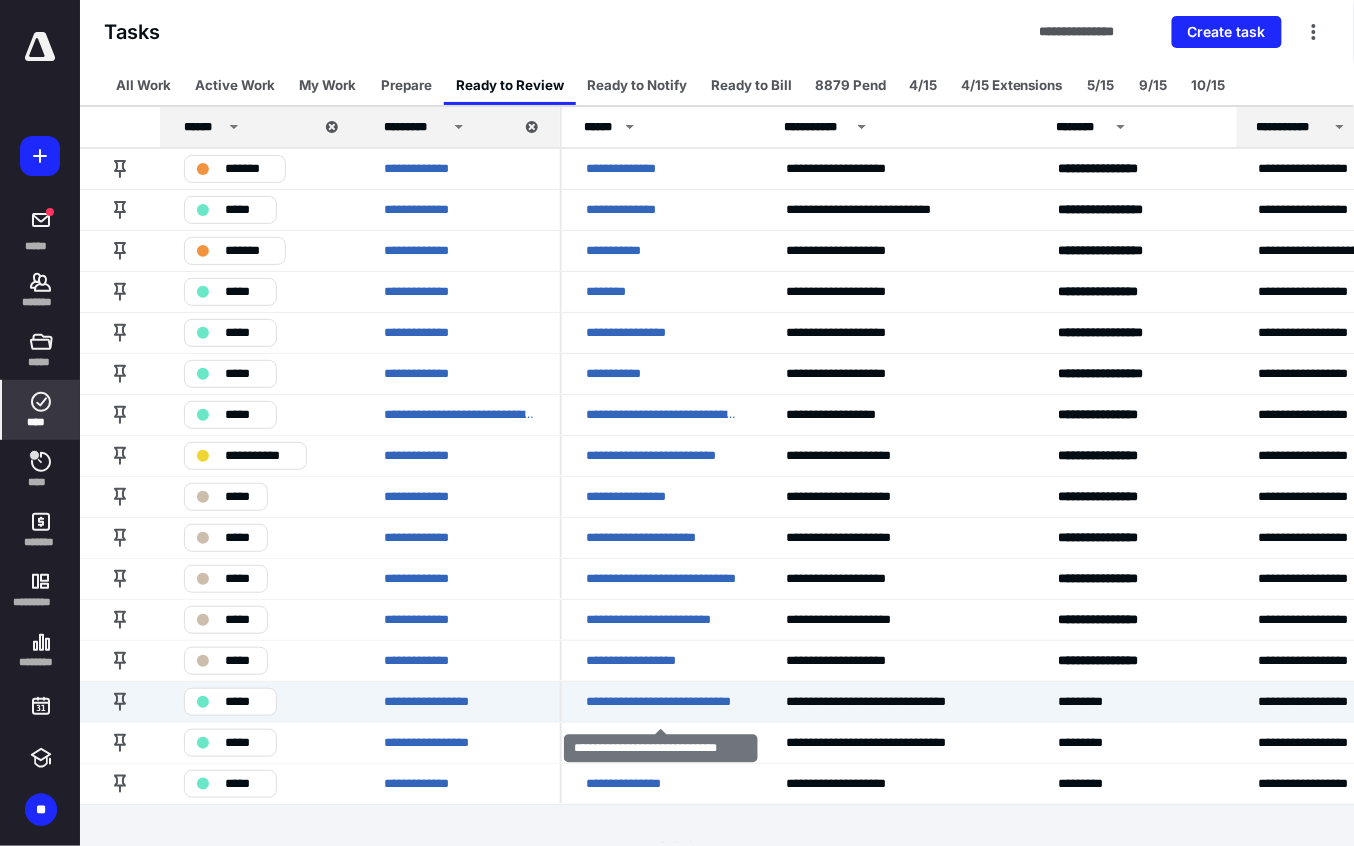 click on "**********" at bounding box center (677, 423) 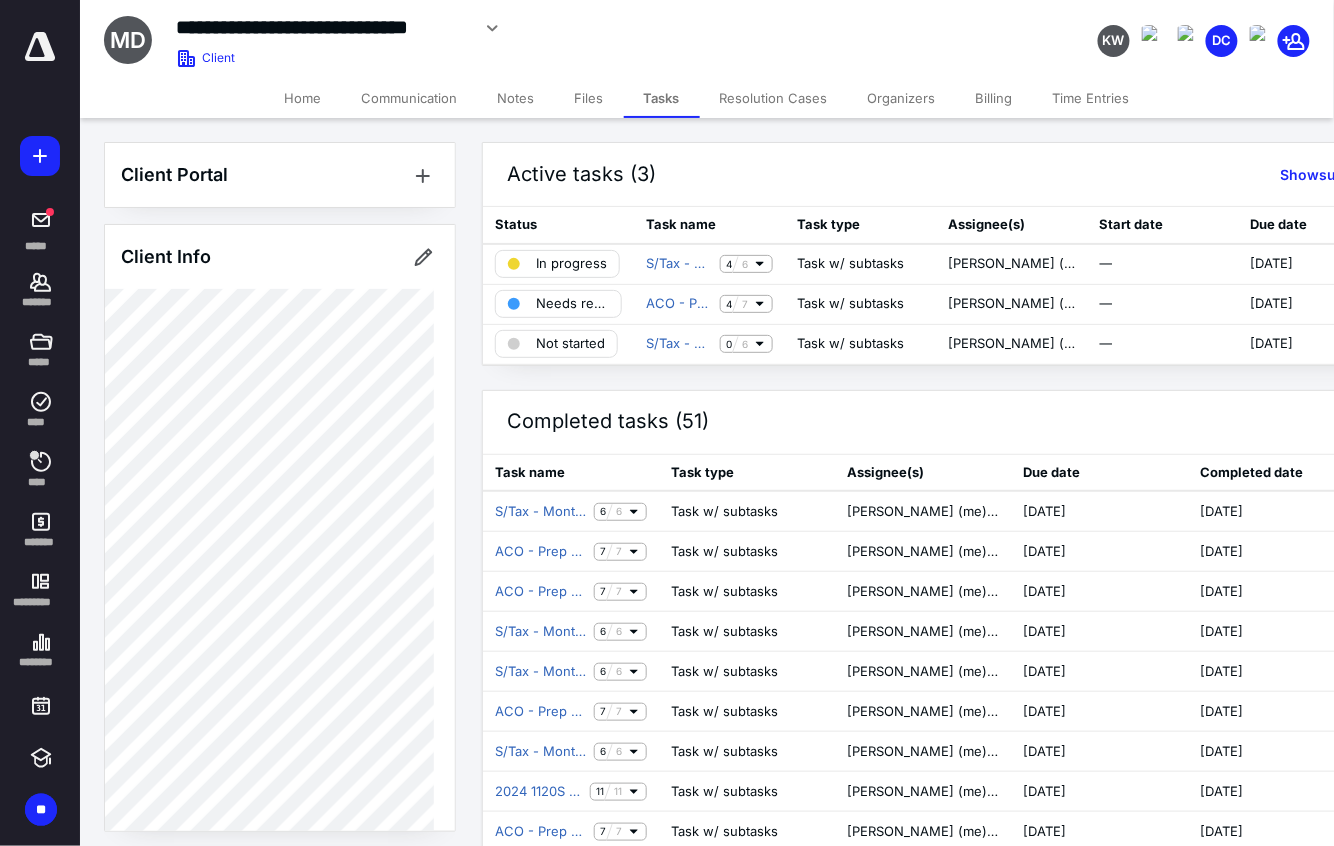 click on "Files" at bounding box center (589, 98) 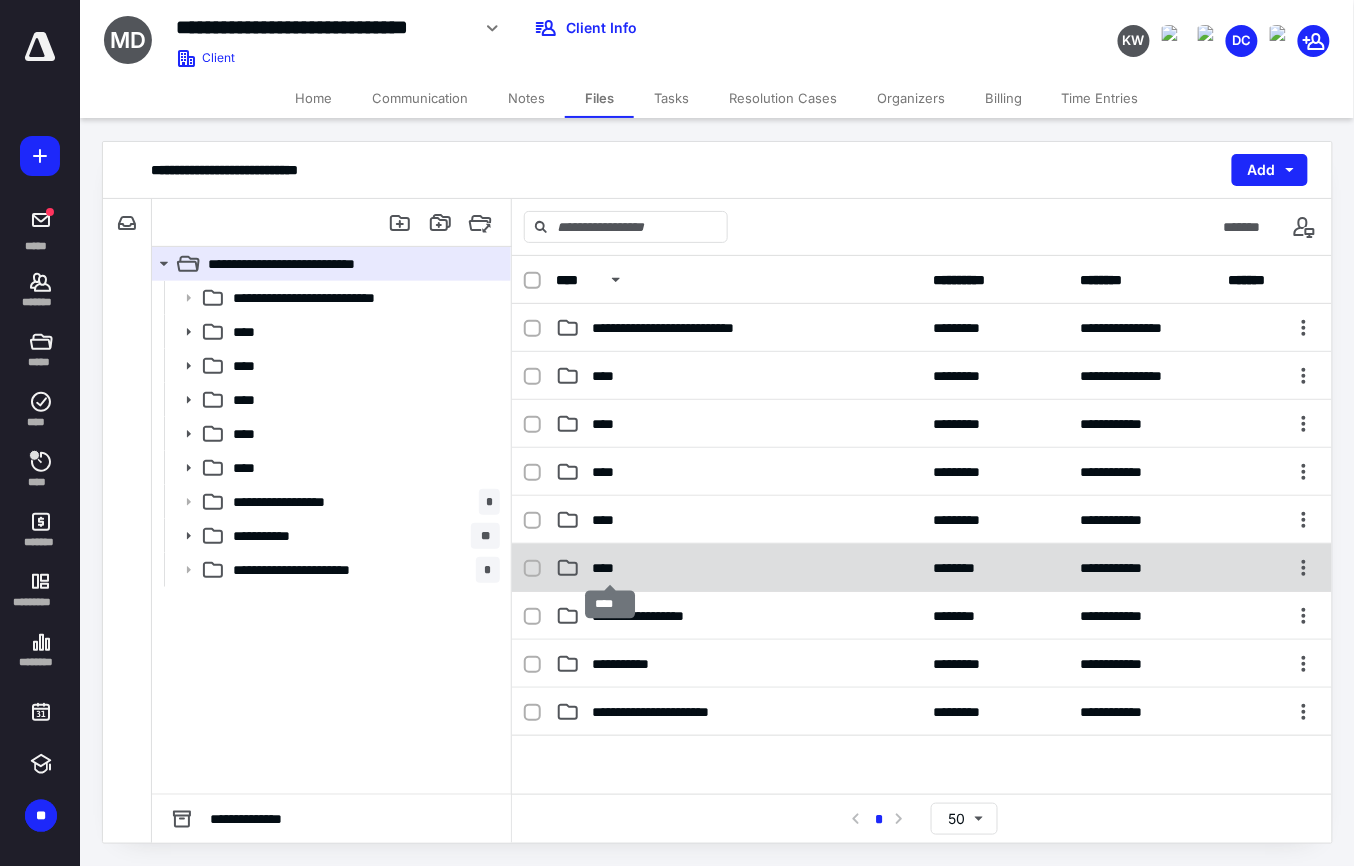 click on "****" at bounding box center (609, 568) 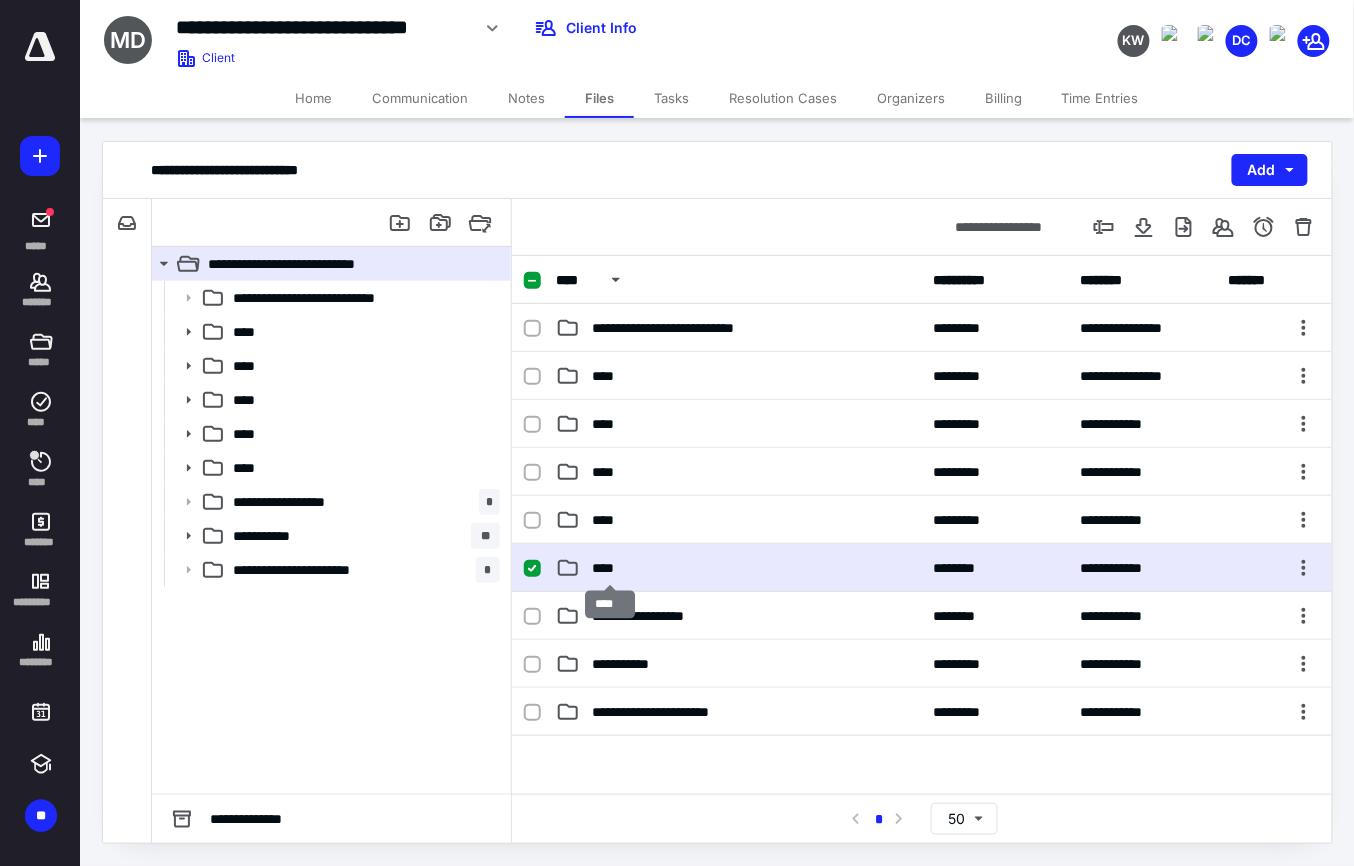 click on "****" at bounding box center (609, 568) 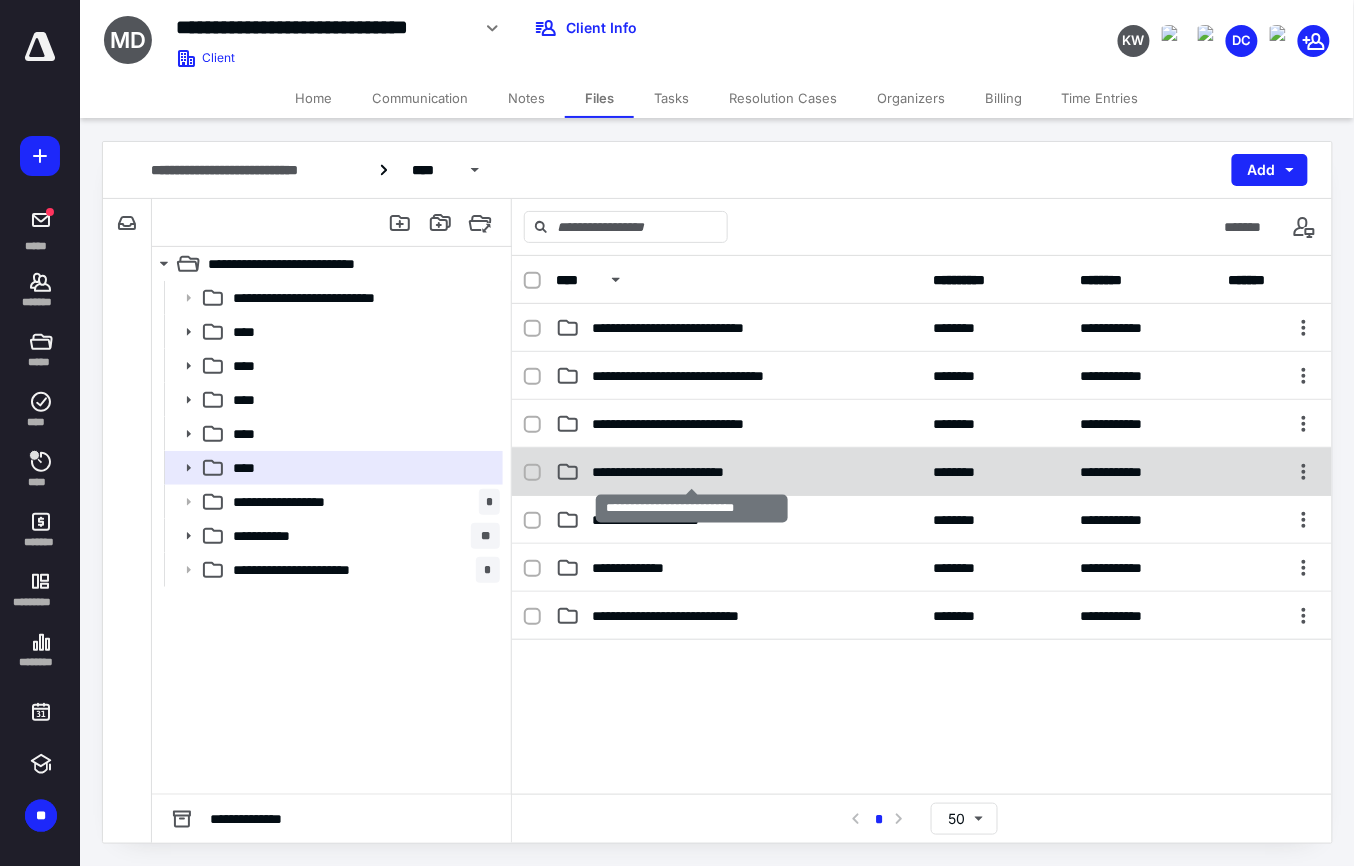 click on "**********" at bounding box center (691, 472) 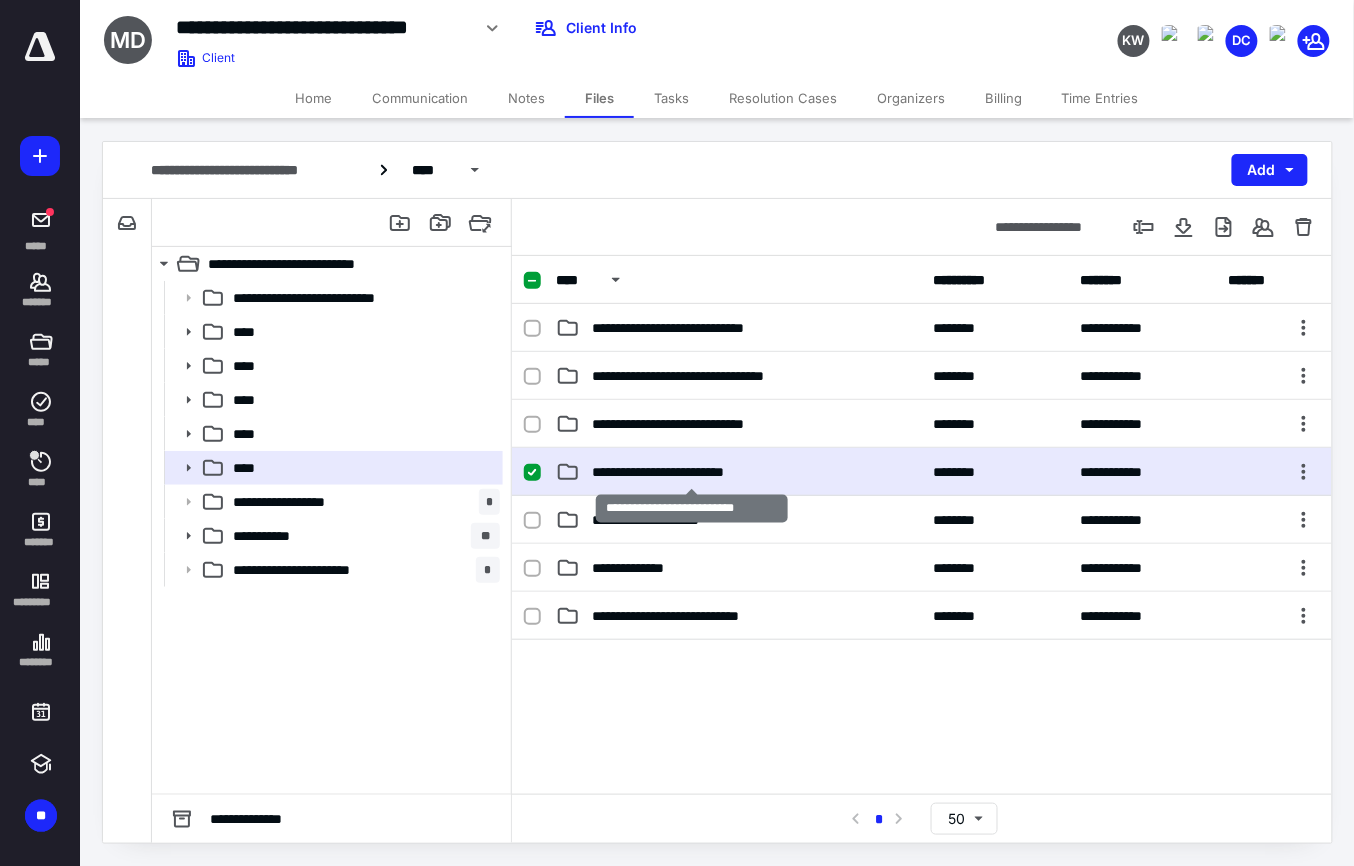 click on "**********" at bounding box center [691, 472] 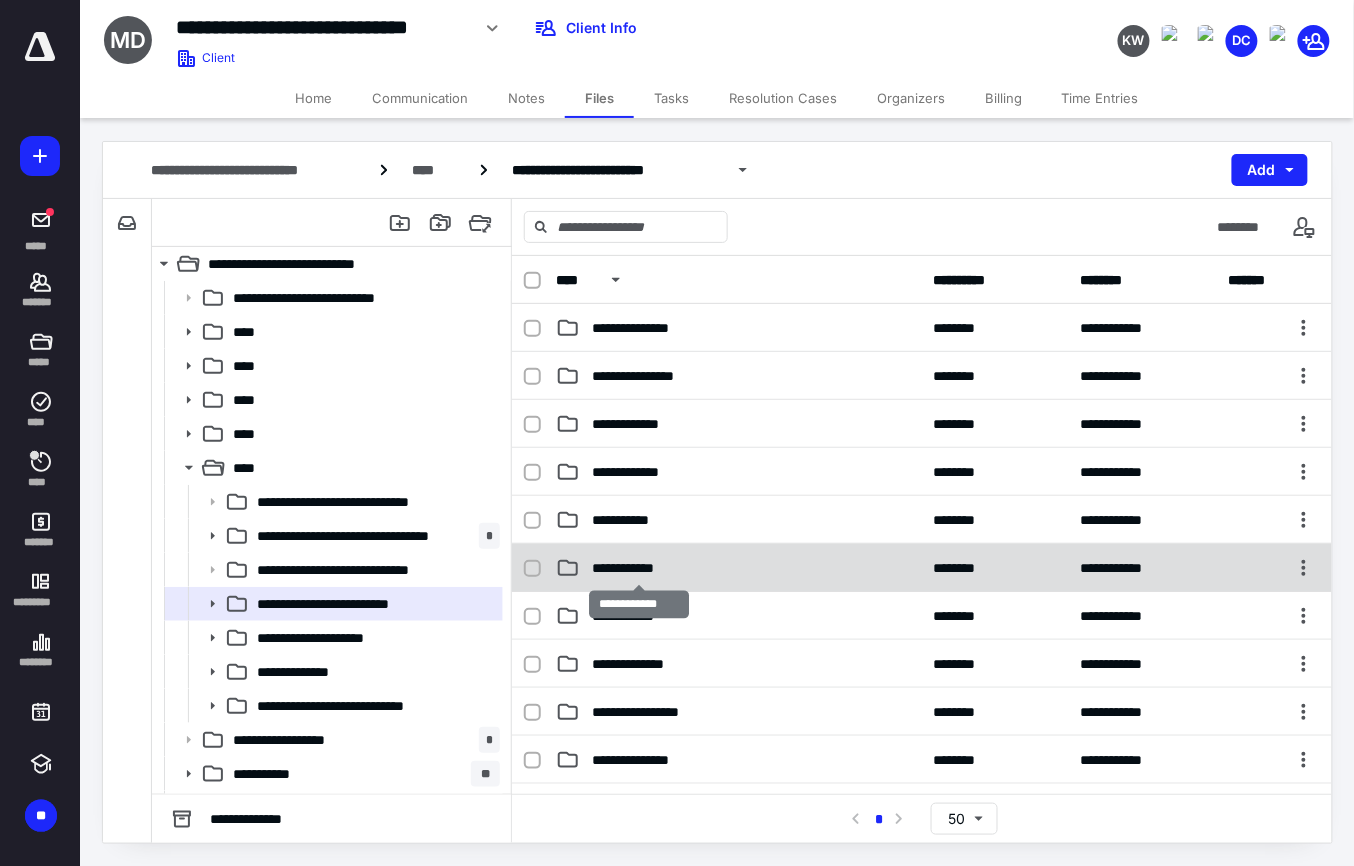 click on "**********" at bounding box center (638, 568) 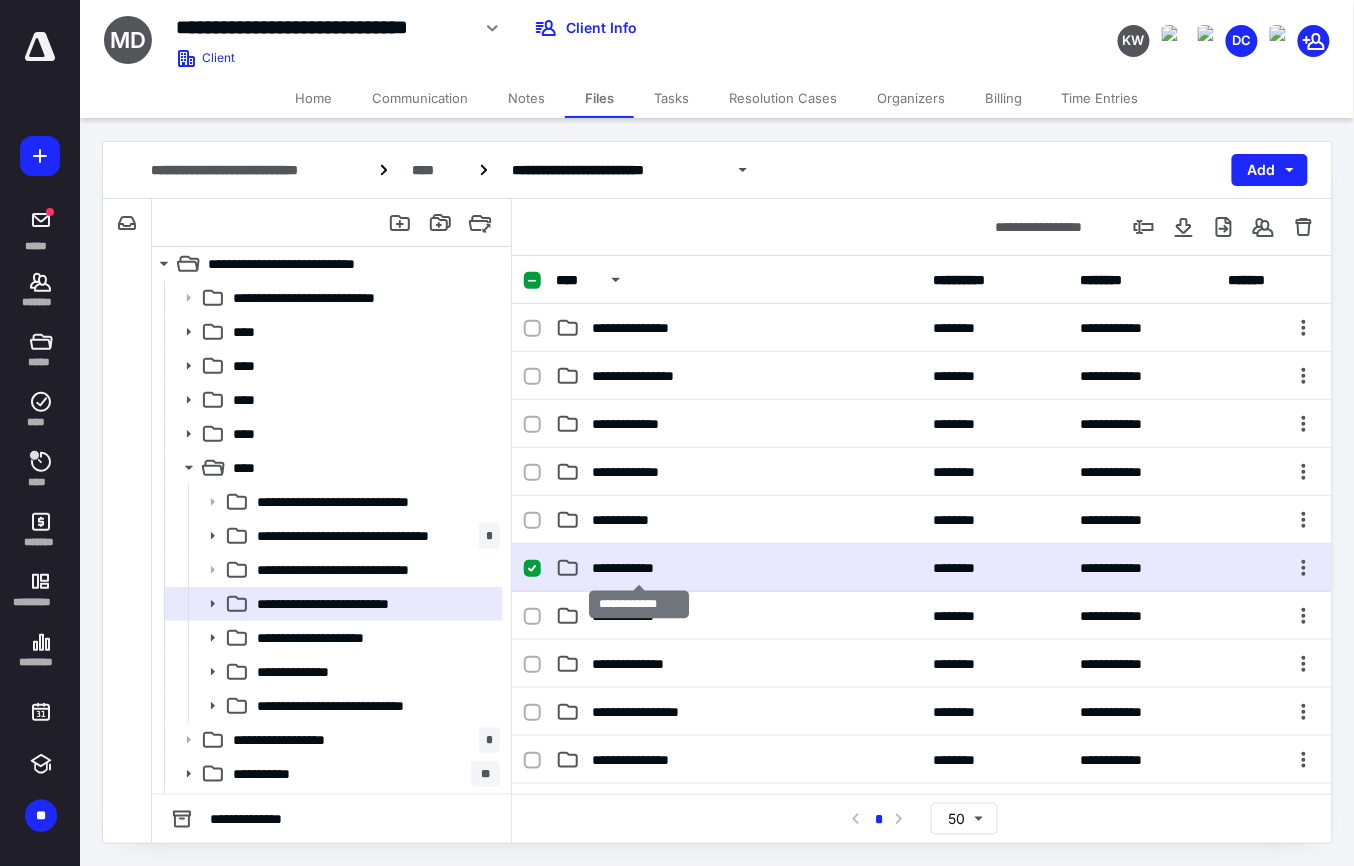 click on "**********" at bounding box center (638, 568) 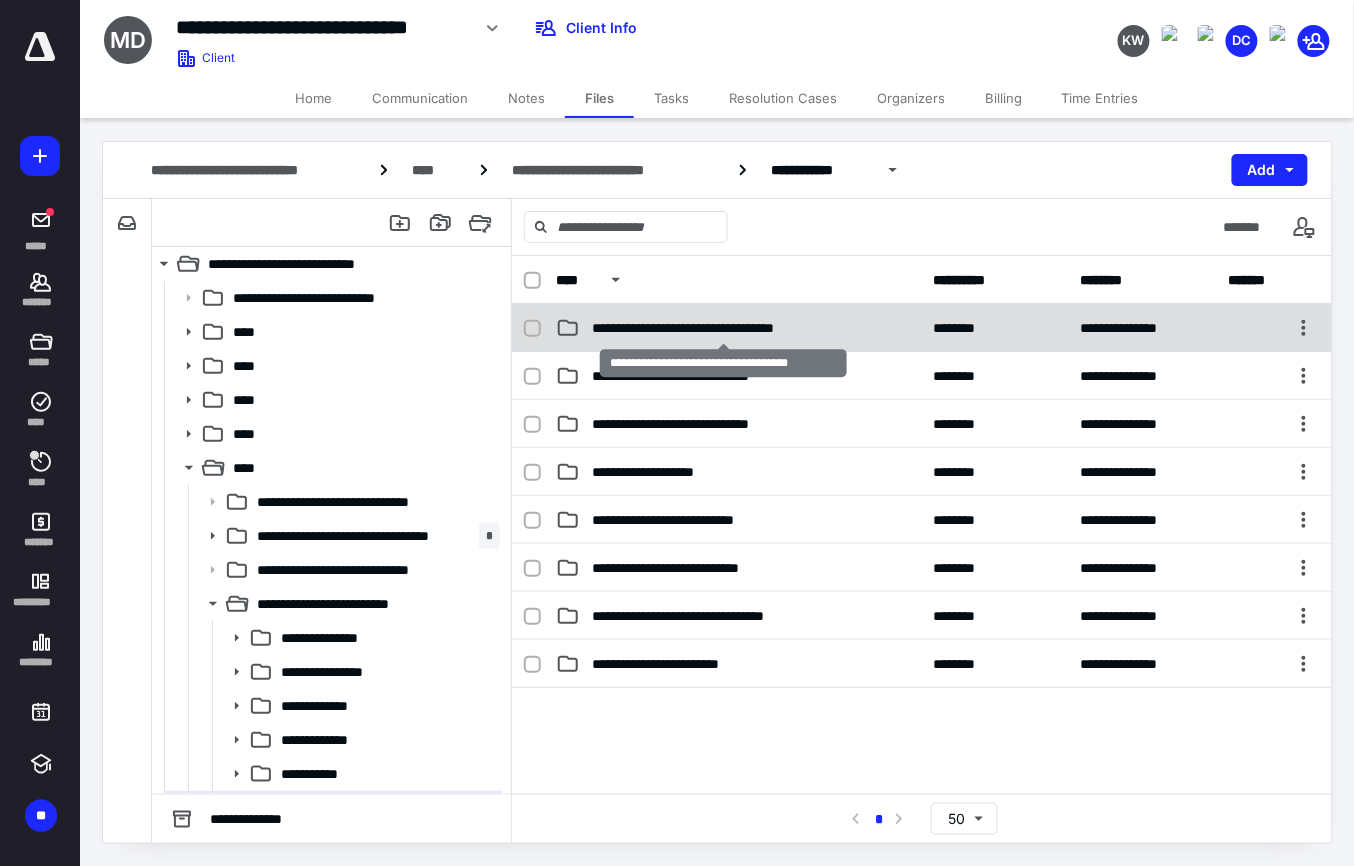 click on "**********" at bounding box center [723, 328] 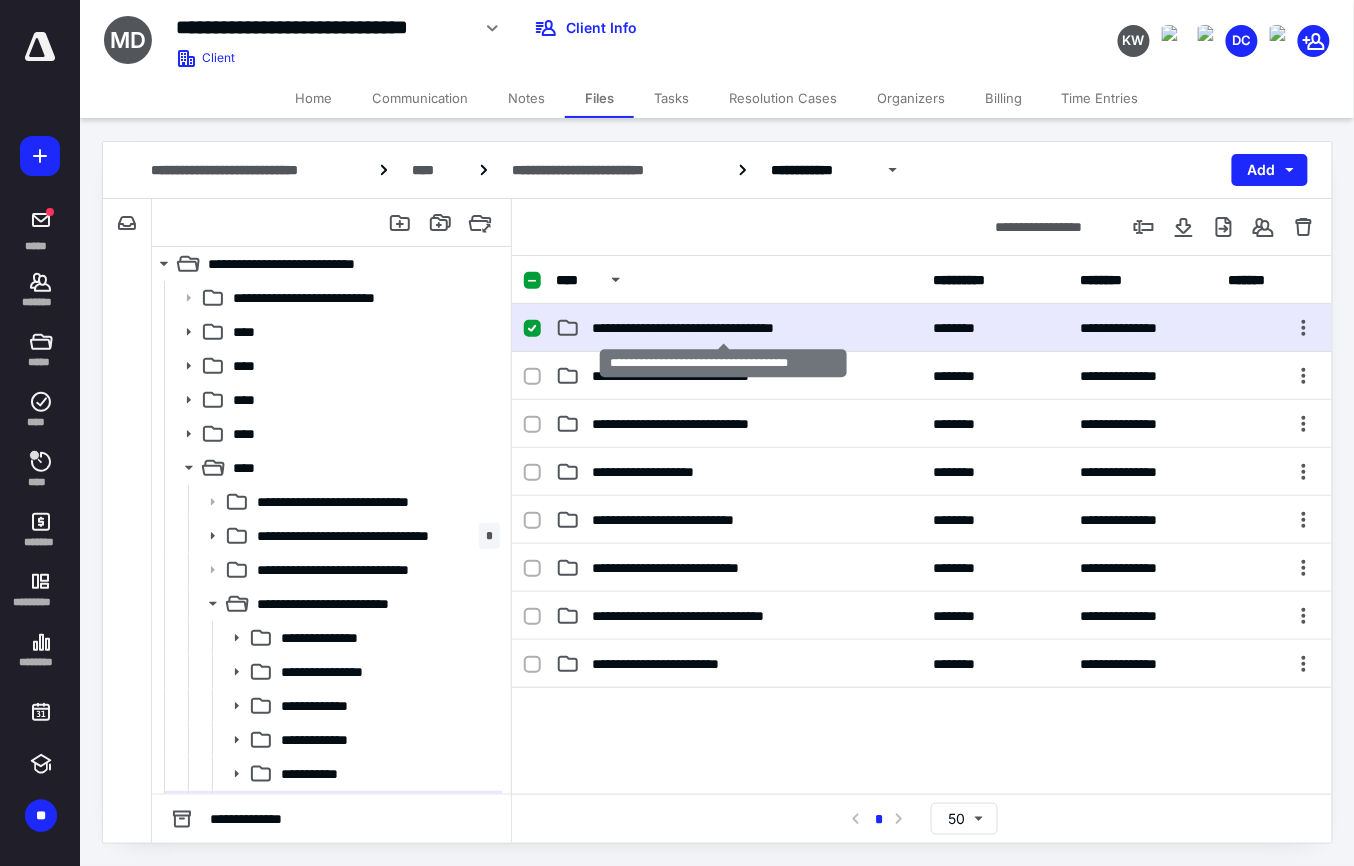 click on "**********" at bounding box center [723, 328] 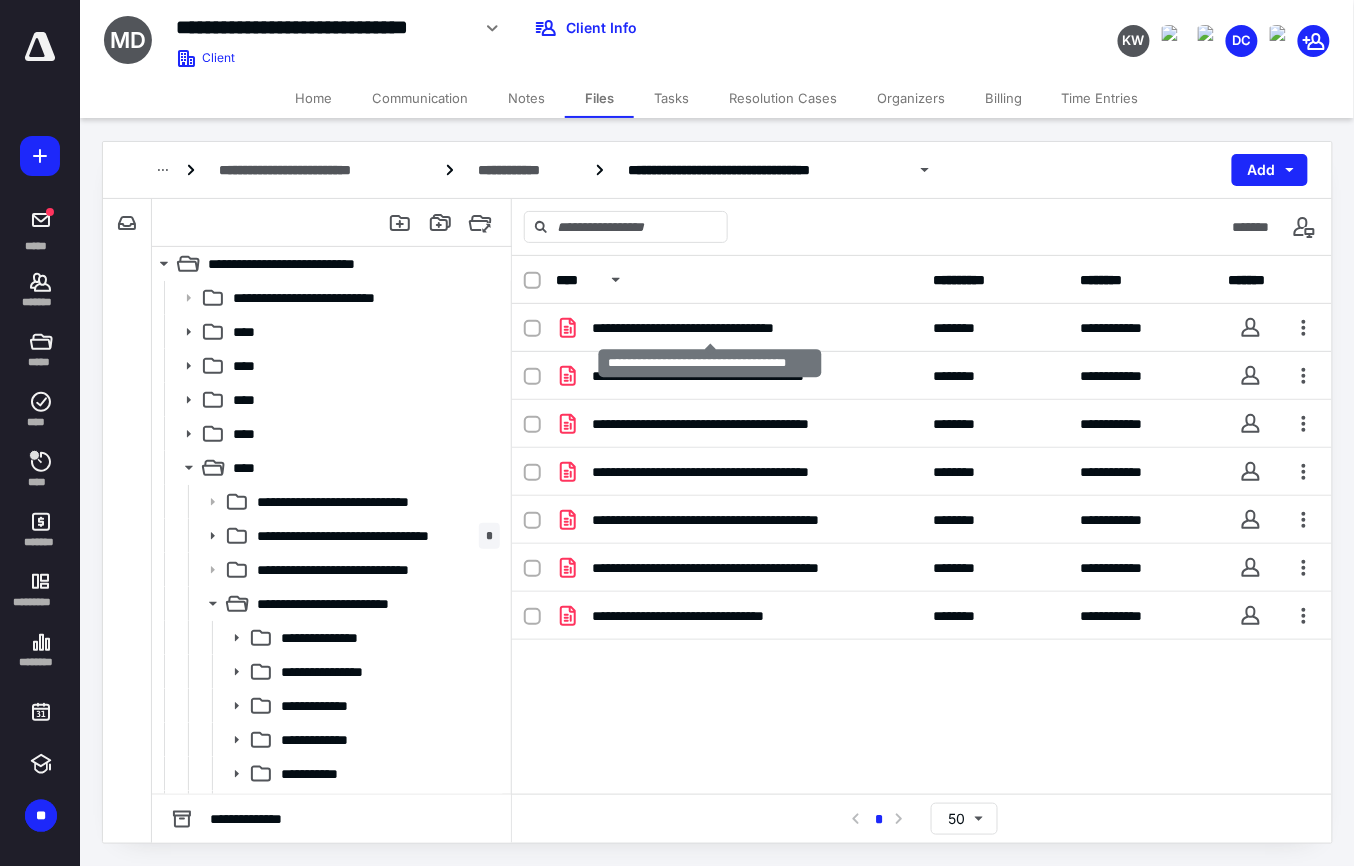 click on "**********" at bounding box center (709, 328) 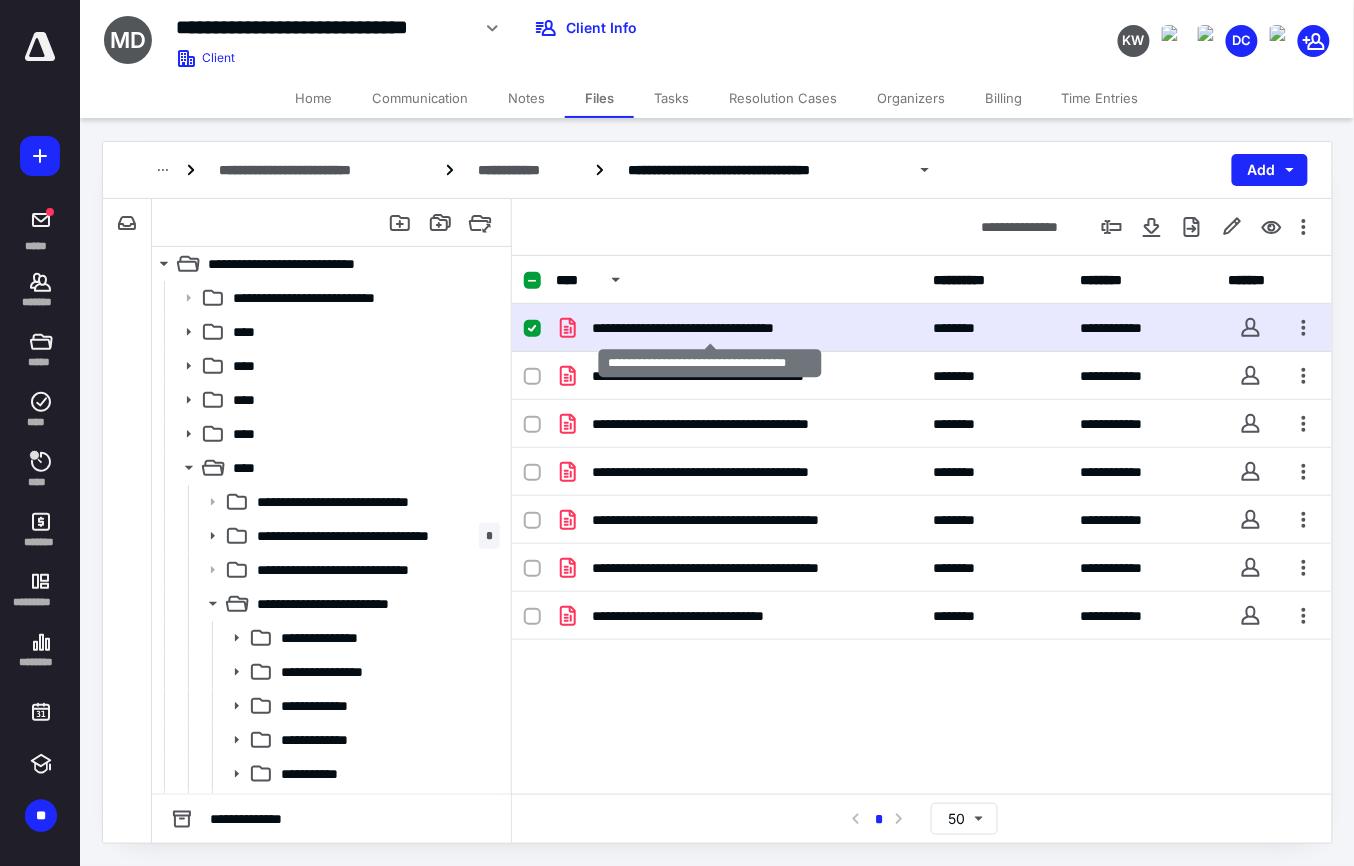 click on "**********" at bounding box center (709, 328) 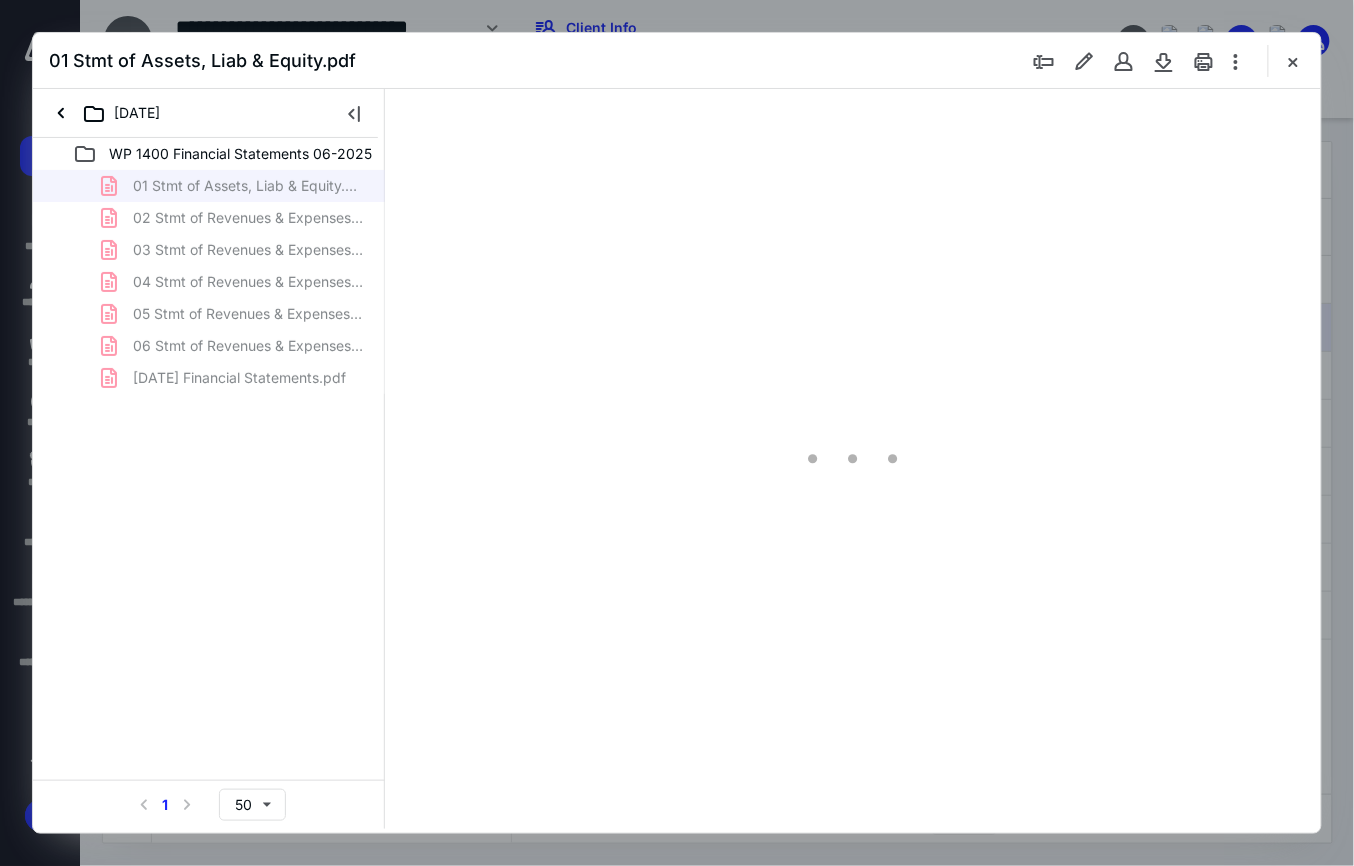 scroll, scrollTop: 0, scrollLeft: 0, axis: both 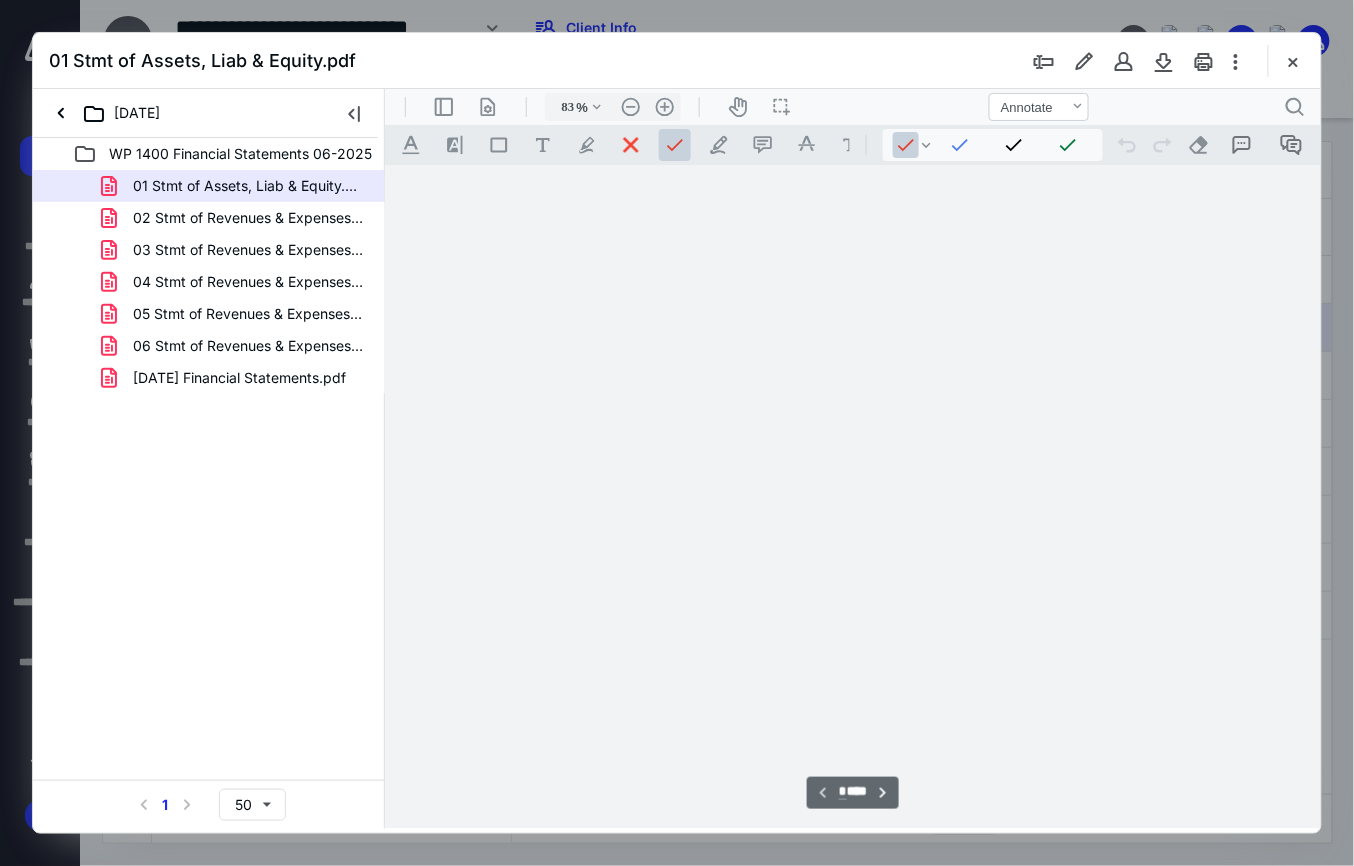 type on "149" 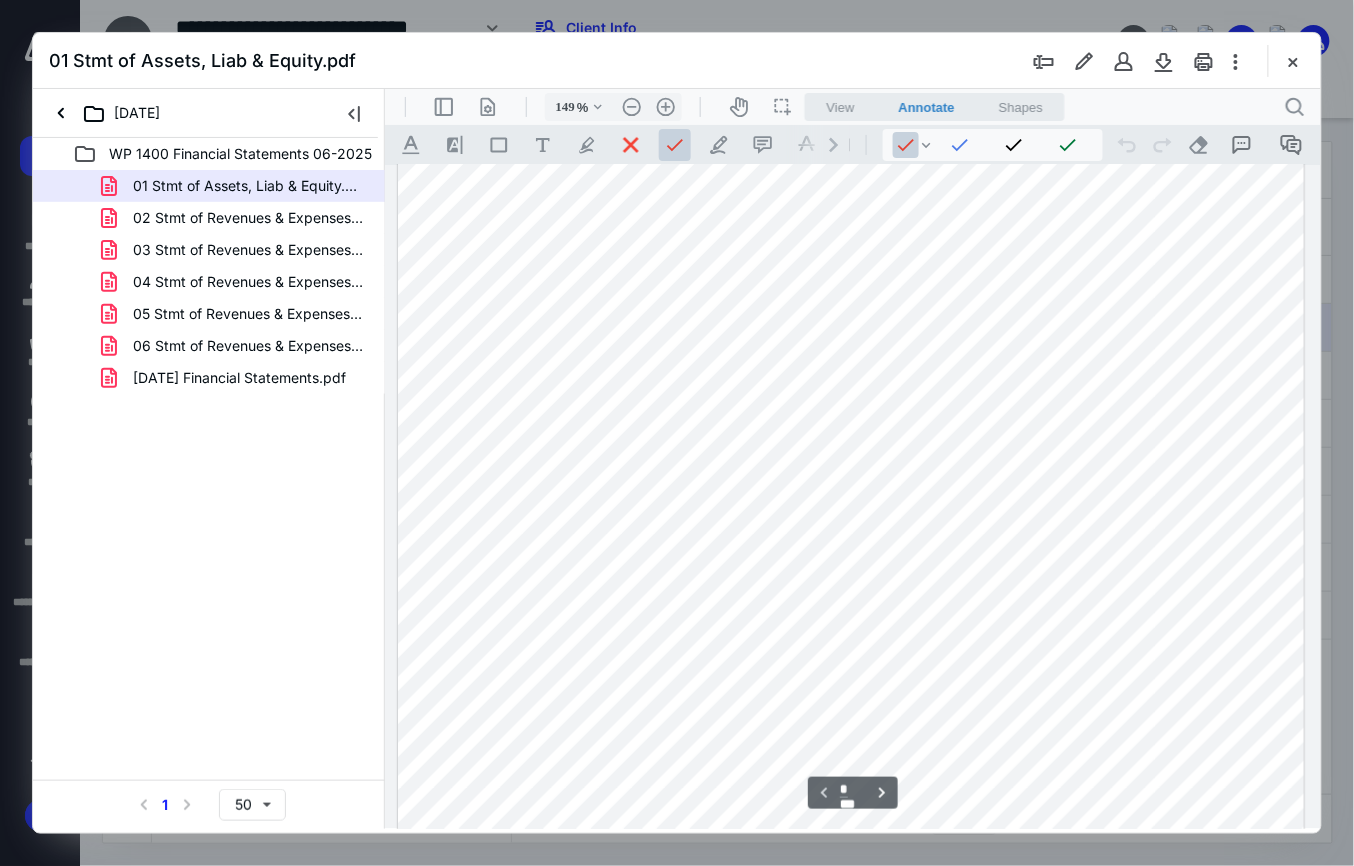 scroll, scrollTop: 273, scrollLeft: 0, axis: vertical 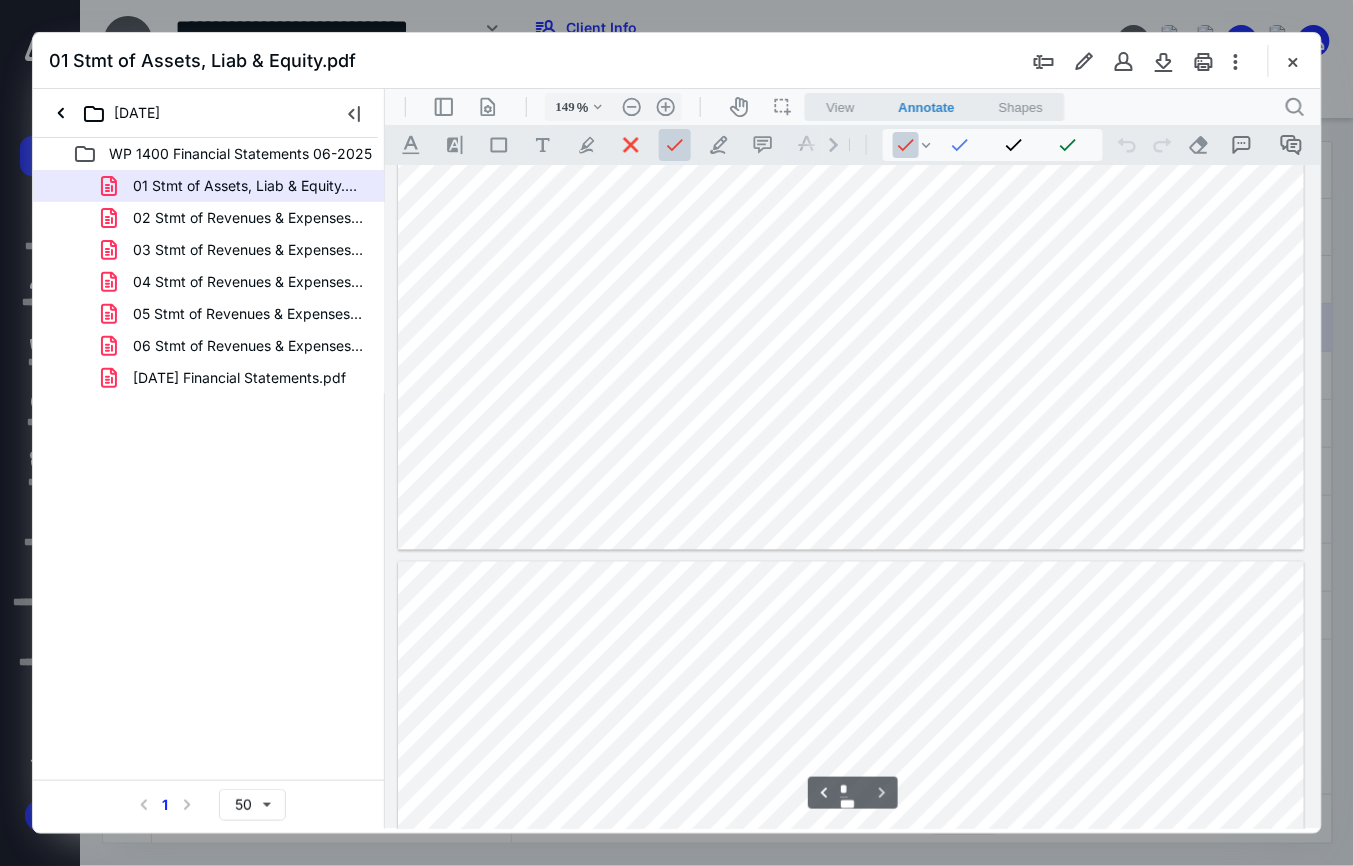 type on "*" 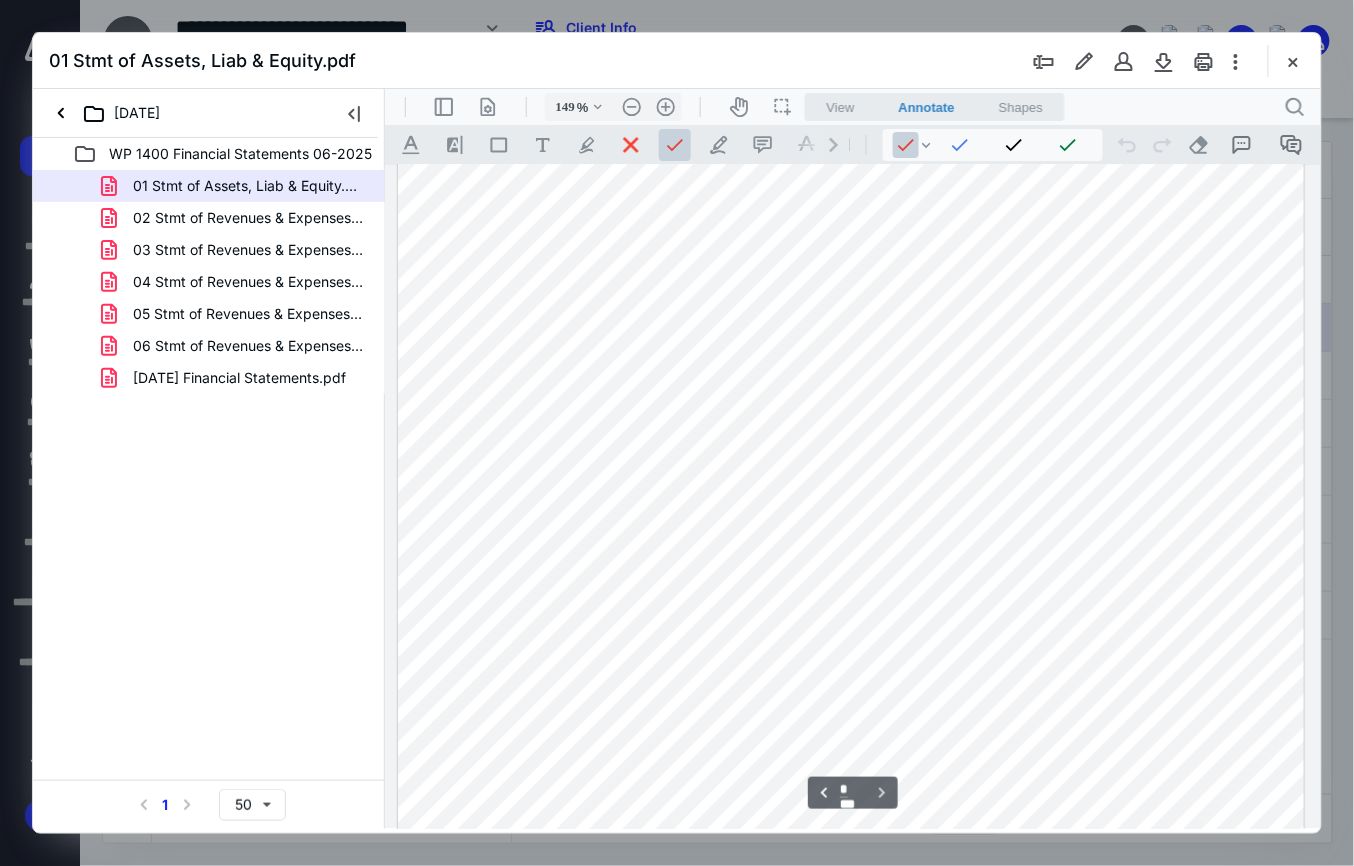 scroll, scrollTop: 1706, scrollLeft: 0, axis: vertical 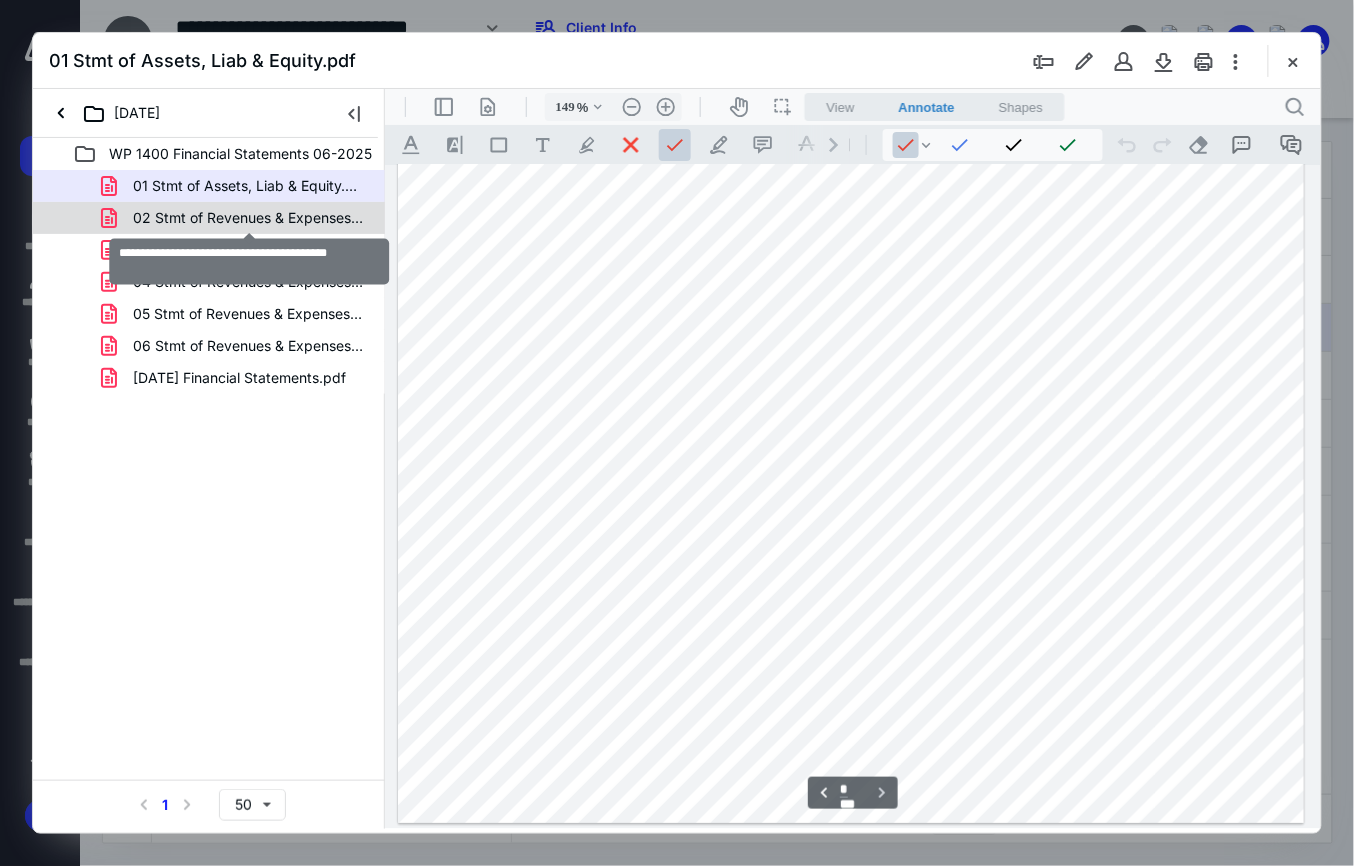 click on "02 Stmt of Revenues & Expenses MTD-YTD.pdf" at bounding box center [249, 218] 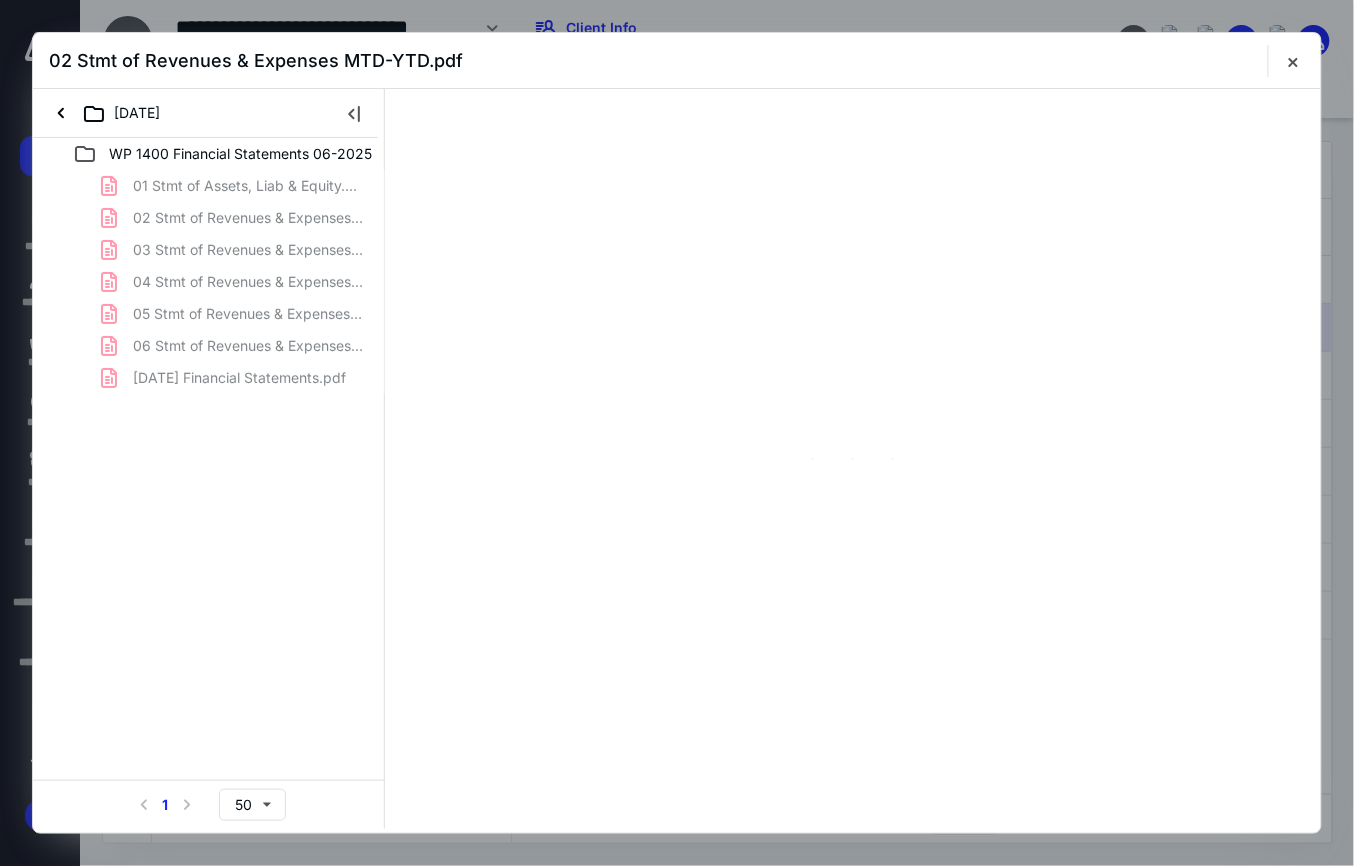 click on "01 Stmt of Assets, Liab & Equity.pdf 02 Stmt of Revenues & Expenses MTD-YTD.pdf 03 Stmt of Revenues & Expenses MTD Comp.pdf 04 Stmt of Revenues & Expenses YTD Comp.pdf 05 Stmt of Revenues & Expenses MTD with %.pdf 06 Stmt of Revenues & Expenses YTD with %.pdf [DATE] Financial Statements.pdf" at bounding box center [209, 282] 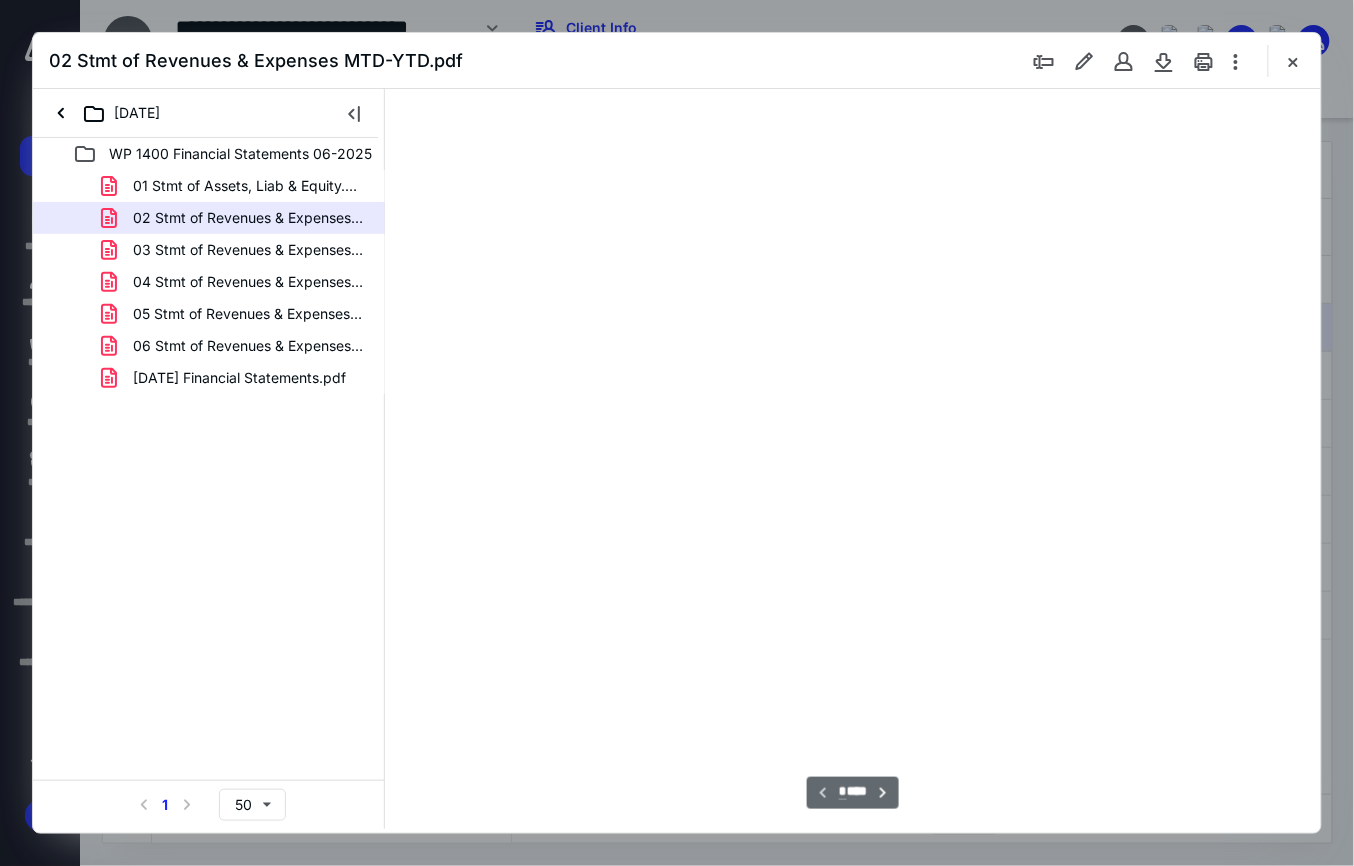 type on "150" 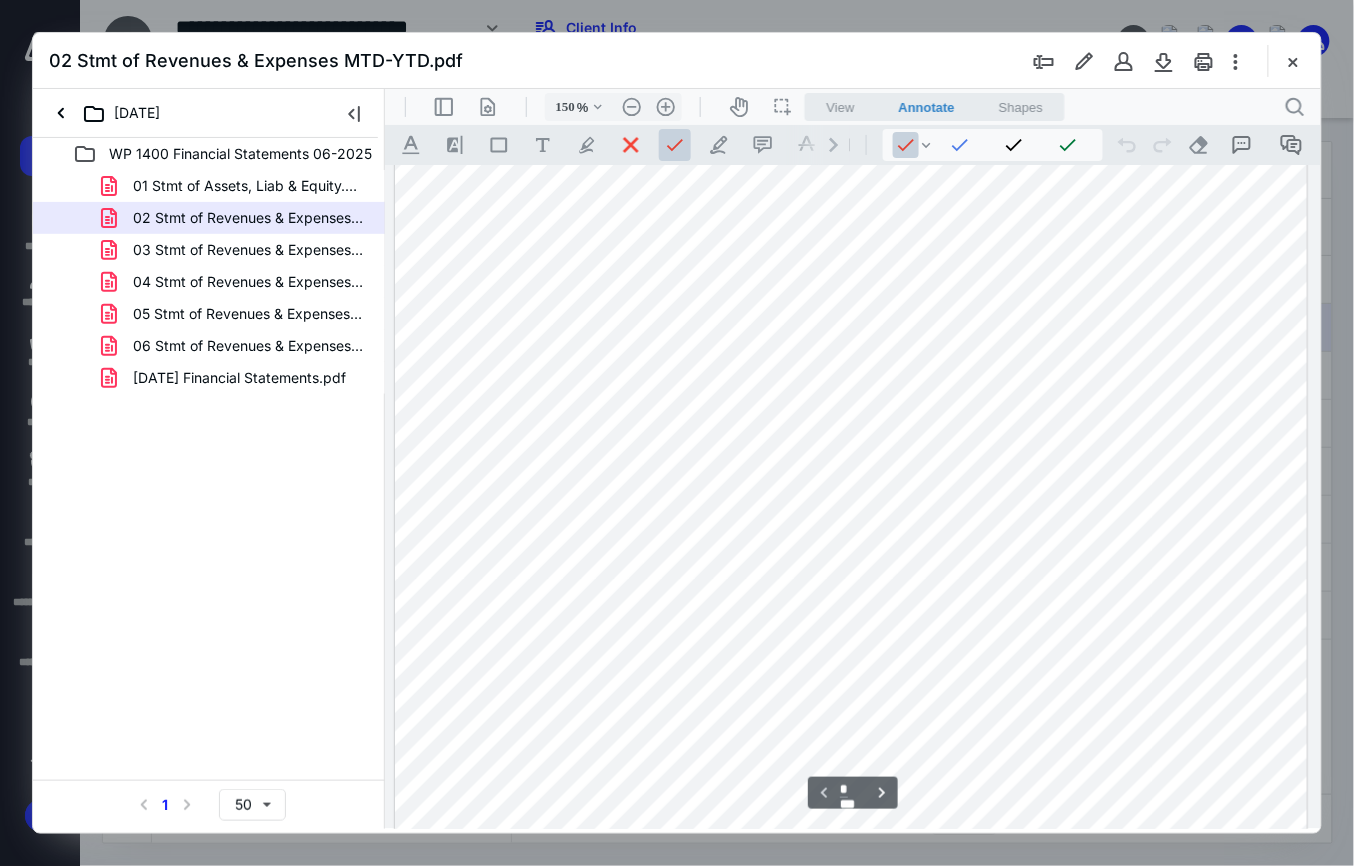 scroll, scrollTop: 482, scrollLeft: 0, axis: vertical 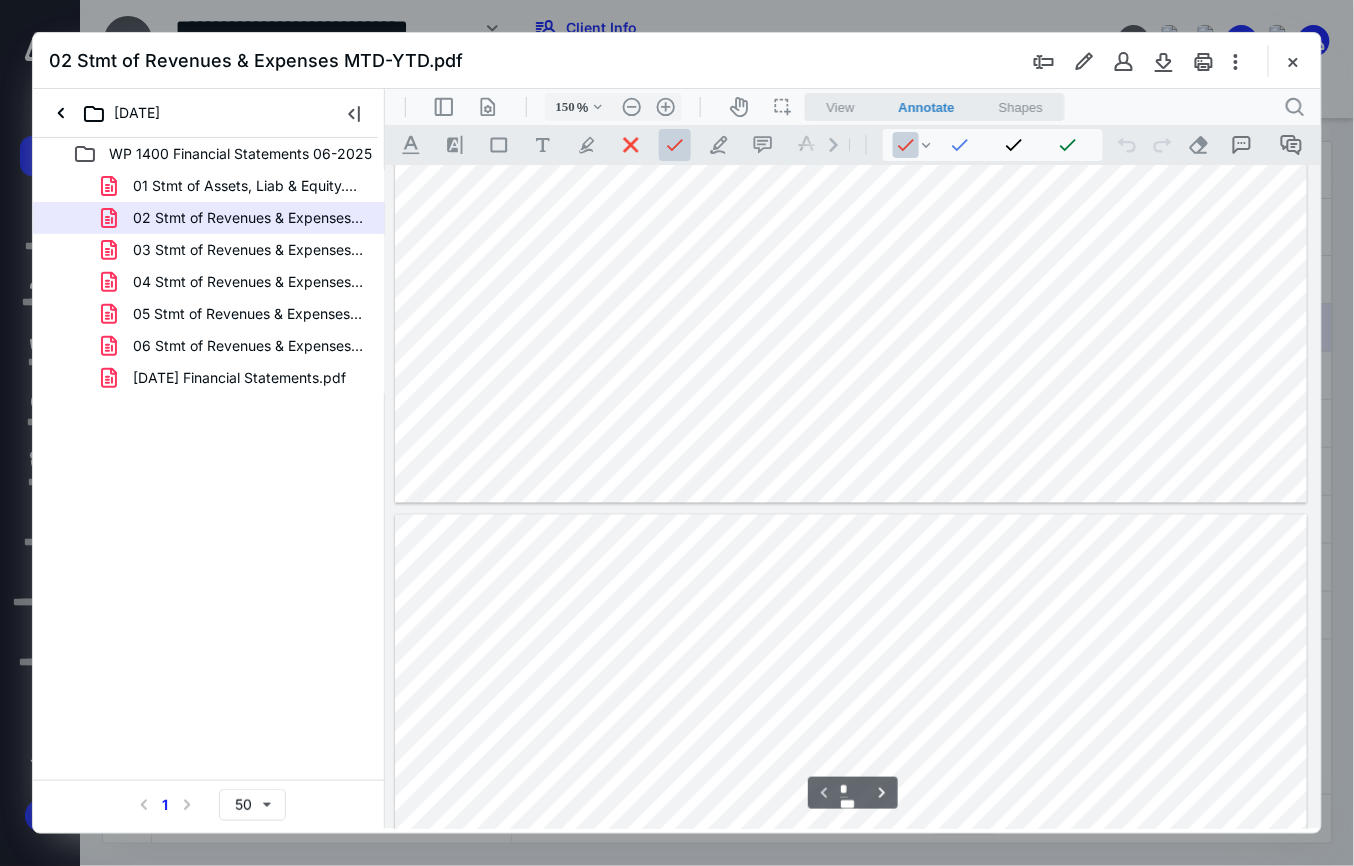 type on "*" 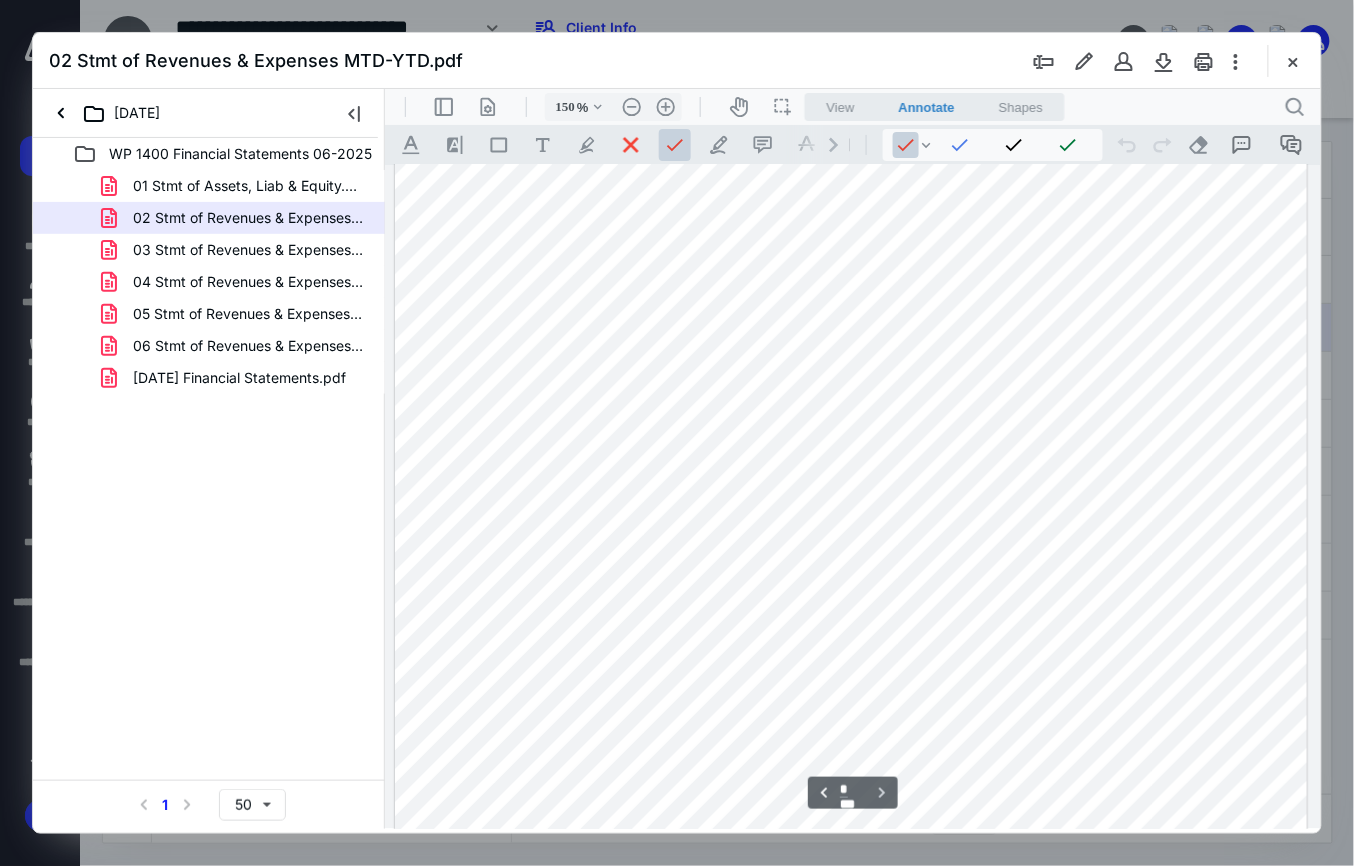 scroll, scrollTop: 1720, scrollLeft: 0, axis: vertical 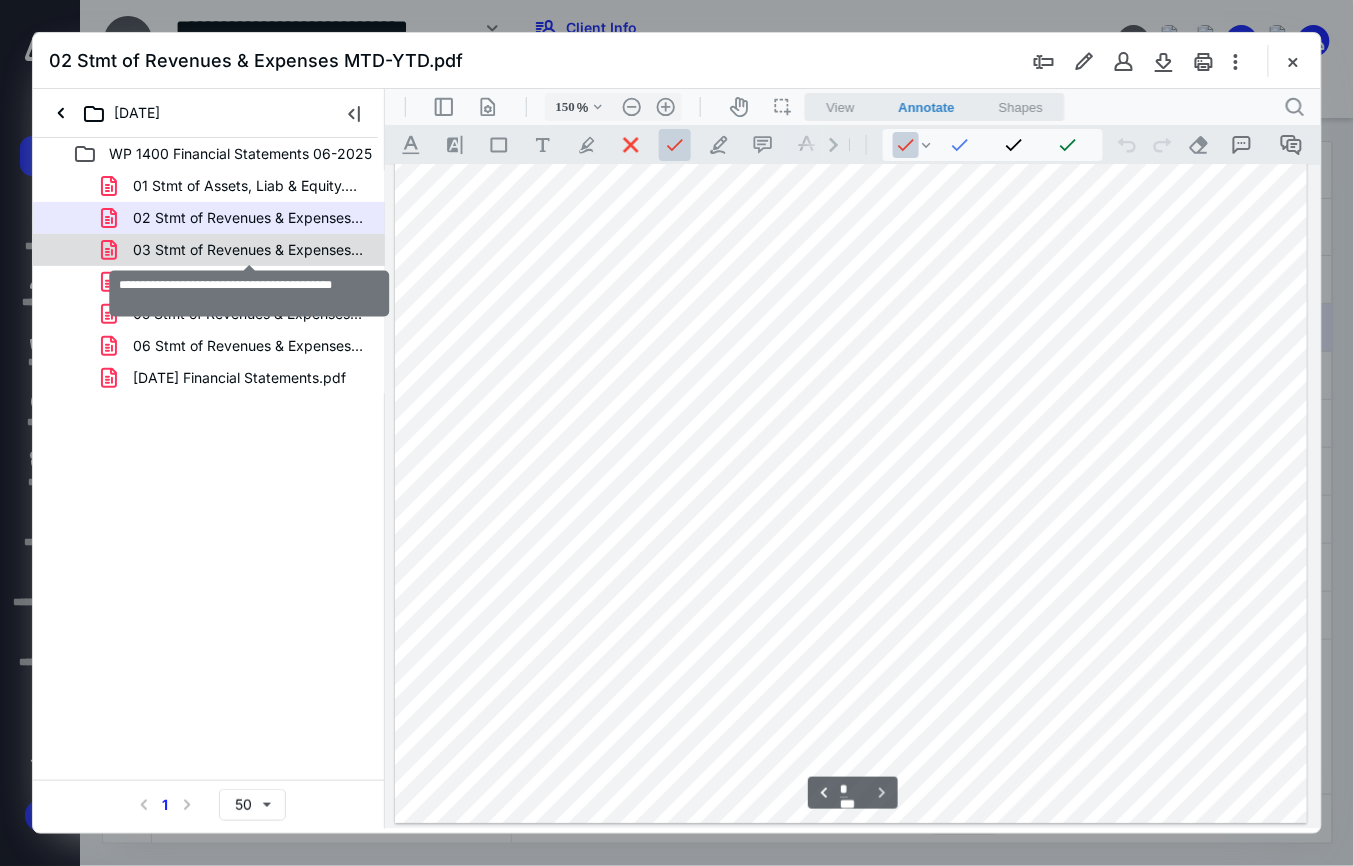 click on "03 Stmt of Revenues & Expenses MTD Comp.pdf" at bounding box center [249, 250] 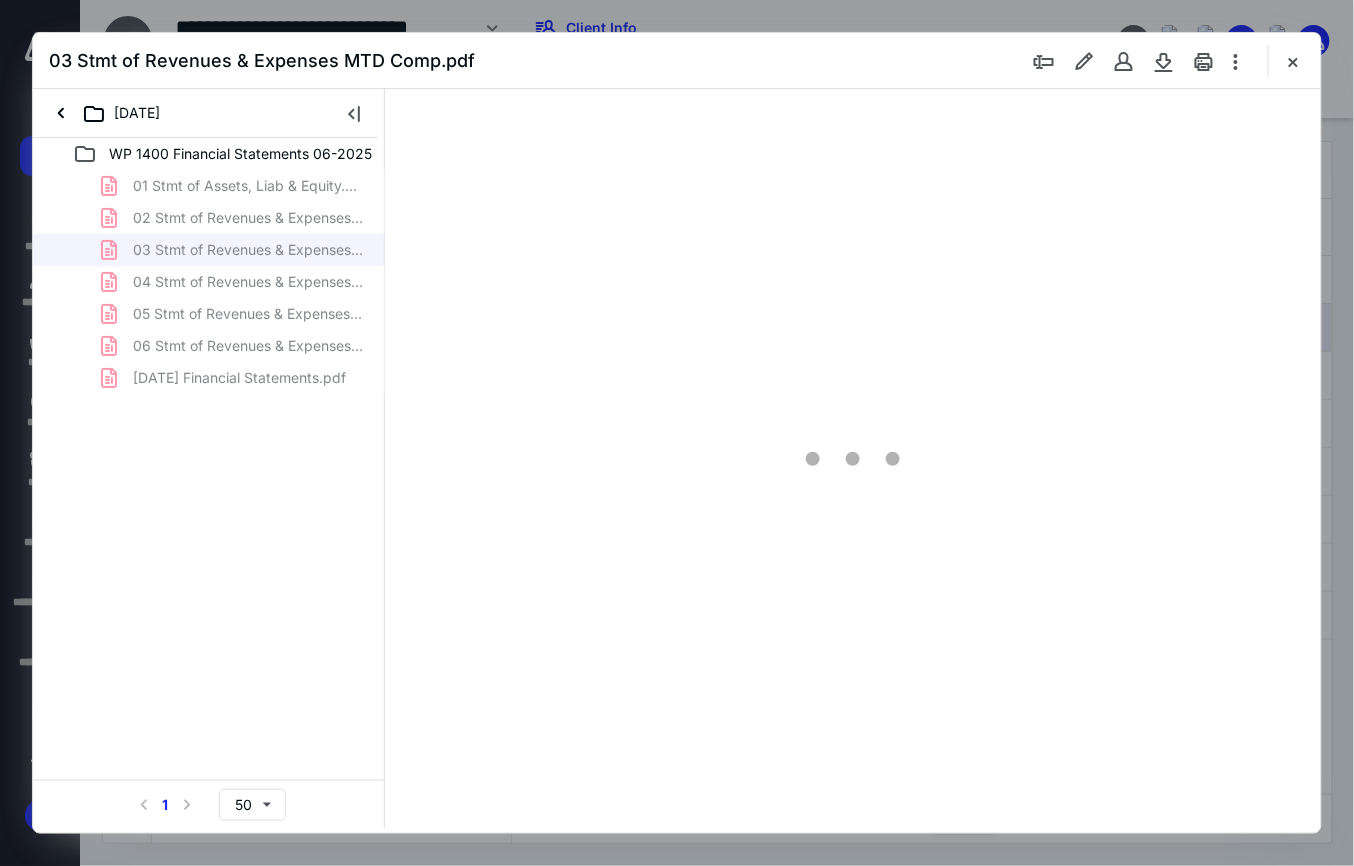 click on "01 Stmt of Assets, Liab & Equity.pdf 02 Stmt of Revenues & Expenses MTD-YTD.pdf 03 Stmt of Revenues & Expenses MTD Comp.pdf 04 Stmt of Revenues & Expenses YTD Comp.pdf 05 Stmt of Revenues & Expenses MTD with %.pdf 06 Stmt of Revenues & Expenses YTD with %.pdf [DATE] Financial Statements.pdf" at bounding box center [209, 282] 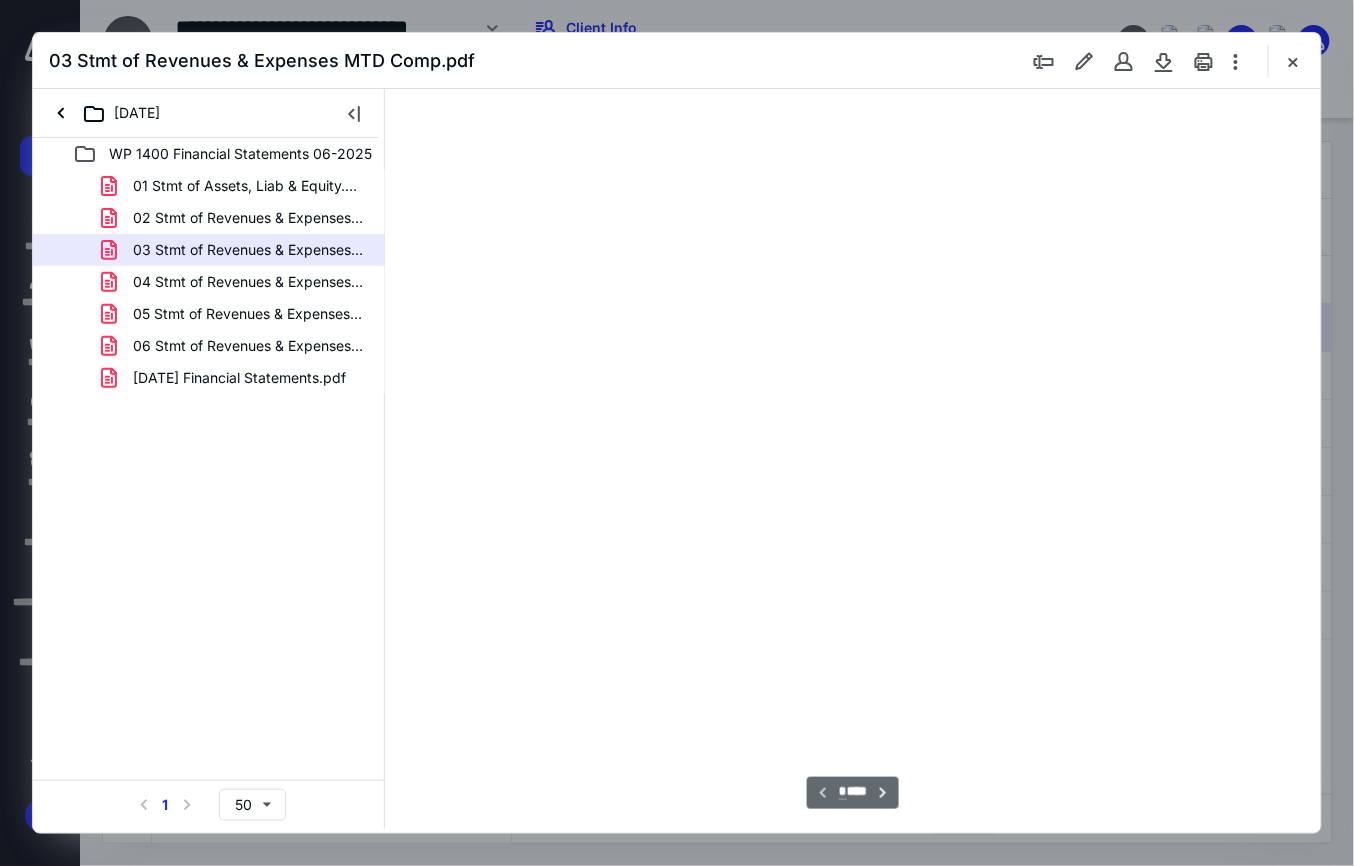 type on "149" 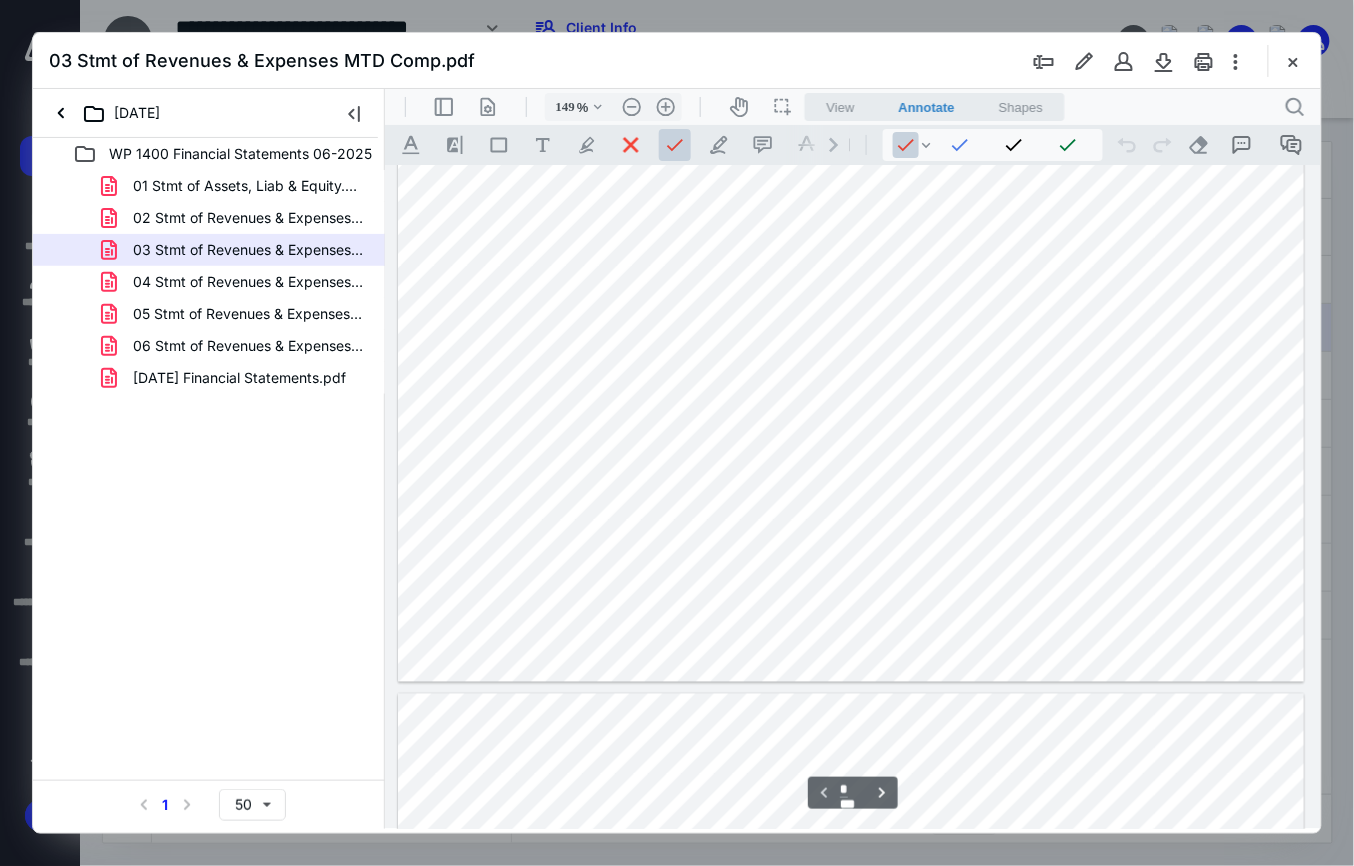 scroll, scrollTop: 666, scrollLeft: 0, axis: vertical 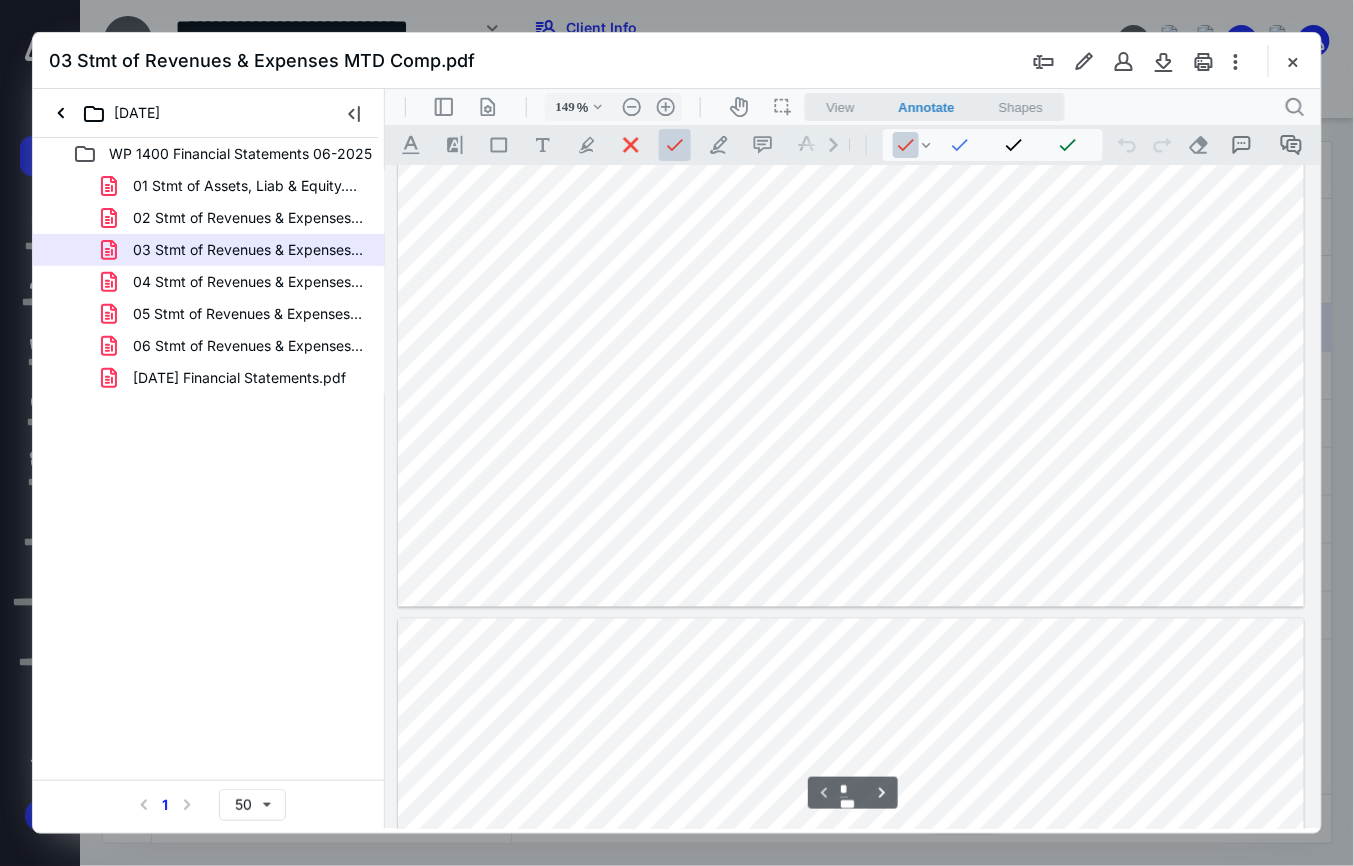 type on "*" 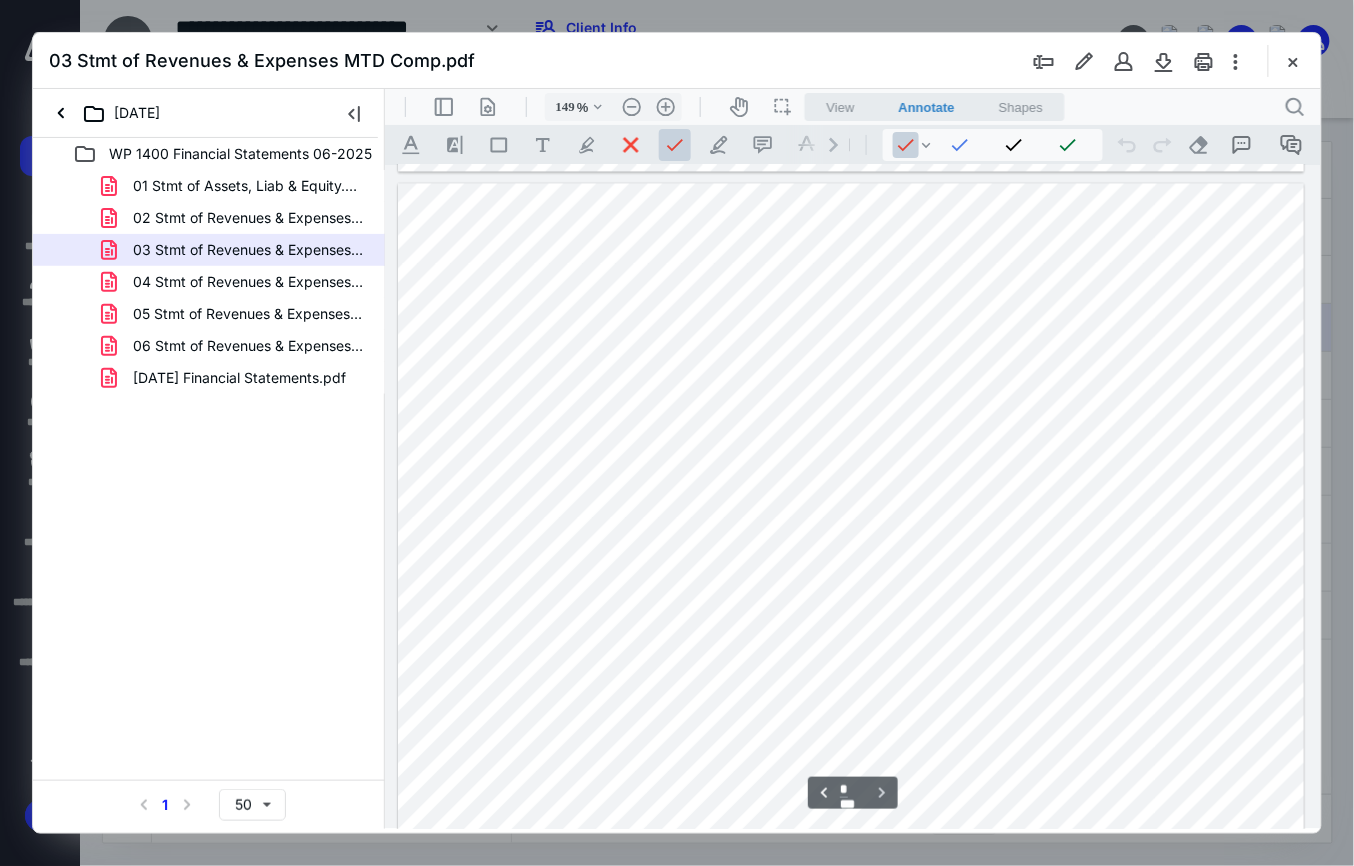 scroll, scrollTop: 1200, scrollLeft: 0, axis: vertical 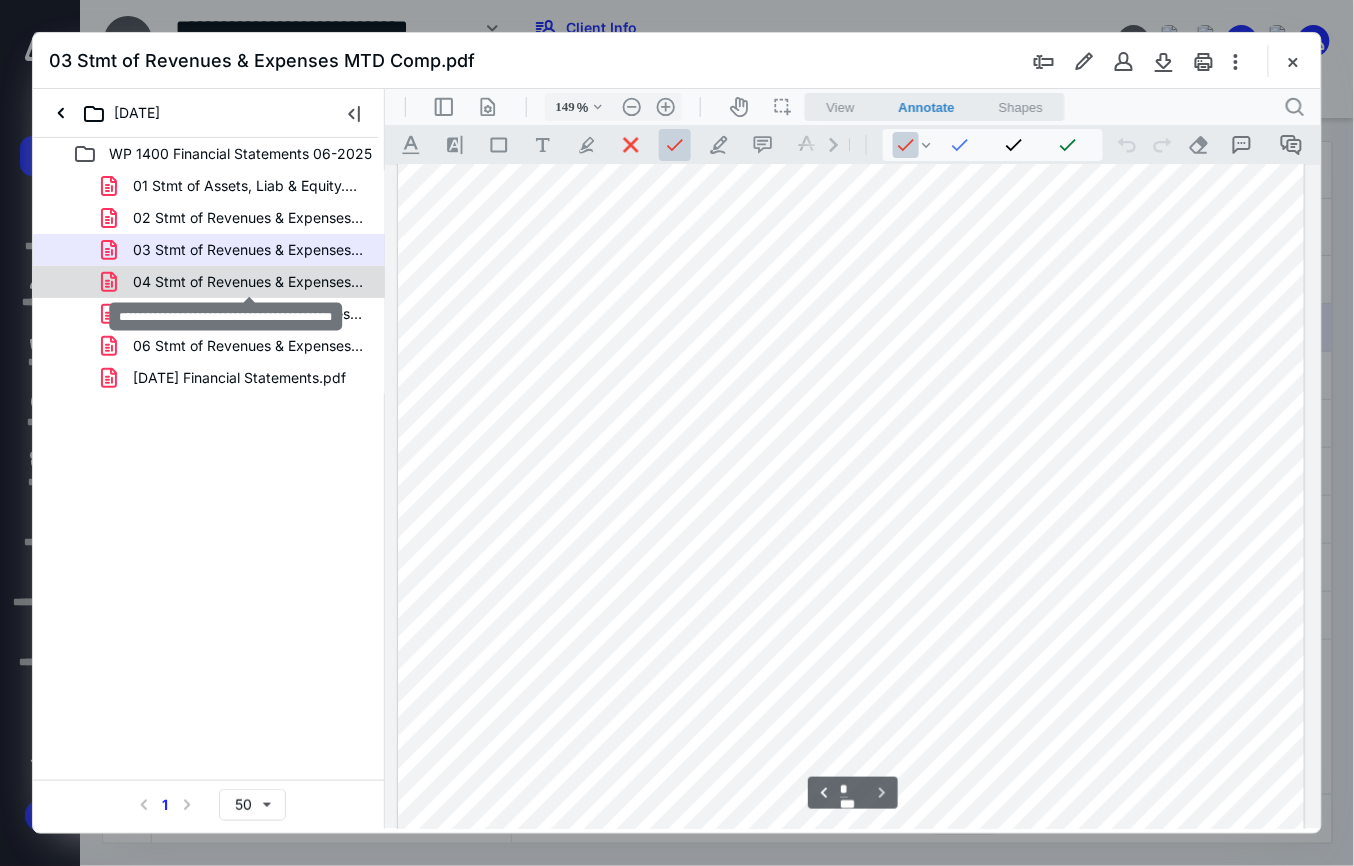 click on "04 Stmt of Revenues & Expenses YTD Comp.pdf" at bounding box center [249, 282] 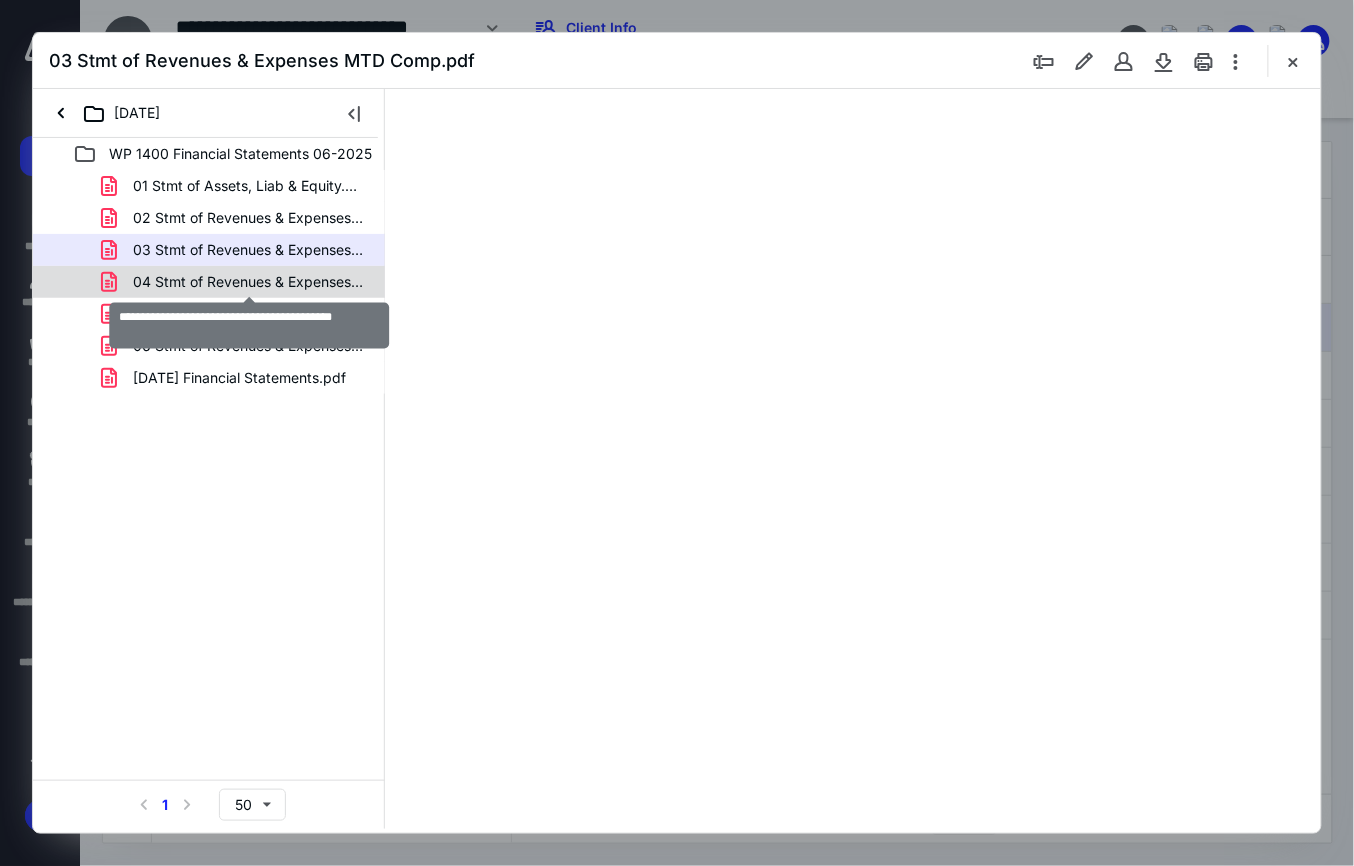 click on "01 Stmt of Assets, Liab & Equity.pdf 02 Stmt of Revenues & Expenses MTD-YTD.pdf 03 Stmt of Revenues & Expenses MTD Comp.pdf 04 Stmt of Revenues & Expenses YTD Comp.pdf 05 Stmt of Revenues & Expenses MTD with %.pdf 06 Stmt of Revenues & Expenses YTD with %.pdf [DATE] Financial Statements.pdf" at bounding box center (209, 282) 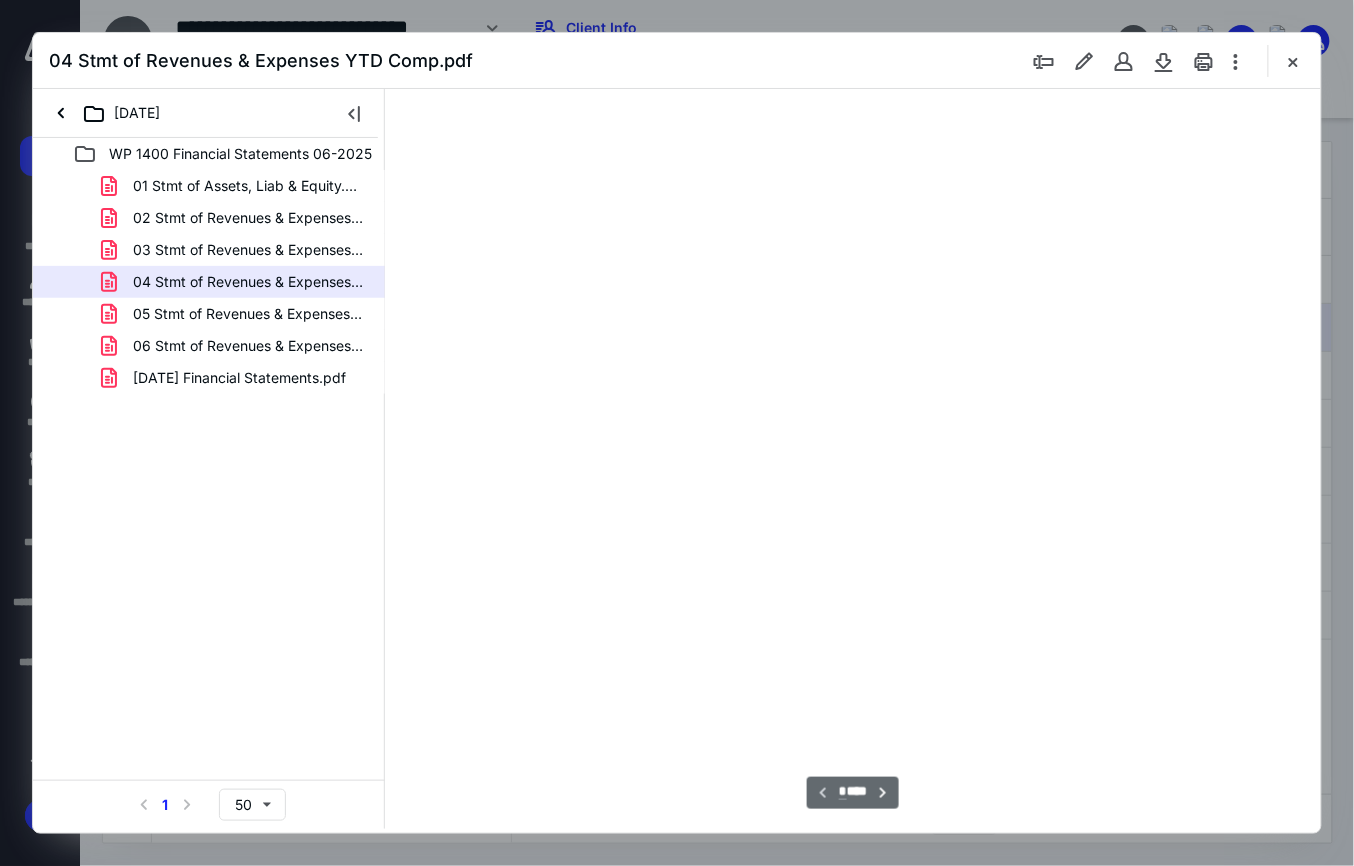 type on "149" 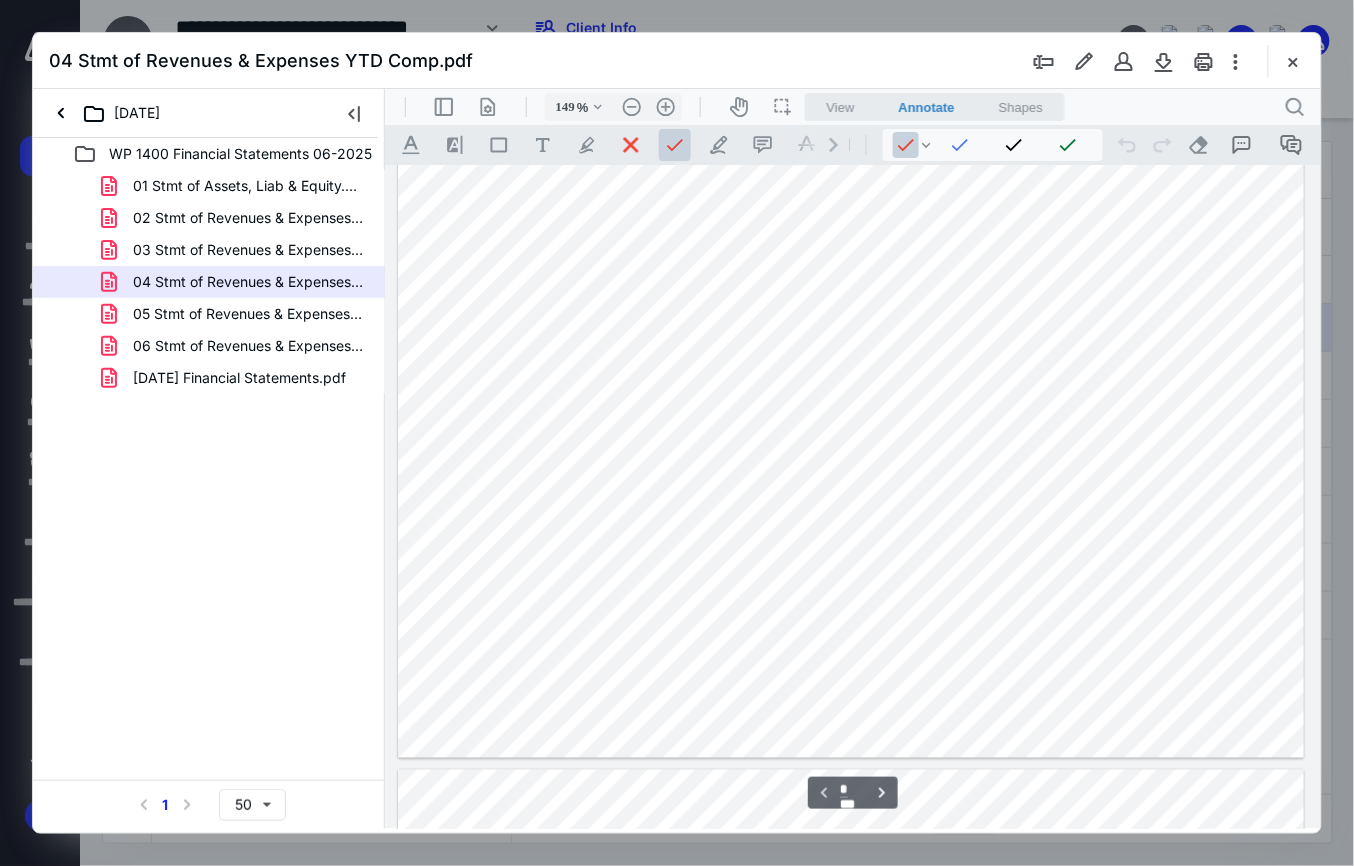 scroll, scrollTop: 540, scrollLeft: 0, axis: vertical 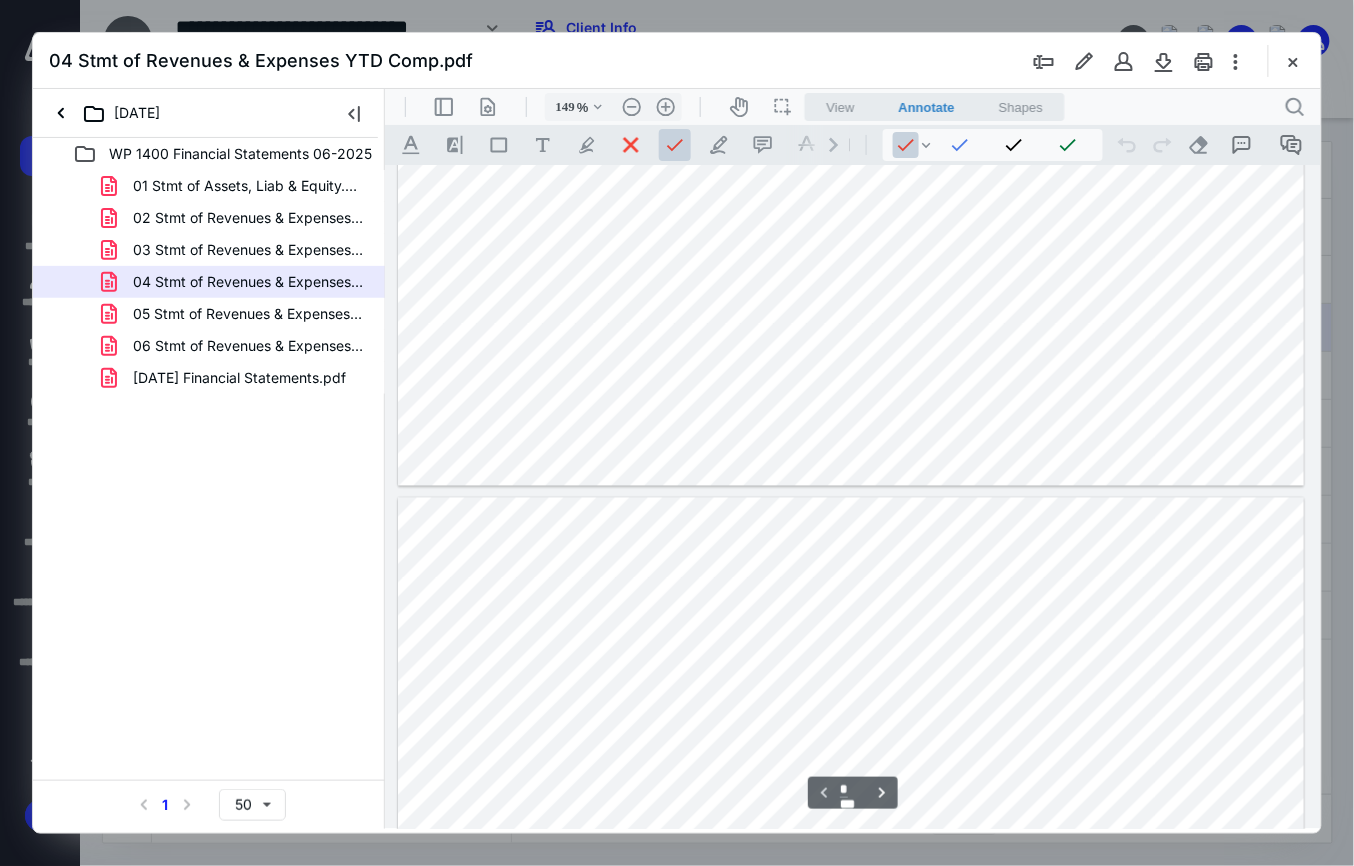 type on "*" 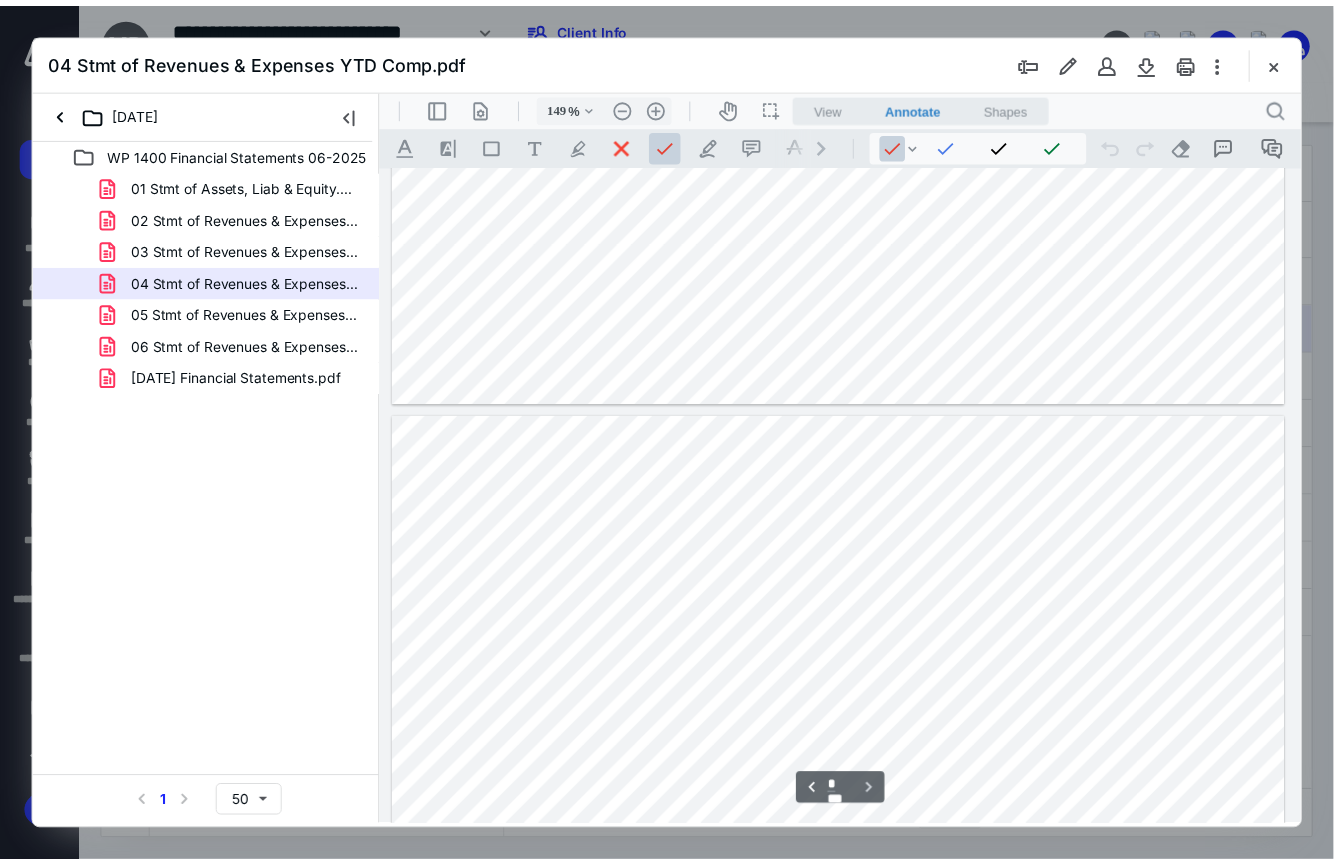 scroll, scrollTop: 1073, scrollLeft: 0, axis: vertical 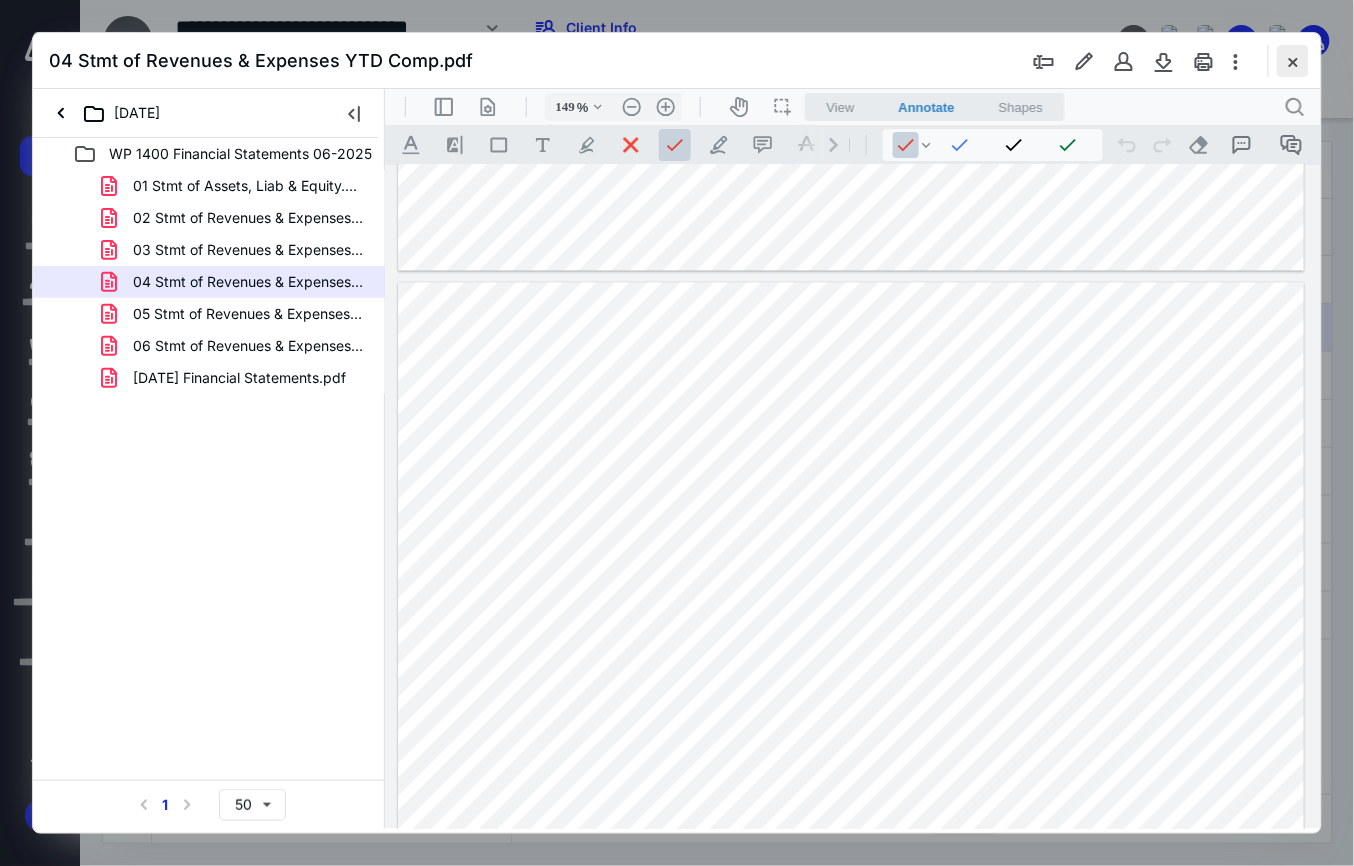 click at bounding box center [1293, 61] 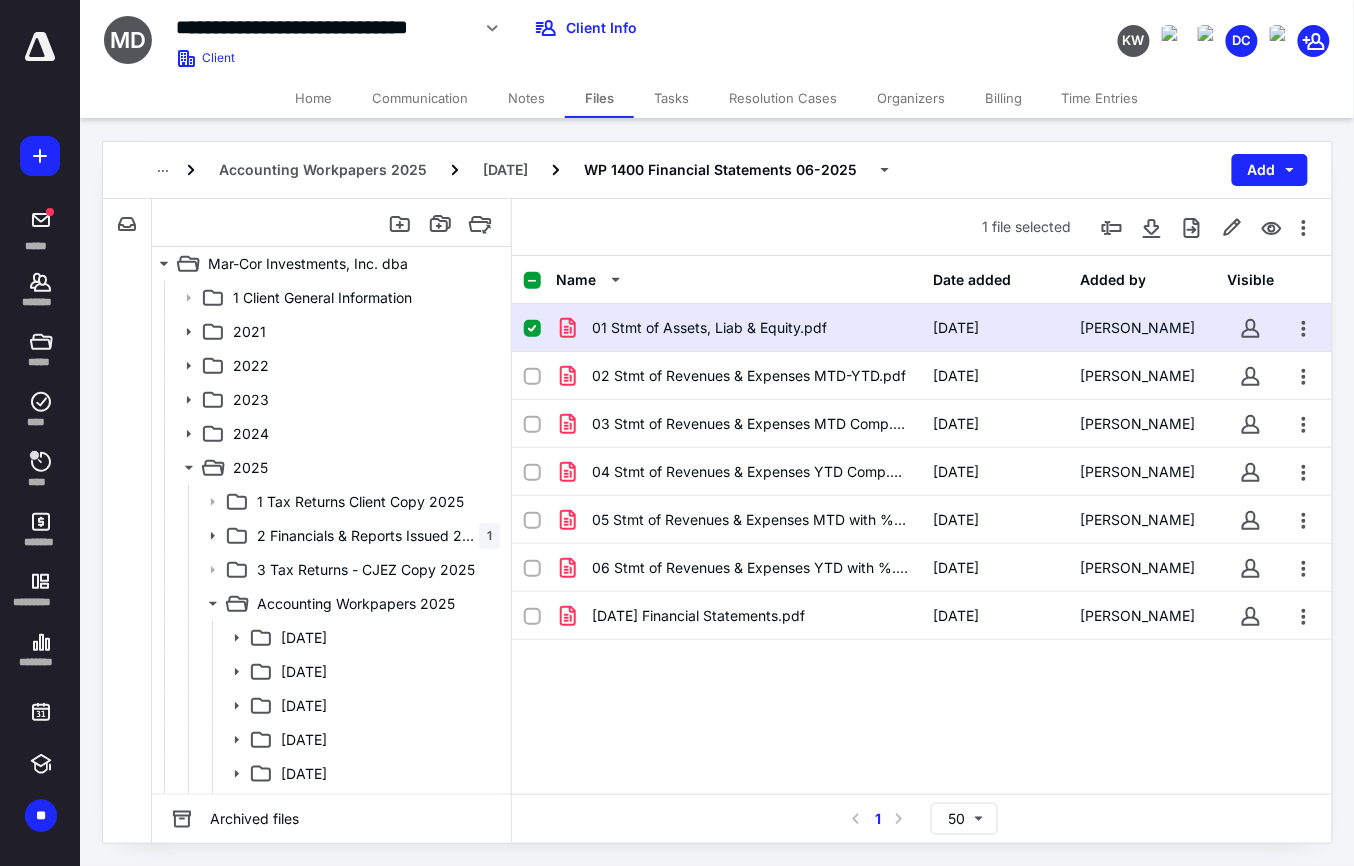 click on "Tasks" at bounding box center [671, 98] 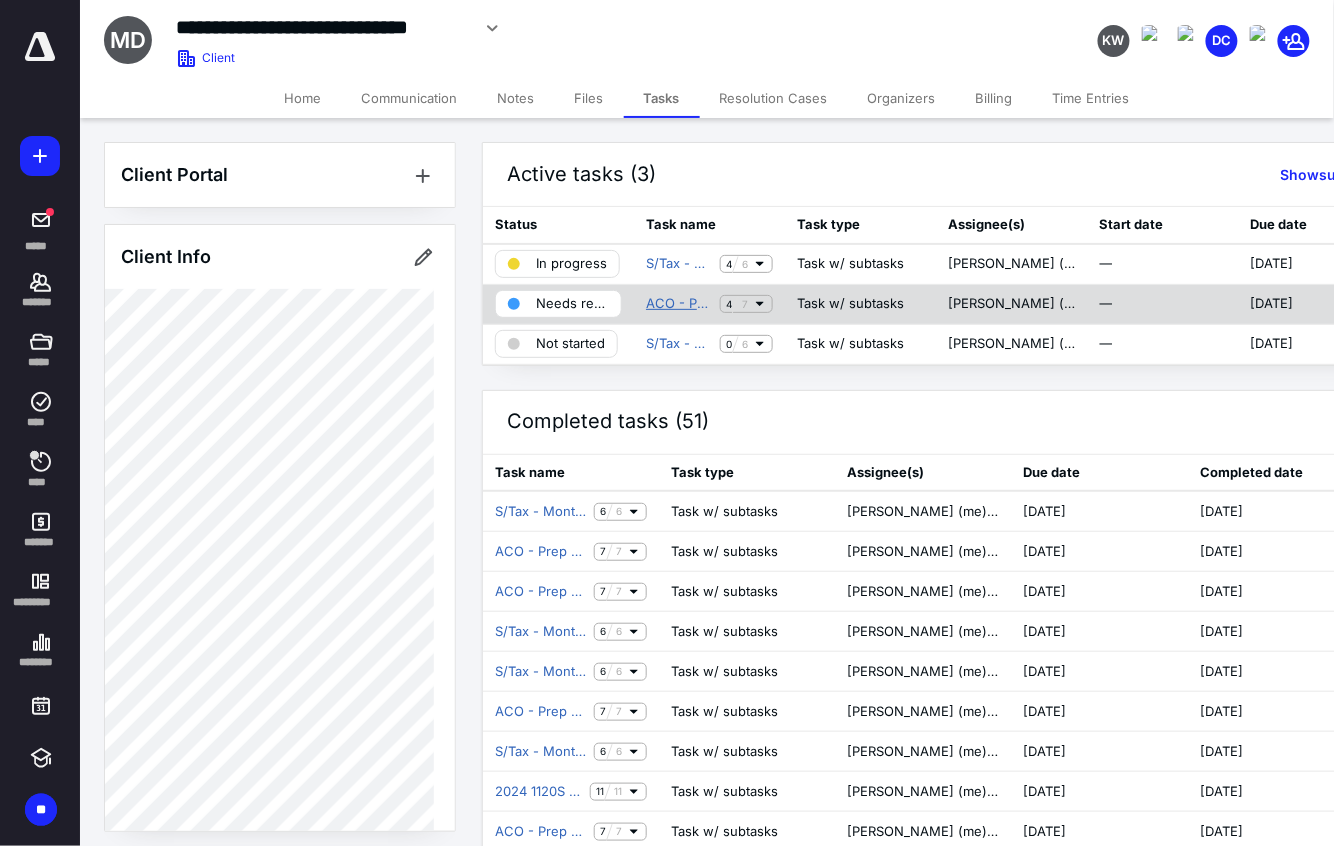 click on "ACO - Prep F/S Monthly [DATE]" at bounding box center (679, 304) 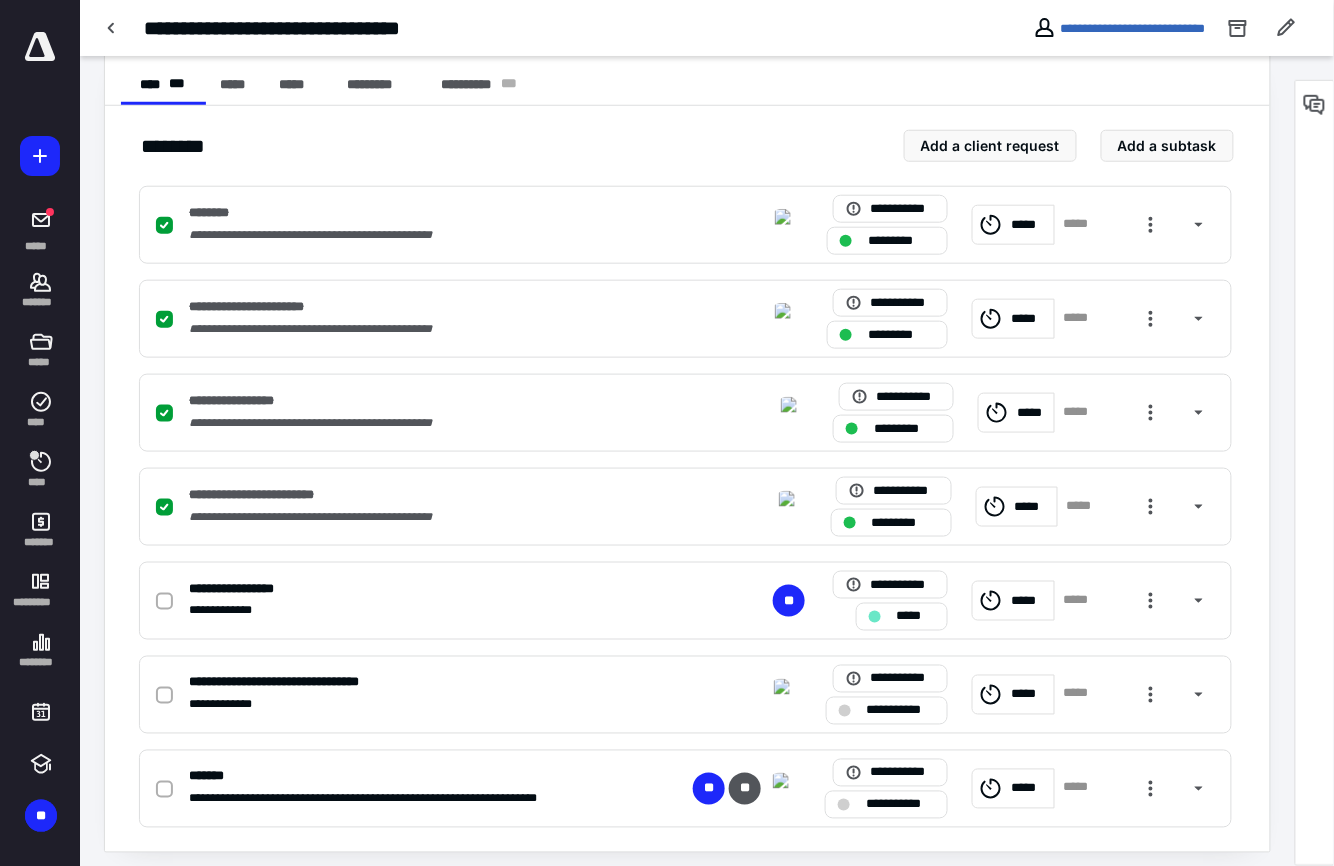scroll, scrollTop: 408, scrollLeft: 0, axis: vertical 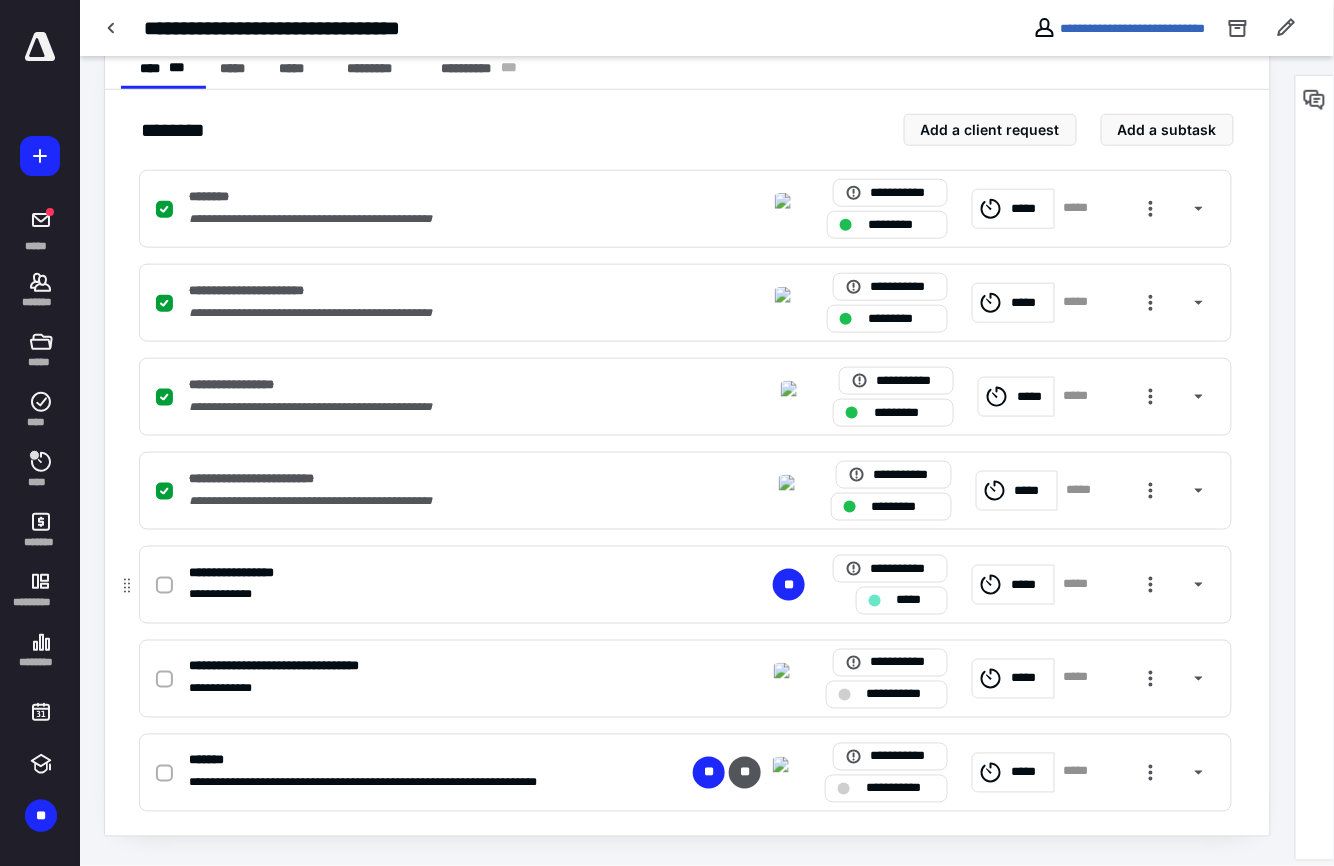 click 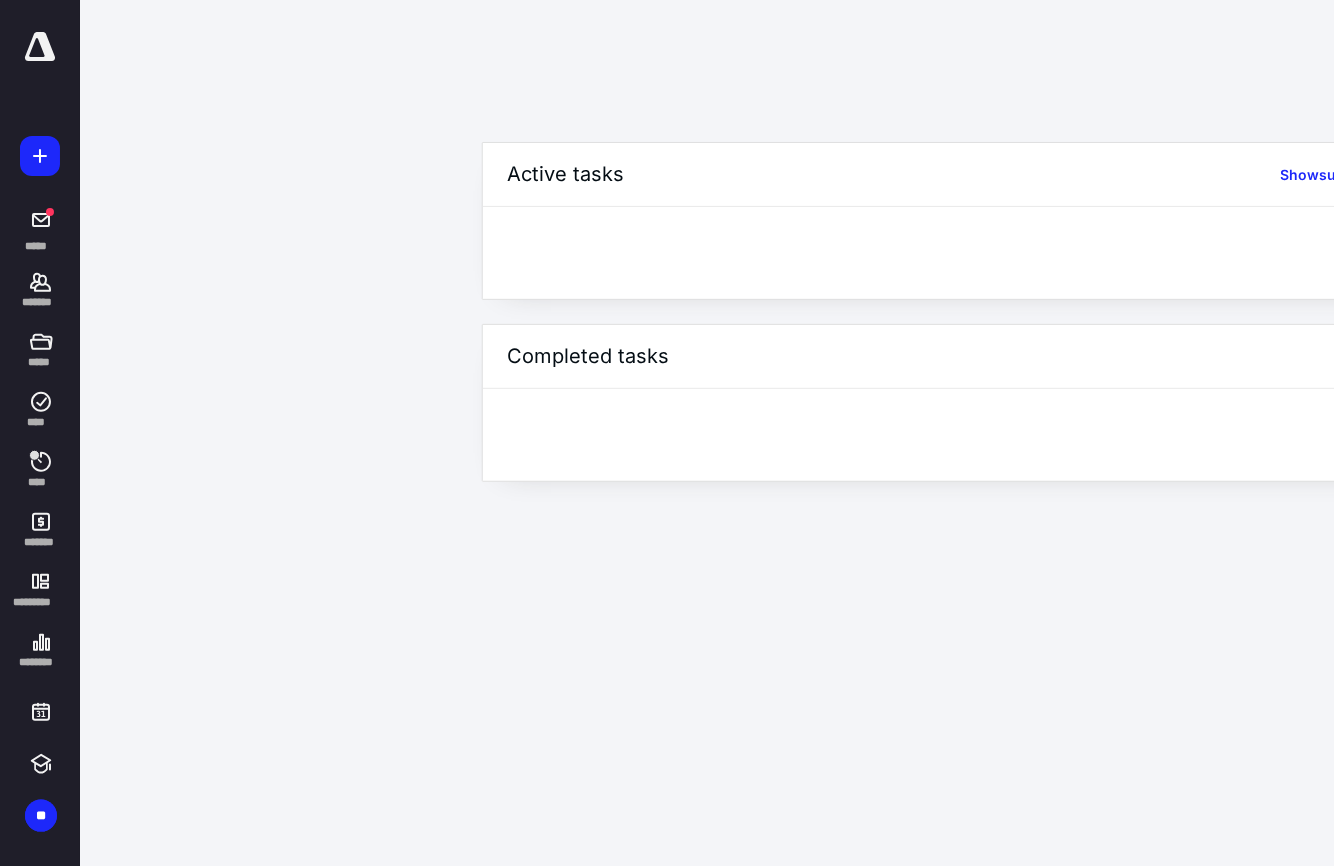 scroll, scrollTop: 0, scrollLeft: 0, axis: both 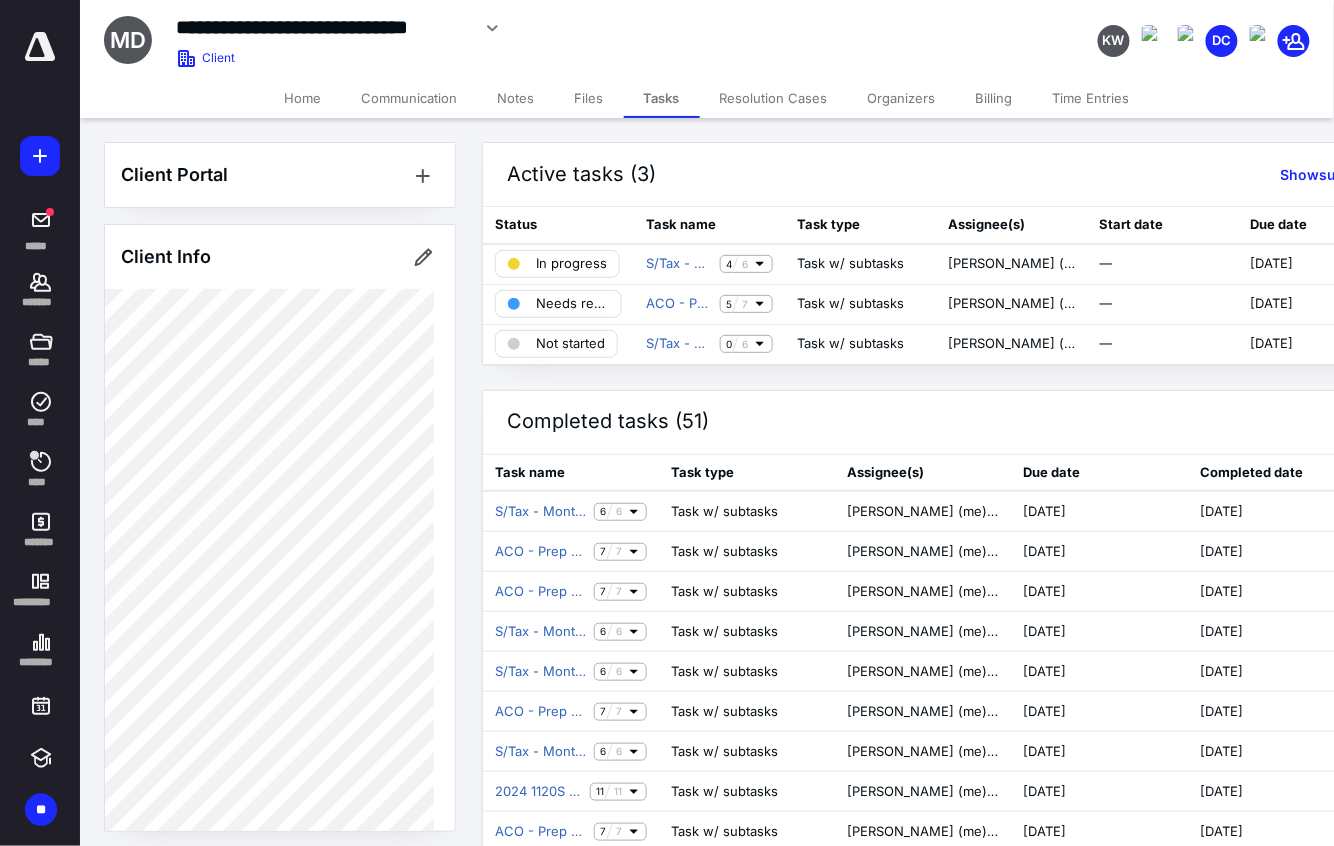click on "Time Entries" at bounding box center [1091, 98] 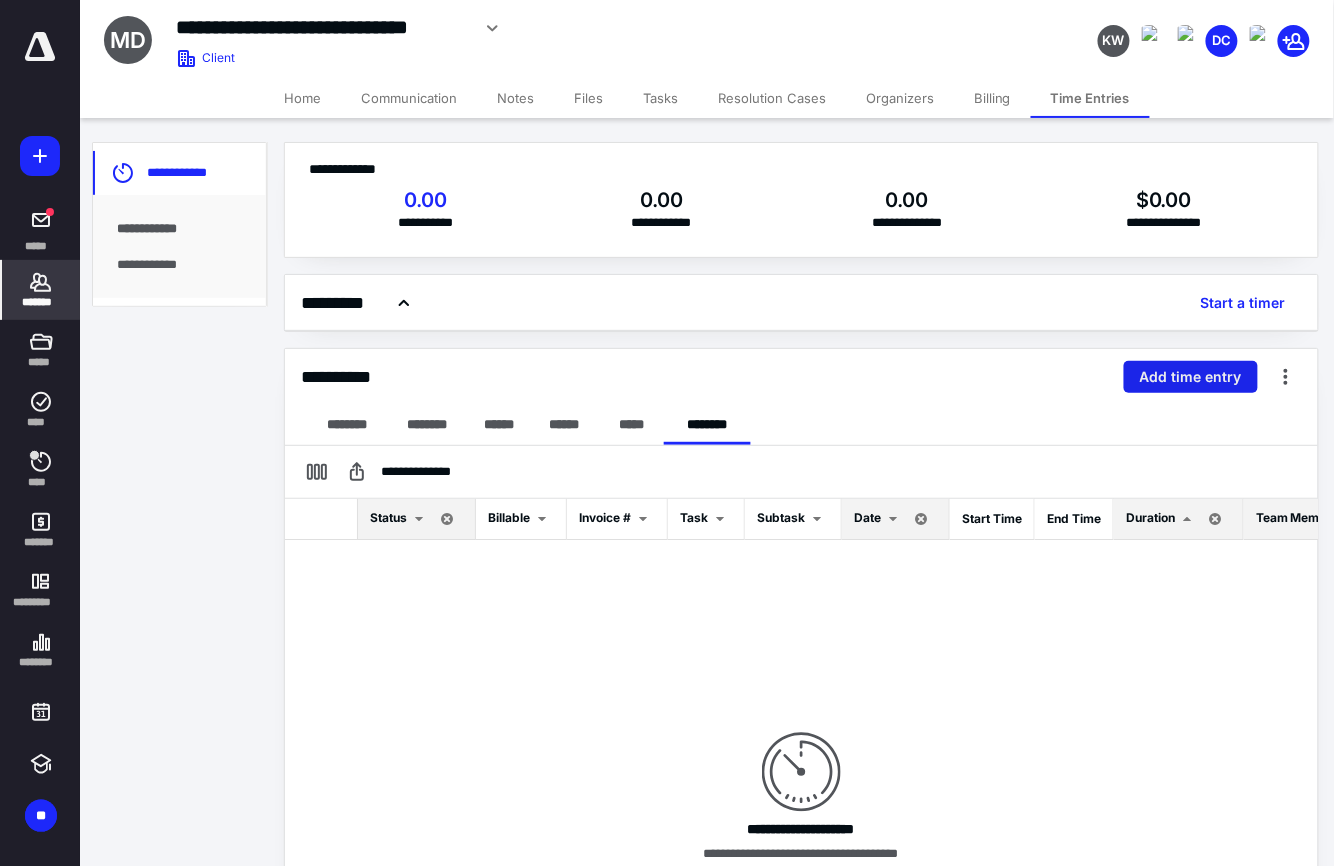 click on "Add time entry" at bounding box center (1191, 377) 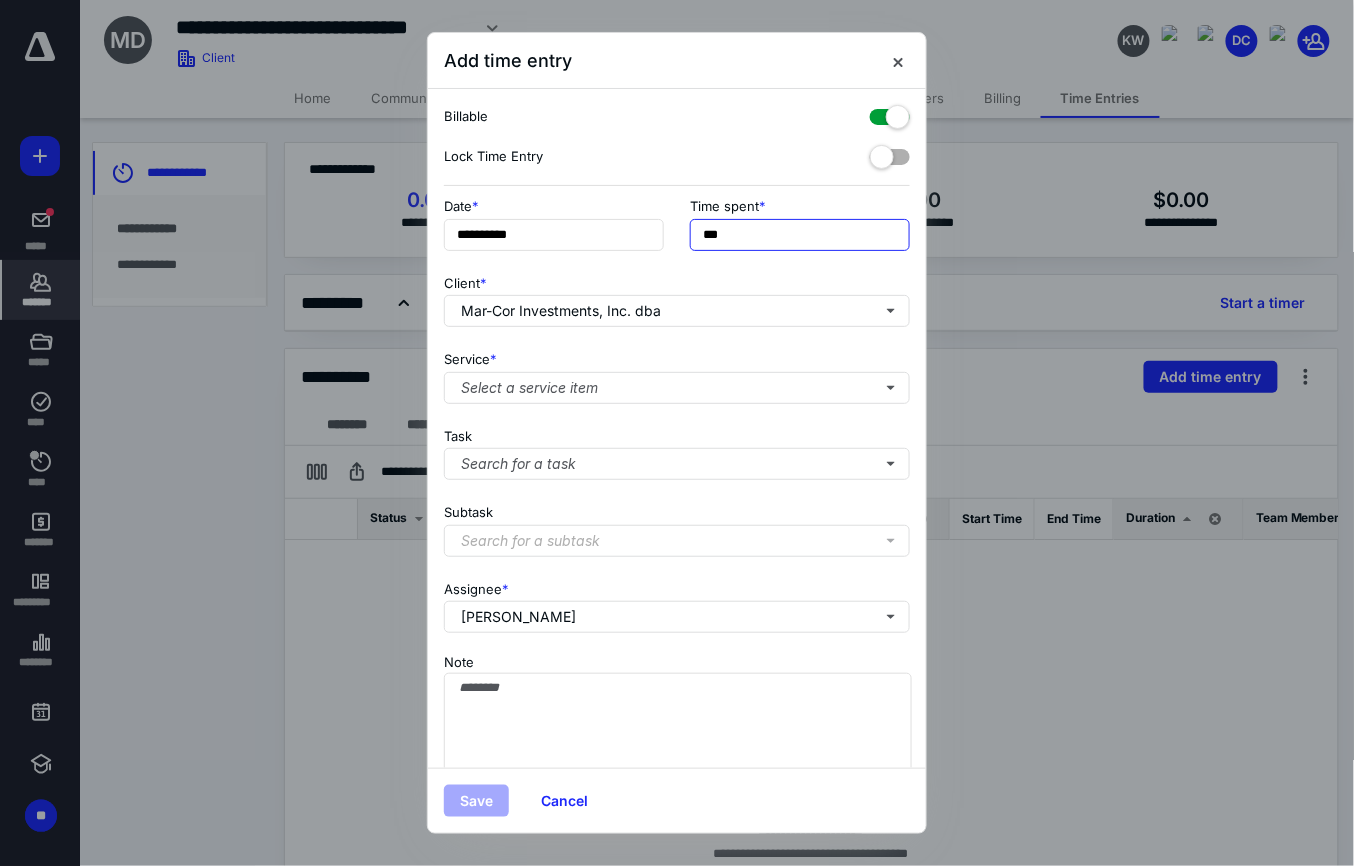 drag, startPoint x: 757, startPoint y: 236, endPoint x: 450, endPoint y: 182, distance: 311.713 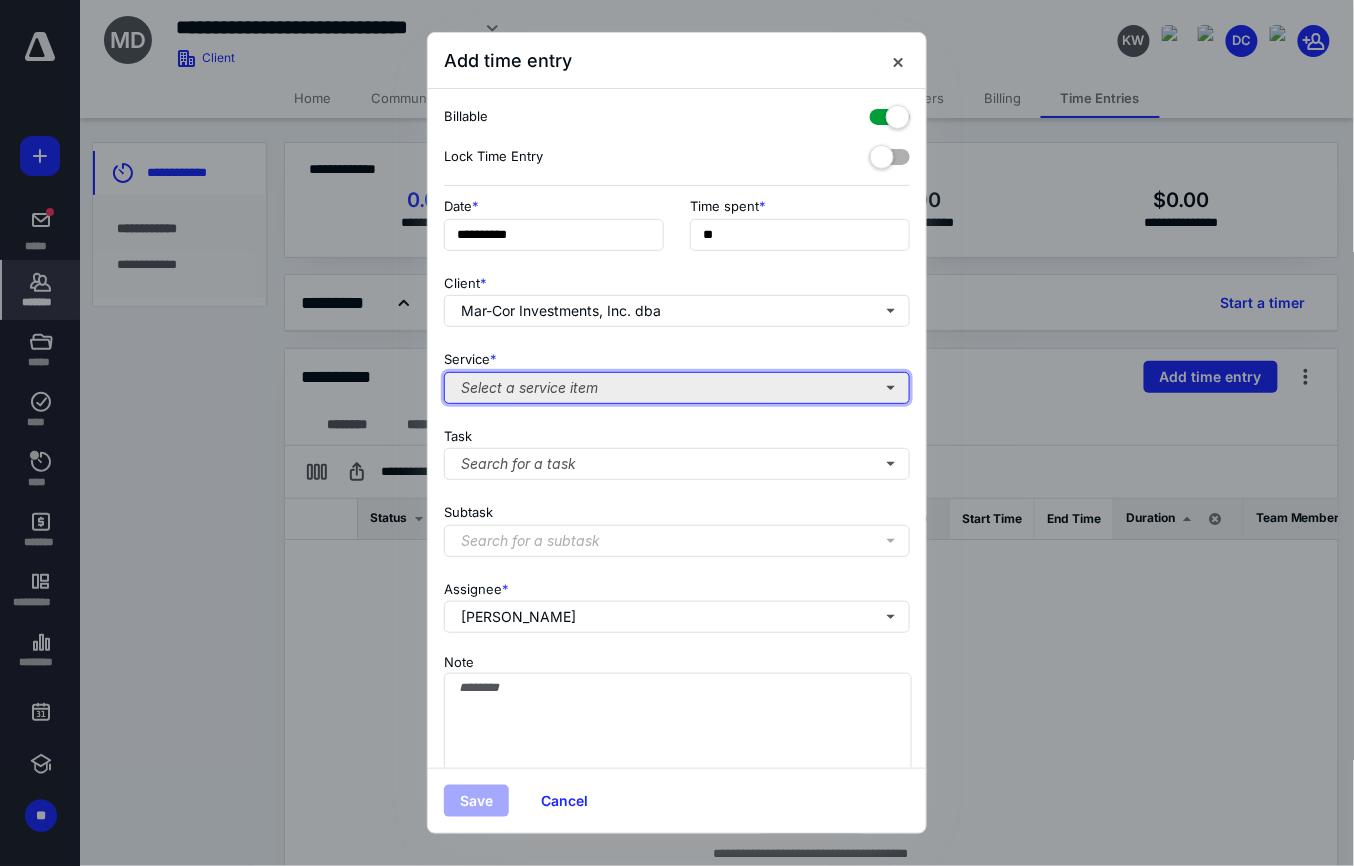type on "***" 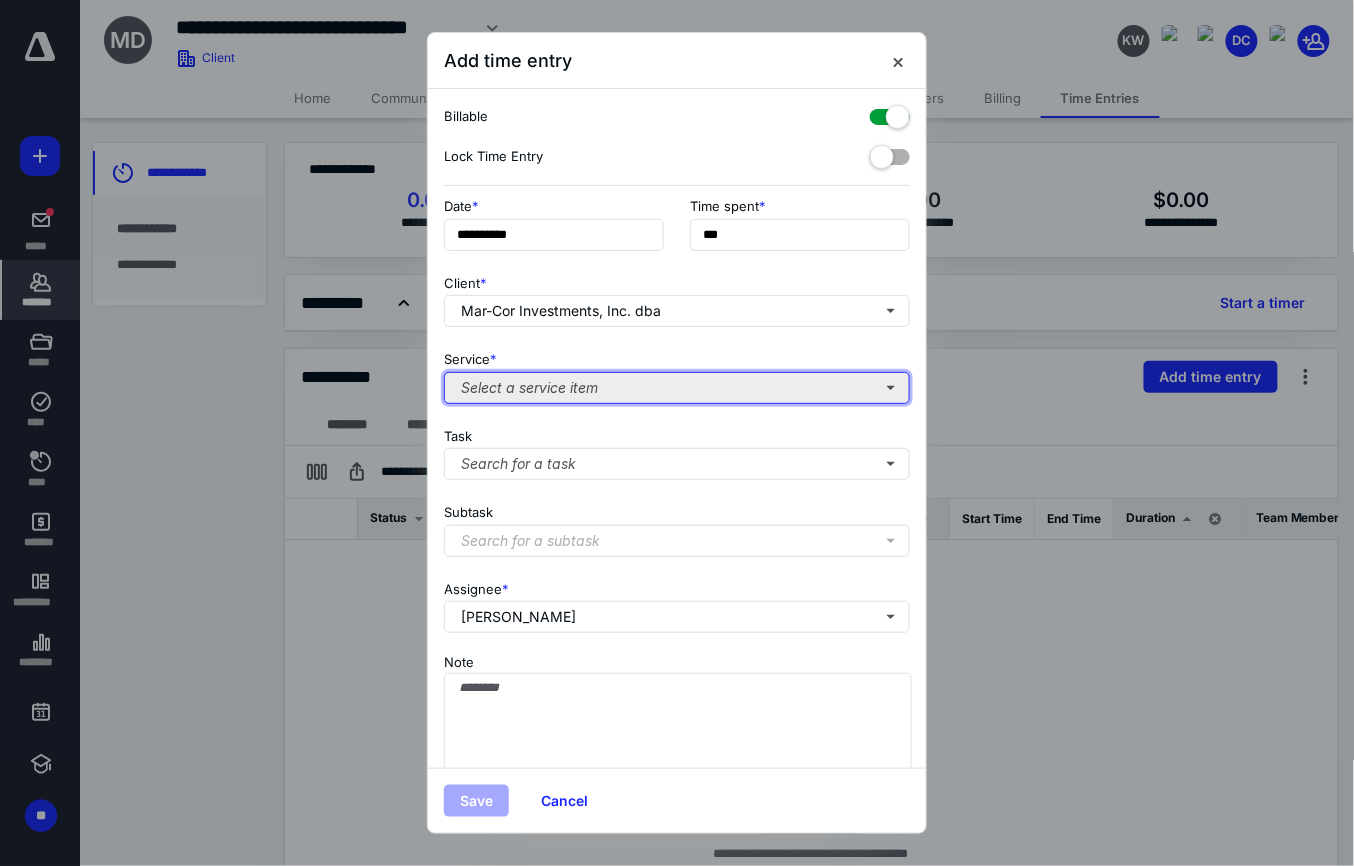 click on "Select a service item" at bounding box center [677, 388] 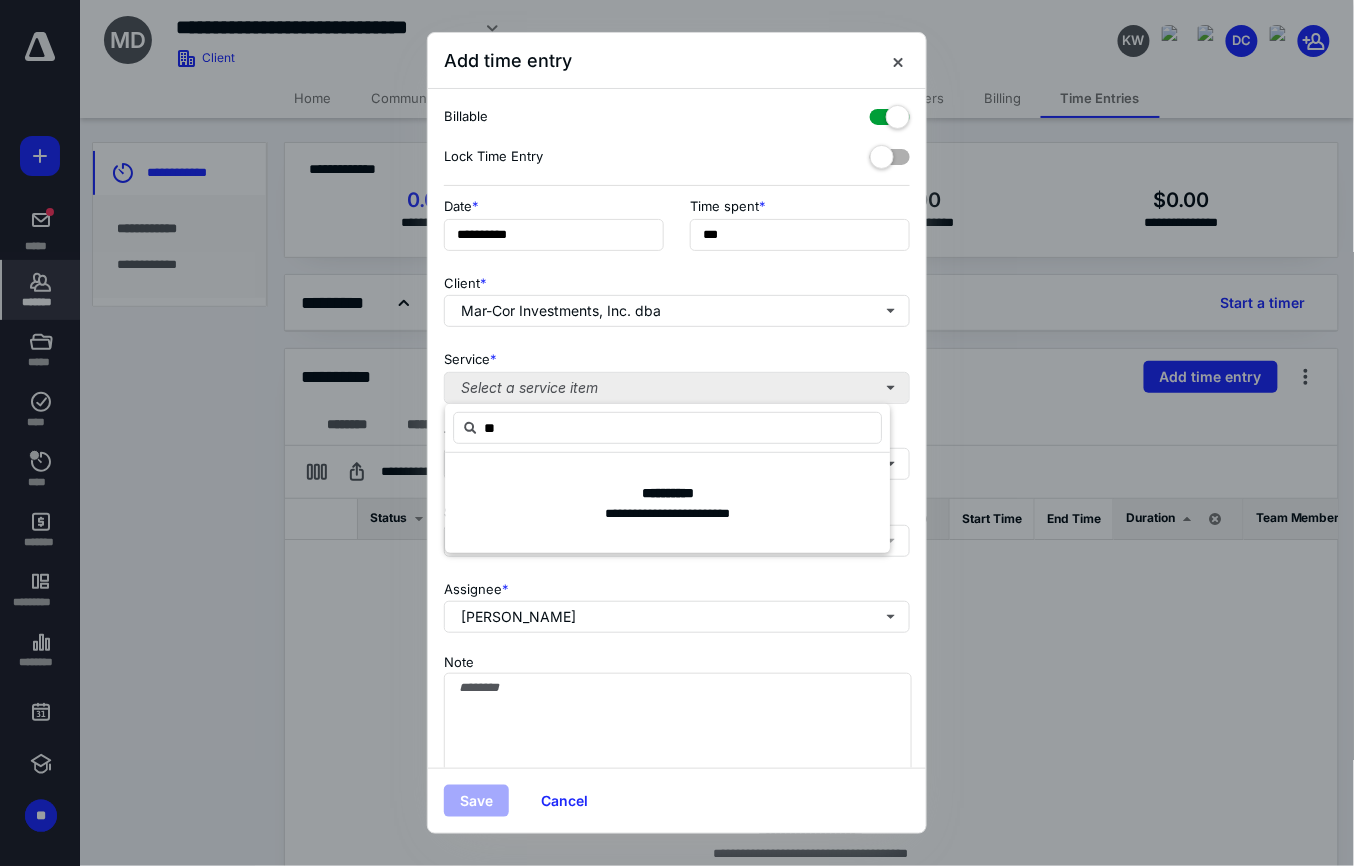 type on "*" 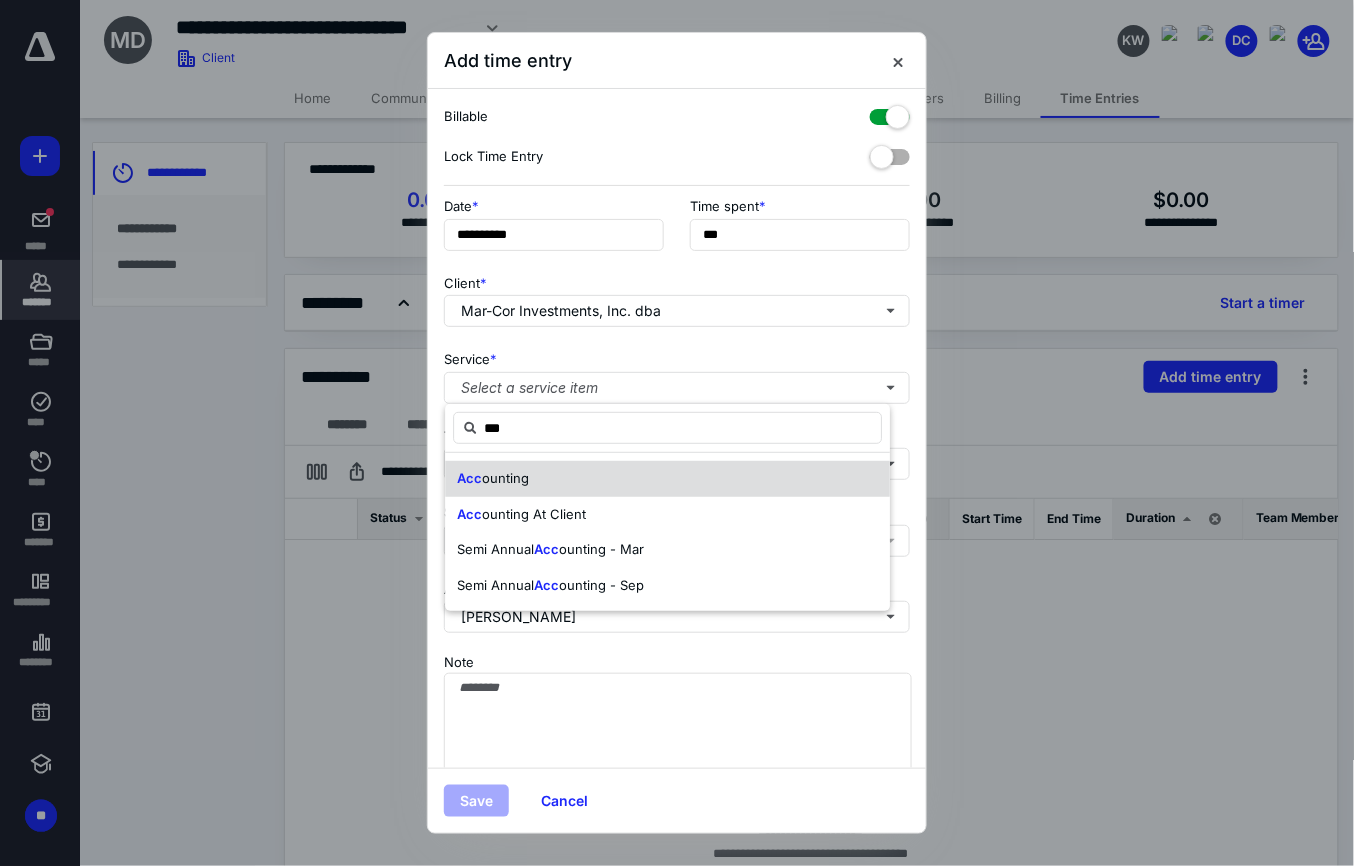 click on "ounting" at bounding box center (505, 478) 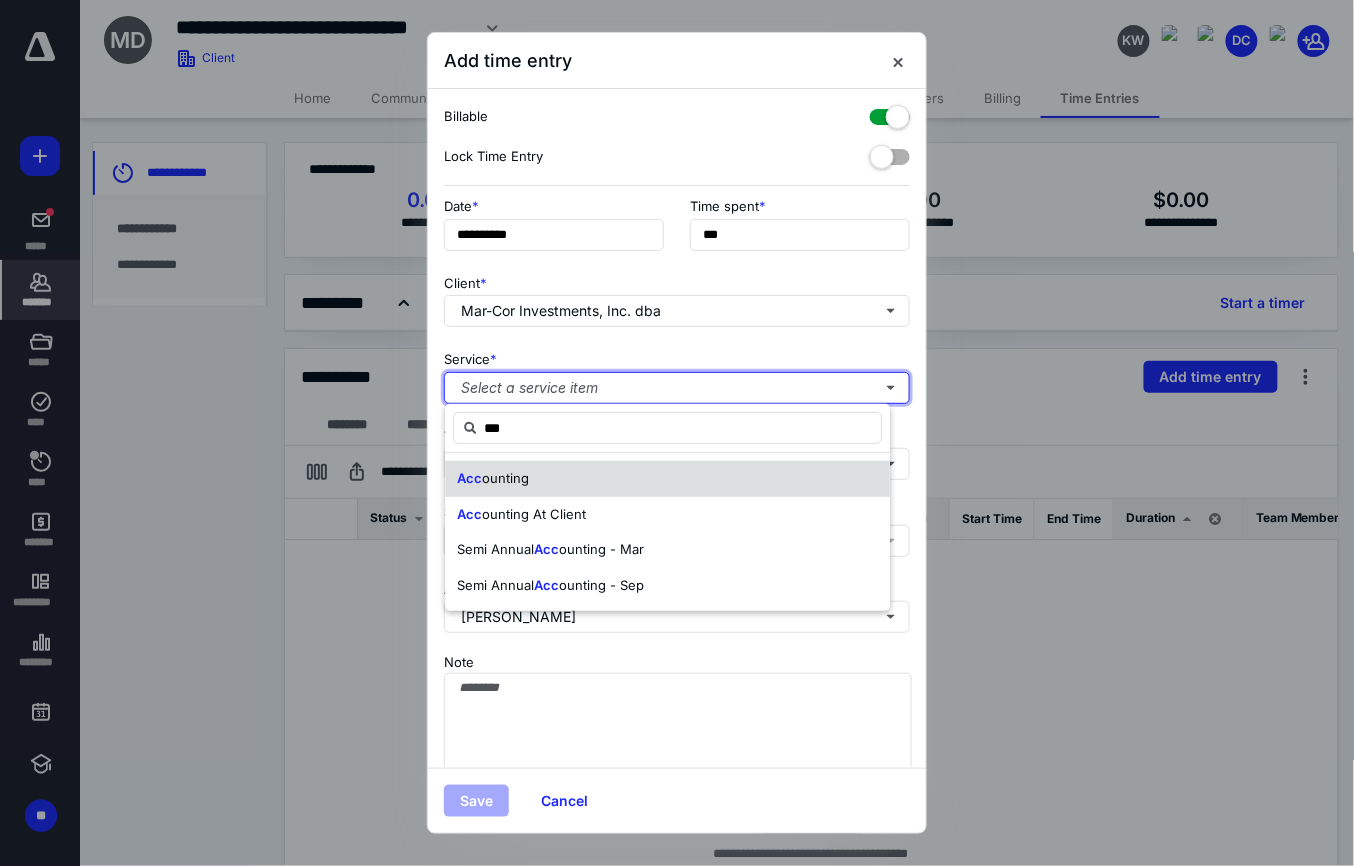 type 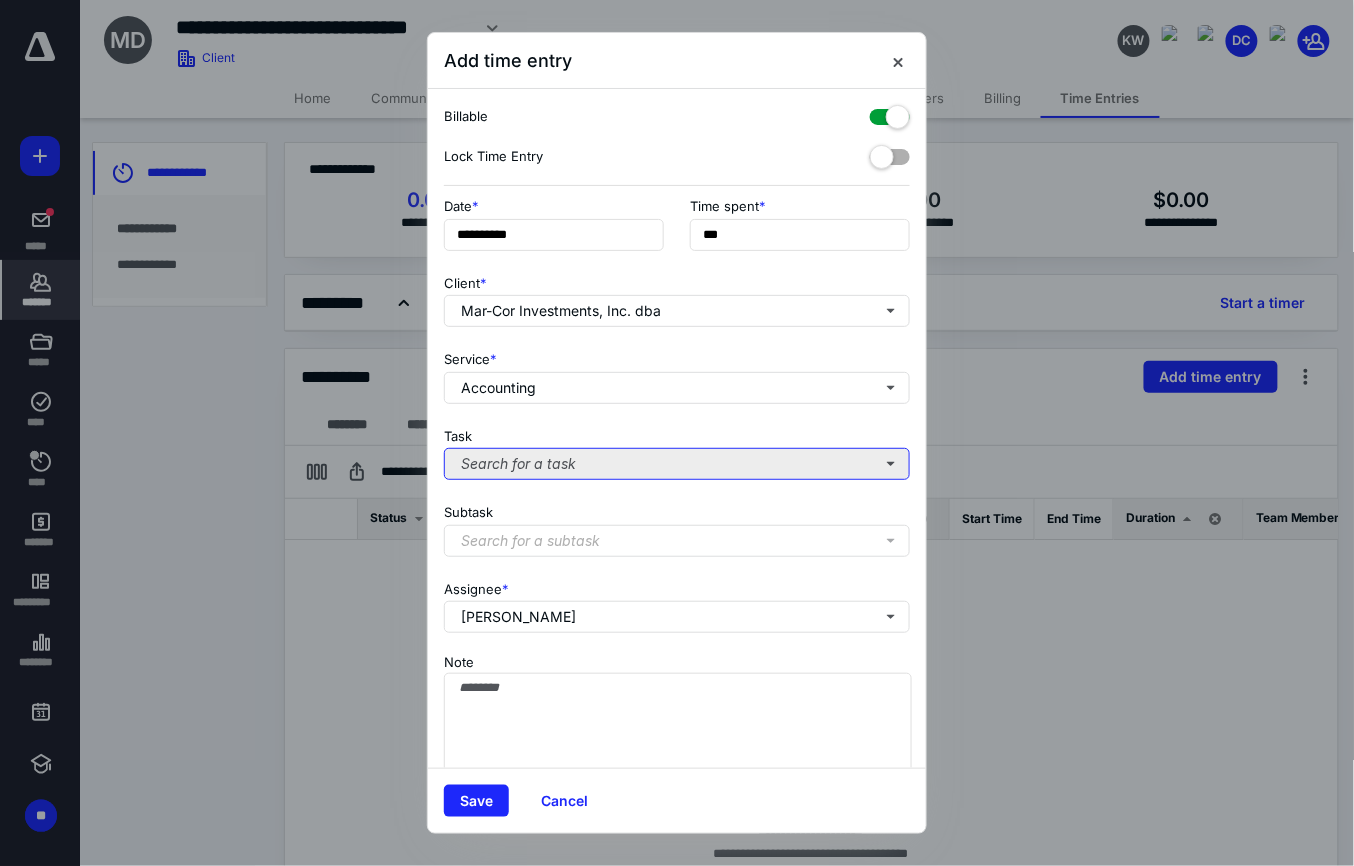 click on "Search for a task" at bounding box center [677, 464] 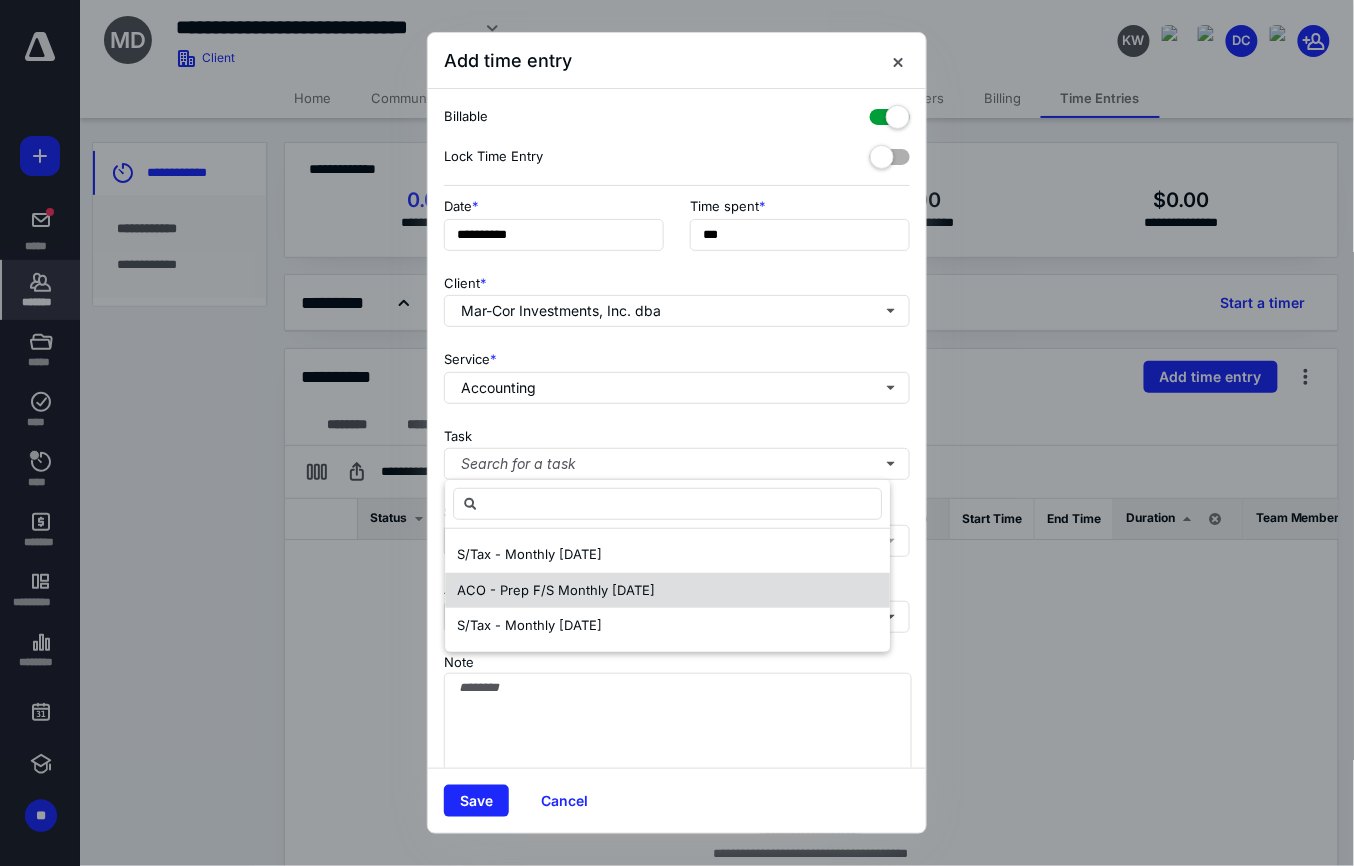 click on "ACO - Prep F/S Monthly [DATE]" at bounding box center [556, 590] 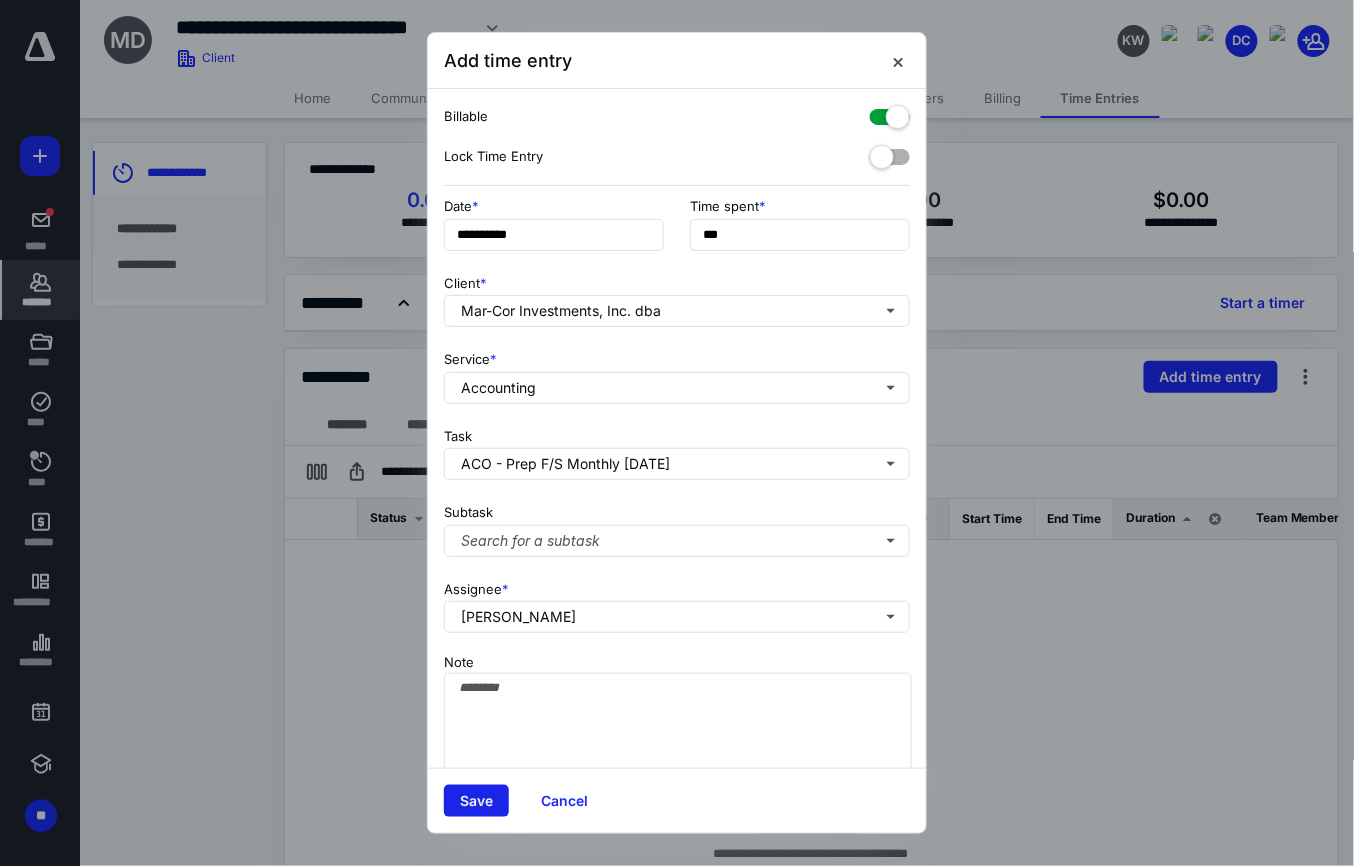 click on "Save" at bounding box center (476, 801) 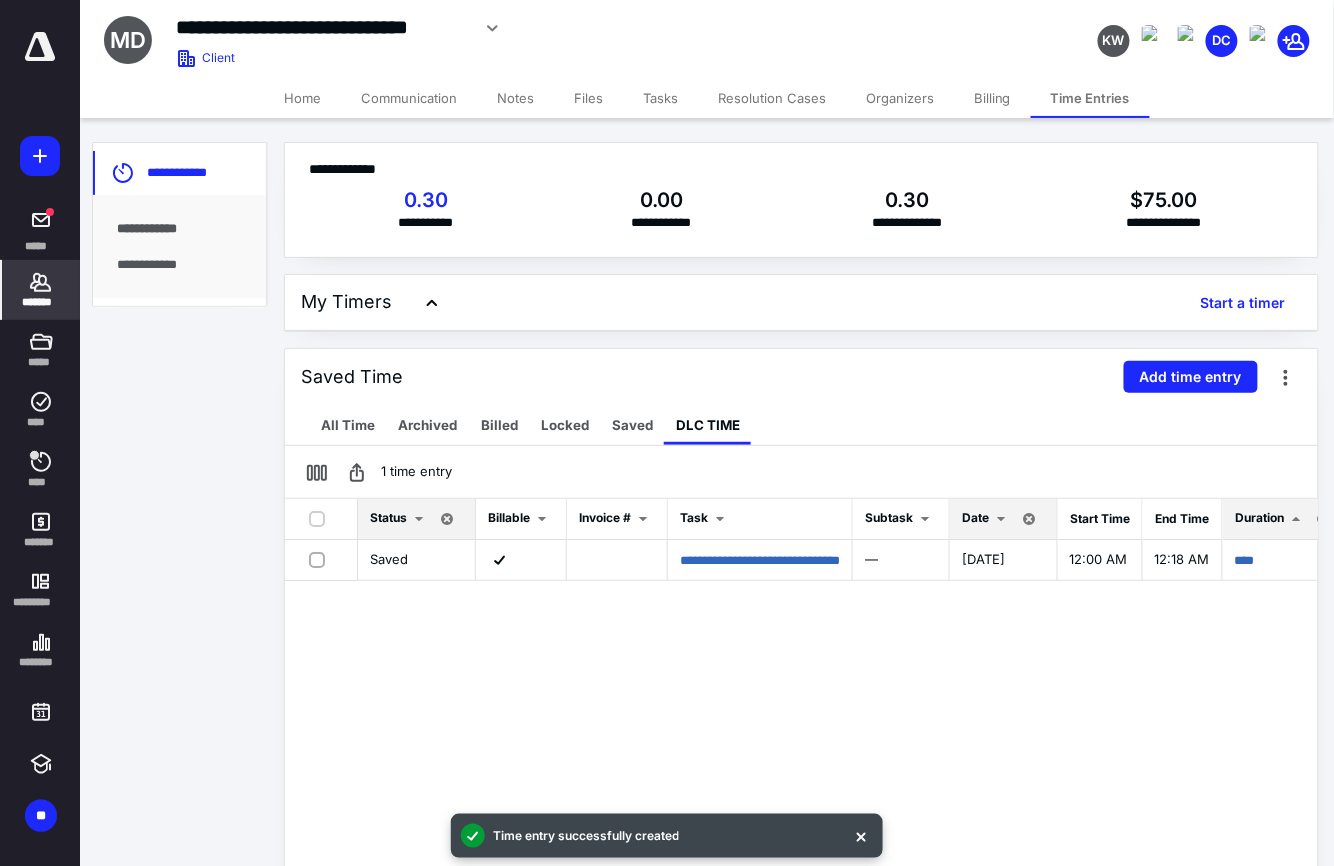 click 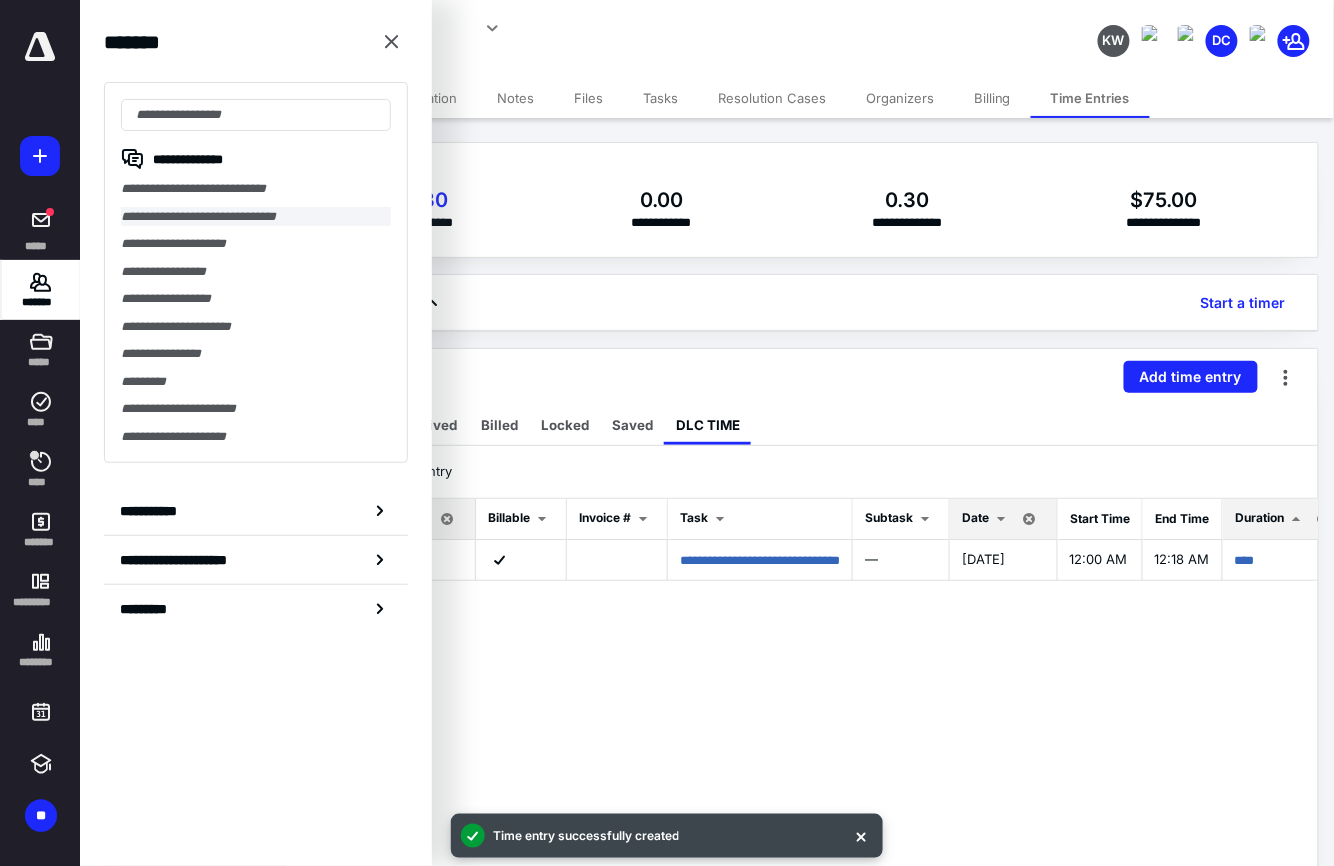 click on "**********" at bounding box center [255, 217] 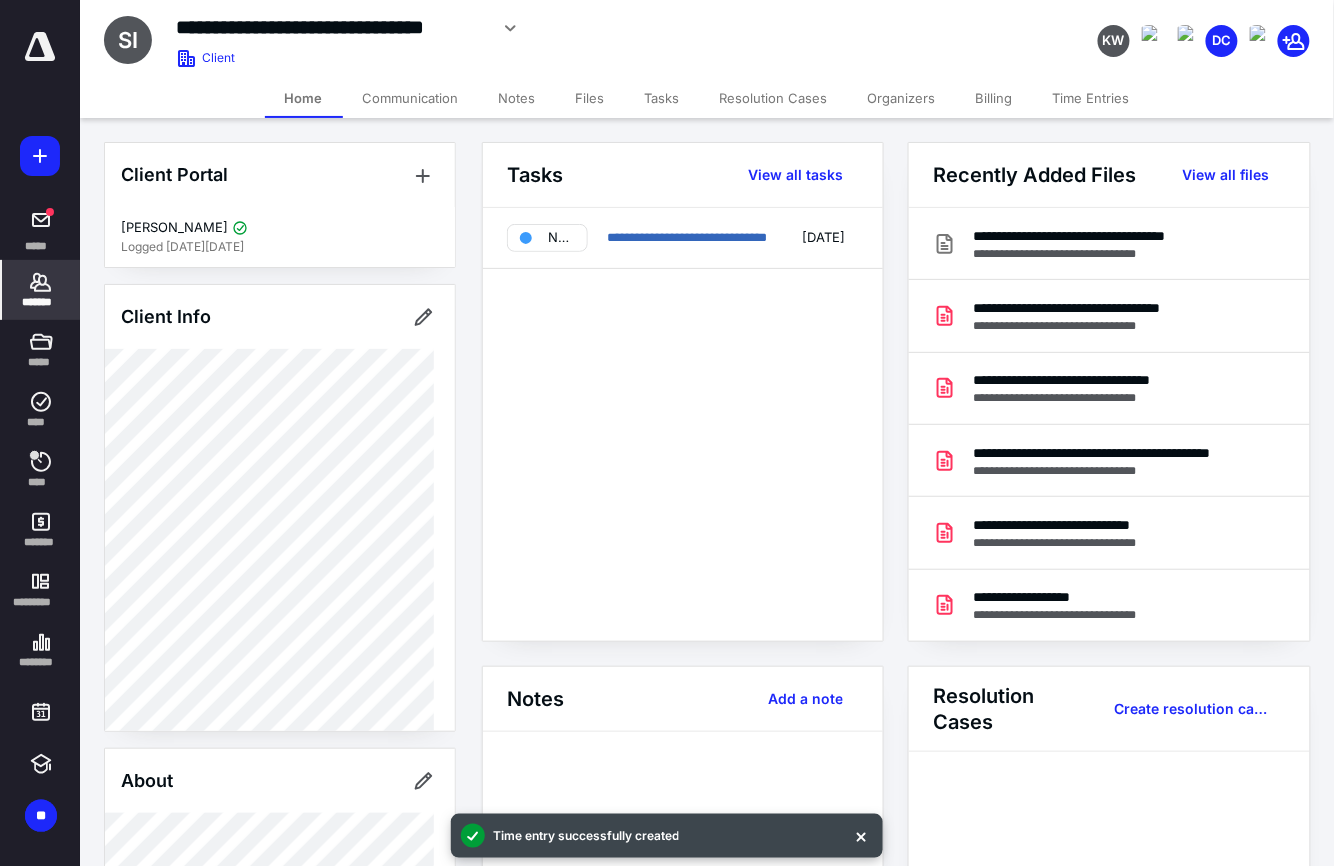 click on "Tasks" at bounding box center (662, 98) 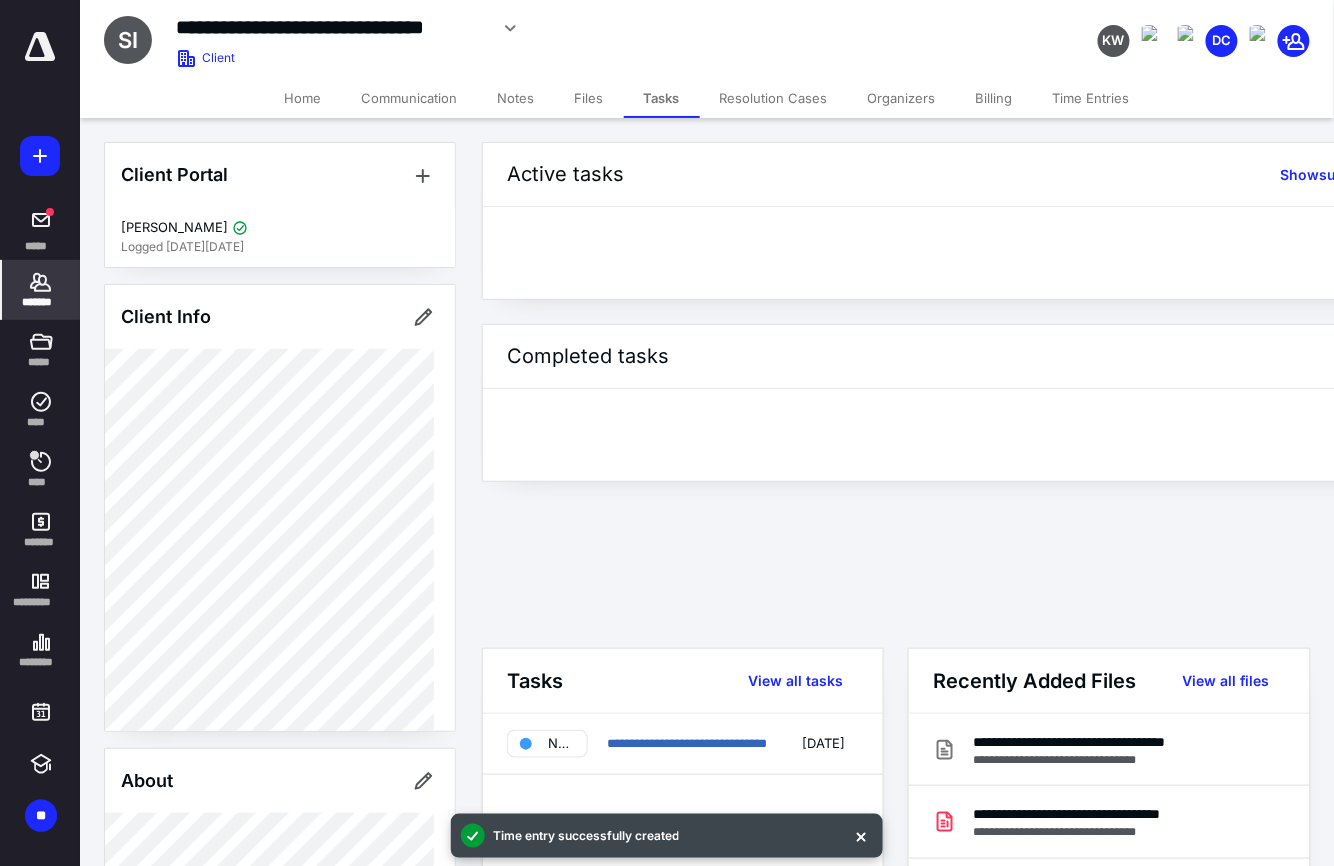 click on "Tasks" at bounding box center [662, 98] 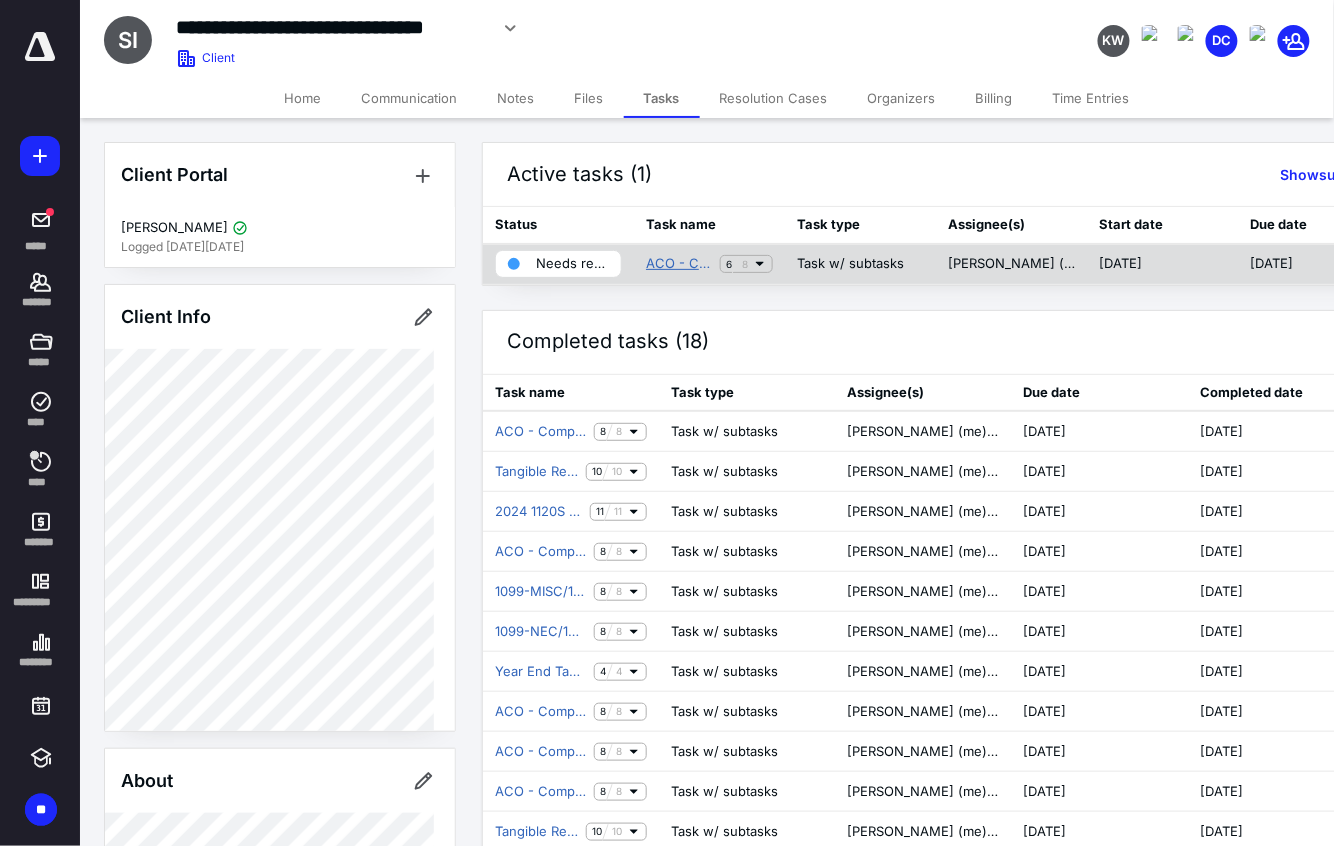 click on "ACO - Comp F/S Quarterly Q2 2025" at bounding box center (679, 264) 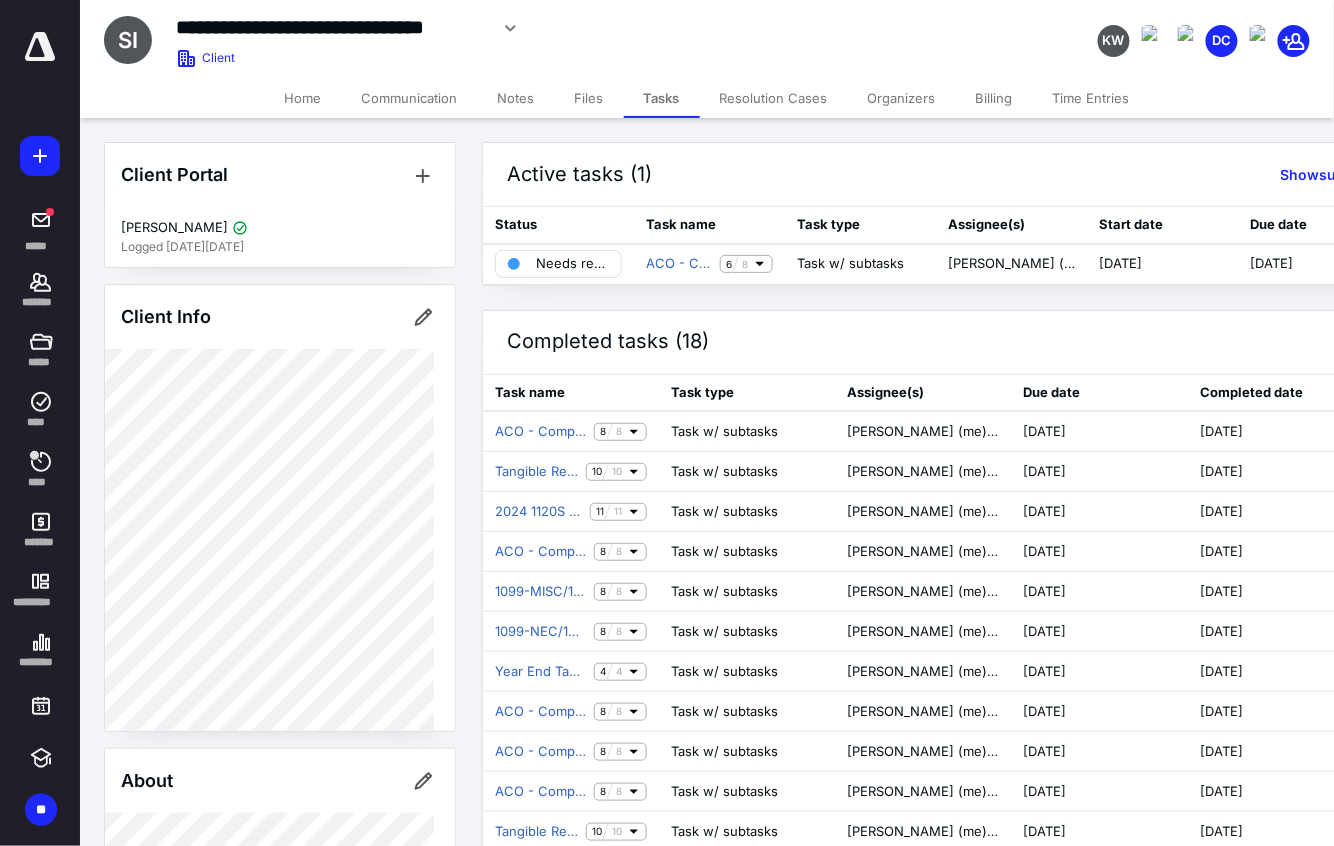 click on "Active   tasks   (1) Show  subtasks Create task Status Task name Task type Assignee(s) Start date Due date Priority Needs review ACO - Comp F/S Quarterly Q2 2025 6 8 Task w/ subtasks [PERSON_NAME] (me), [PERSON_NAME] [DATE] [DATE] No priority Completed   tasks   (18) Show  subtasks Task name Task type Assignee(s) Due date Completed date Priority ACO - Comp F/S Quarterly Q1 2025 8 8 Task w/ subtasks [PERSON_NAME] (me), [PERSON_NAME] [DATE] [DATE] No priority Tangible Return [DATE] Task w/ subtasks [PERSON_NAME] (me), [PERSON_NAME] [DATE] [DATE] No priority 2024 1120S Tax Return 11 11 Task w/ subtasks [PERSON_NAME] (me), [PERSON_NAME] [DATE] [DATE] No priority ACO - Comp F/S Quarterly Q4 2024 8 8 Task w/ subtasks [PERSON_NAME] (me), [PERSON_NAME] [DATE] [DATE] No priority 1099-MISC/1096 2024 8 8 Task w/ subtasks [PERSON_NAME] (me), [PERSON_NAME] [DATE] [DATE] No priority 1099-NEC/1096 2024 8 8 Task w/ subtasks [PERSON_NAME] (me), [PERSON_NAME] [DATE] [DATE] No priority 4 4" at bounding box center (667, 423) 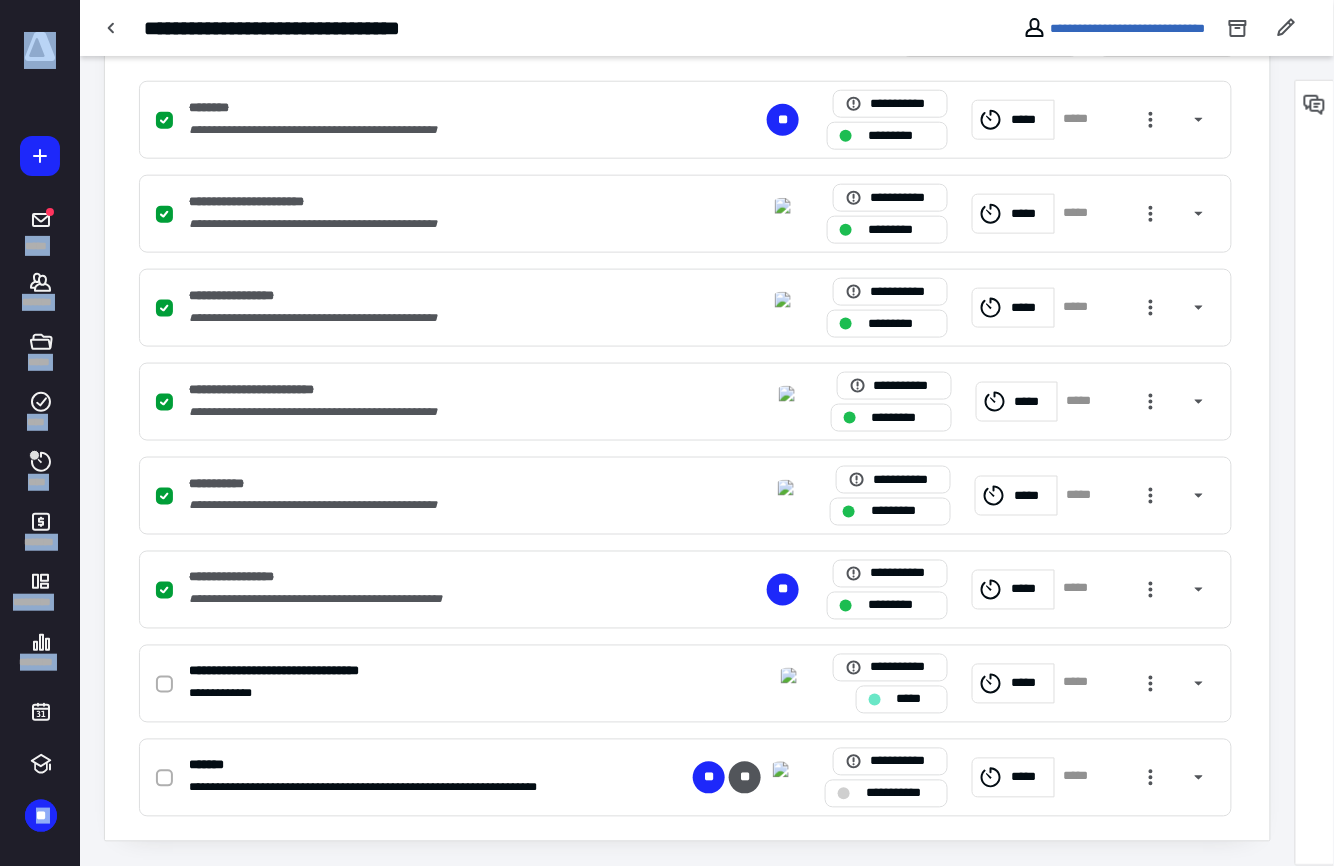 scroll, scrollTop: 502, scrollLeft: 0, axis: vertical 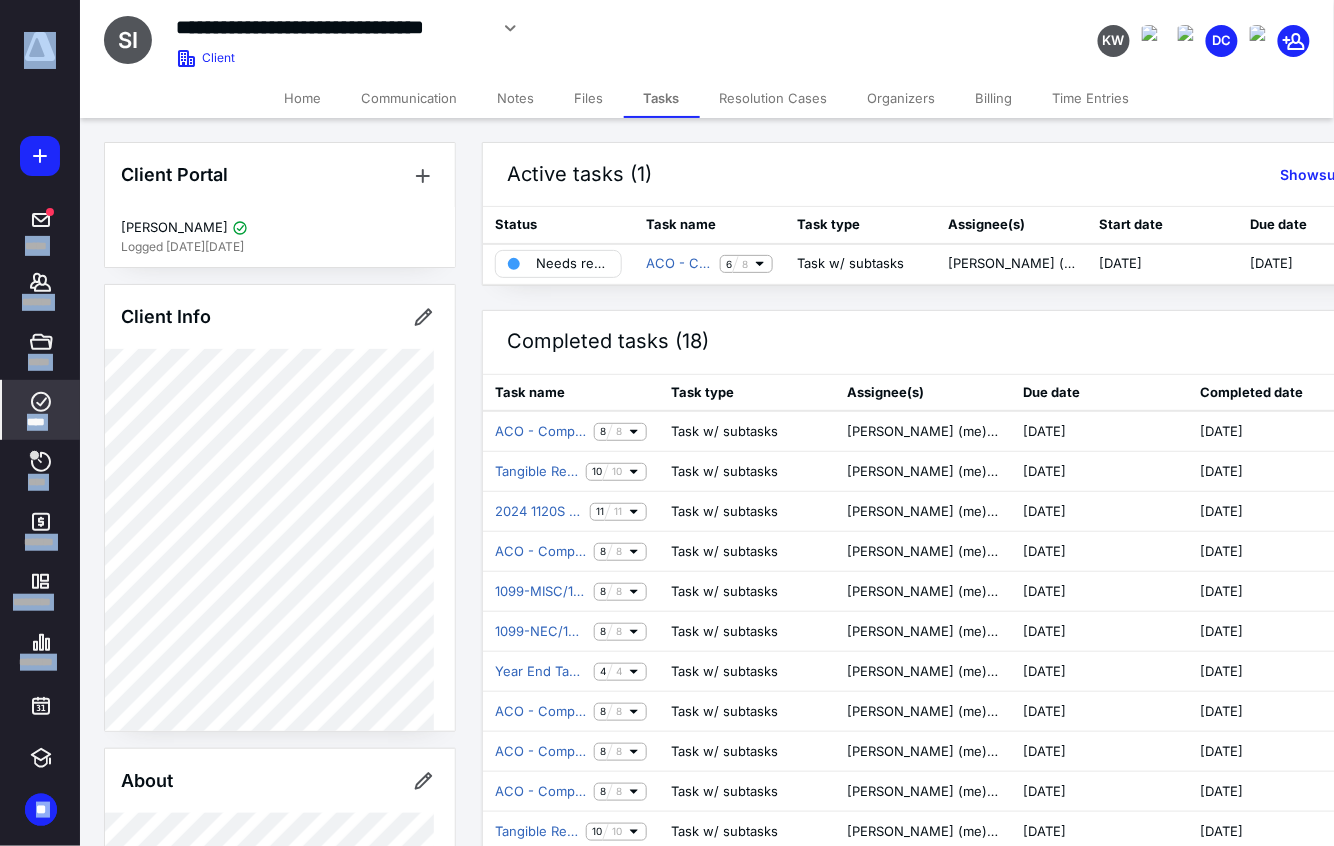 click on "****" at bounding box center (41, 410) 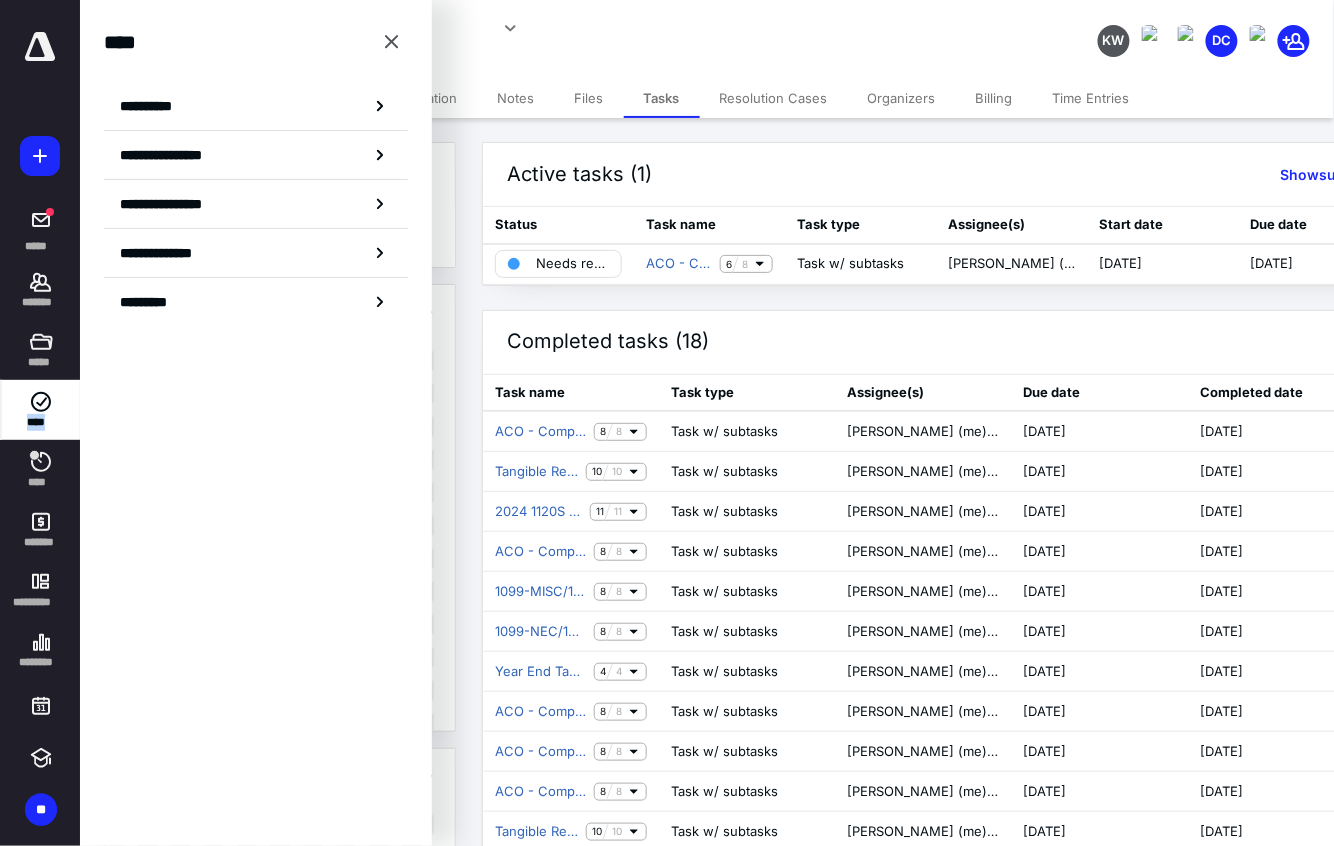 click on "****" at bounding box center [41, 410] 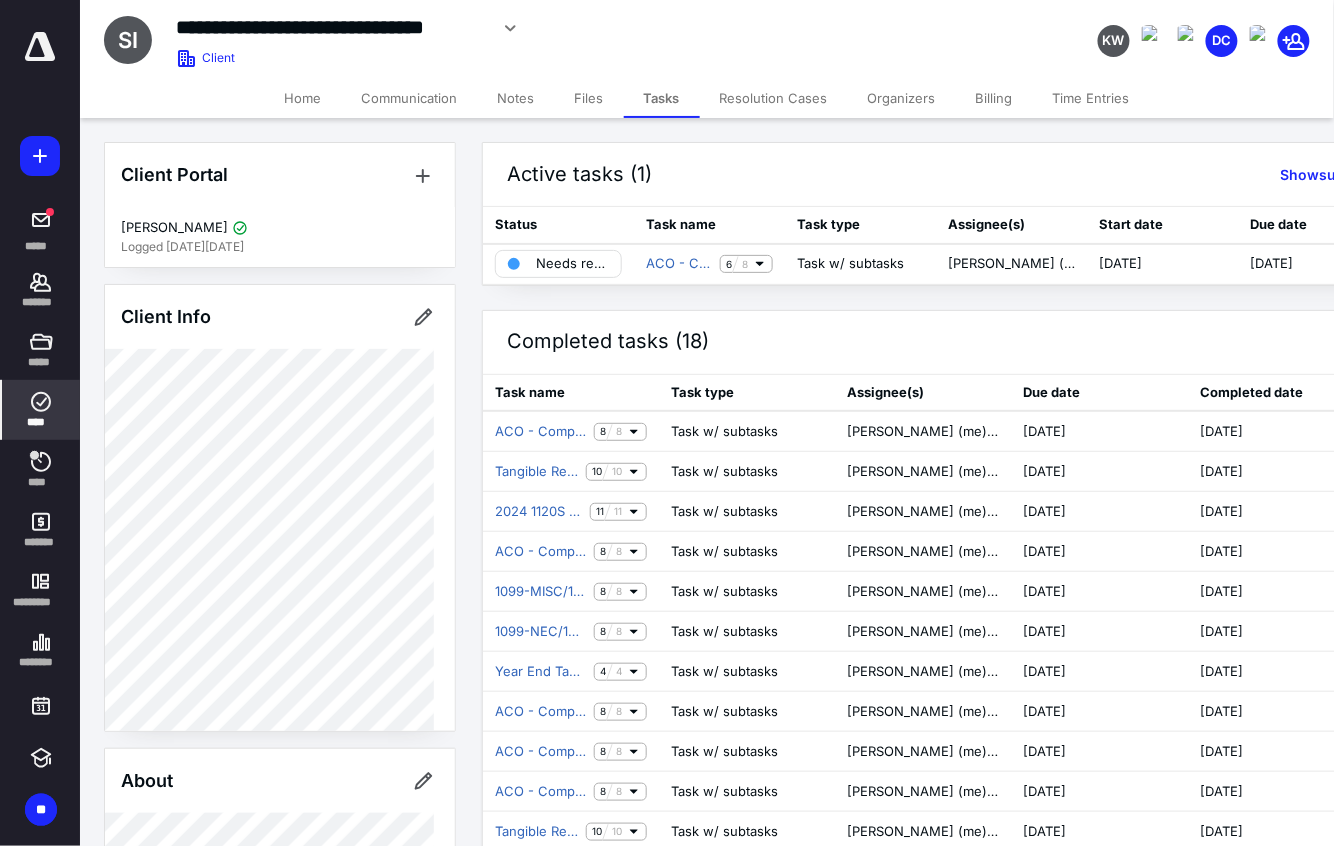 click 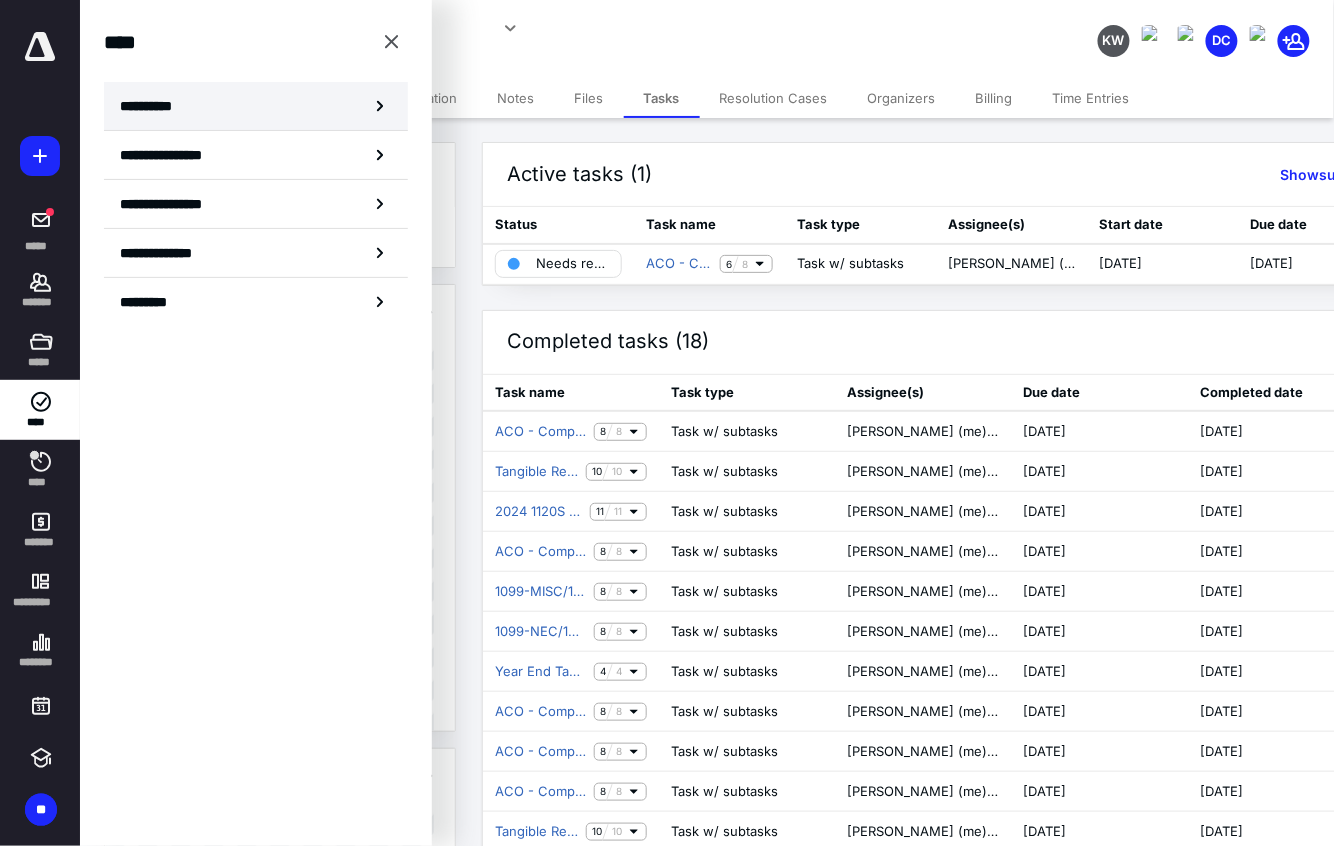 click on "**********" at bounding box center (256, 106) 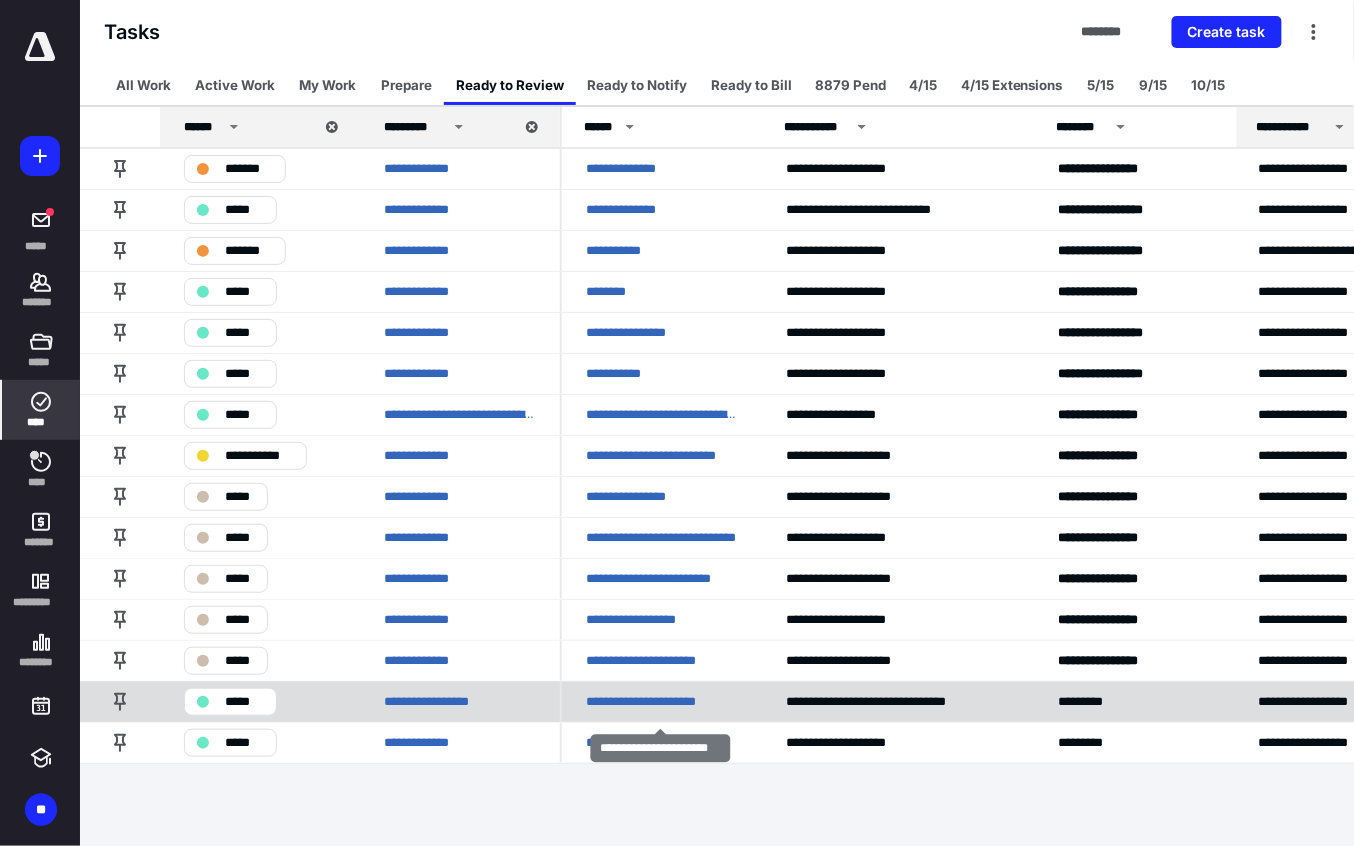 click on "**********" at bounding box center [650, 702] 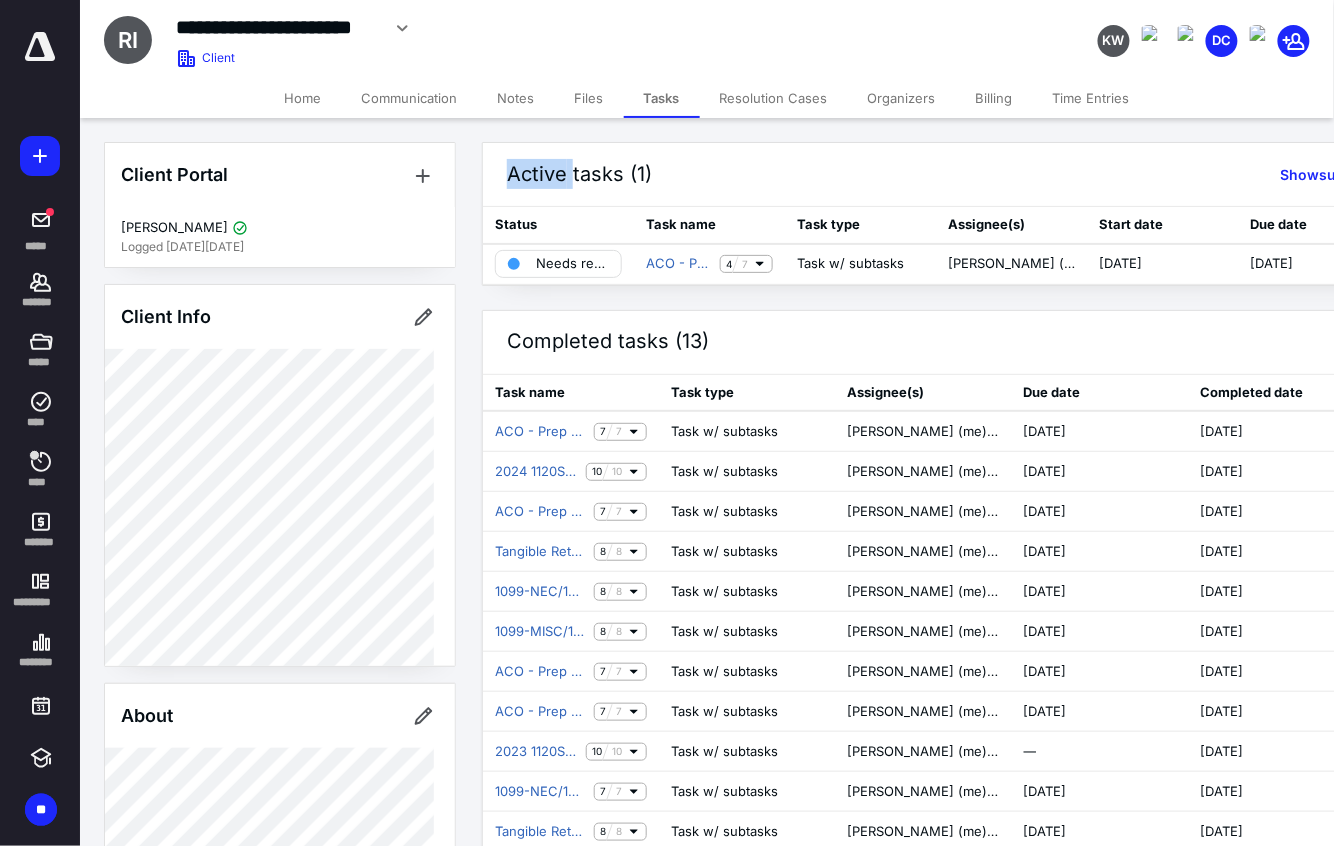 click on "Files" at bounding box center [589, 98] 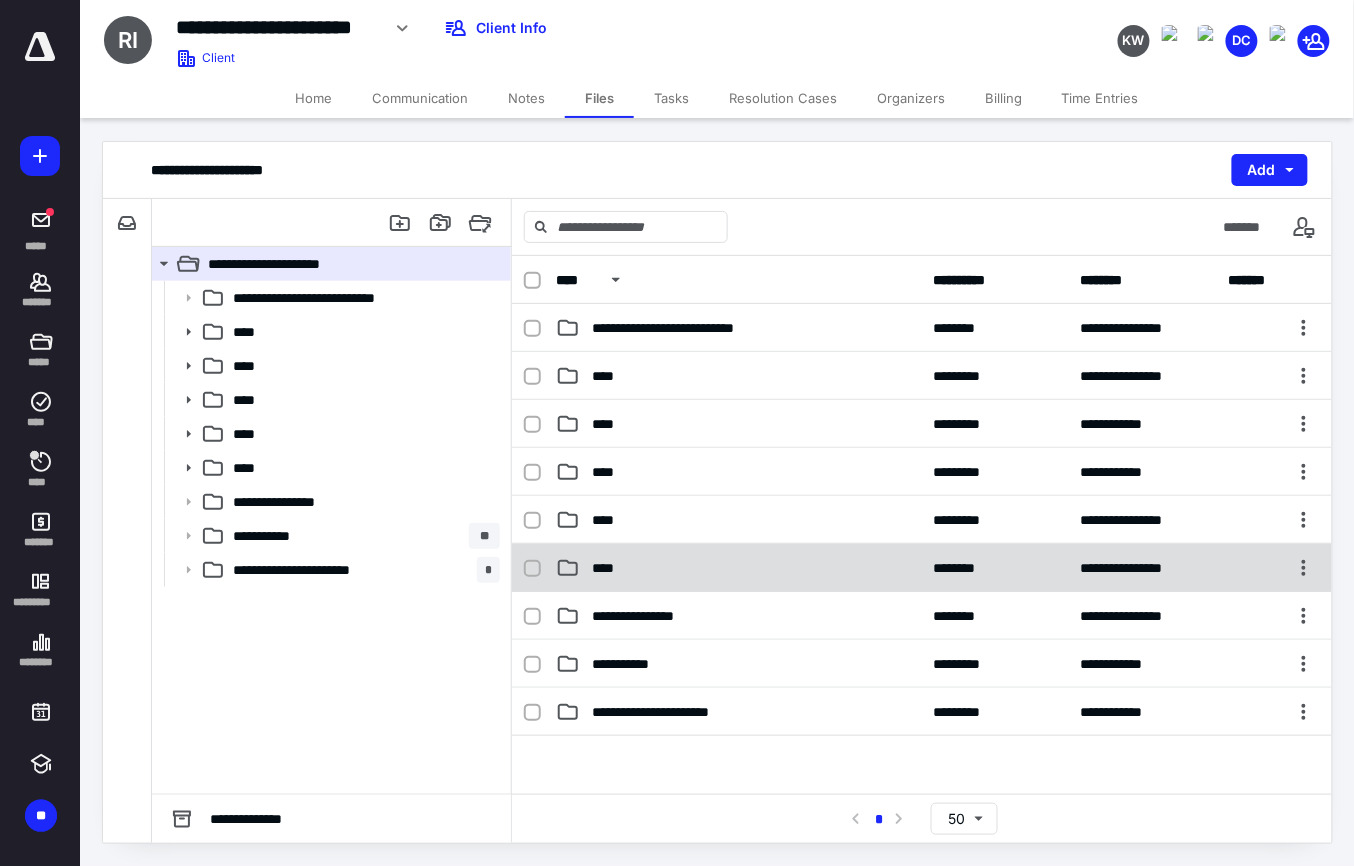 click on "****" at bounding box center (609, 568) 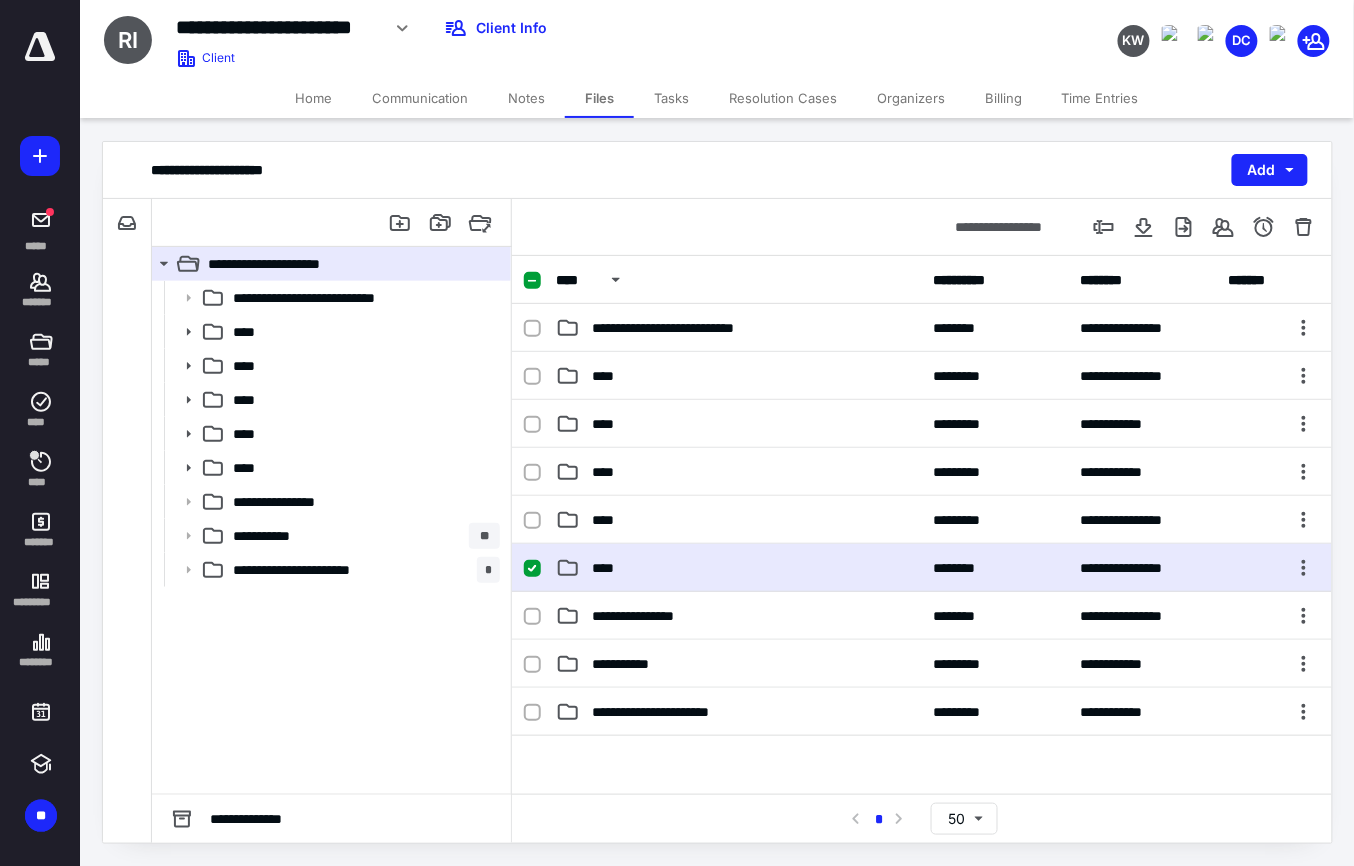 click on "****" at bounding box center (609, 568) 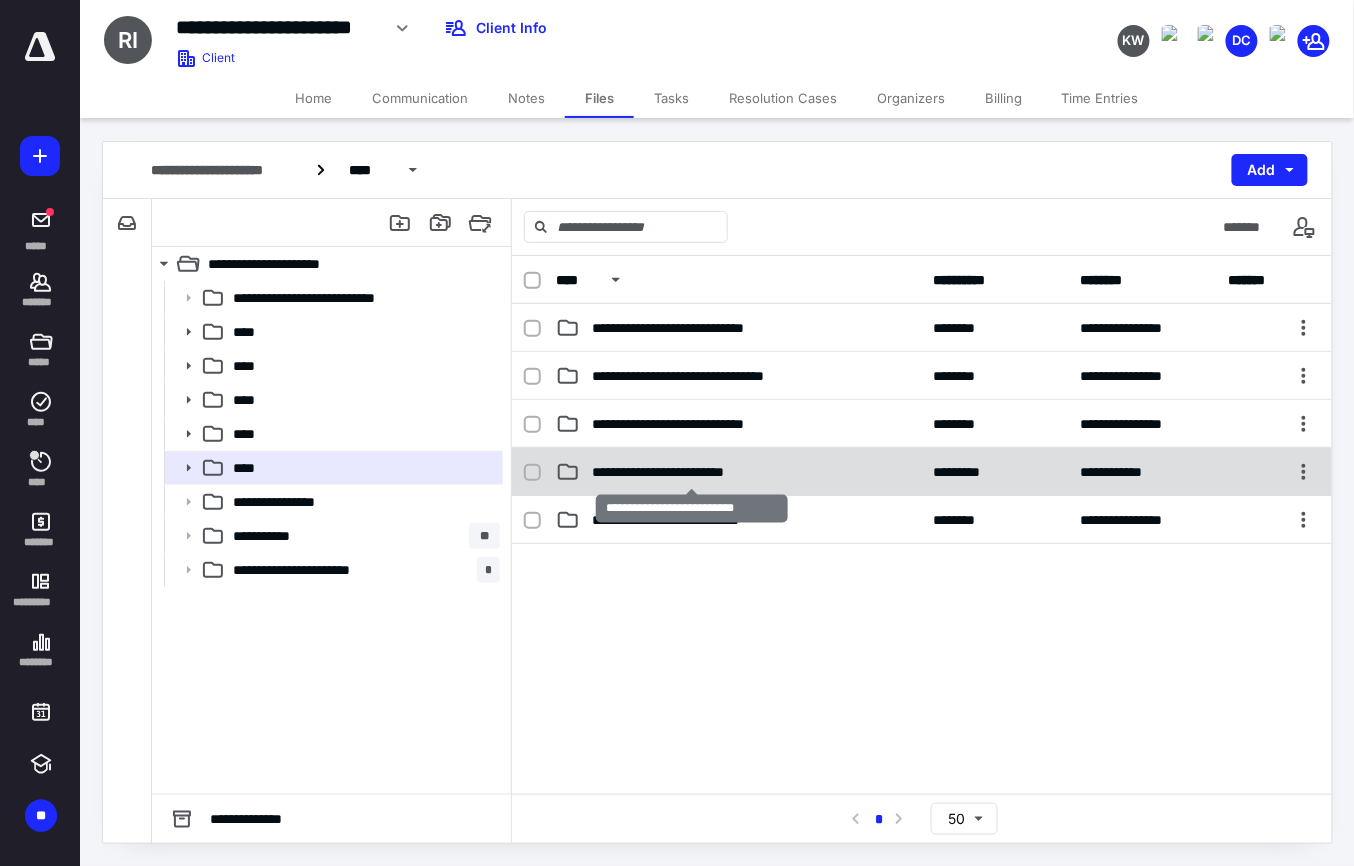 click on "**********" at bounding box center (691, 472) 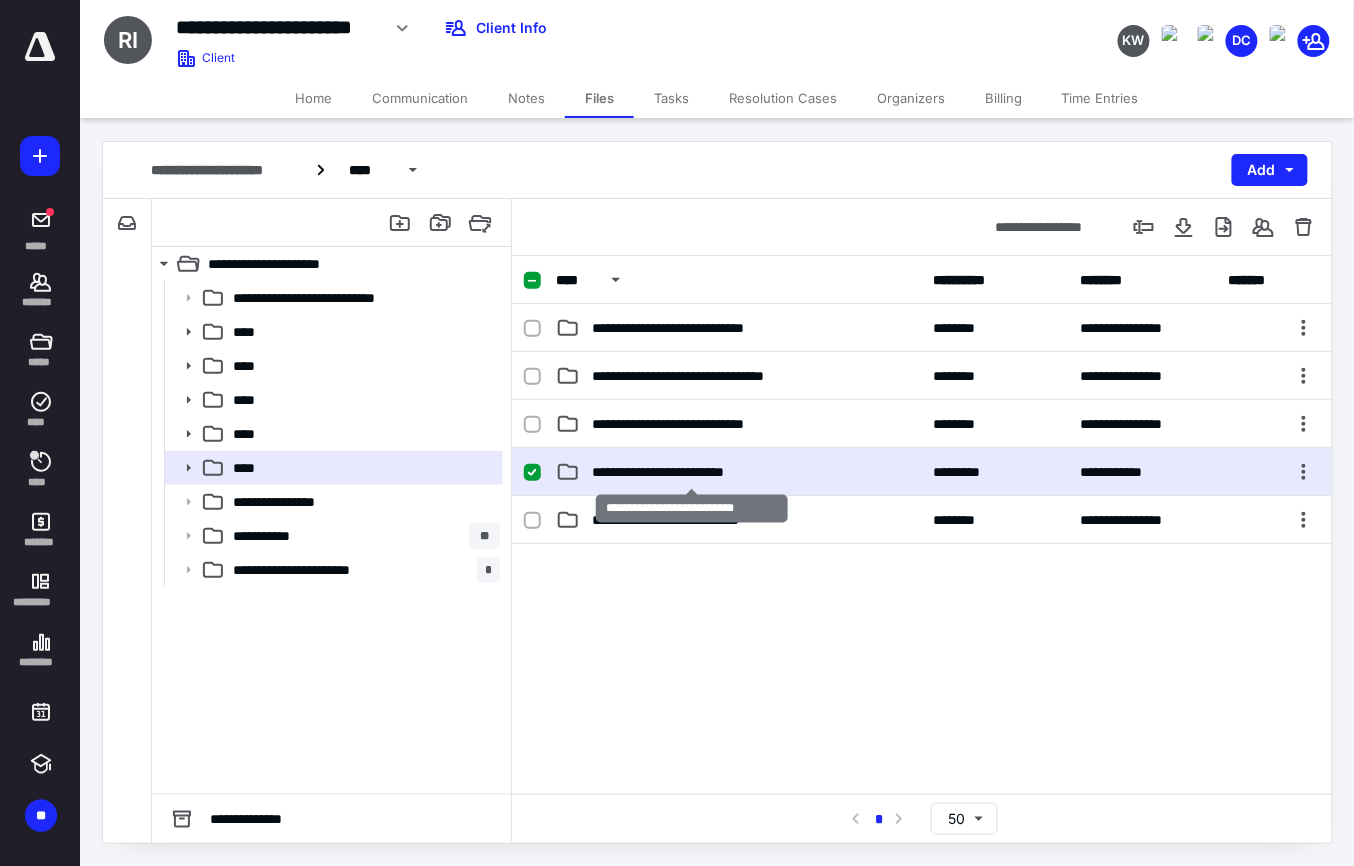 click on "**********" at bounding box center [691, 472] 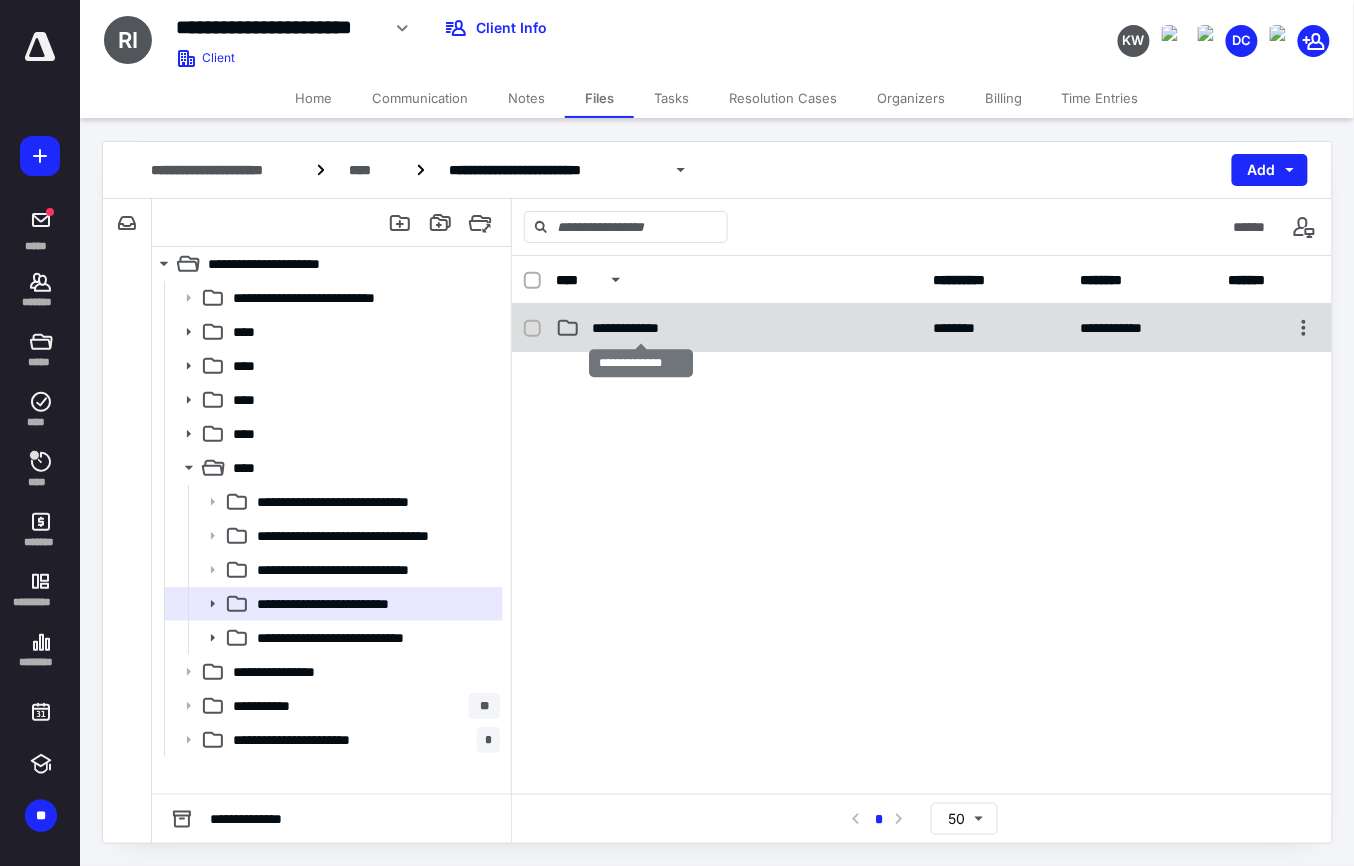 click on "**********" at bounding box center [640, 328] 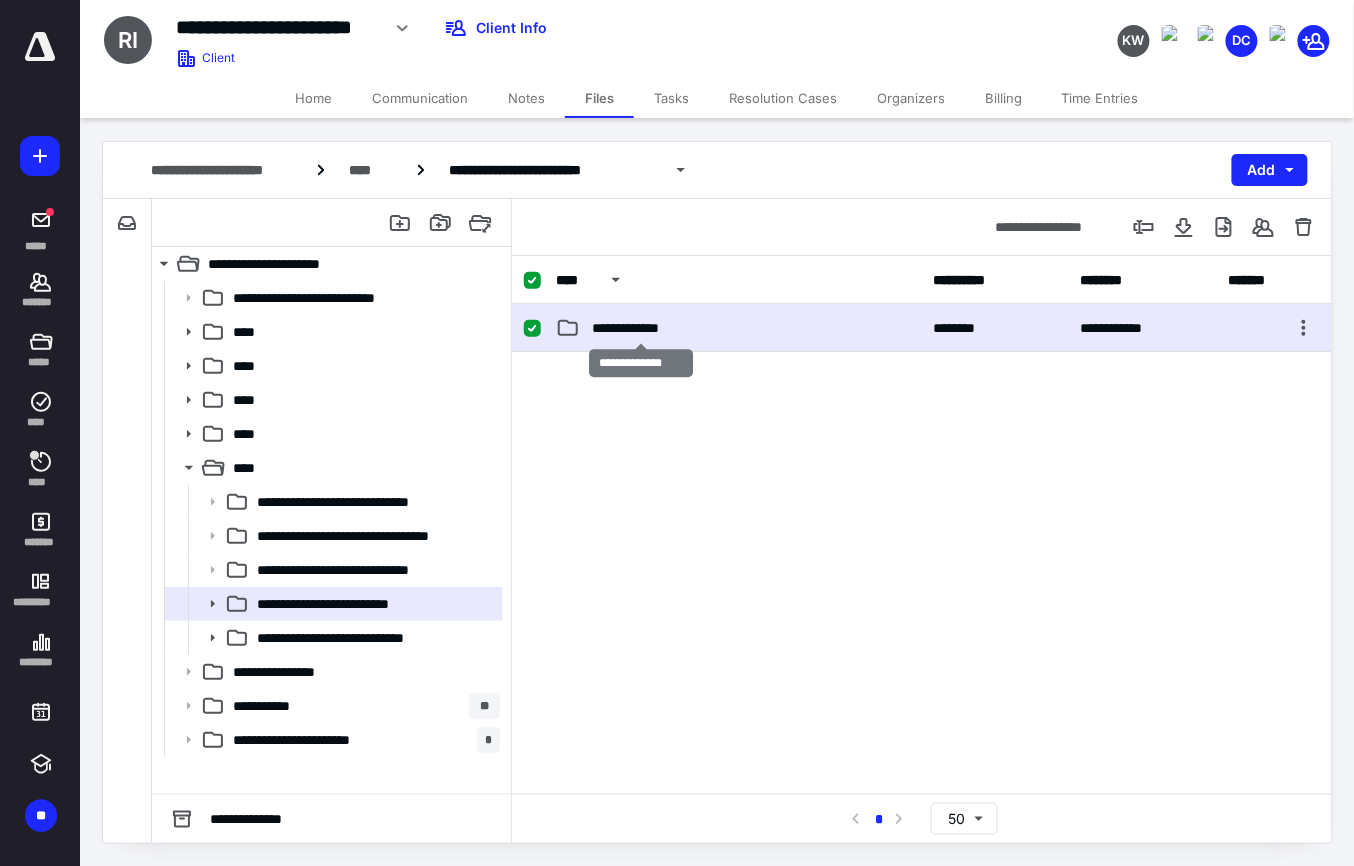 click on "**********" at bounding box center (640, 328) 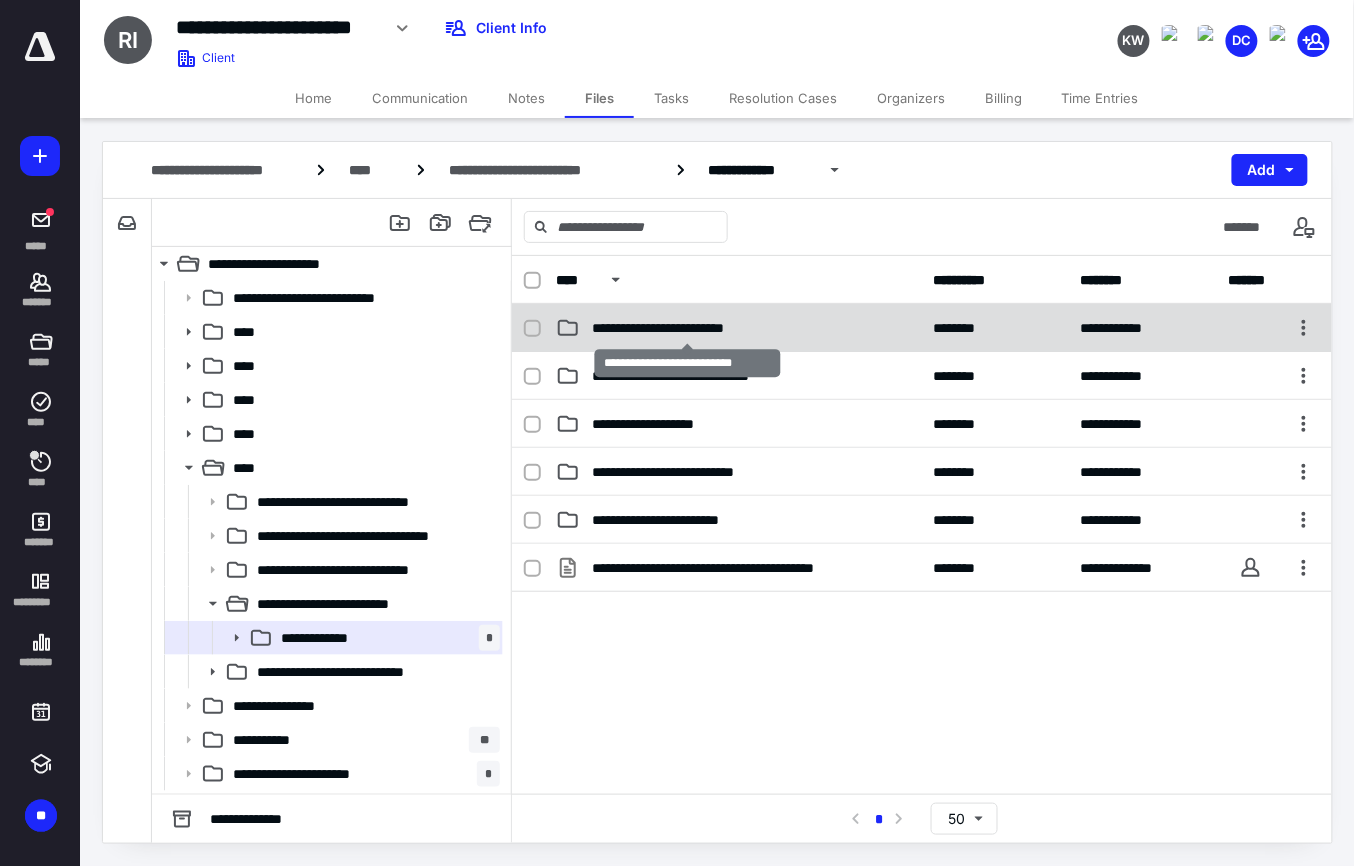 click on "**********" at bounding box center [687, 328] 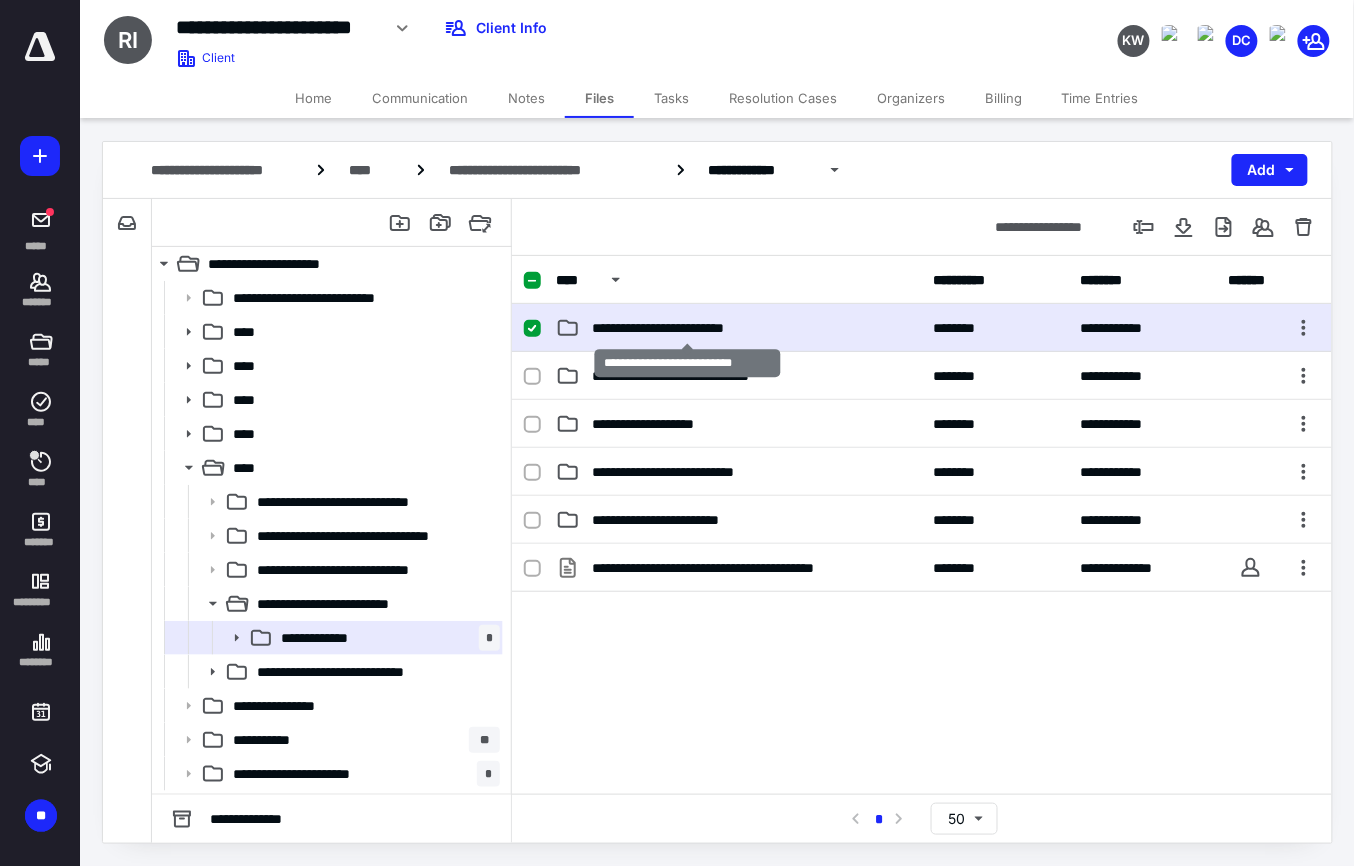 click on "**********" at bounding box center (687, 328) 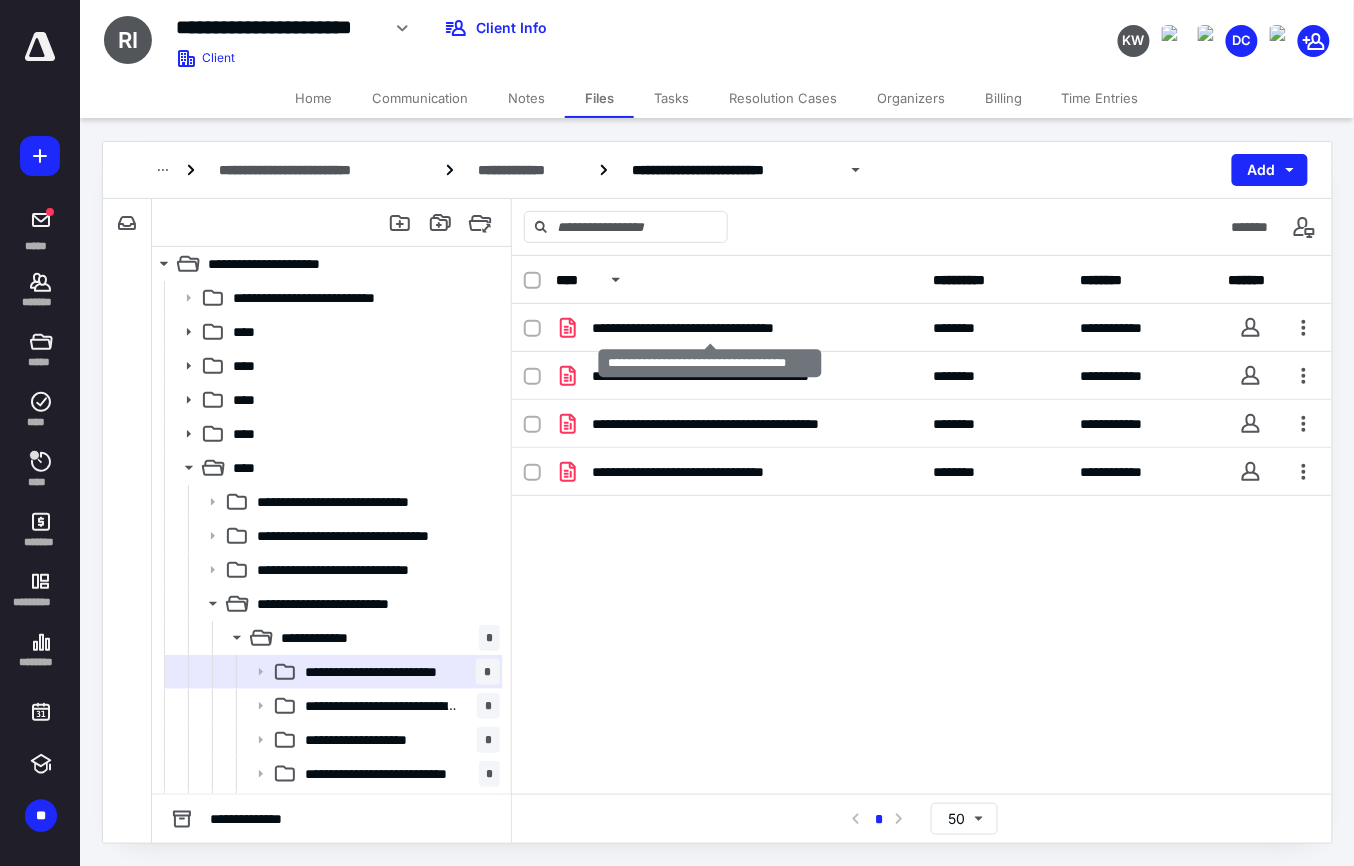 click on "**********" at bounding box center (709, 328) 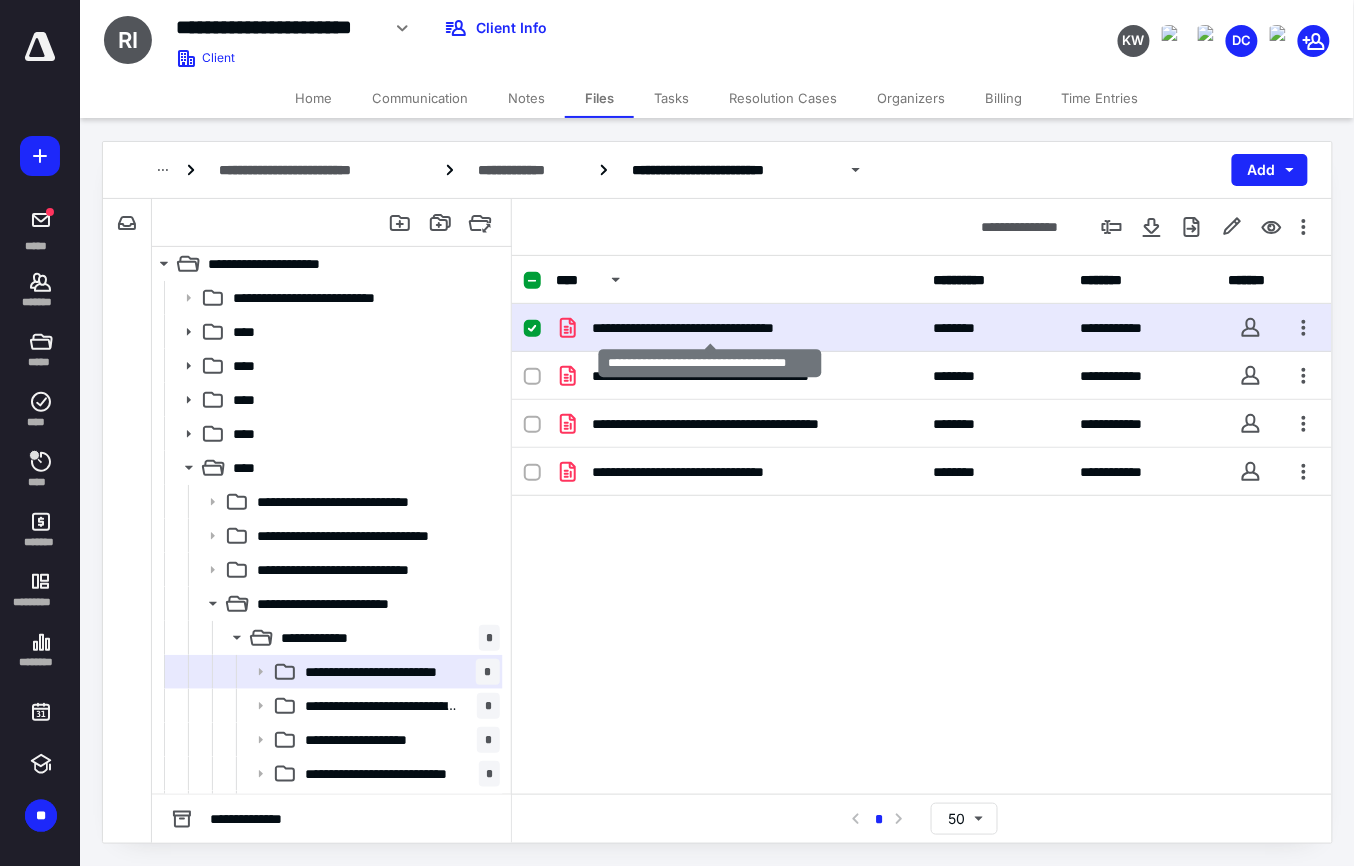 click on "**********" at bounding box center (709, 328) 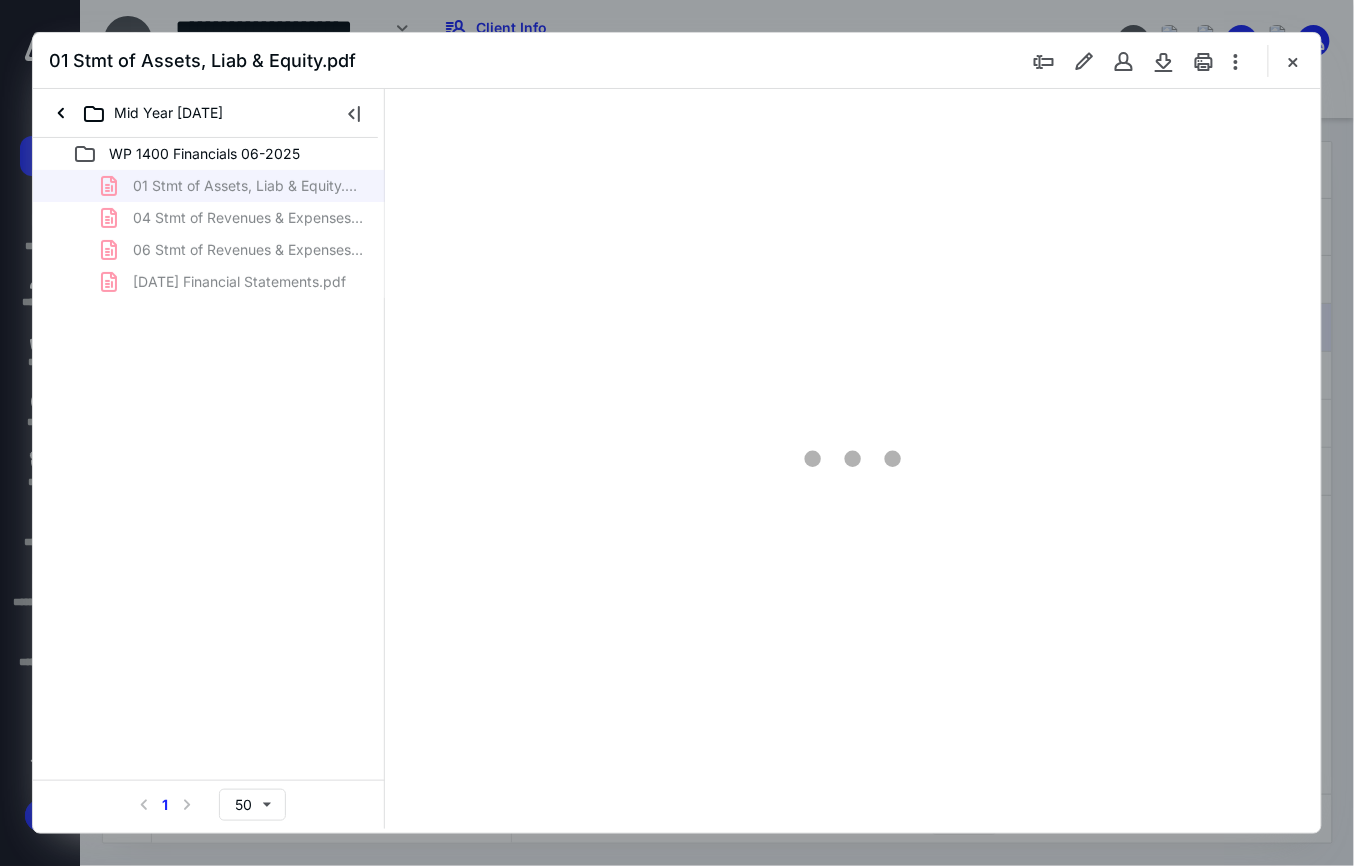 scroll, scrollTop: 0, scrollLeft: 0, axis: both 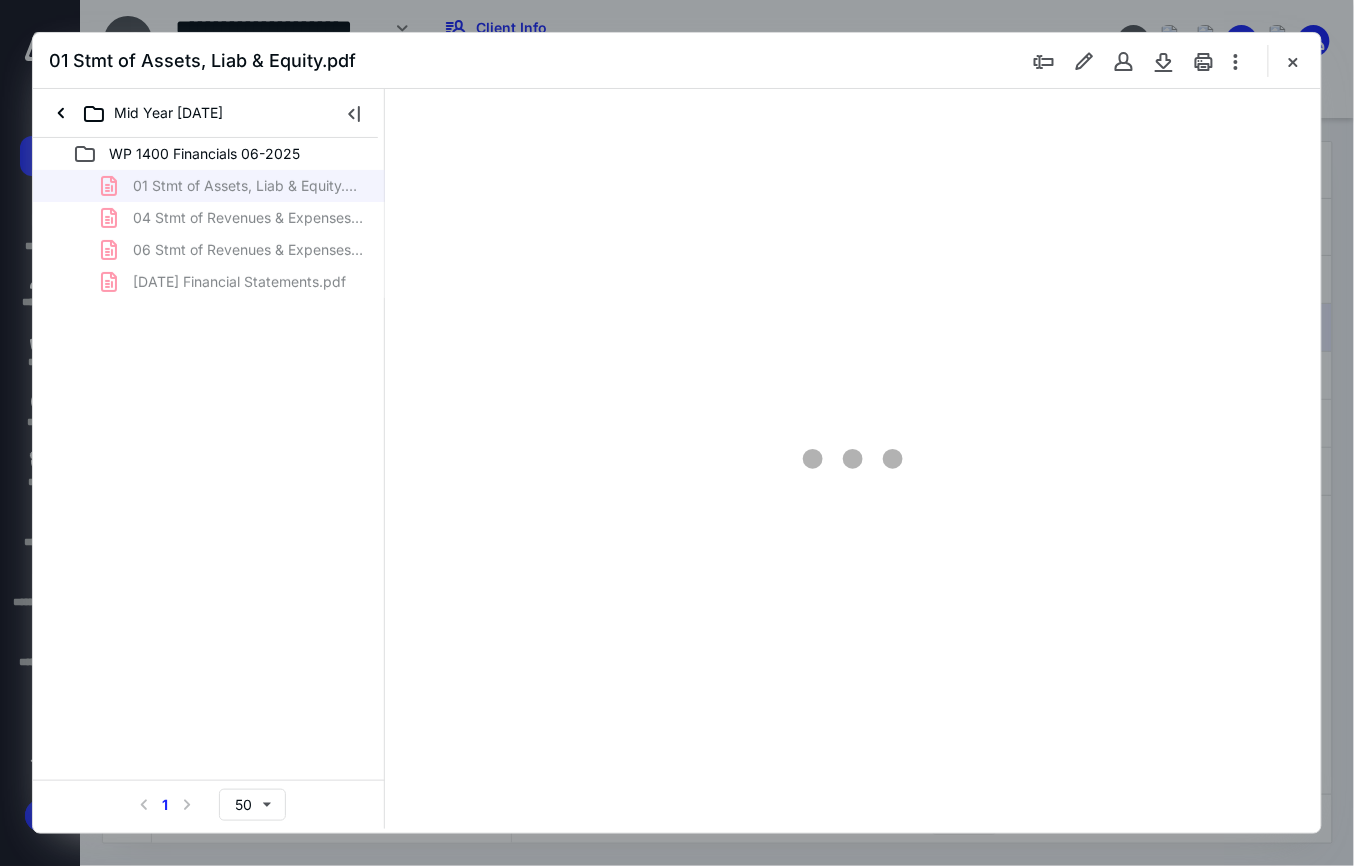 type on "149" 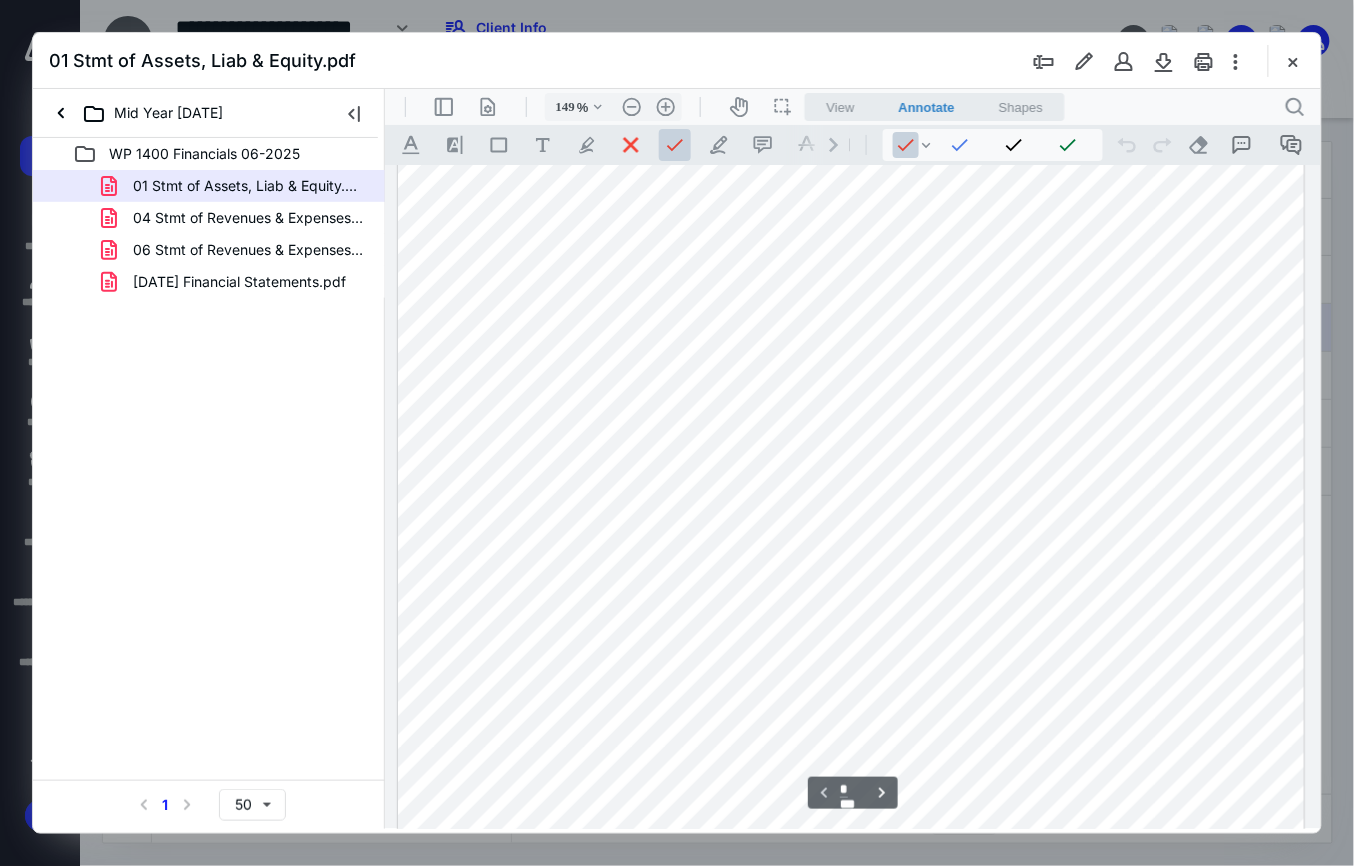 scroll, scrollTop: 140, scrollLeft: 0, axis: vertical 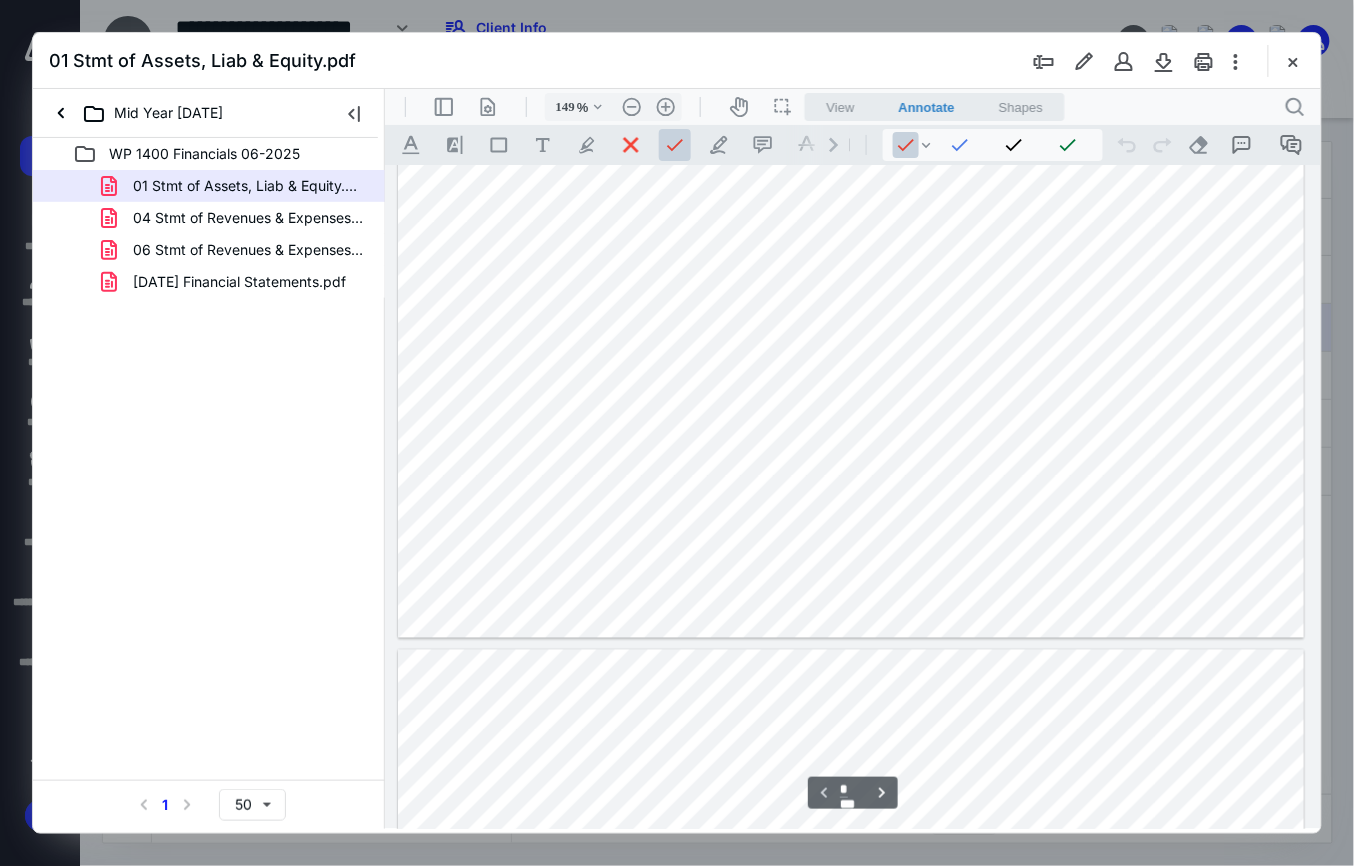 type on "*" 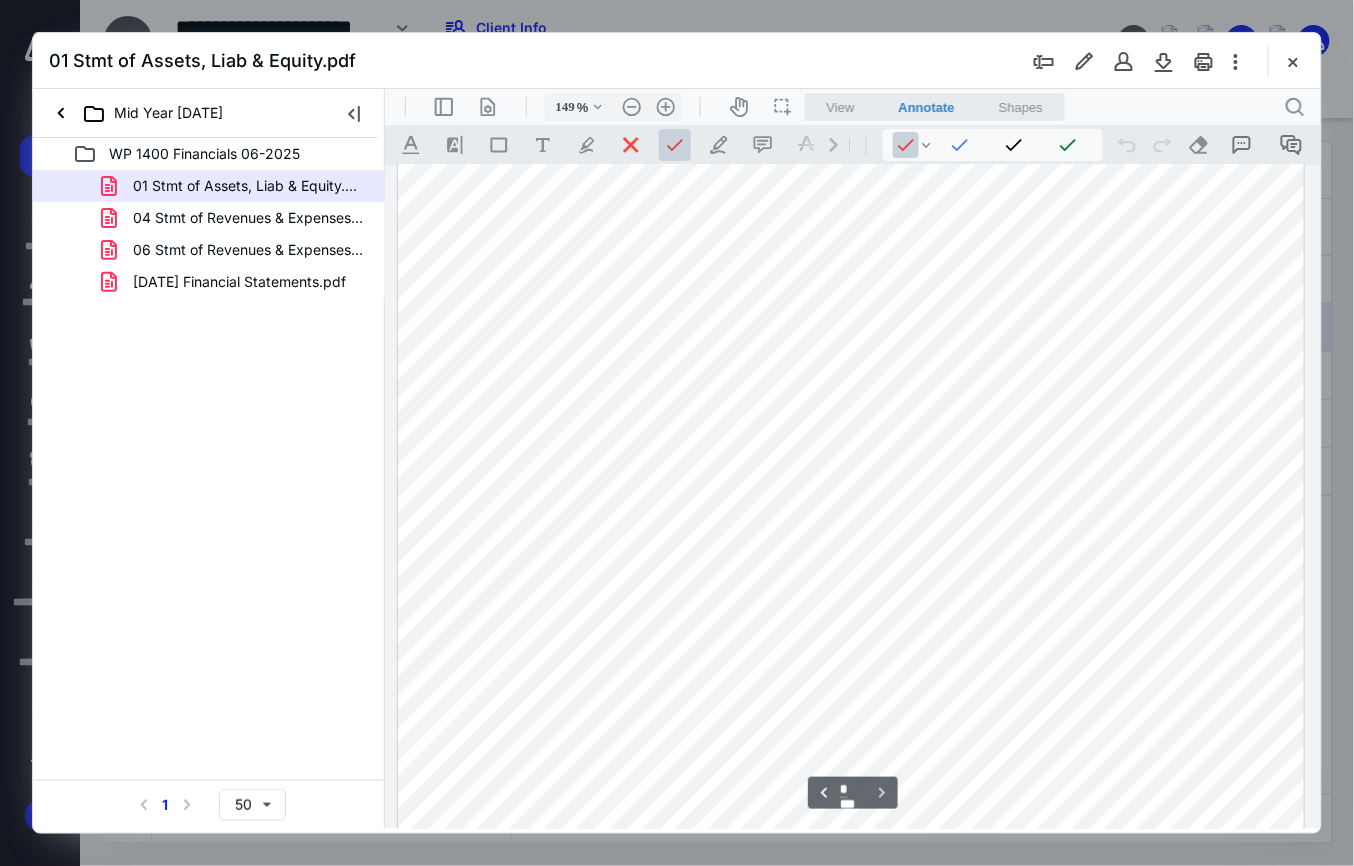 scroll, scrollTop: 1340, scrollLeft: 0, axis: vertical 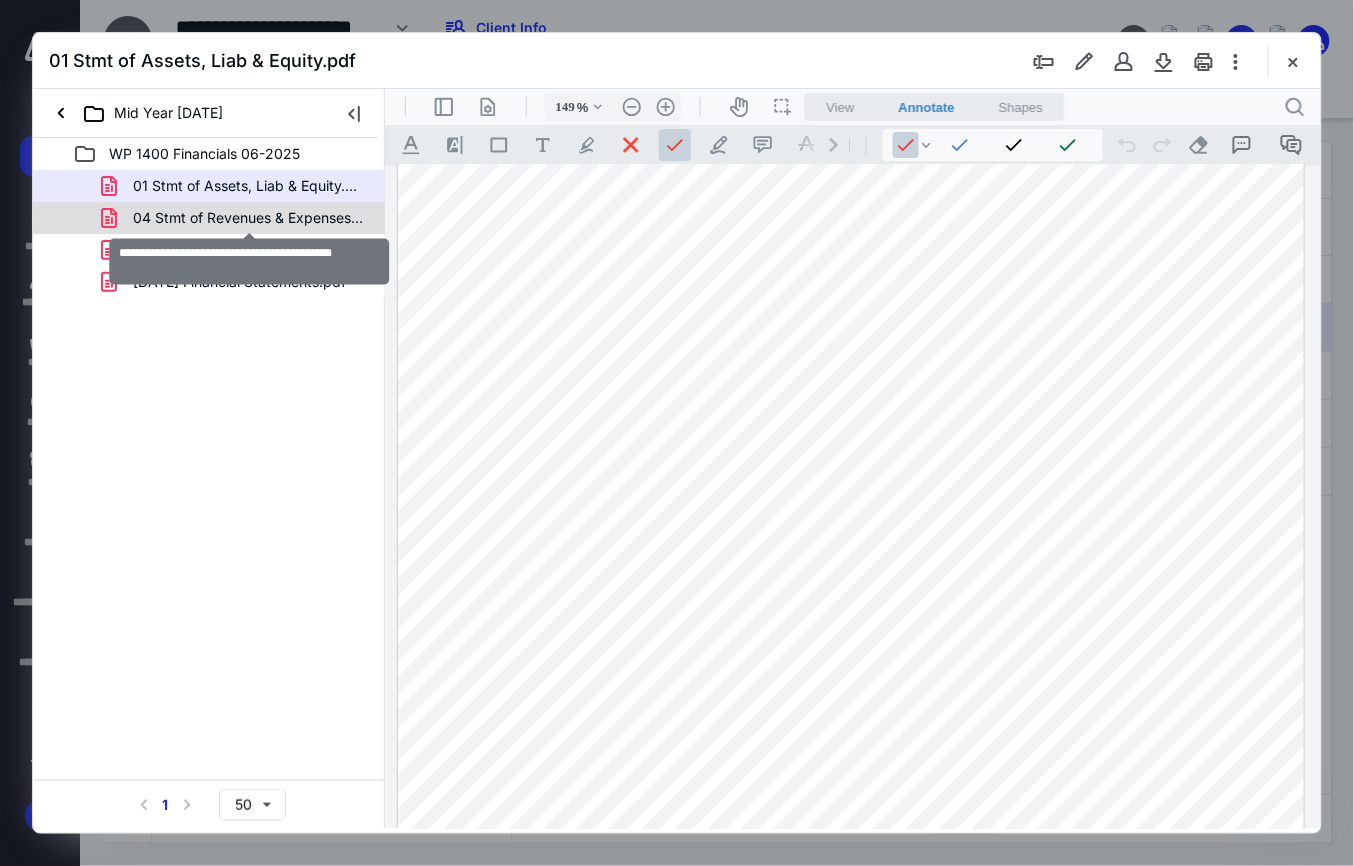 click on "04 Stmt of Revenues & Expenses YTD Comp.pdf" at bounding box center (249, 218) 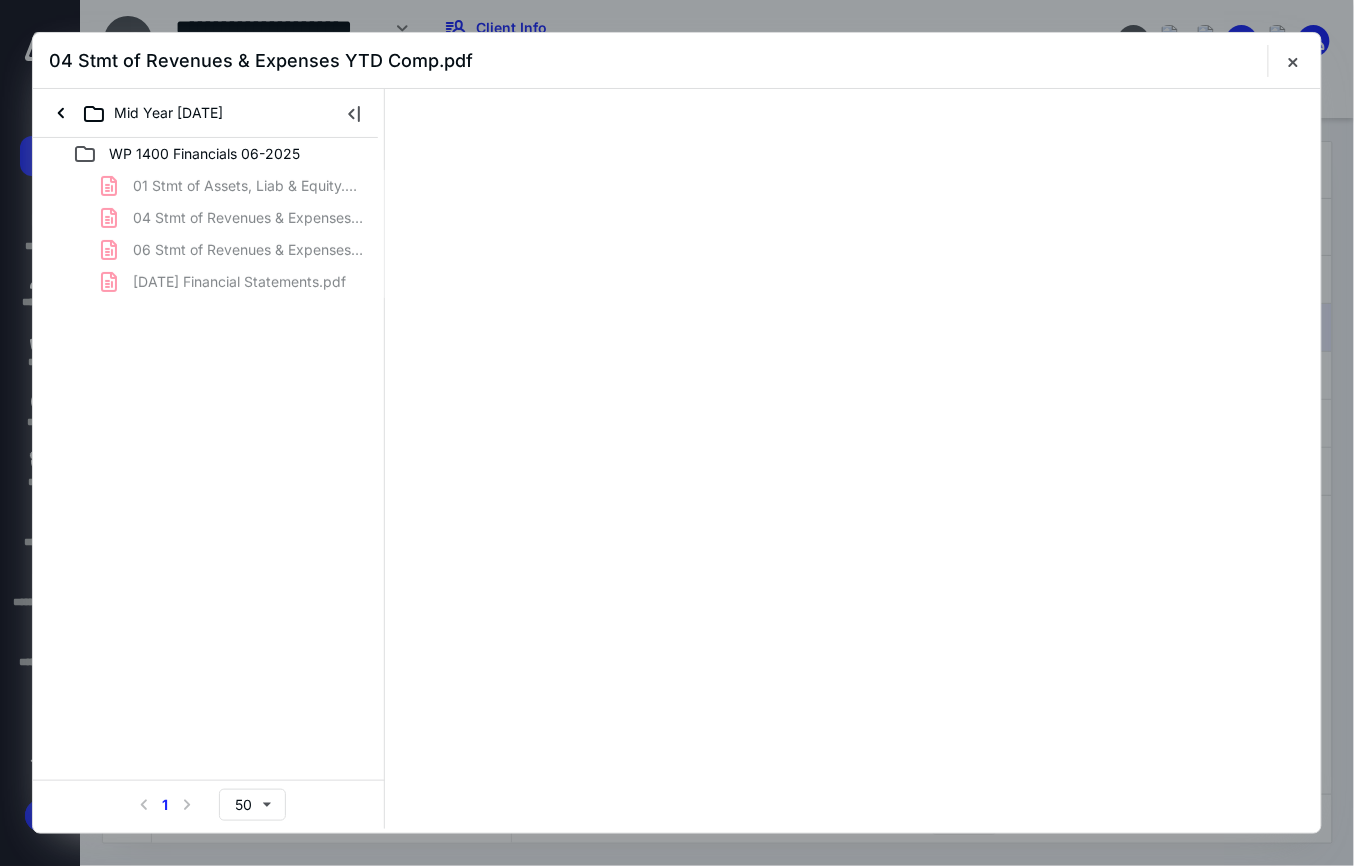 click on "01 Stmt of Assets, Liab & Equity.pdf 04 Stmt of Revenues & Expenses YTD Comp.pdf 06 Stmt of Revenues & Expenses YTD with %.pdf [DATE] Financial Statements.pdf" at bounding box center (209, 234) 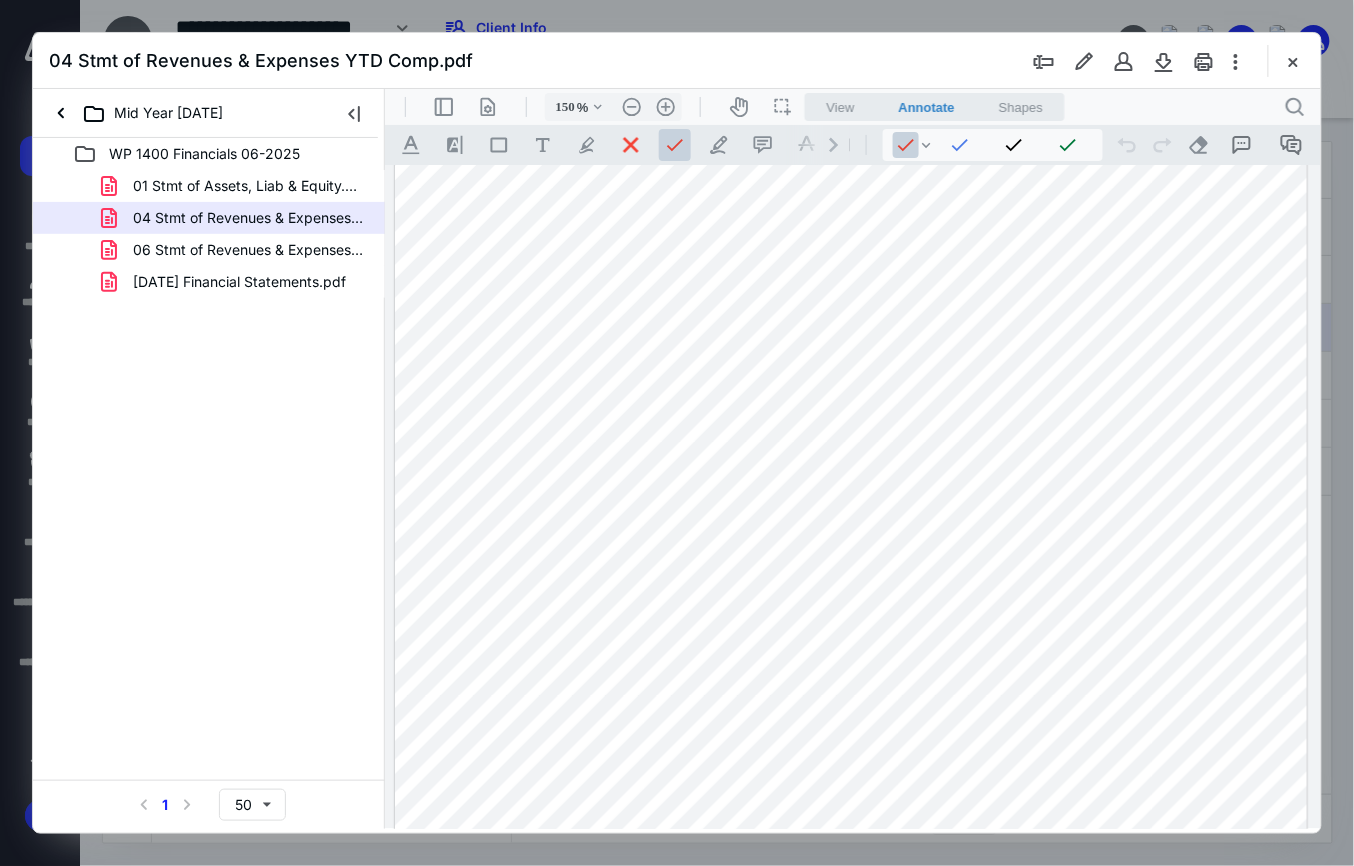 scroll, scrollTop: 528, scrollLeft: 0, axis: vertical 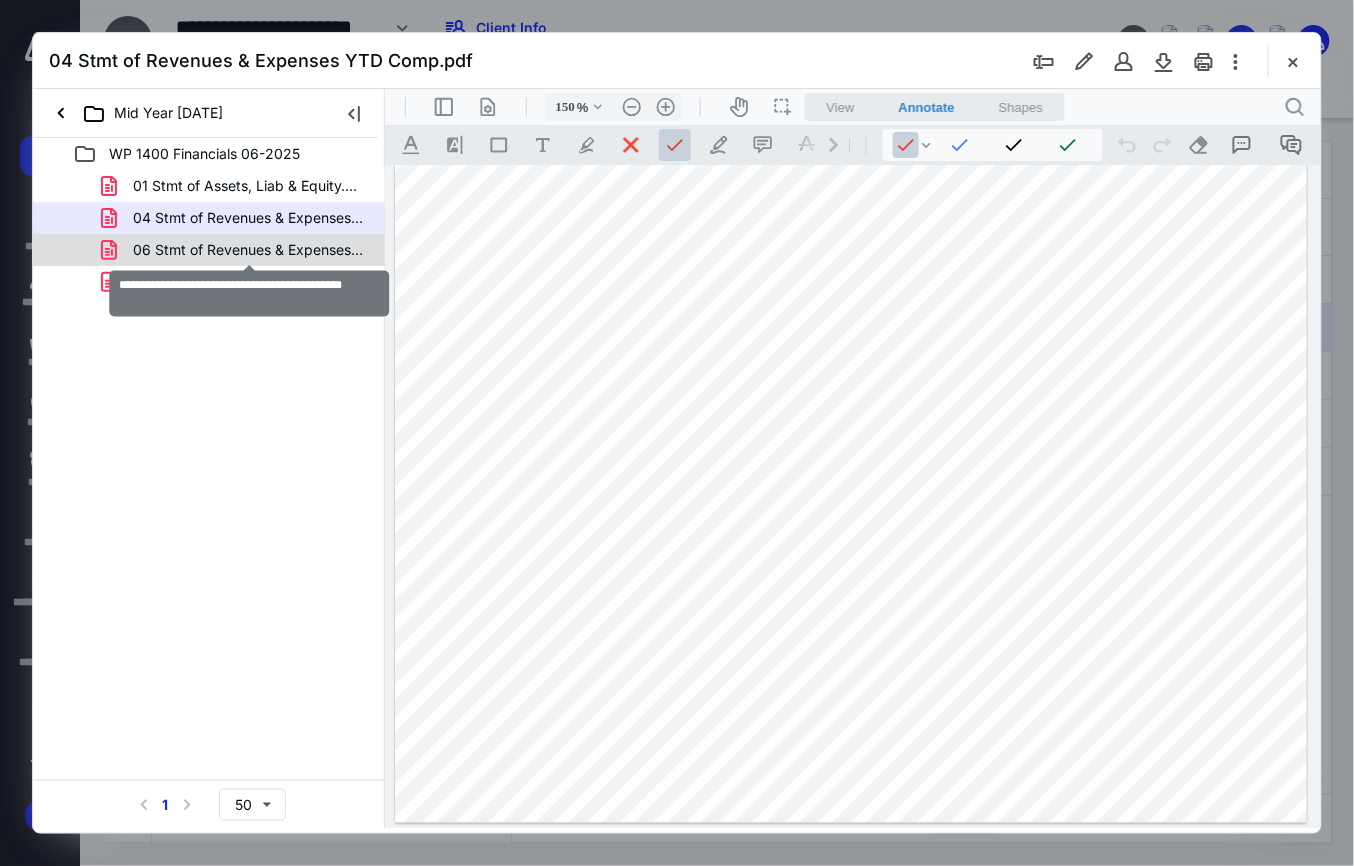 click on "06 Stmt of Revenues & Expenses YTD with %.pdf" at bounding box center [249, 250] 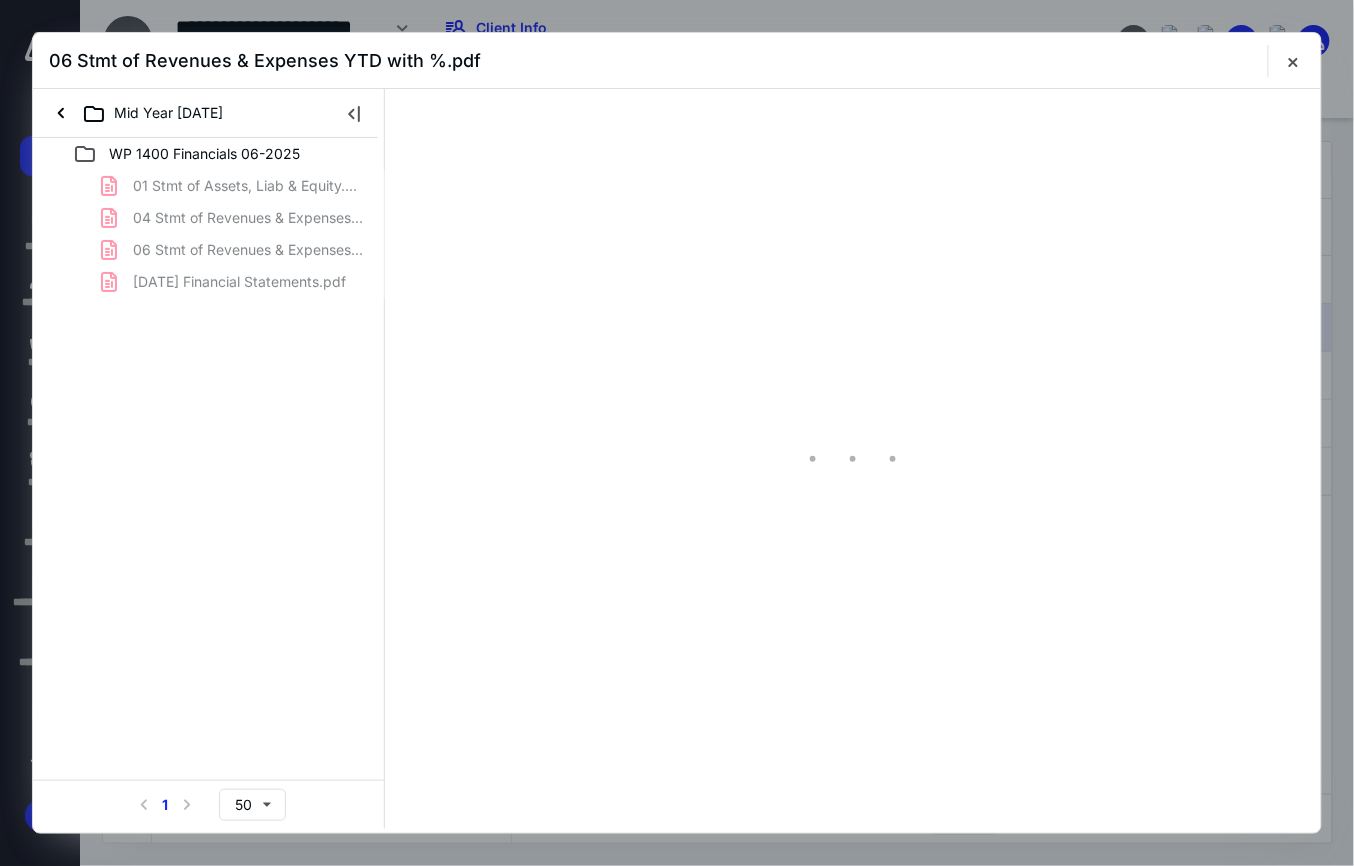 click on "01 Stmt of Assets, Liab & Equity.pdf 04 Stmt of Revenues & Expenses YTD Comp.pdf 06 Stmt of Revenues & Expenses YTD with %.pdf [DATE] Financial Statements.pdf" at bounding box center [209, 234] 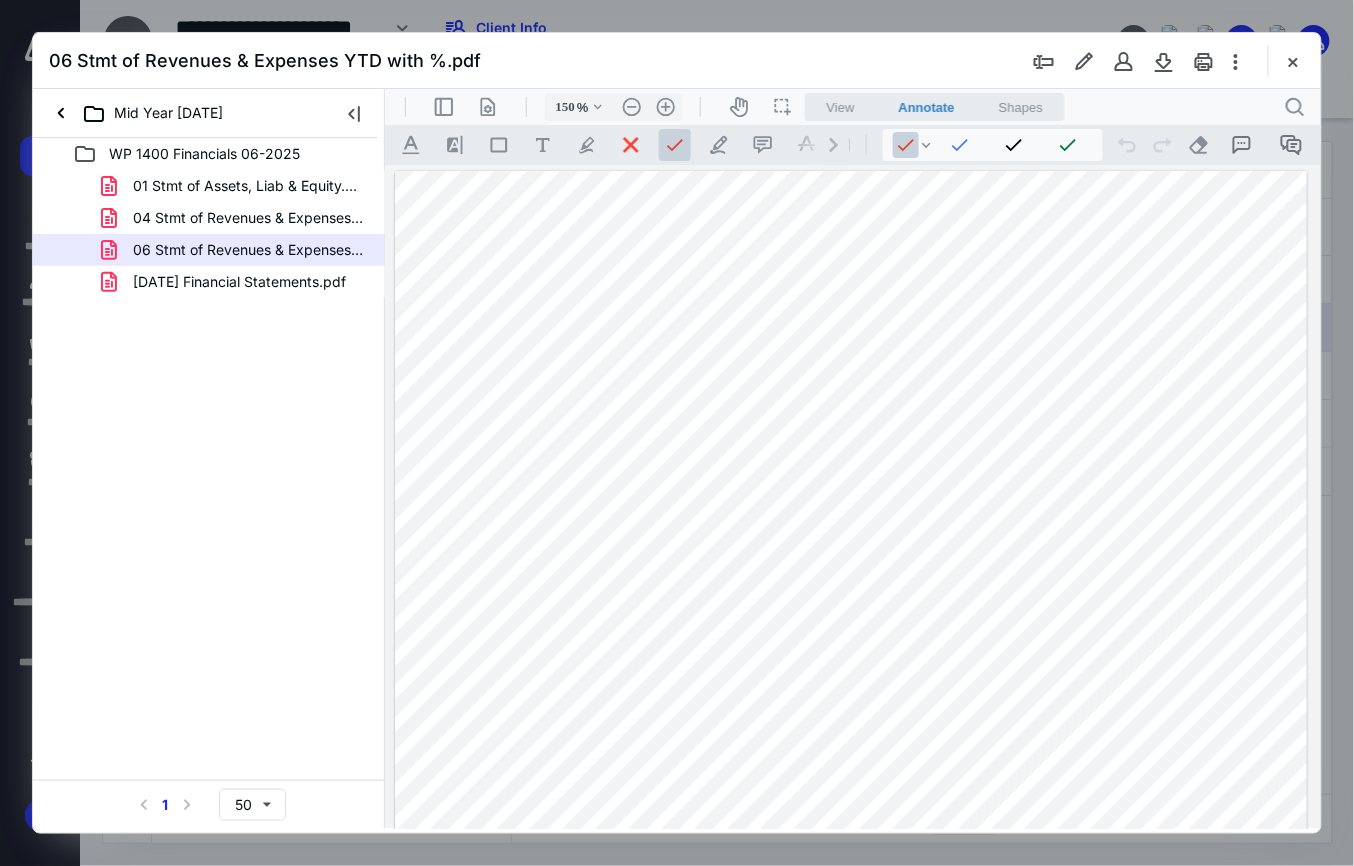 scroll, scrollTop: 133, scrollLeft: 0, axis: vertical 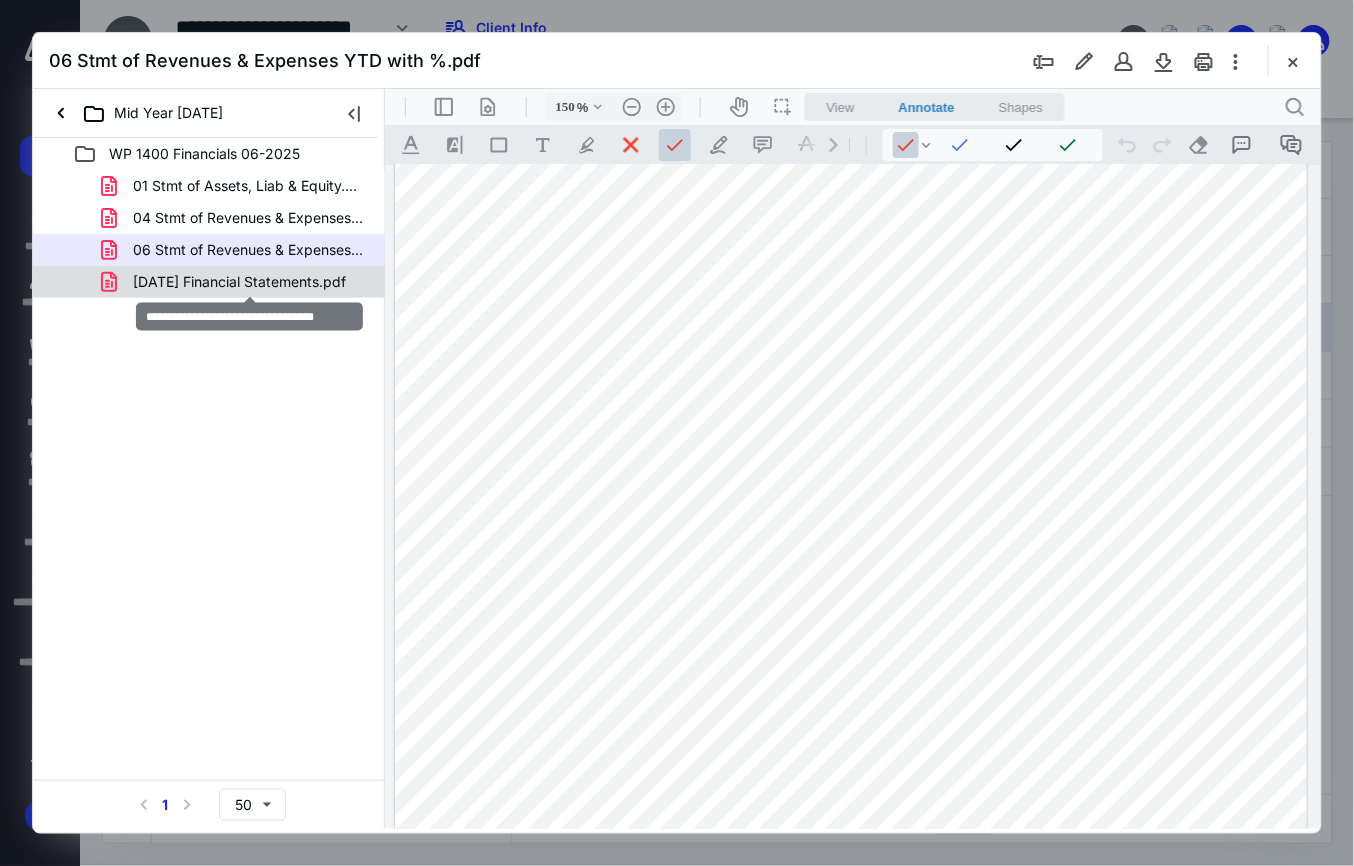 click on "[DATE] Financial Statements.pdf" at bounding box center (239, 282) 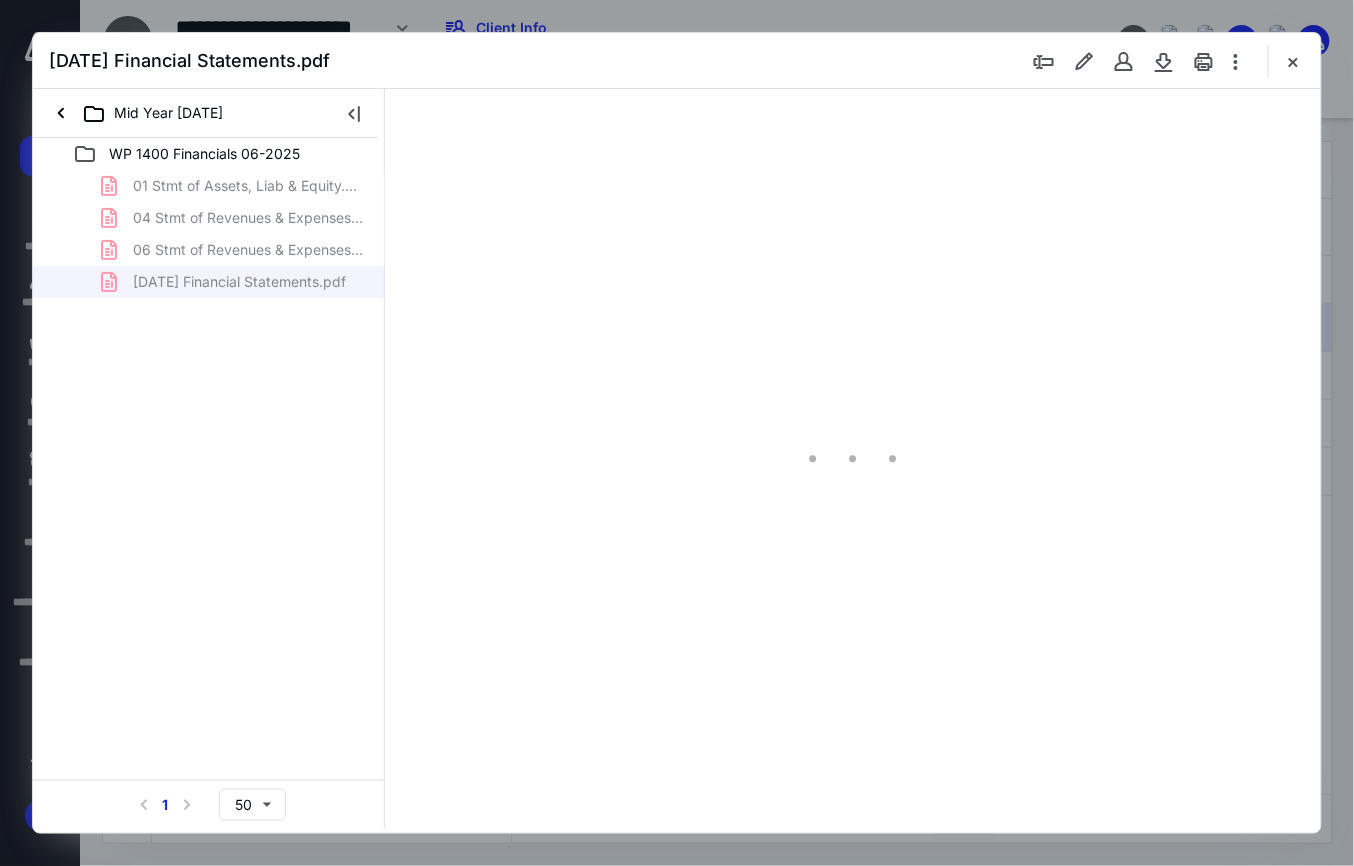 click on "01 Stmt of Assets, Liab & Equity.pdf 04 Stmt of Revenues & Expenses YTD Comp.pdf 06 Stmt of Revenues & Expenses YTD with %.pdf [DATE] Financial Statements.pdf" at bounding box center (209, 234) 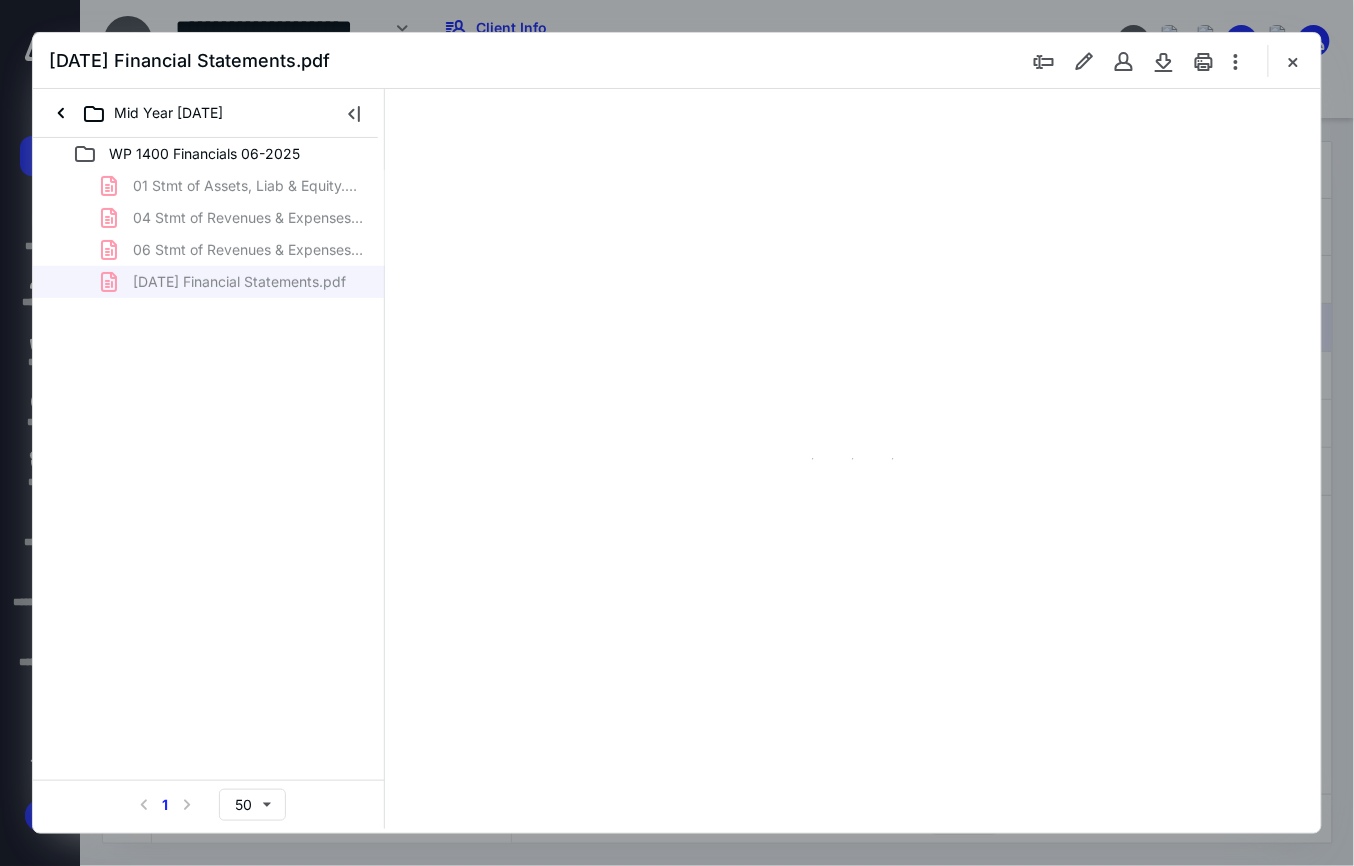 type on "150" 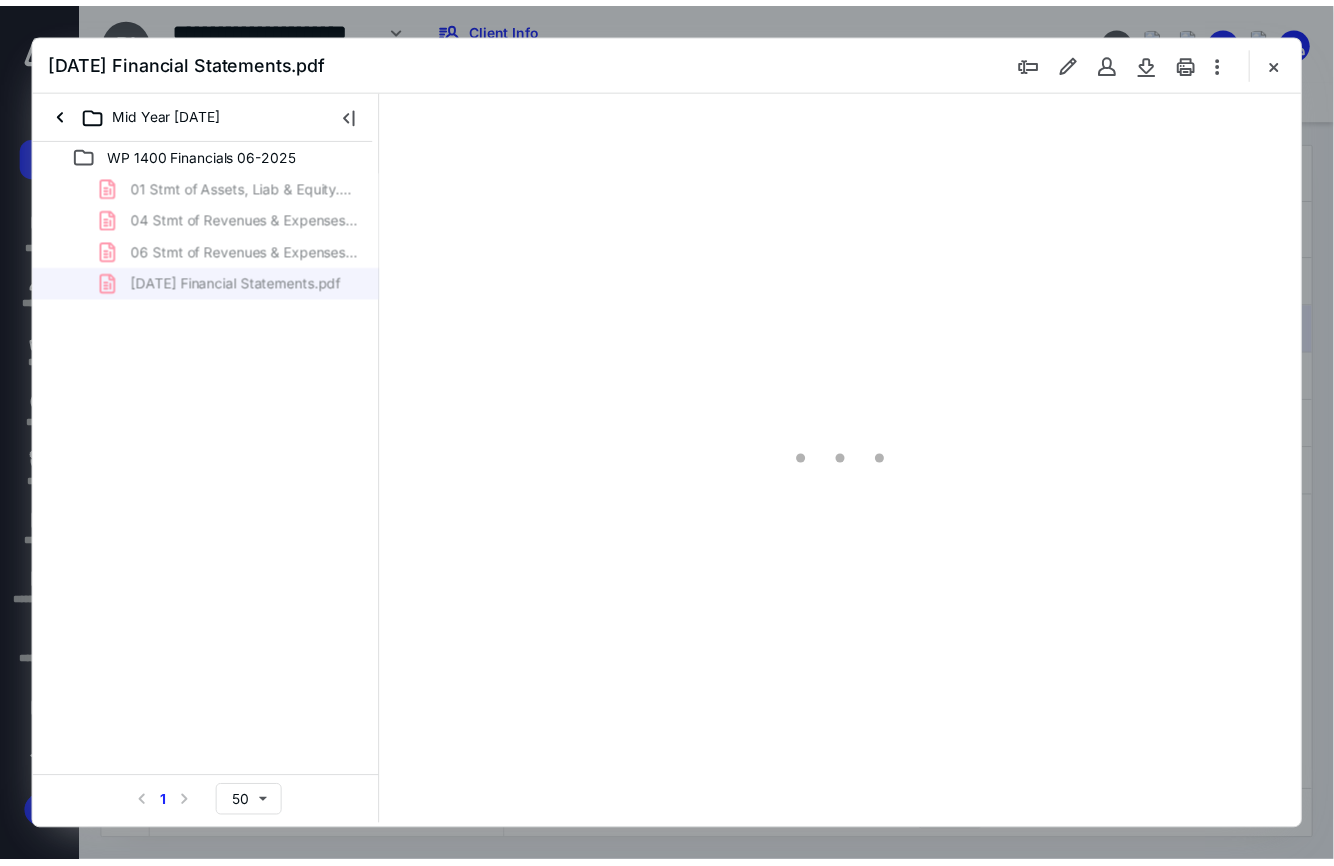 scroll, scrollTop: 82, scrollLeft: 0, axis: vertical 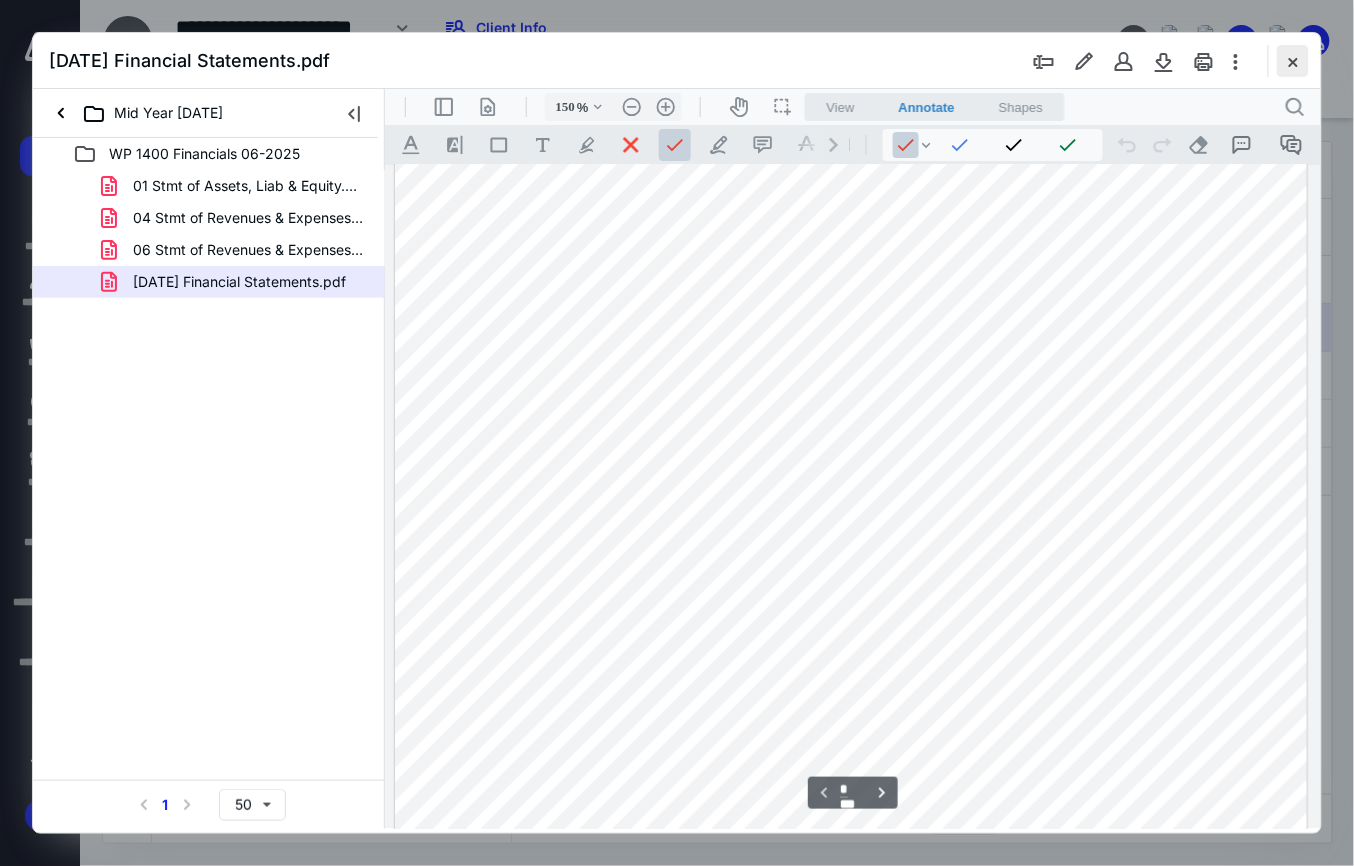 click at bounding box center (1293, 61) 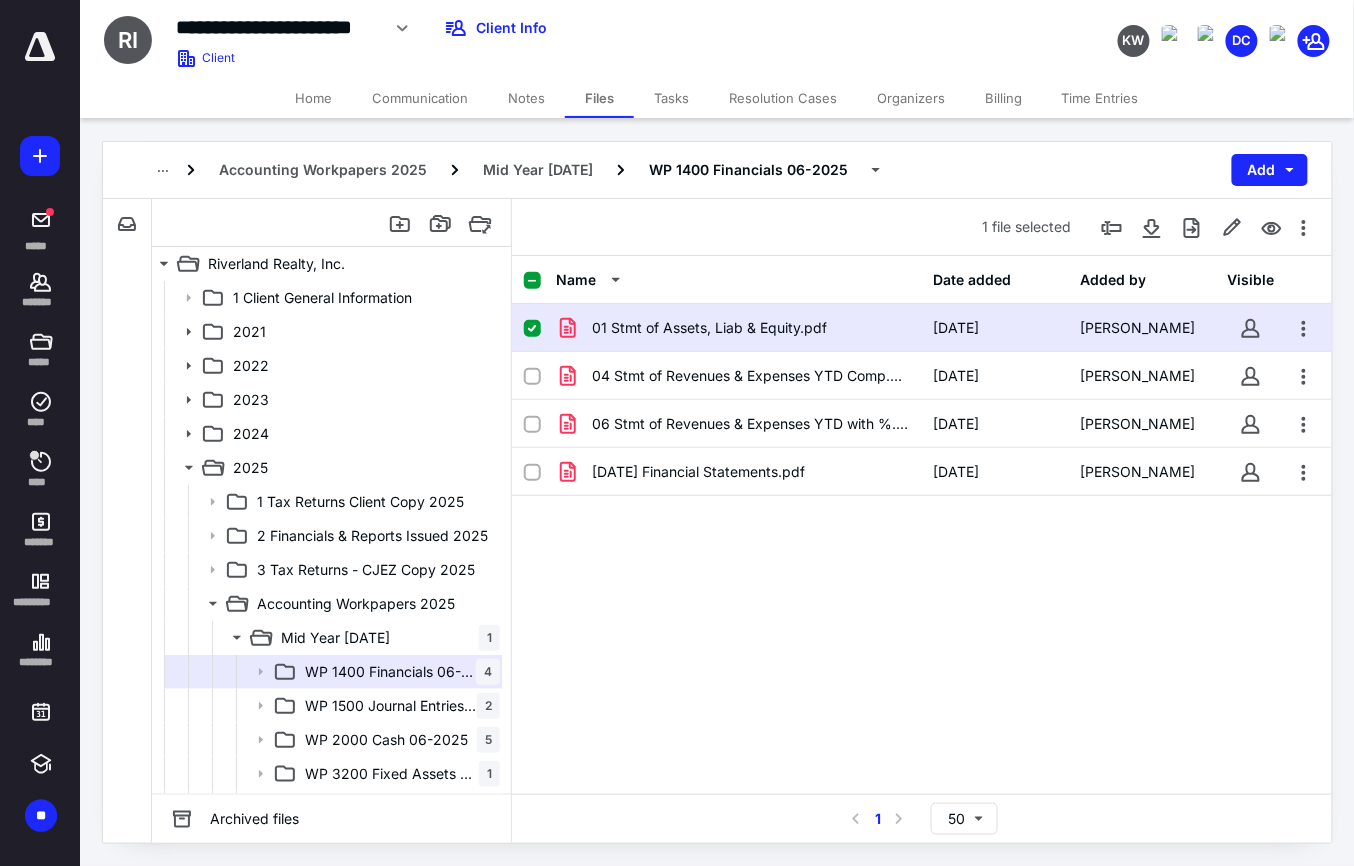 click on "Tasks" at bounding box center [671, 98] 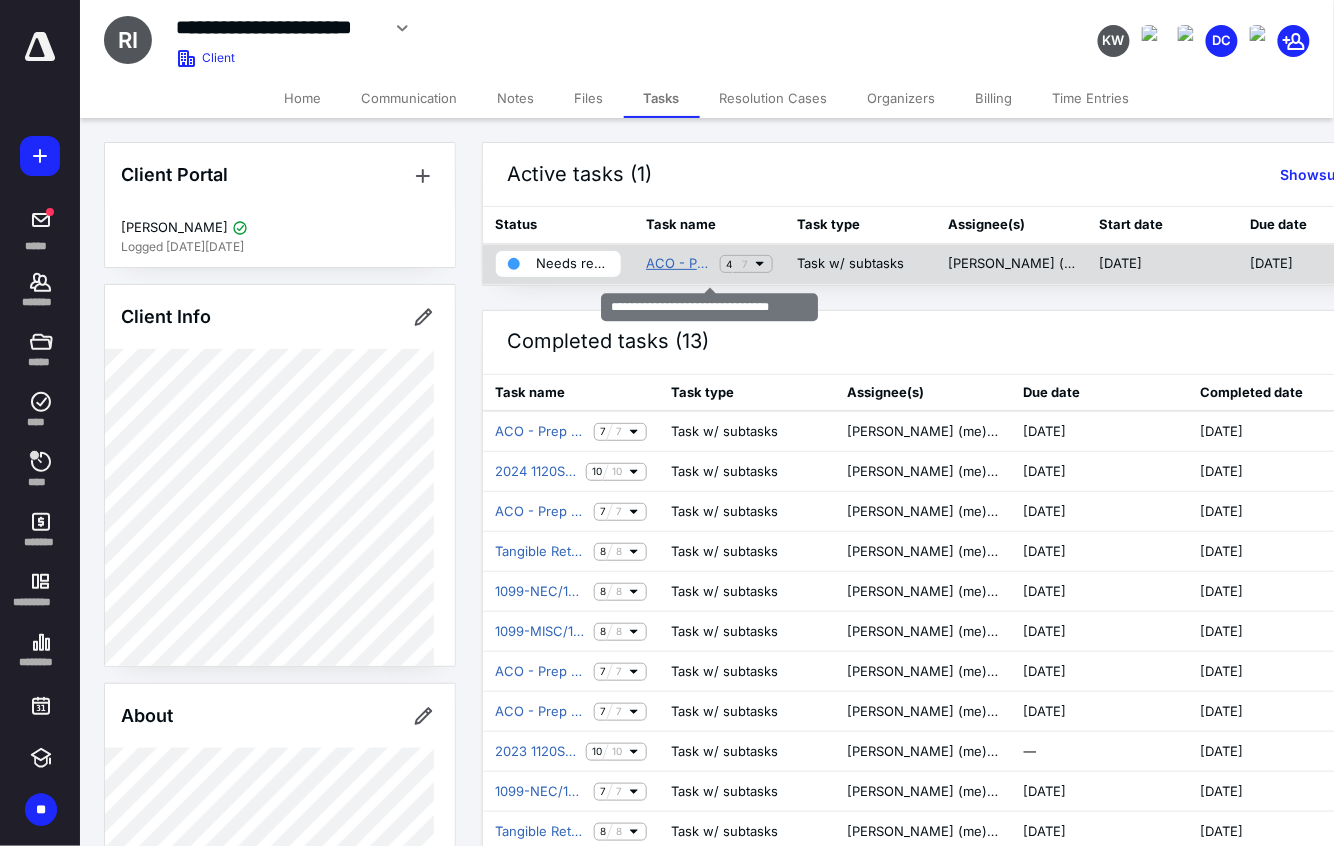 click on "ACO - Prep F/S Quarterly Q2 2025" at bounding box center (679, 264) 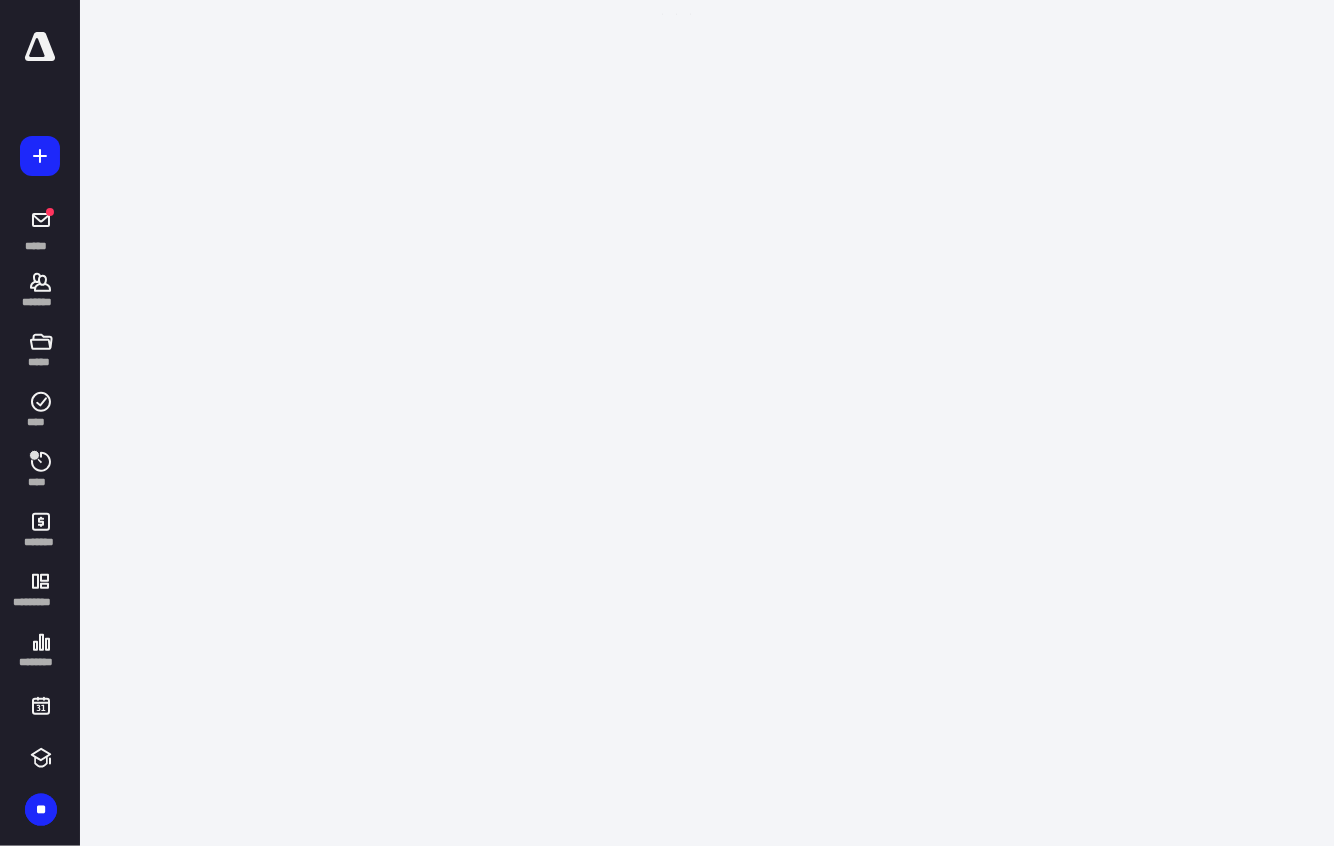 click on "**********" at bounding box center (677, 433) 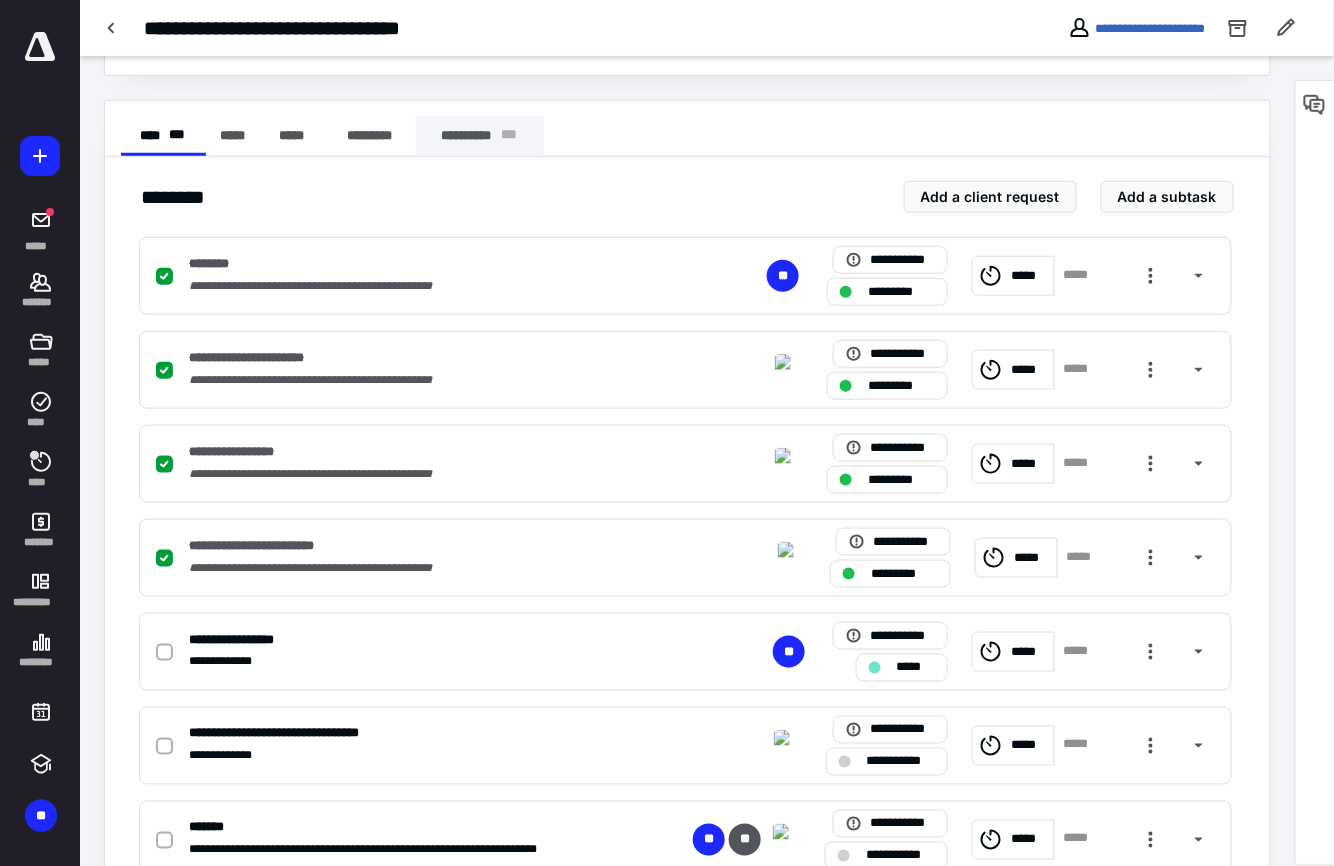 scroll, scrollTop: 400, scrollLeft: 0, axis: vertical 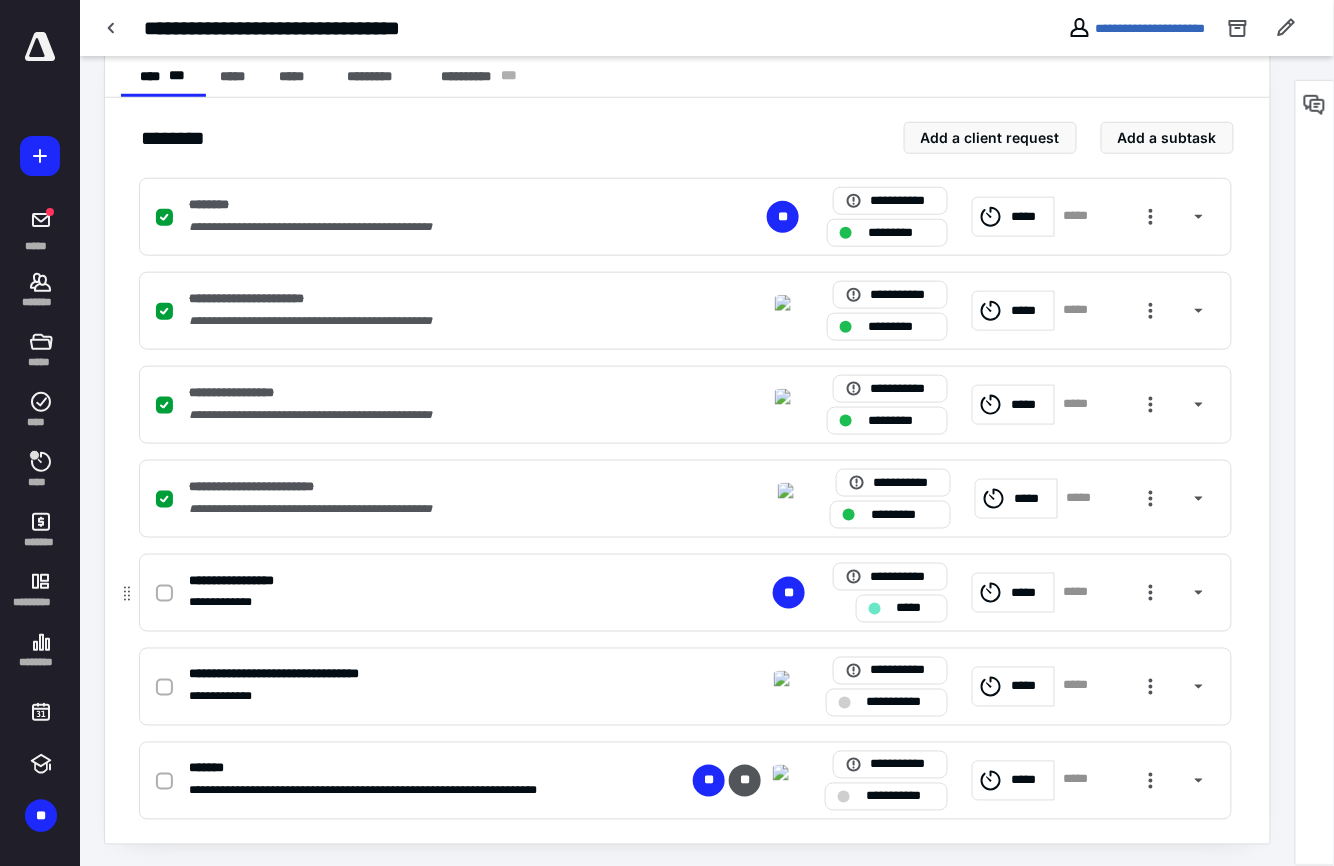 click at bounding box center [168, 593] 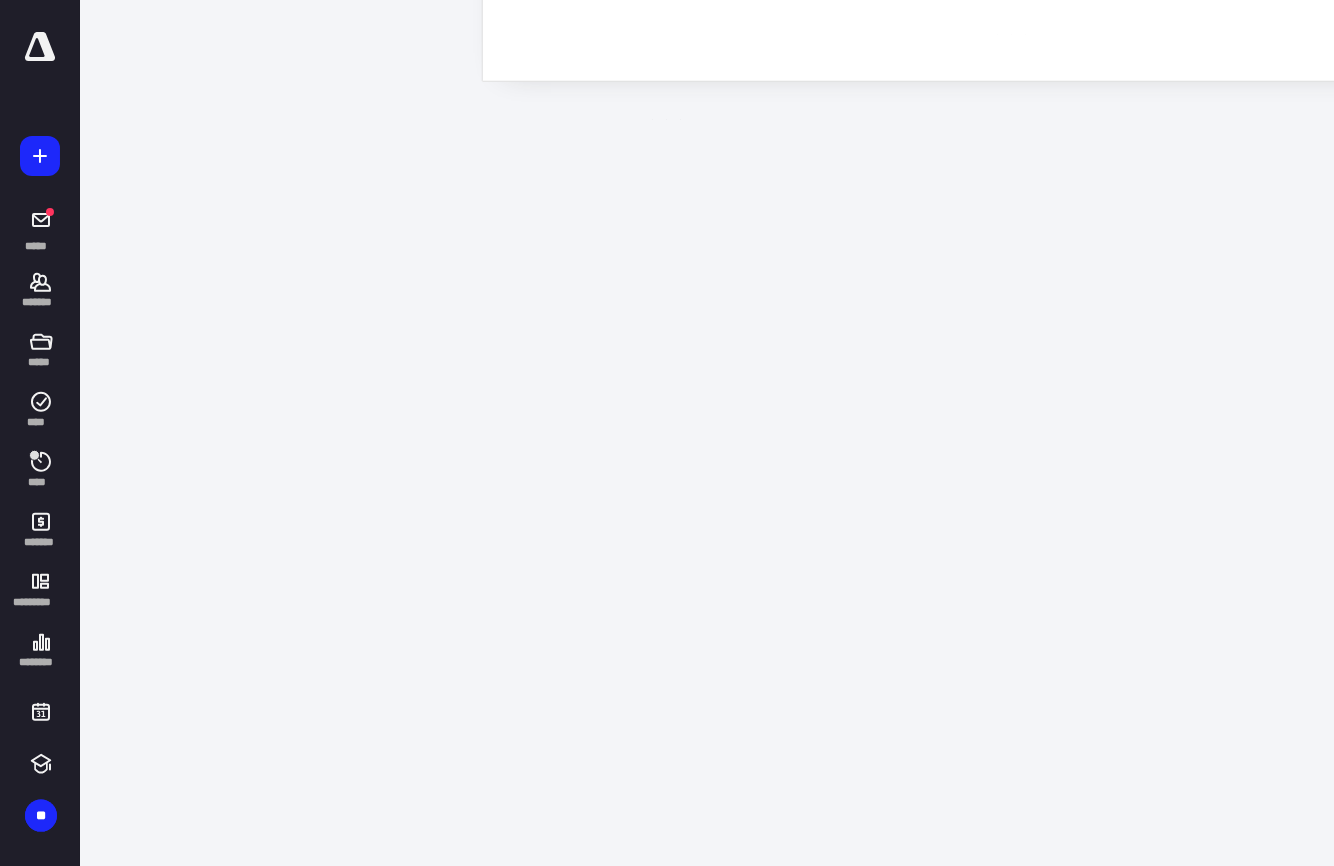 scroll, scrollTop: 0, scrollLeft: 0, axis: both 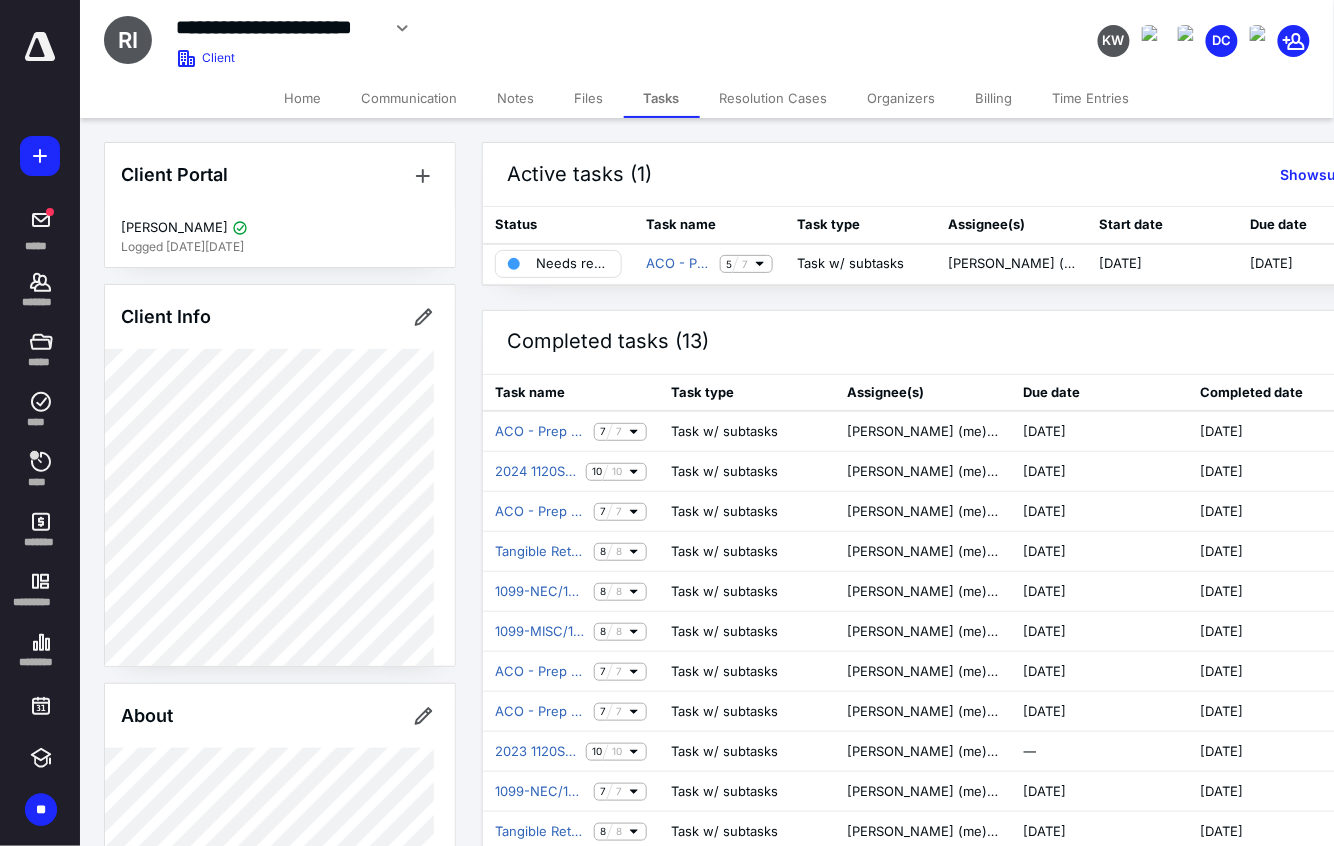 click on "Time Entries" at bounding box center (1091, 98) 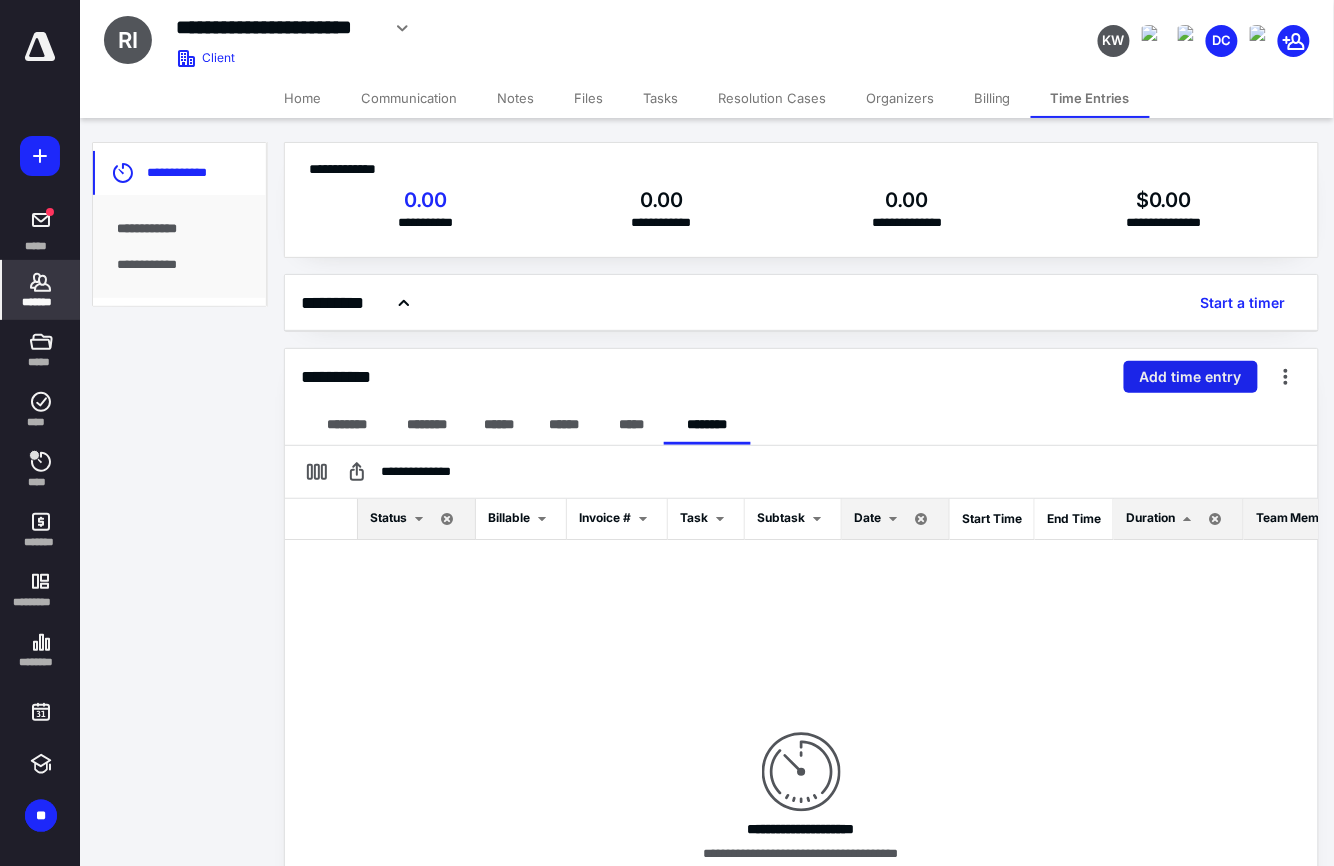 click on "Add time entry" at bounding box center [1191, 377] 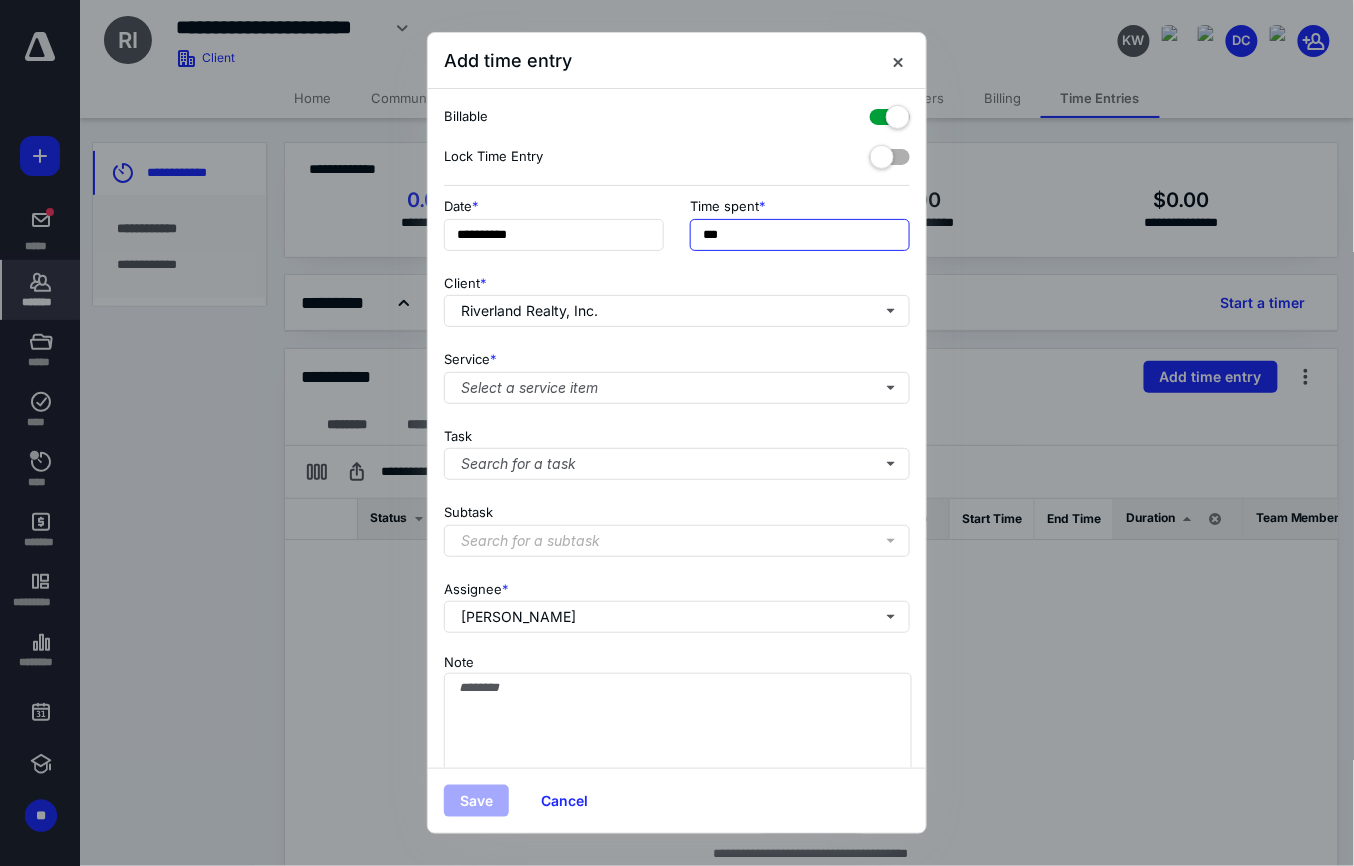 drag, startPoint x: 772, startPoint y: 237, endPoint x: 444, endPoint y: 194, distance: 330.80658 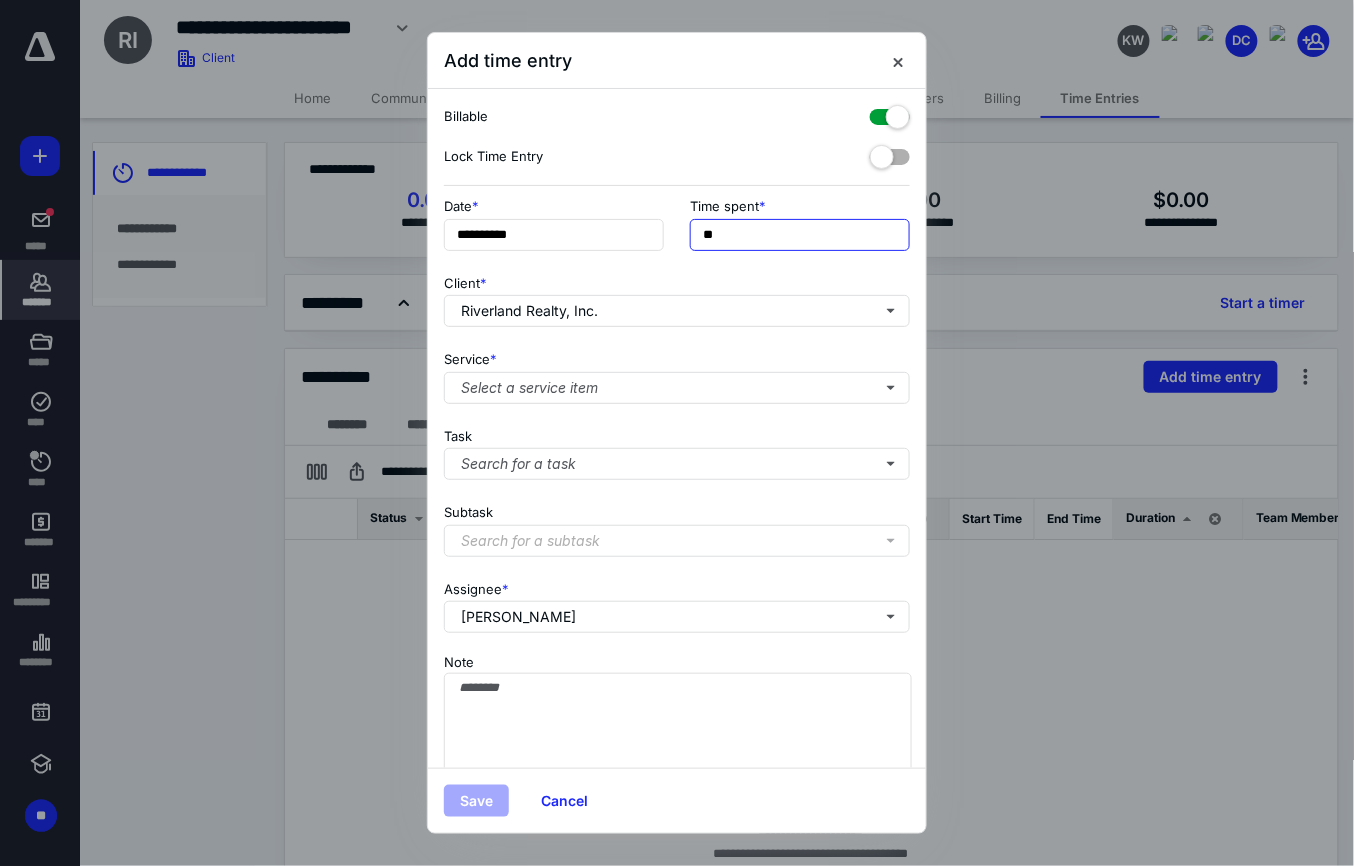 type on "***" 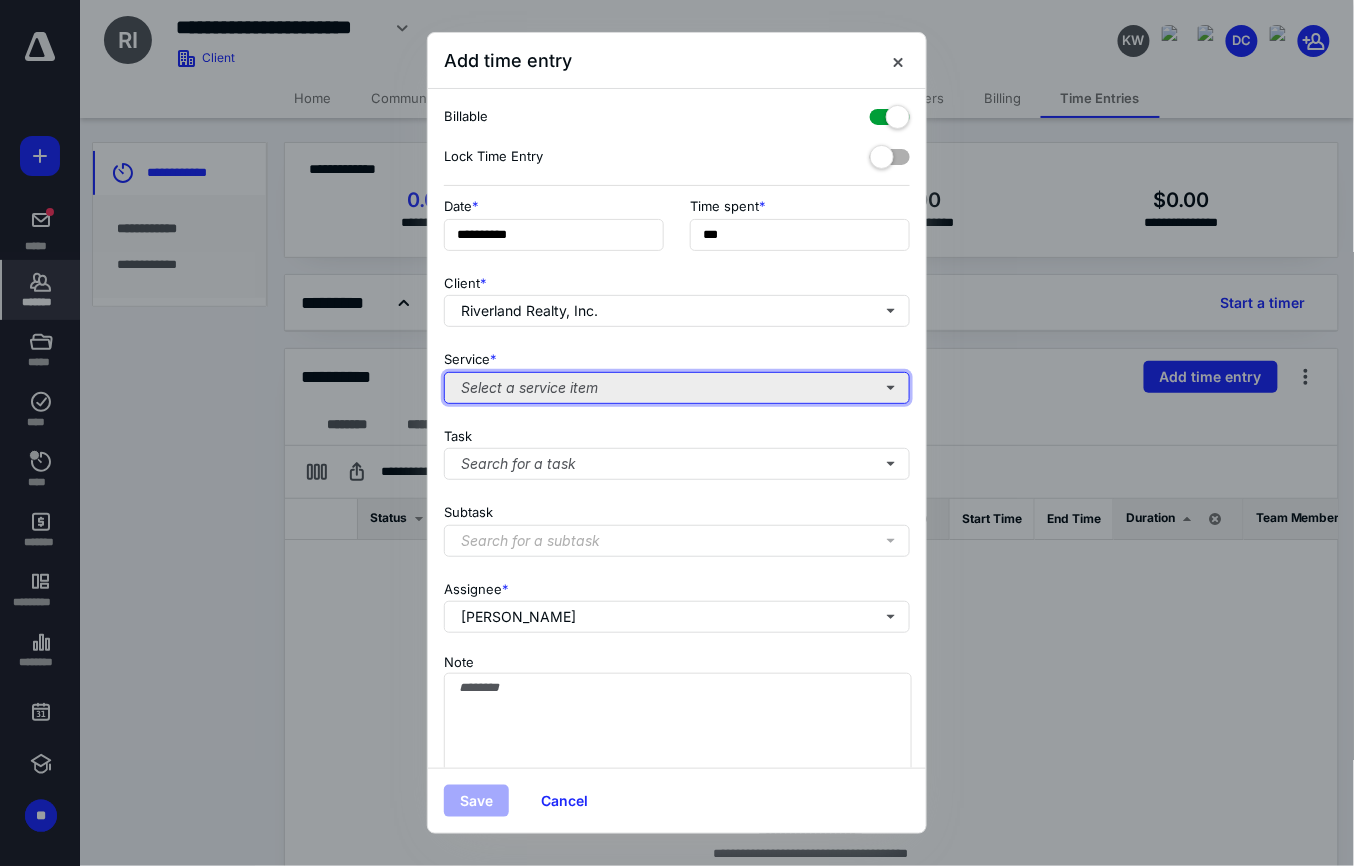click on "Select a service item" at bounding box center (677, 388) 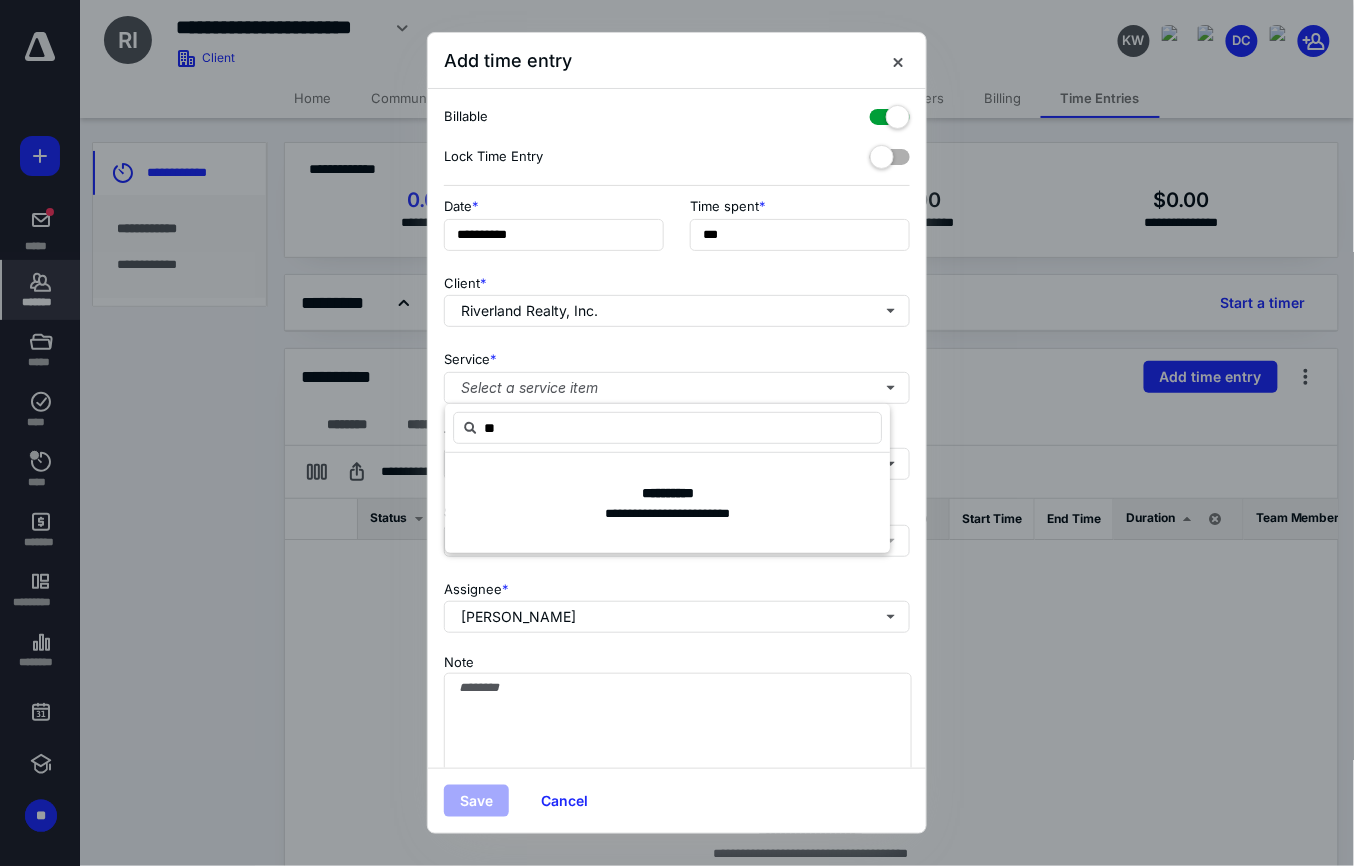 type on "*" 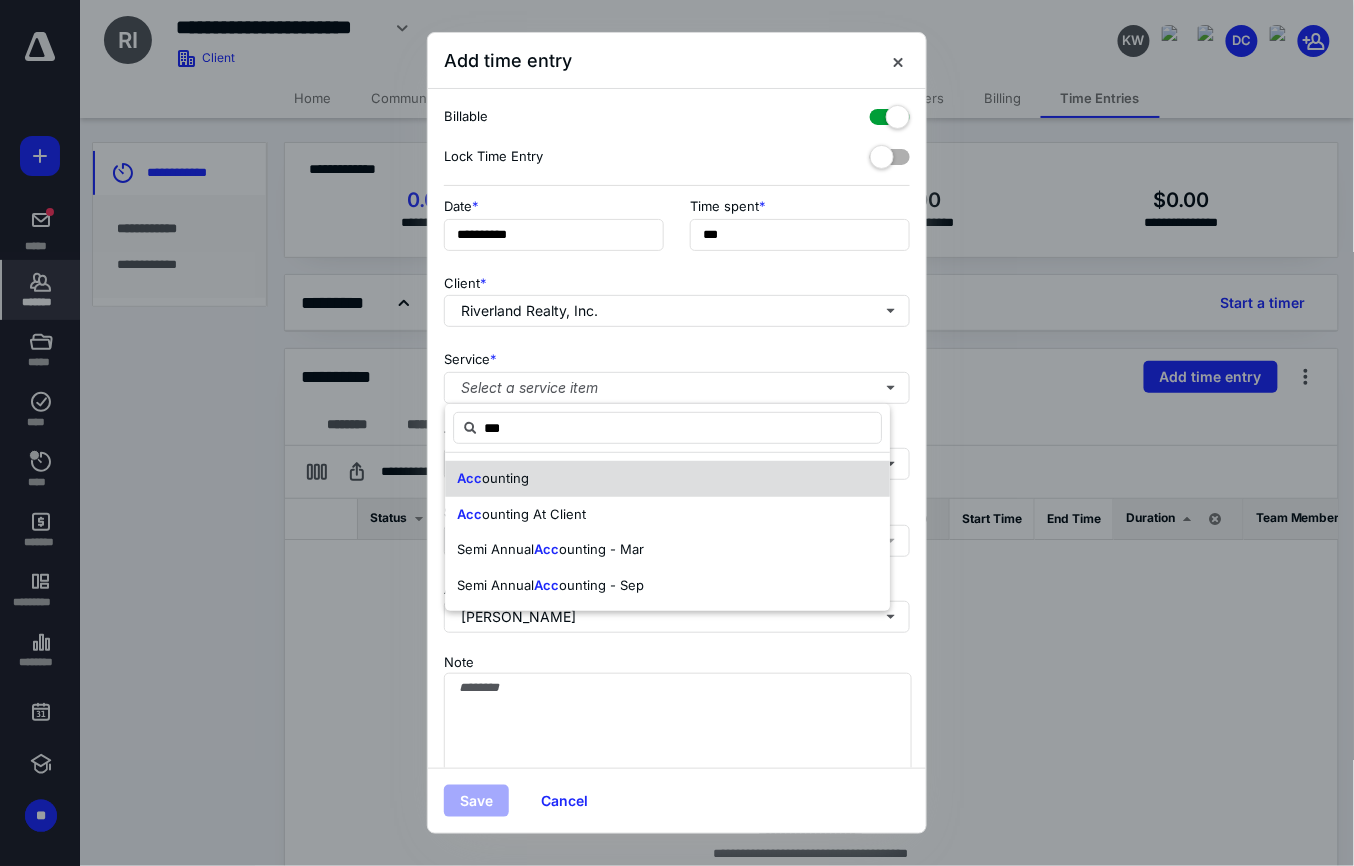 click on "Acc ounting" at bounding box center [667, 479] 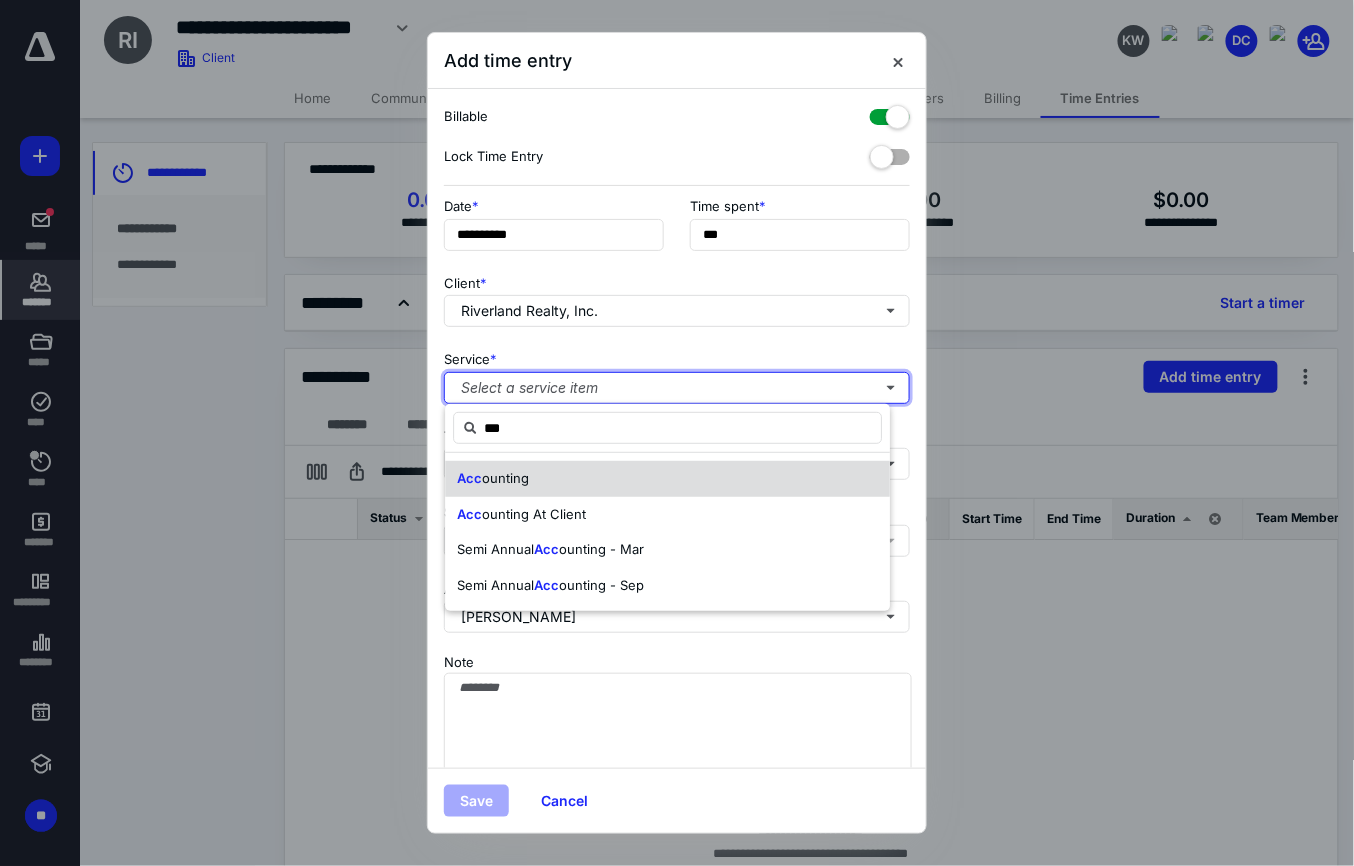 type 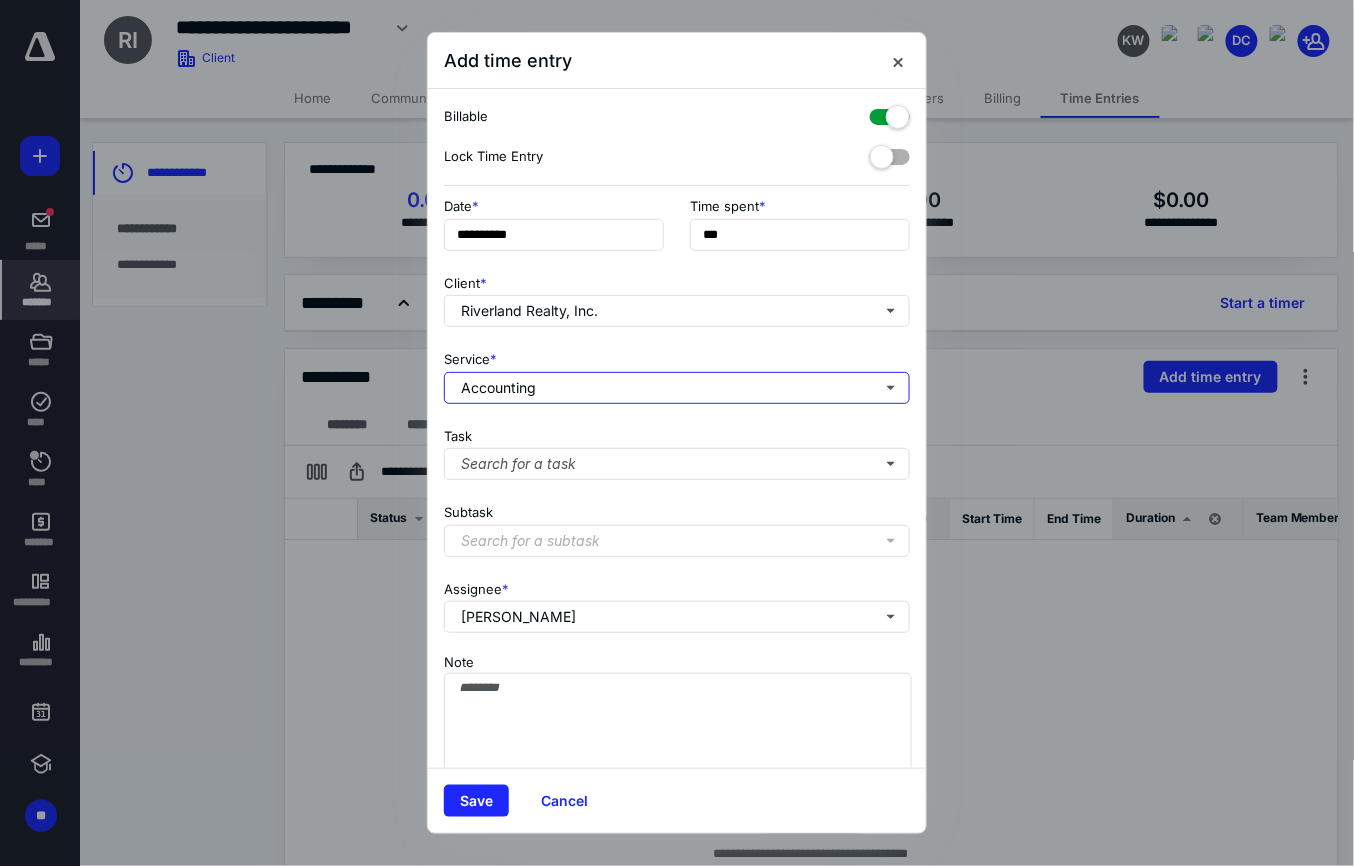 type 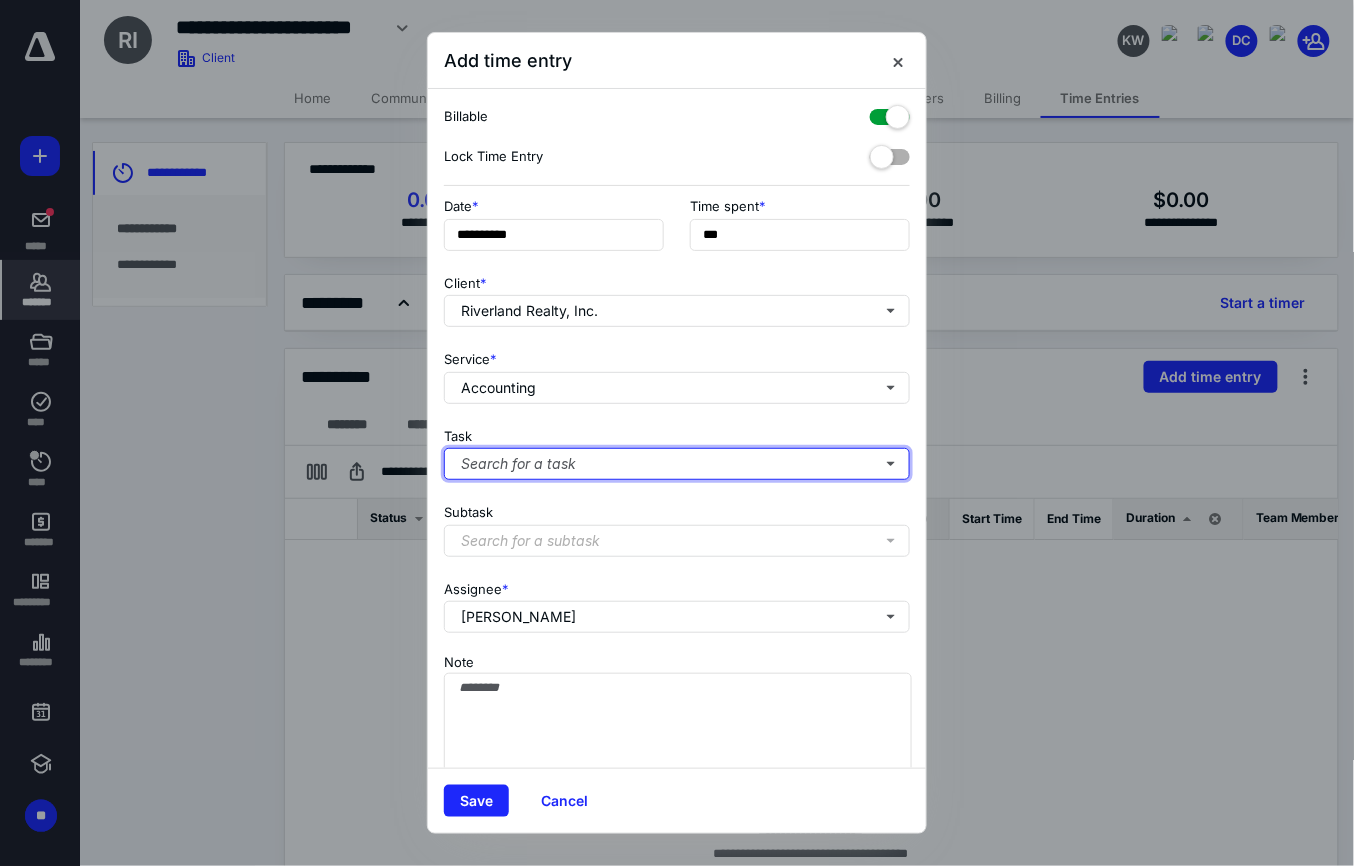 click on "Search for a task" at bounding box center (677, 464) 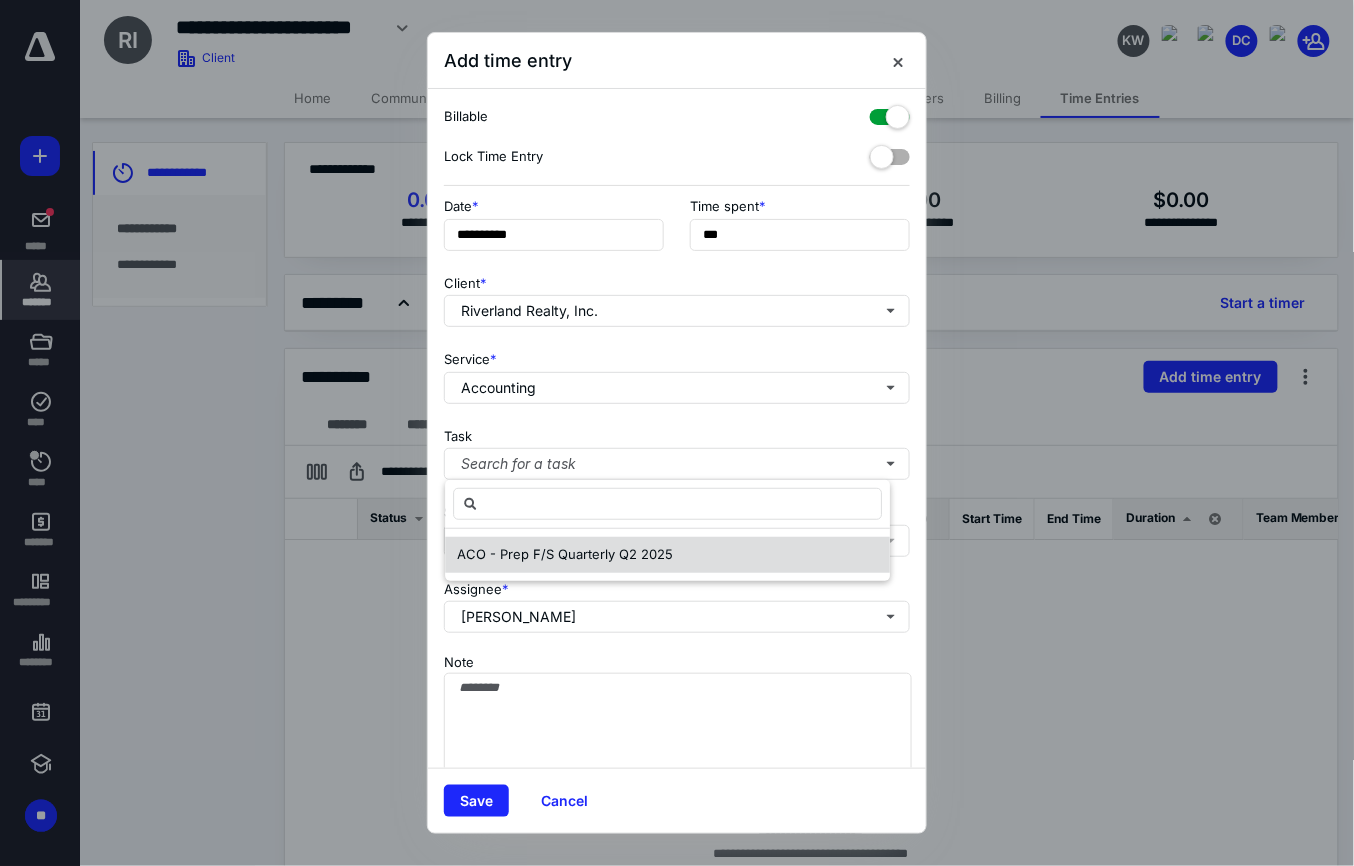 click on "ACO - Prep F/S Quarterly Q2 2025" at bounding box center [667, 555] 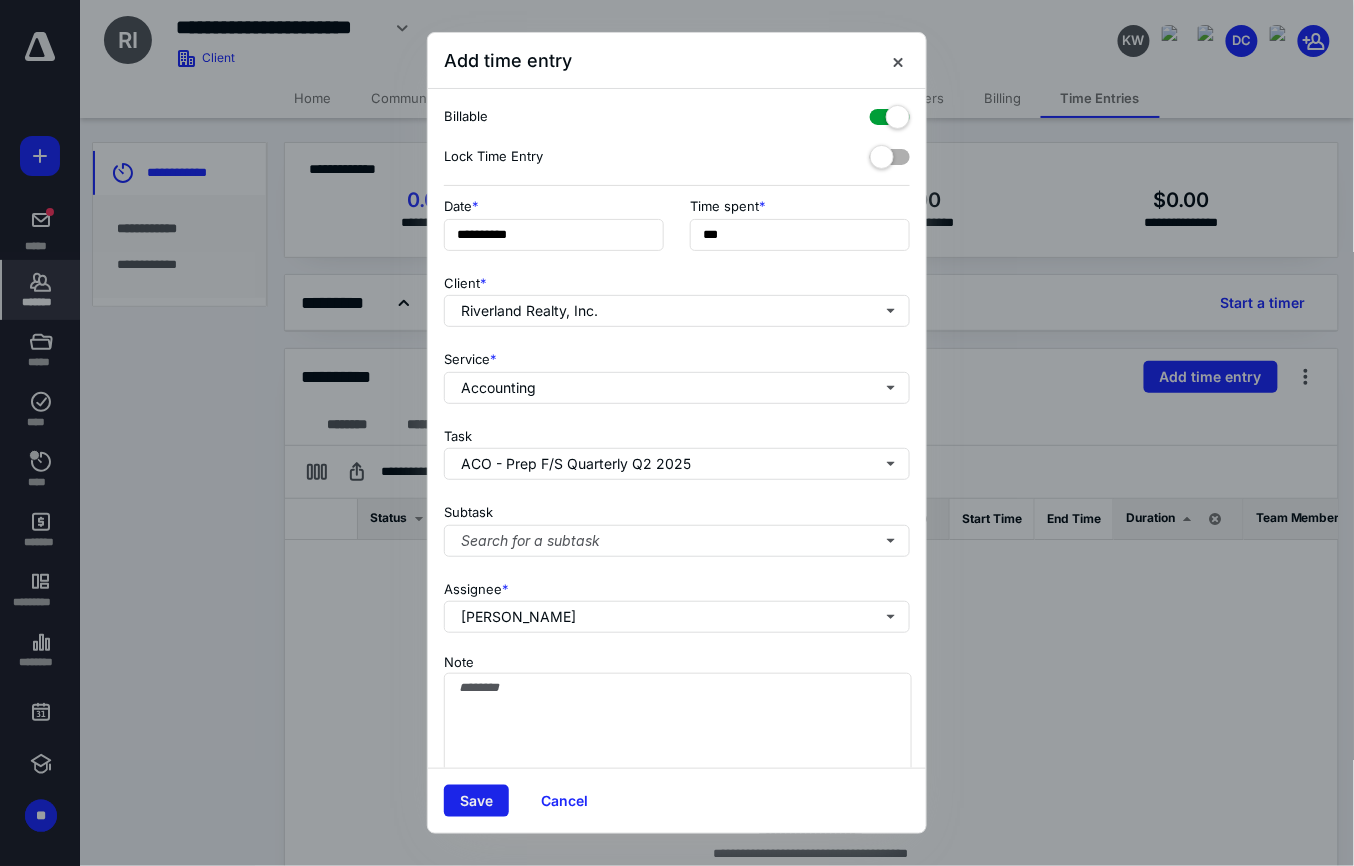click on "Save" at bounding box center (476, 801) 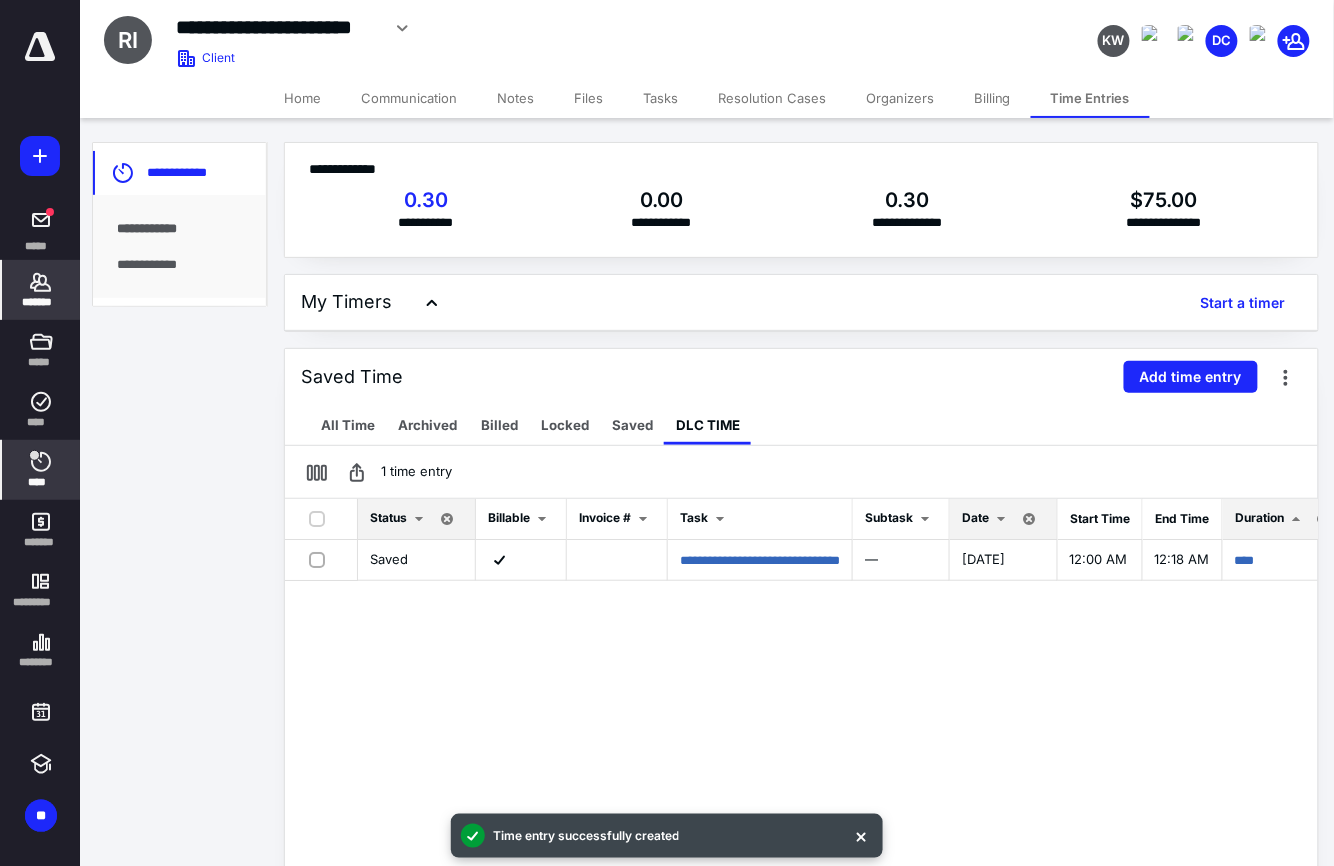 click at bounding box center (34, 455) 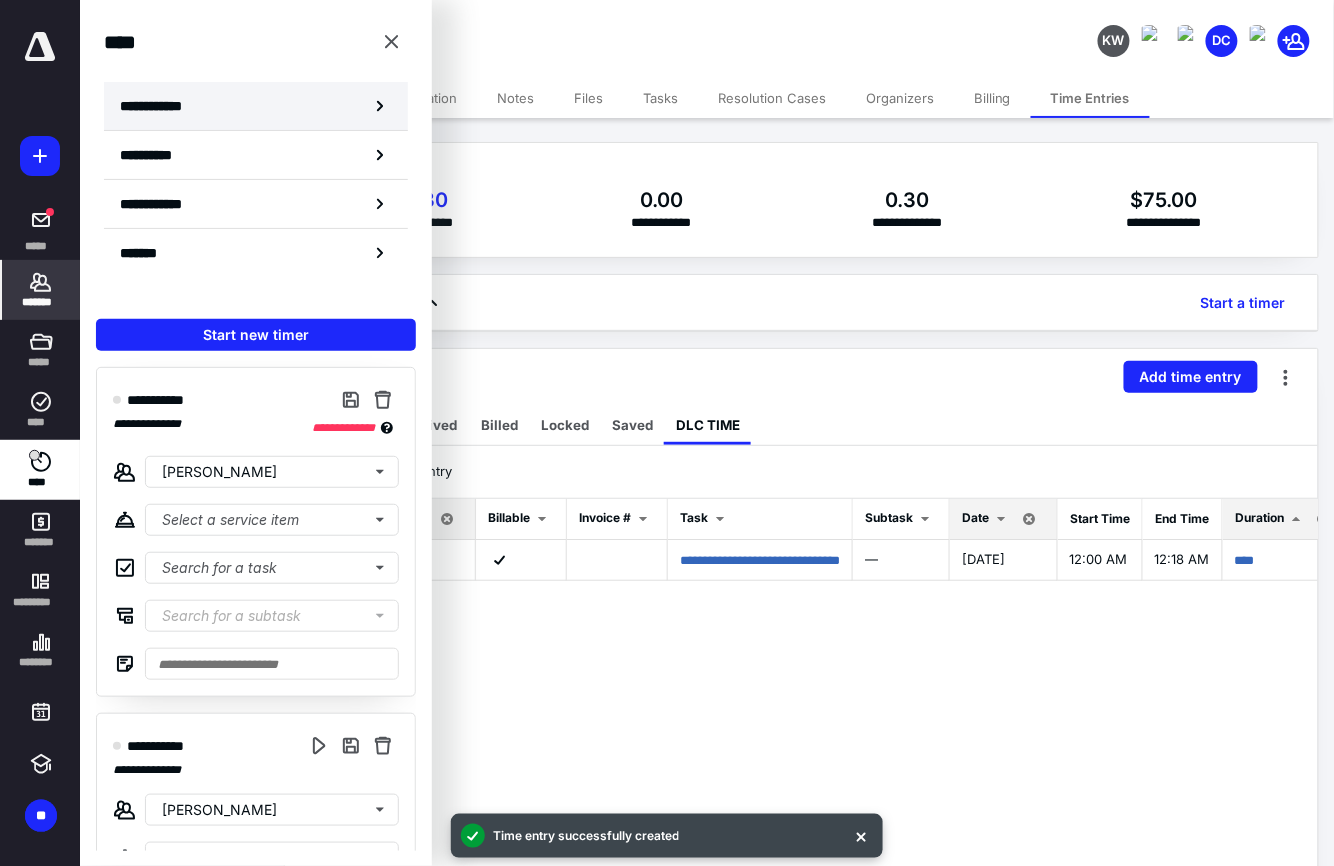 click on "**********" at bounding box center [162, 106] 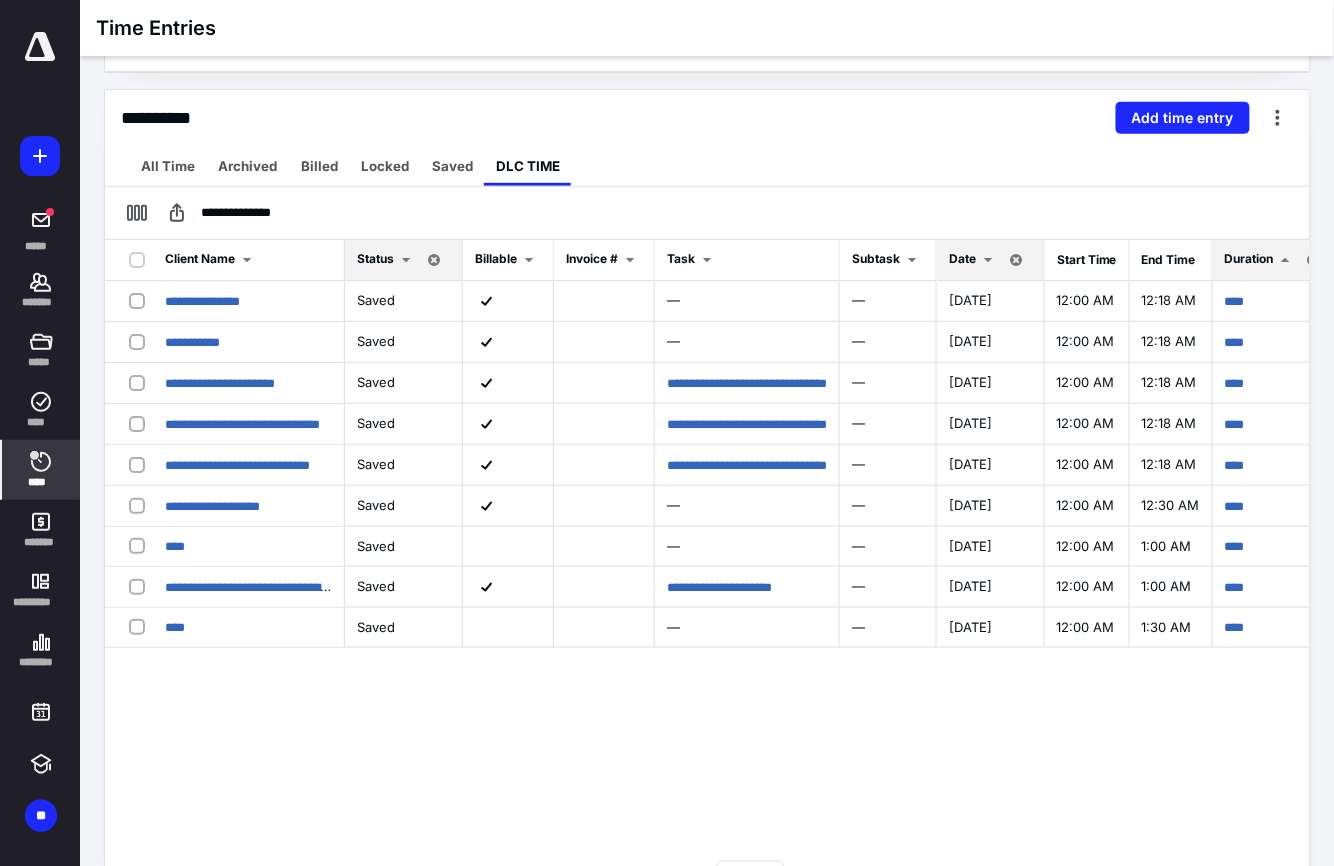 scroll, scrollTop: 232, scrollLeft: 0, axis: vertical 